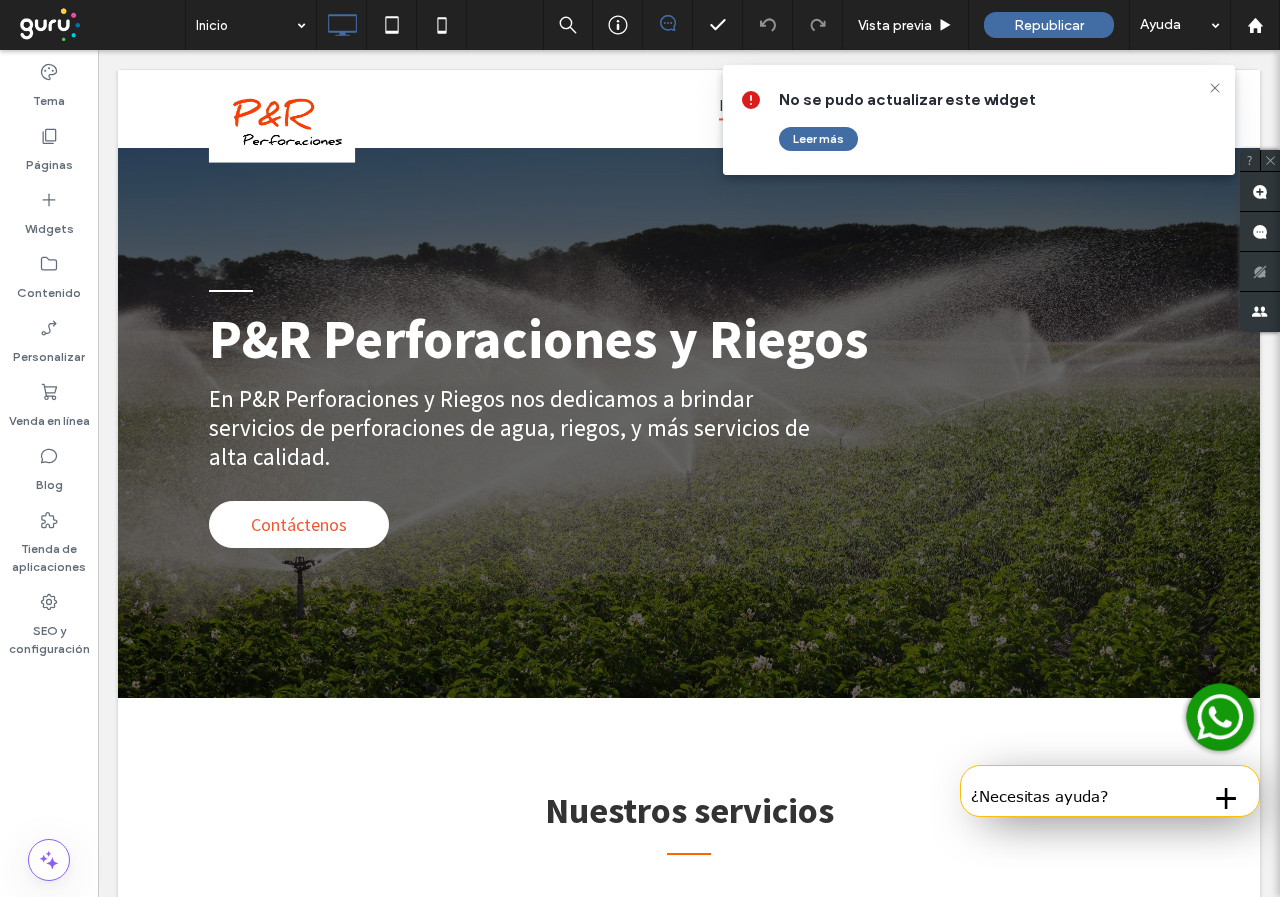 scroll, scrollTop: 1352, scrollLeft: 0, axis: vertical 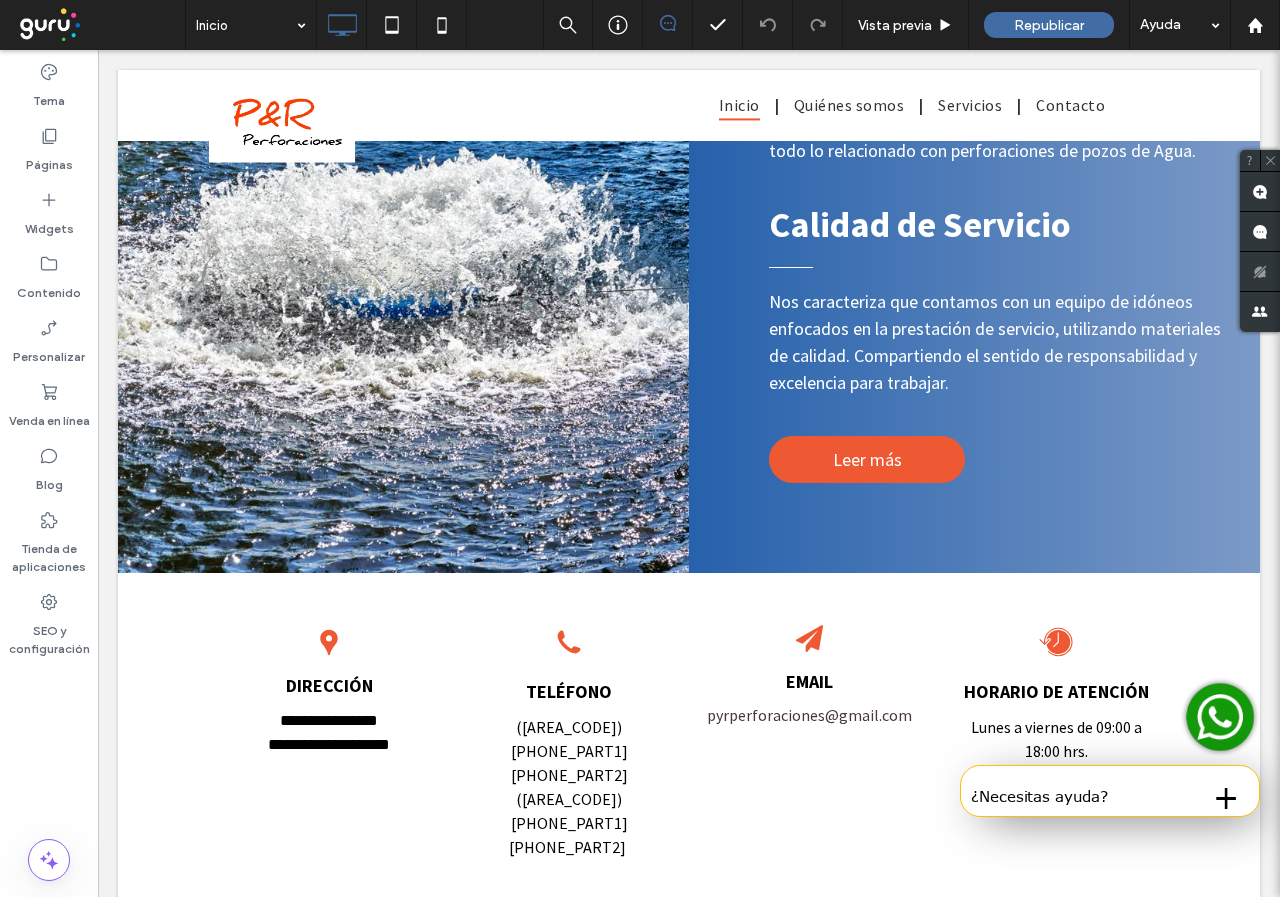 type 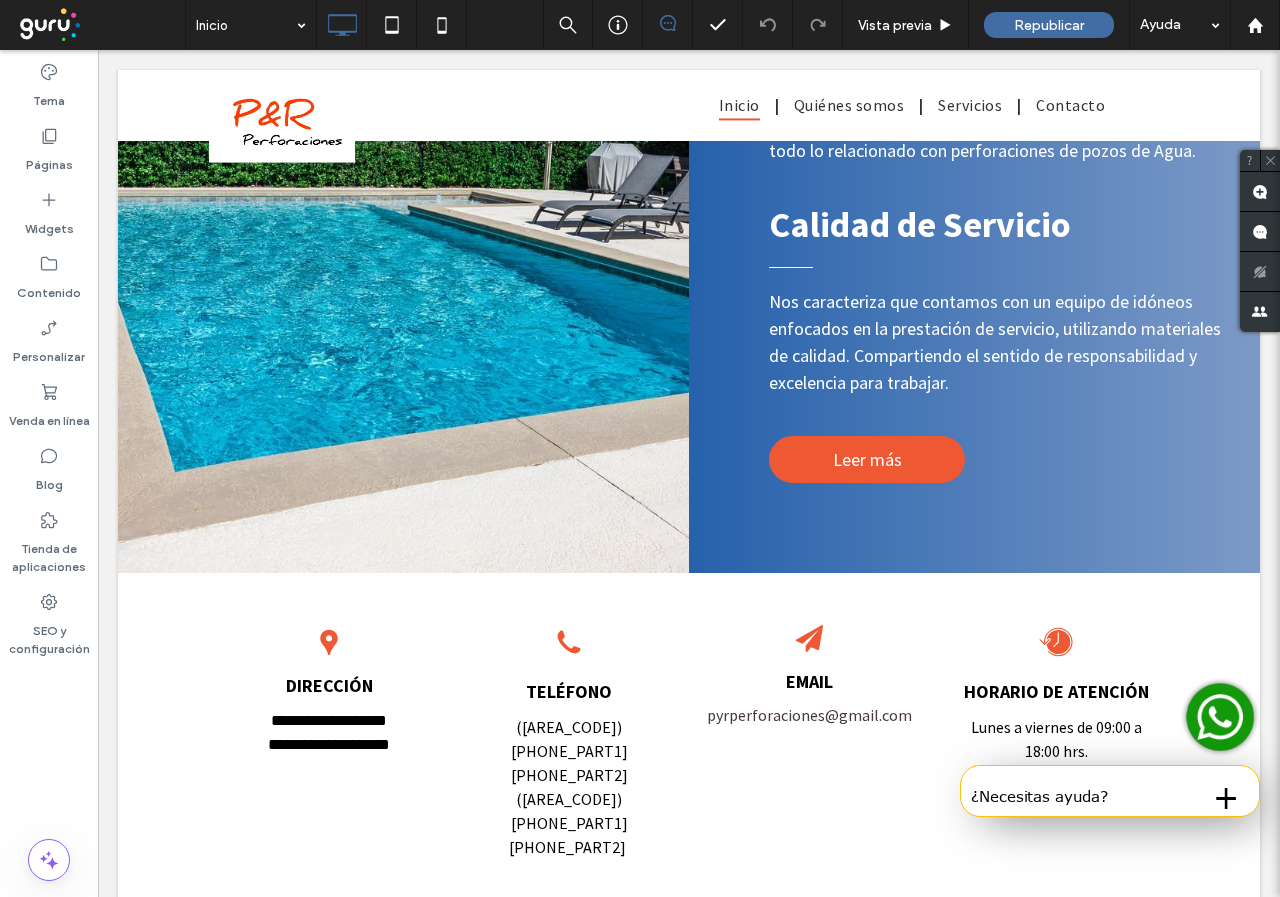 click on "**********" at bounding box center [329, 744] 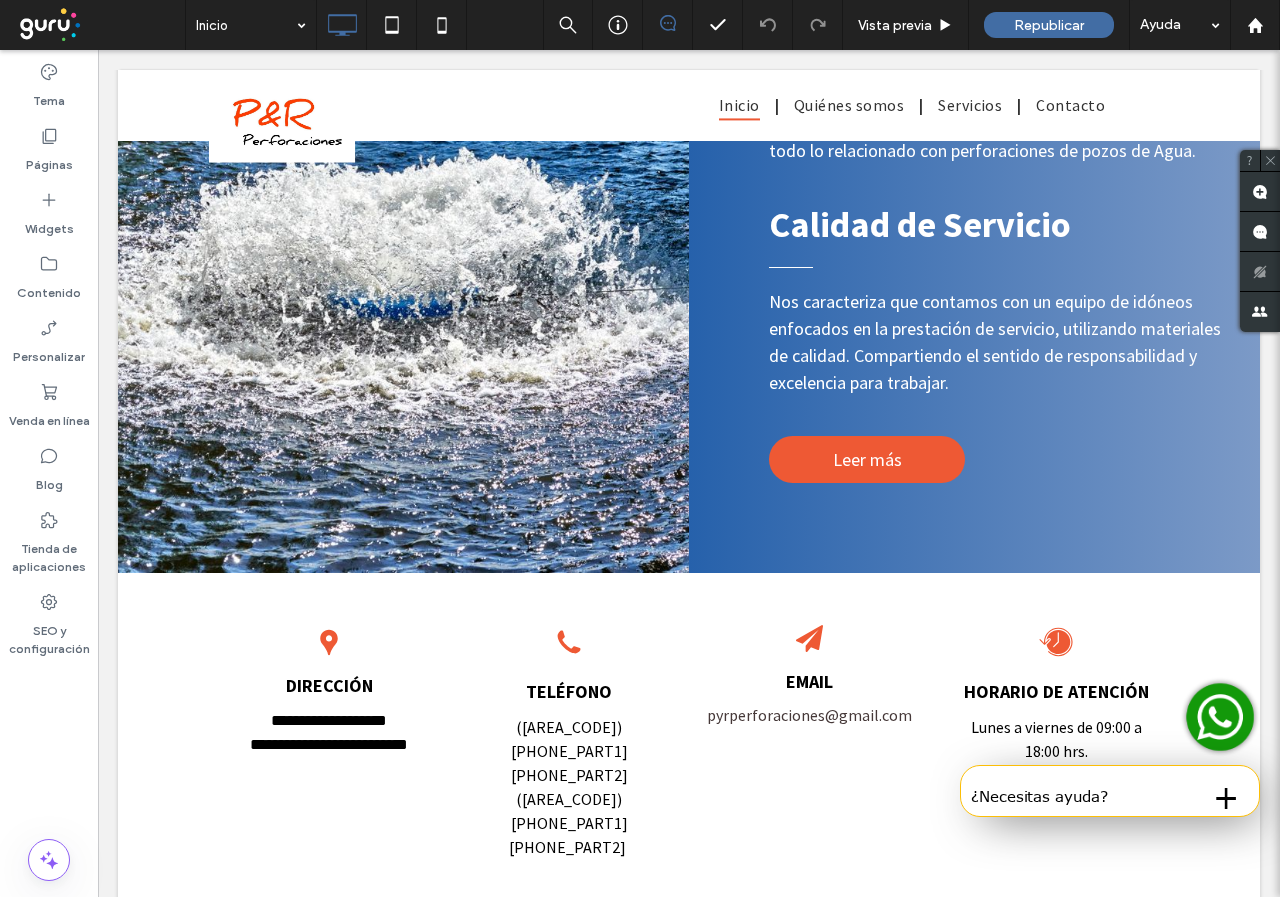 click on "**********" at bounding box center (329, 745) 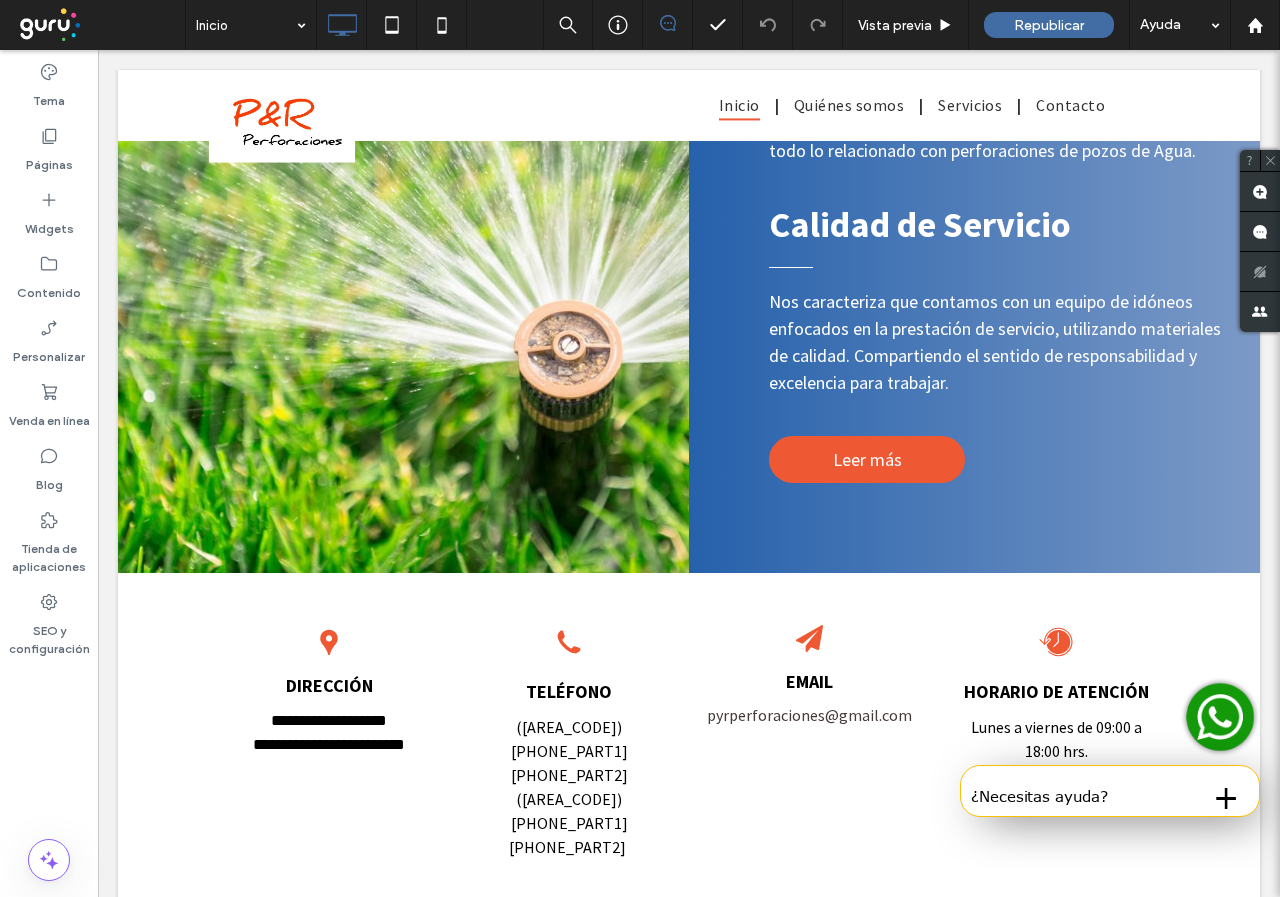 click on "**********" at bounding box center [329, 720] 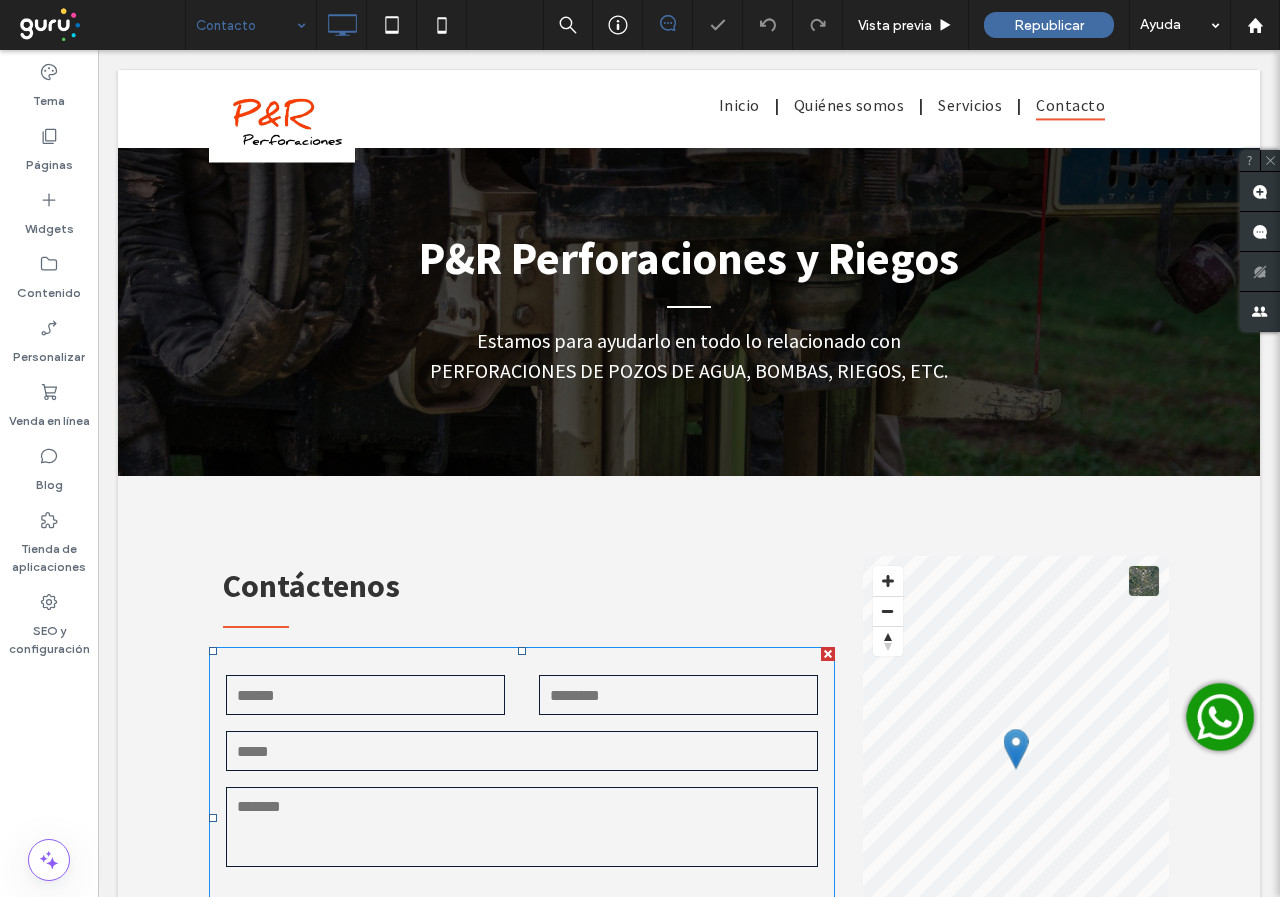 scroll, scrollTop: 528, scrollLeft: 0, axis: vertical 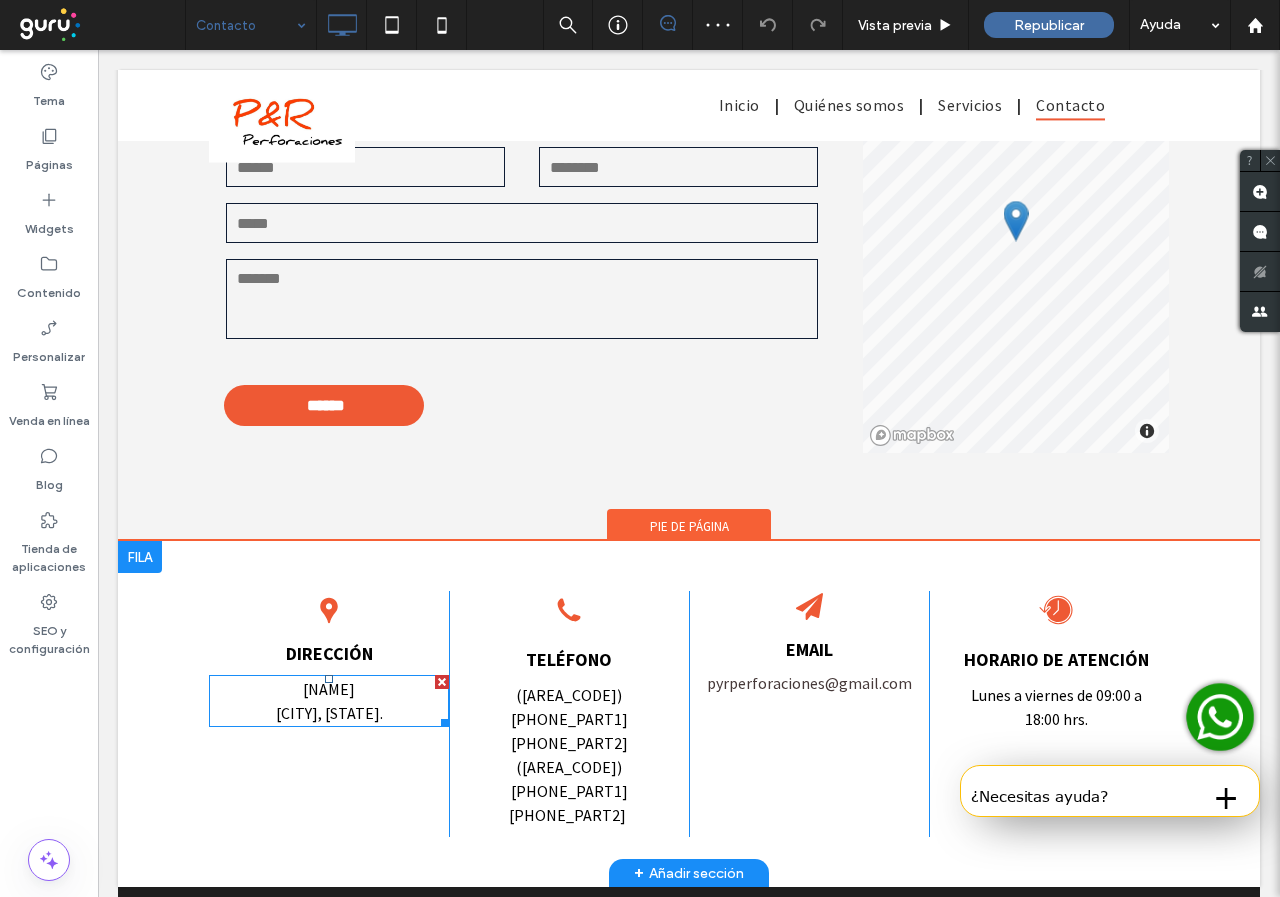 click on "[NAME]" at bounding box center [329, 689] 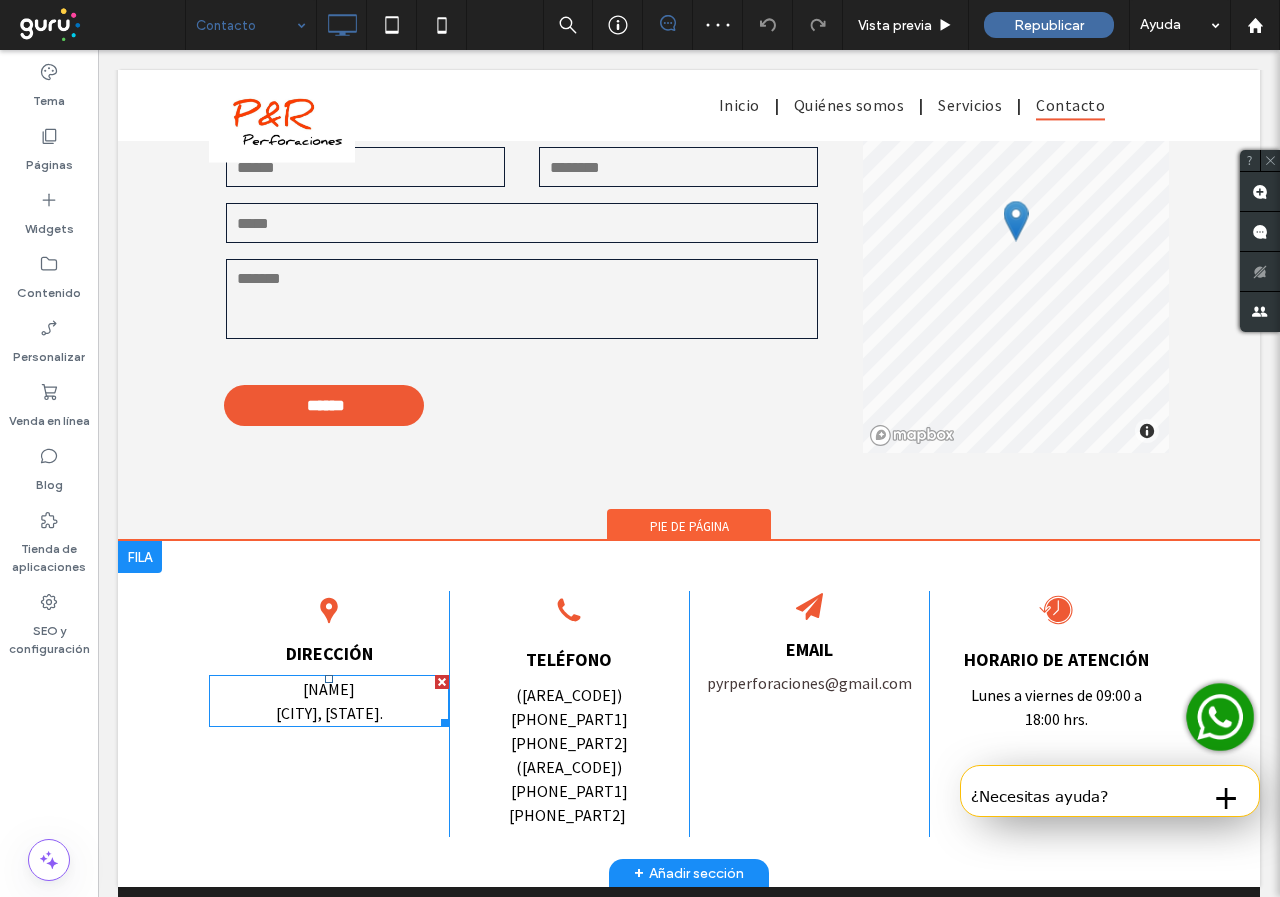 type on "**********" 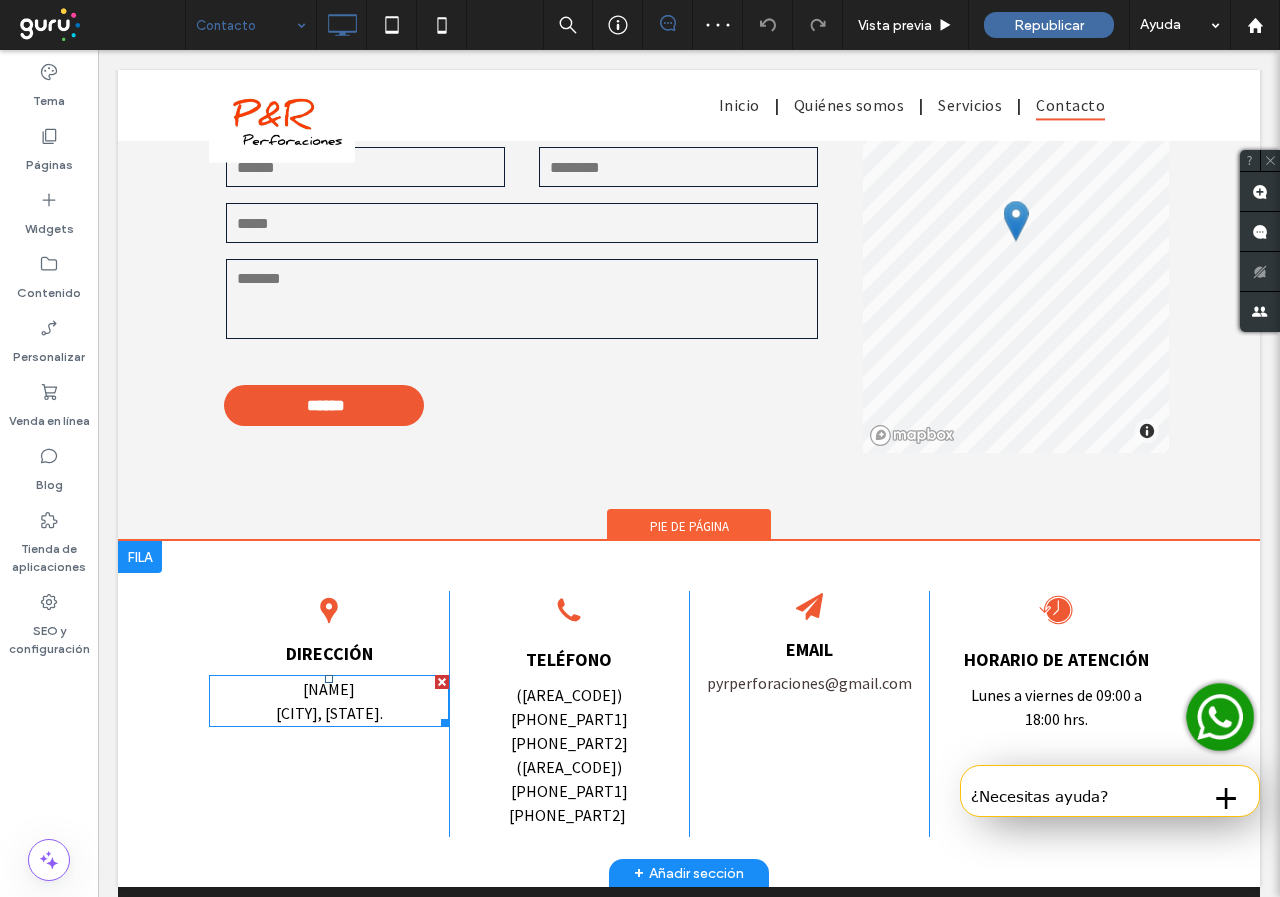 type on "**" 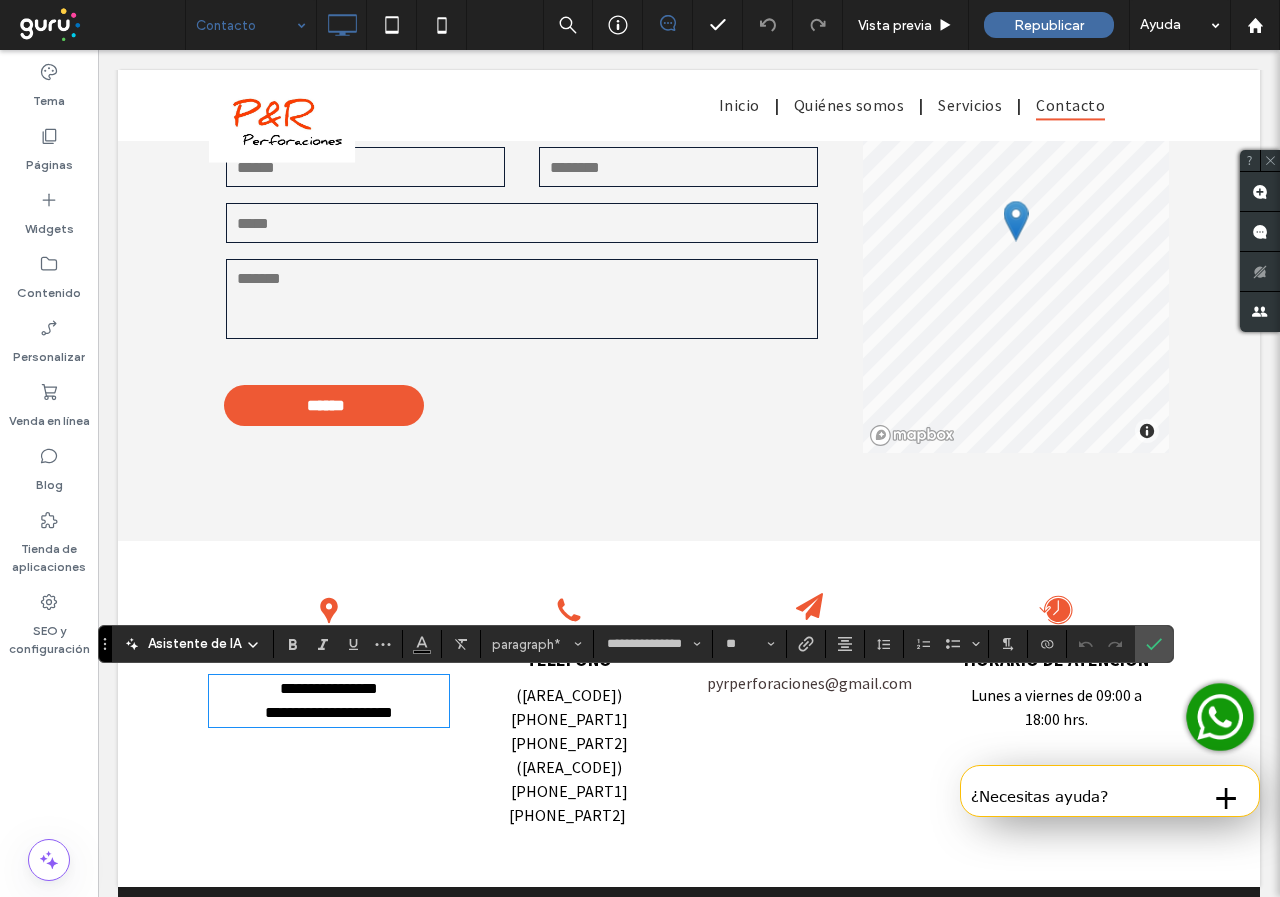 click on "**********" at bounding box center (329, 689) 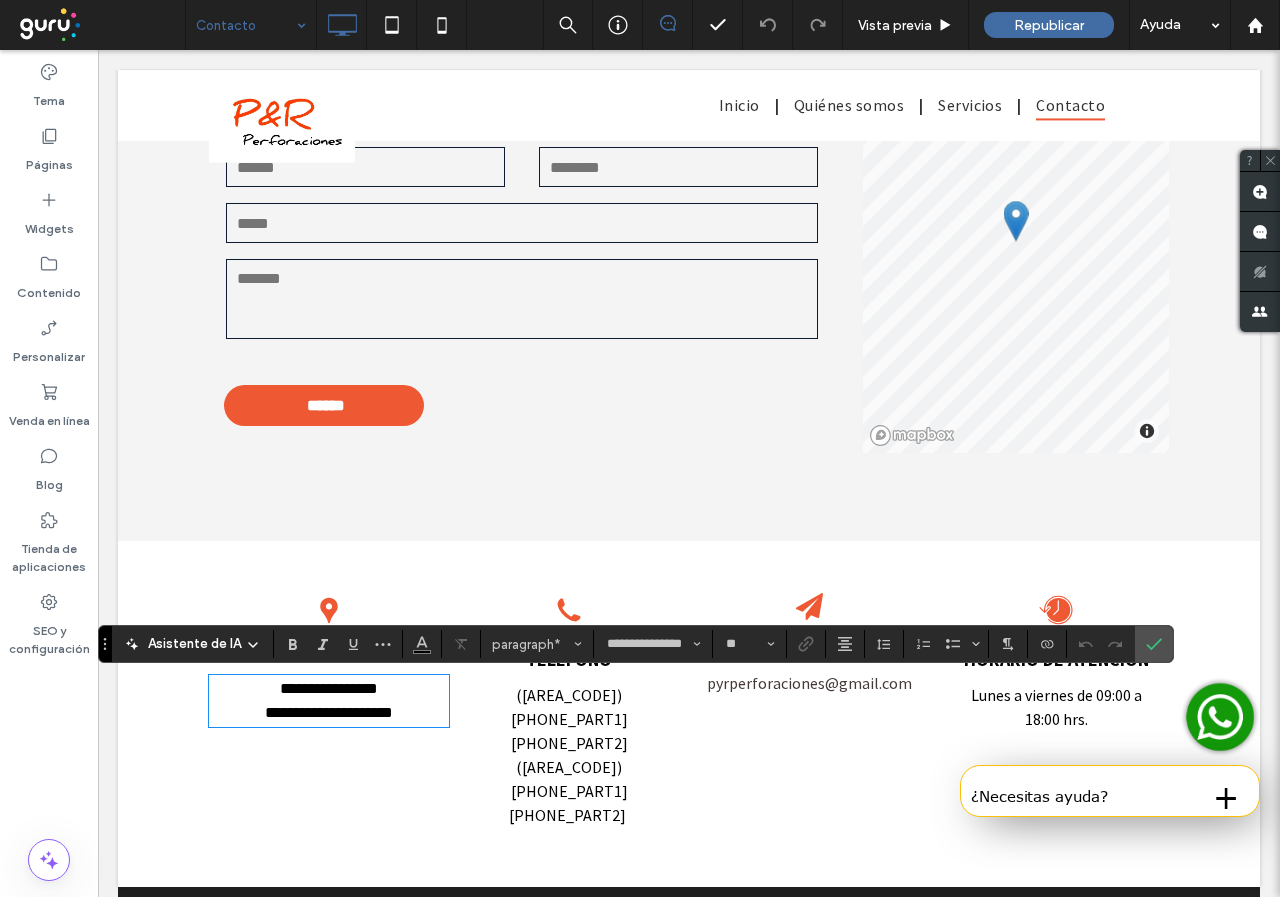type 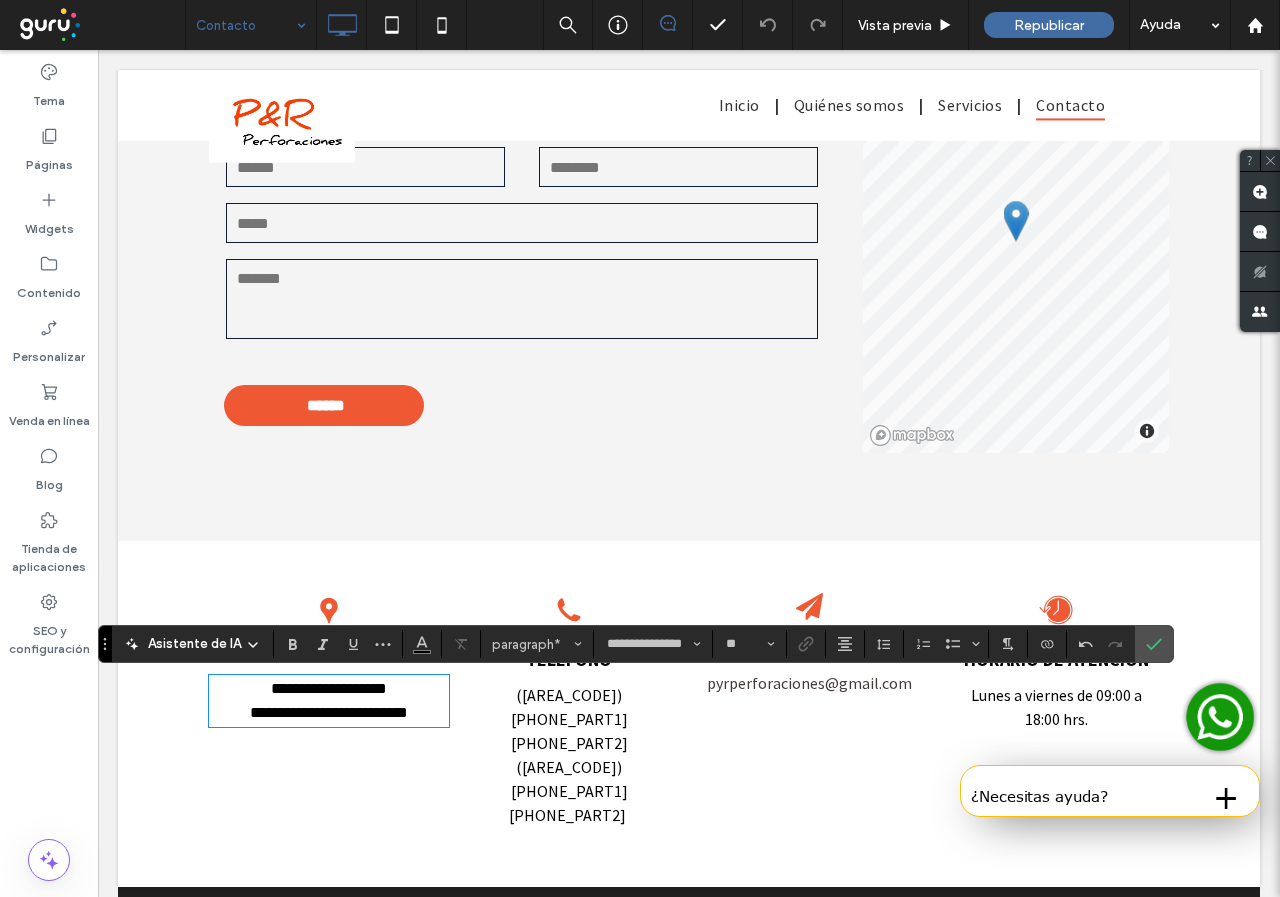 click on "**********" at bounding box center [689, 714] 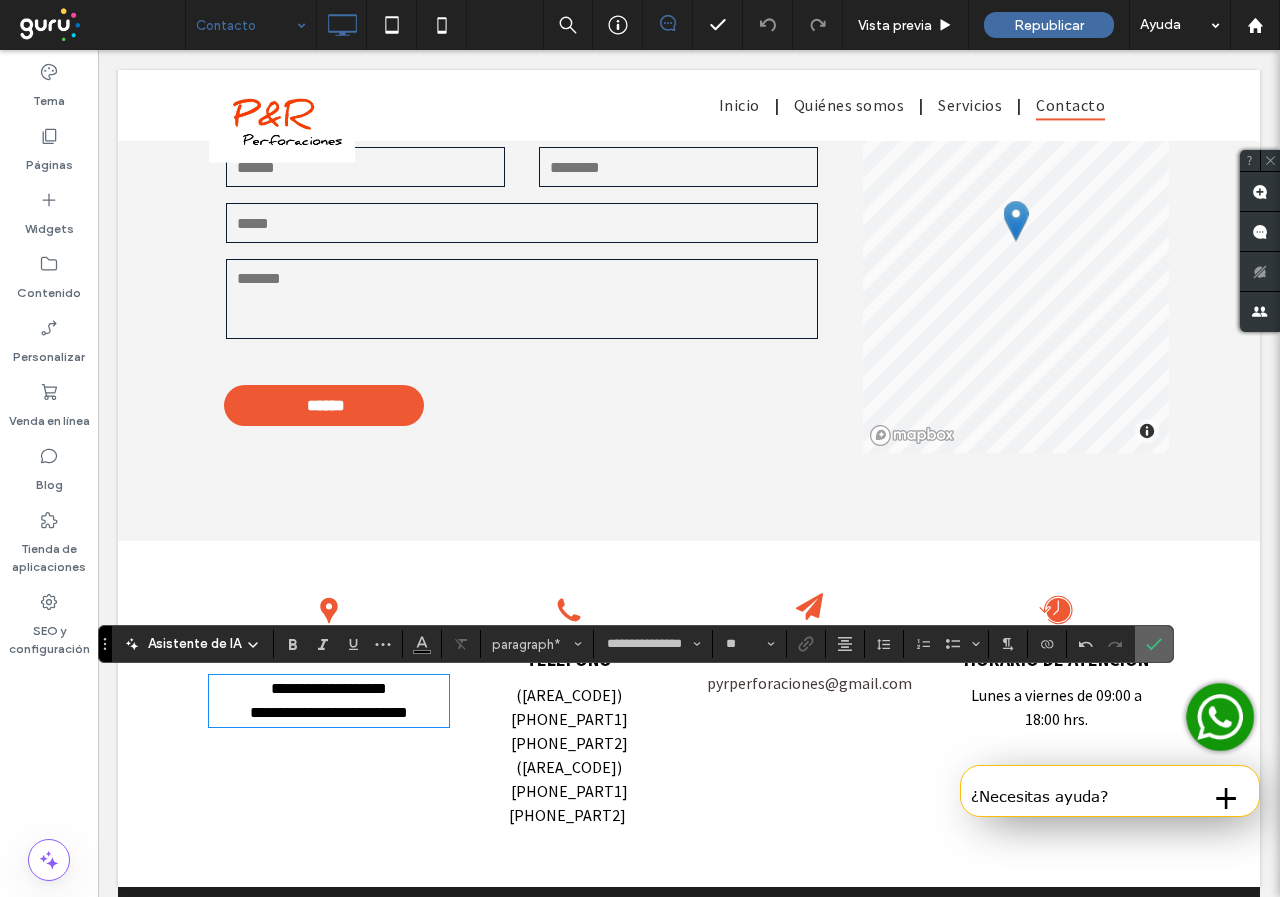 drag, startPoint x: 1158, startPoint y: 643, endPoint x: 998, endPoint y: 593, distance: 167.63054 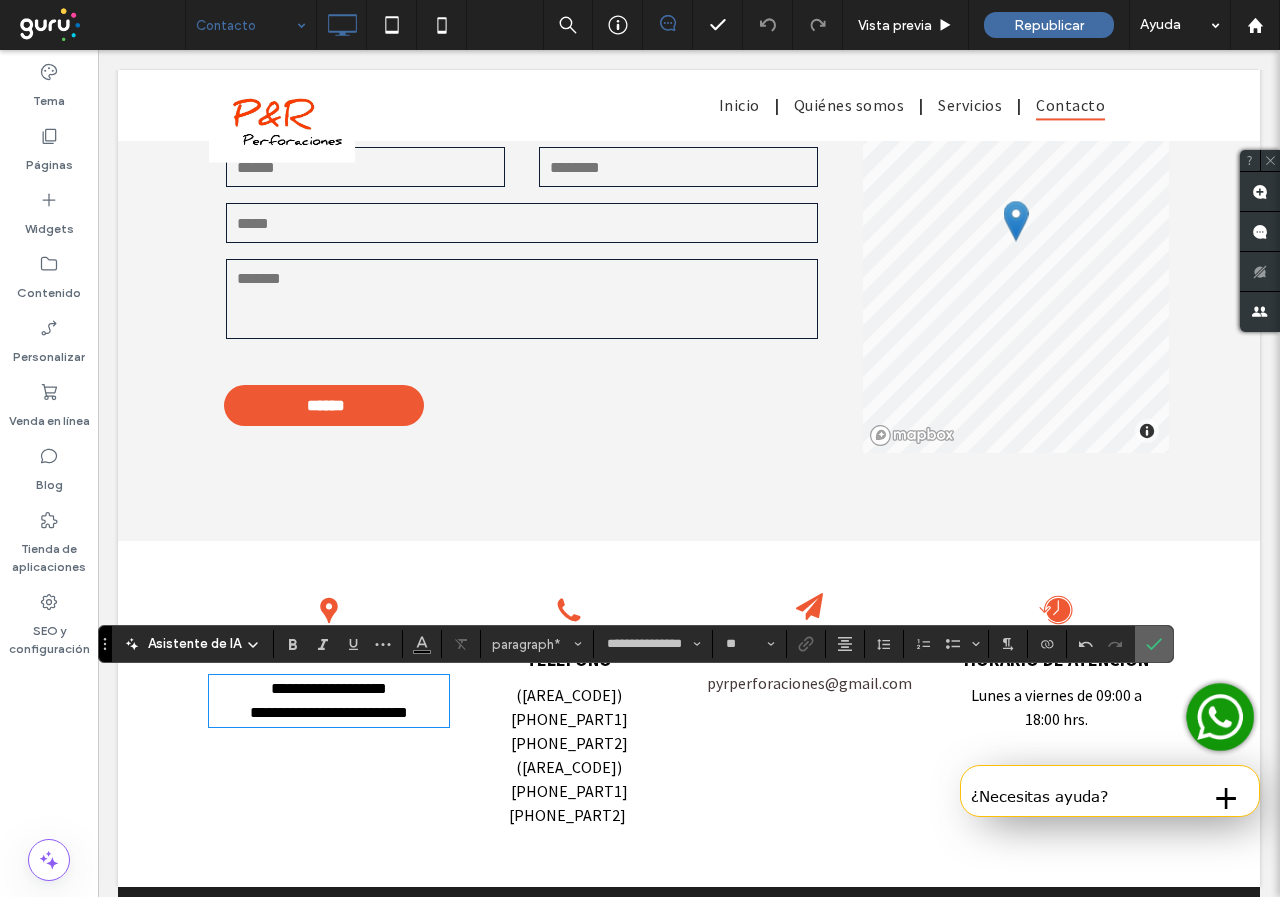 click 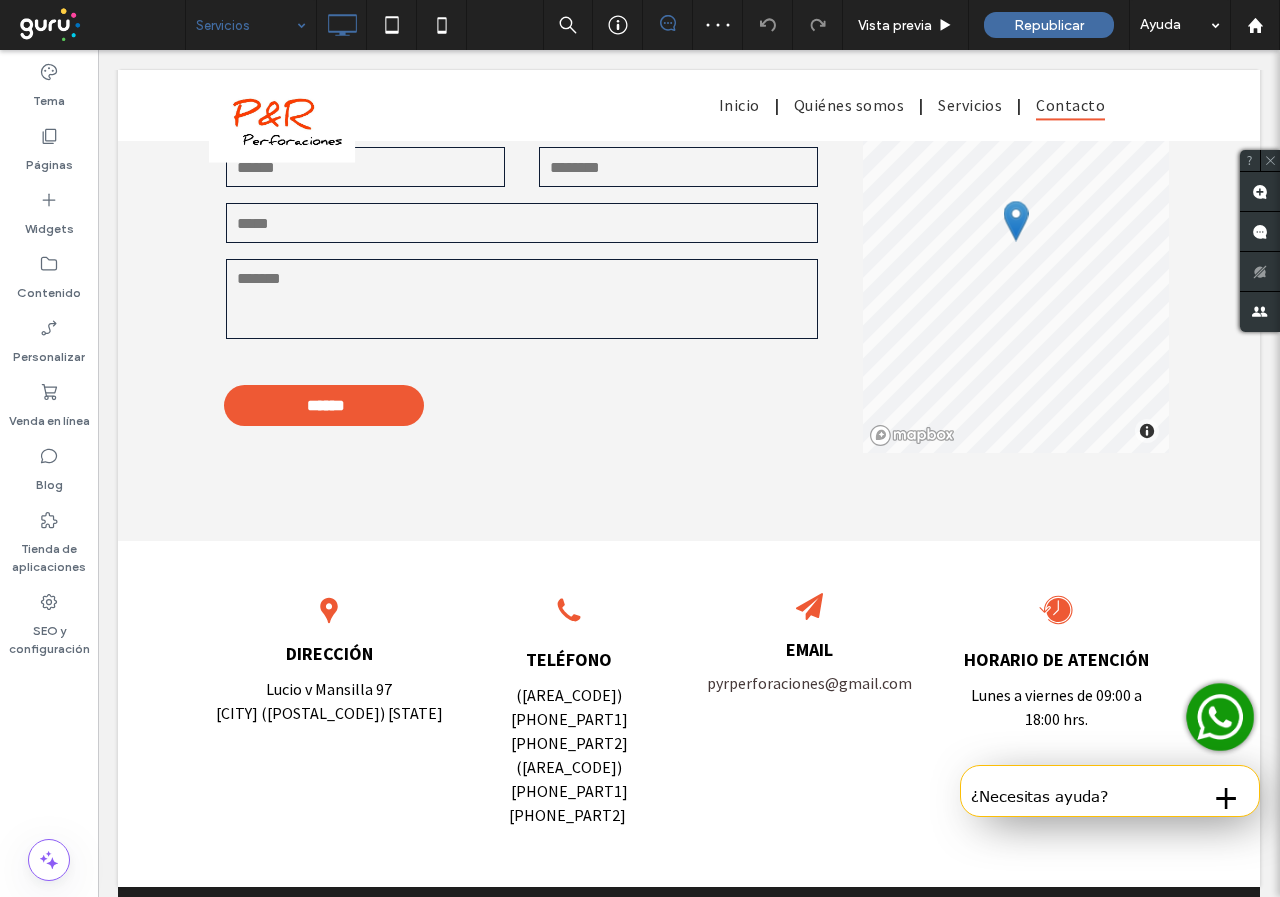 click at bounding box center [246, 25] 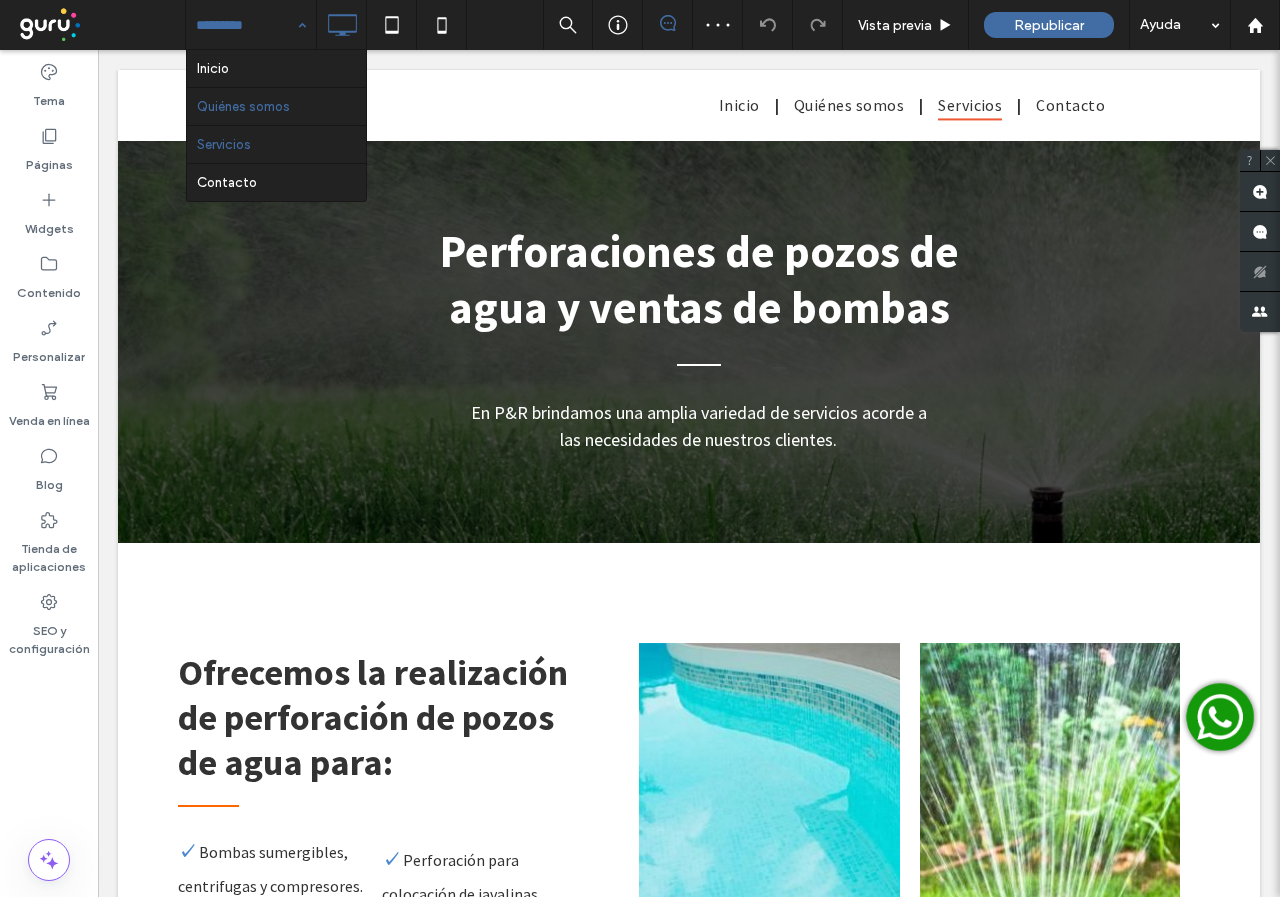 scroll, scrollTop: 1475, scrollLeft: 0, axis: vertical 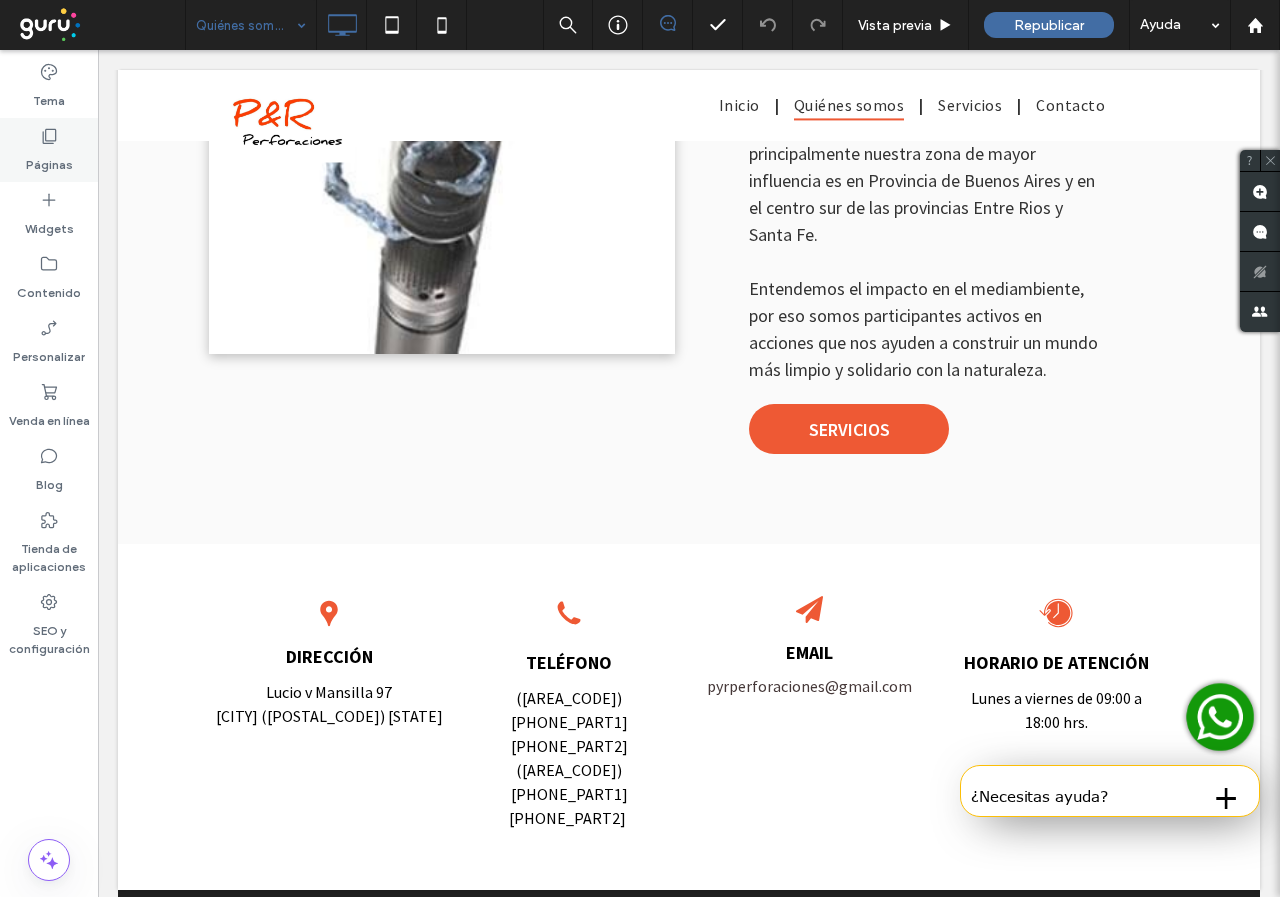 click on "Páginas" at bounding box center (49, 150) 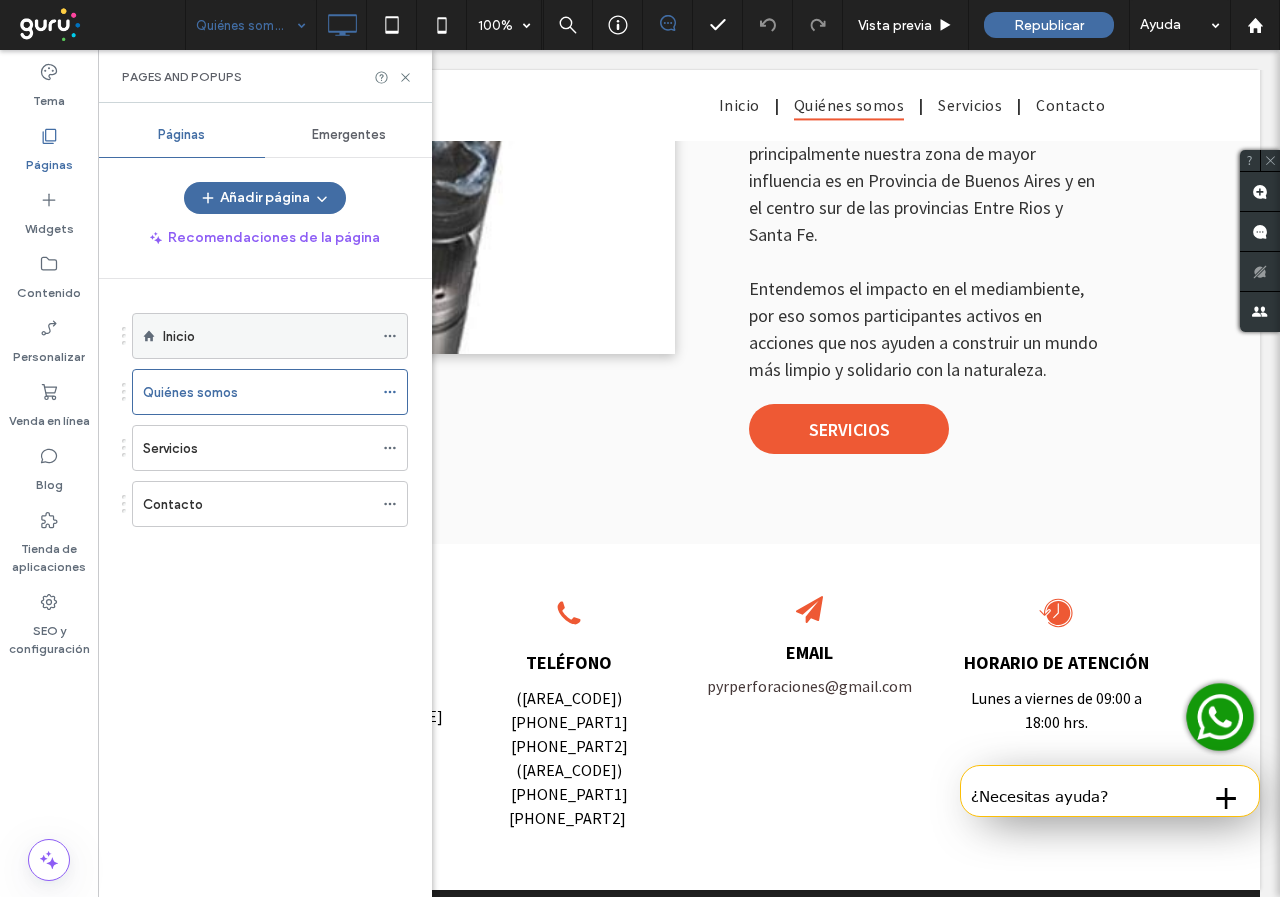 click 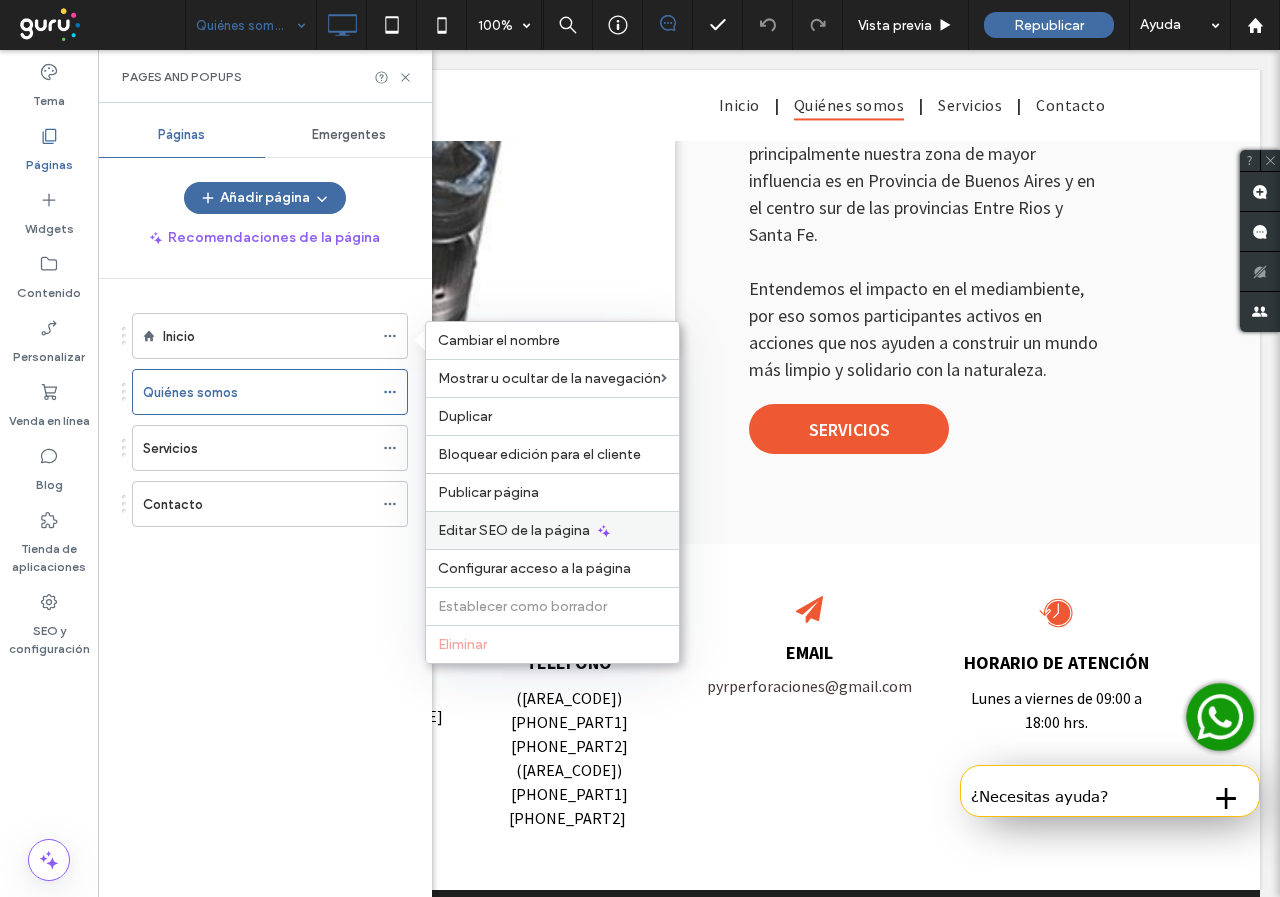 click on "Editar SEO de la página" at bounding box center (514, 530) 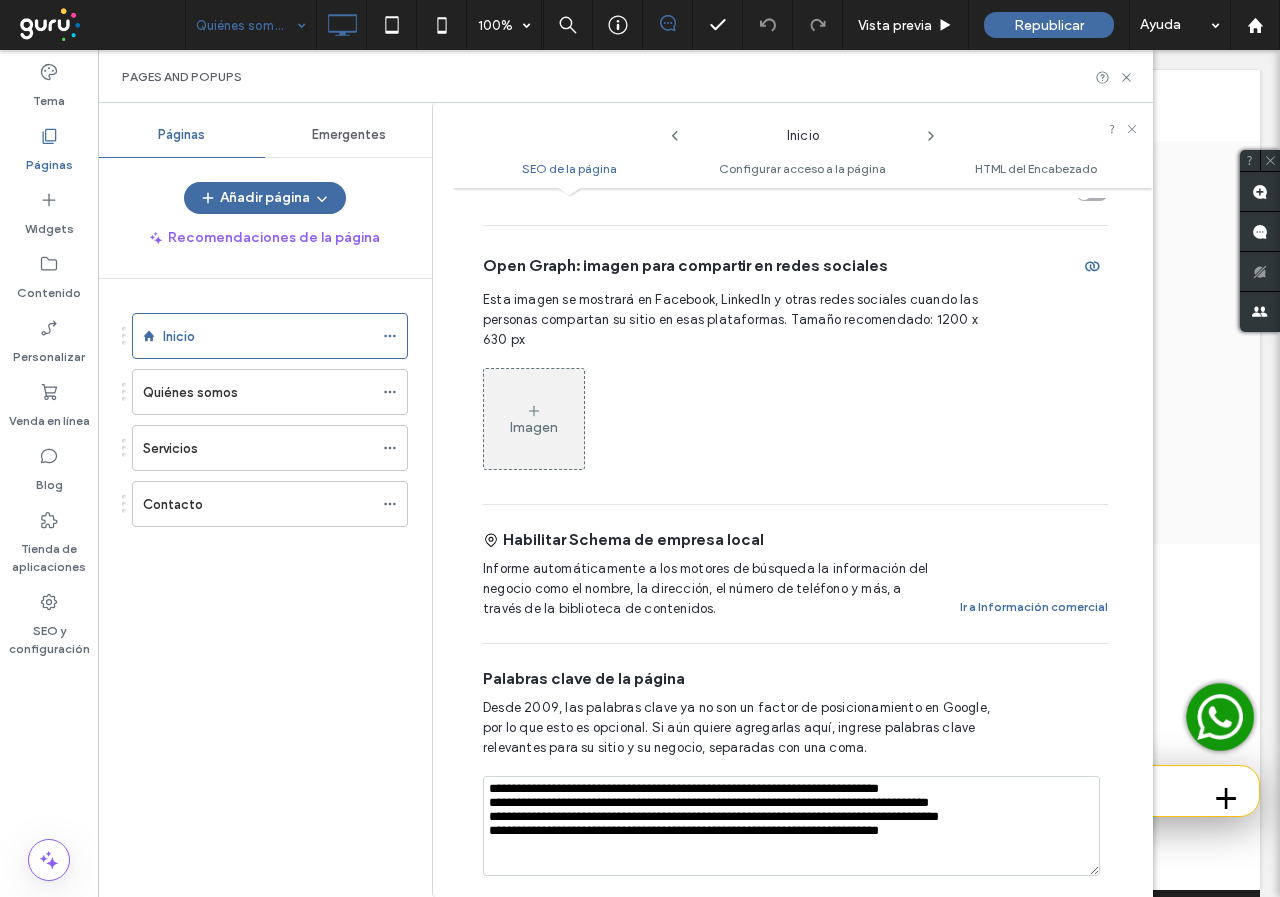 scroll, scrollTop: 810, scrollLeft: 0, axis: vertical 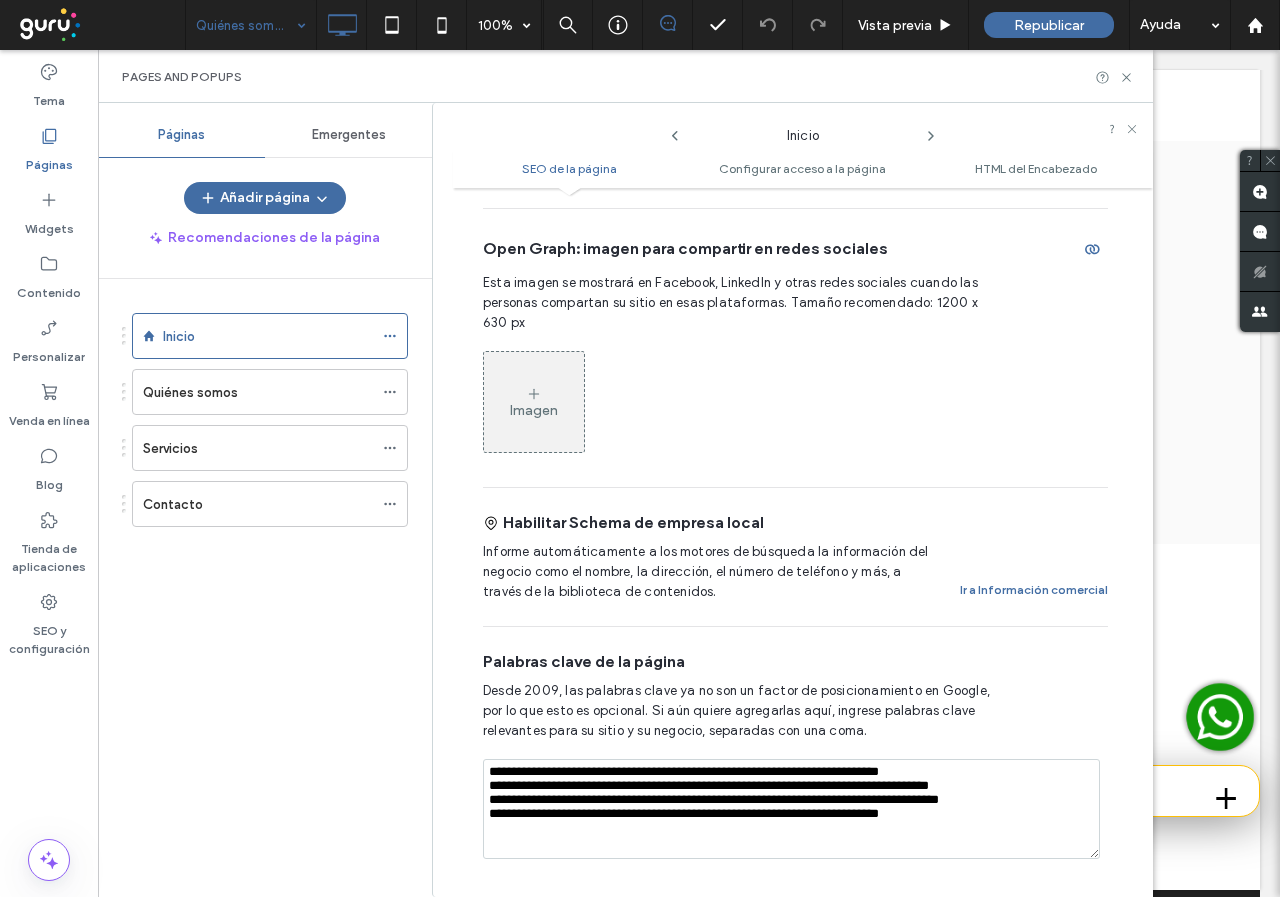 click on "Imagen" at bounding box center (534, 402) 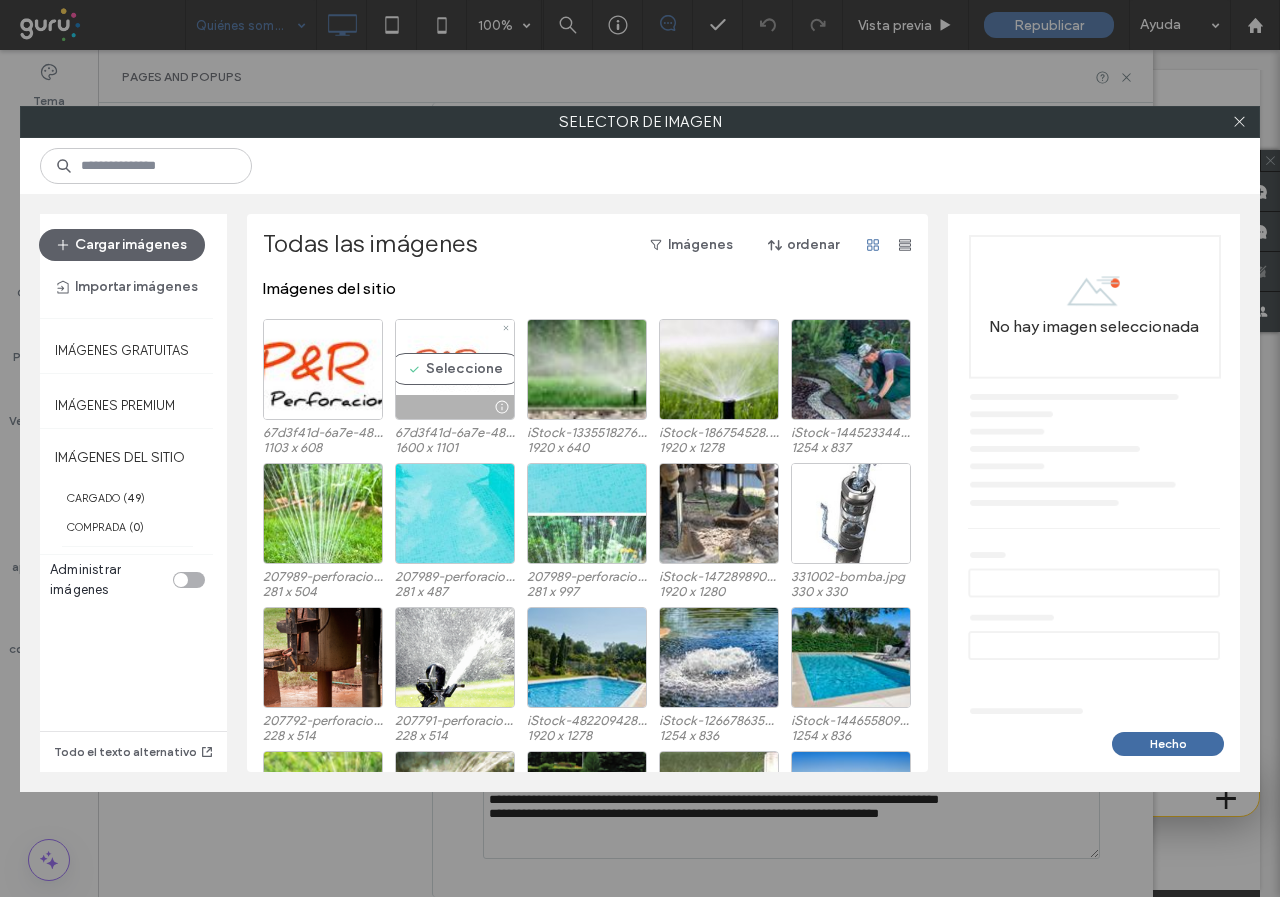 click on "Seleccione" at bounding box center [455, 369] 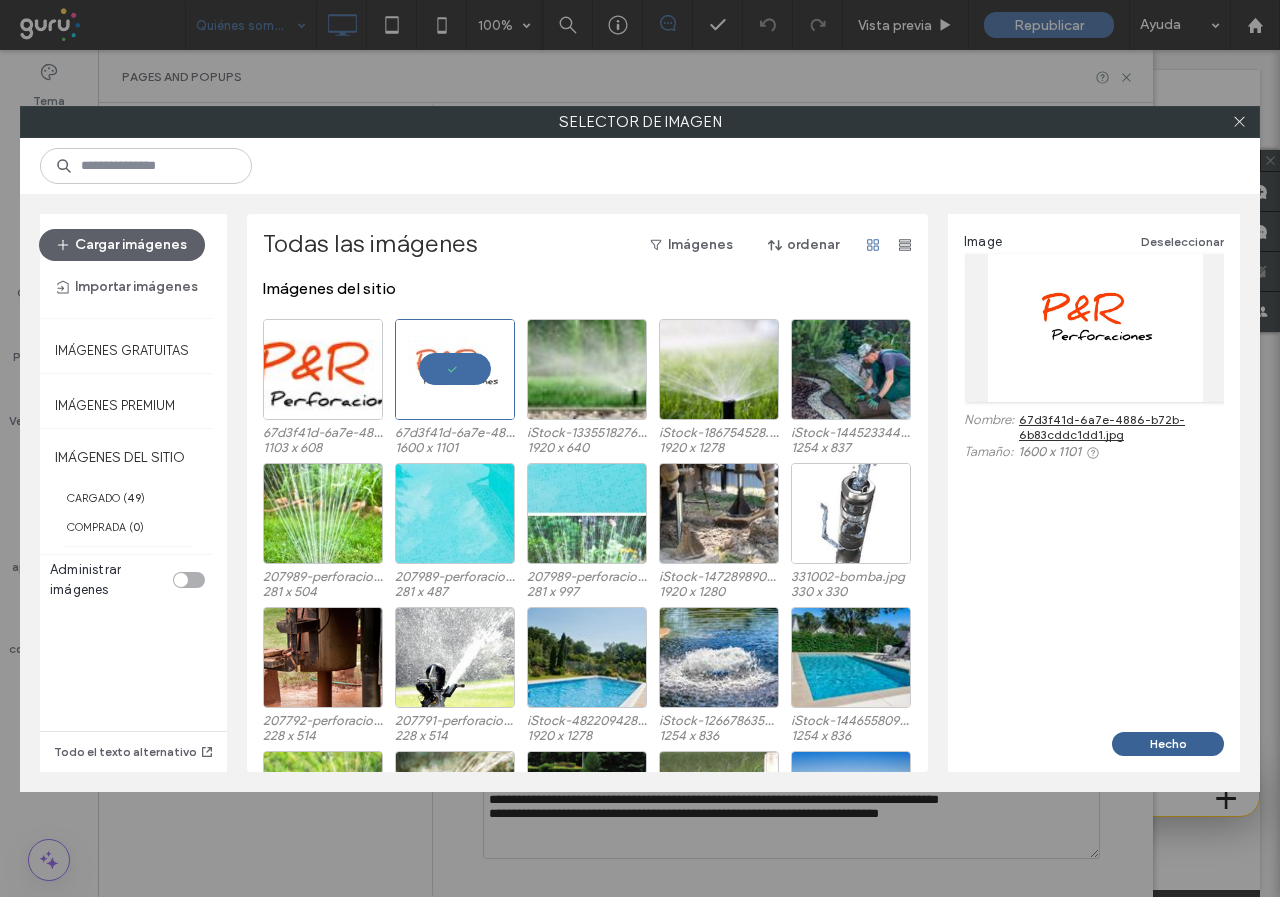 click on "Hecho" at bounding box center [1168, 744] 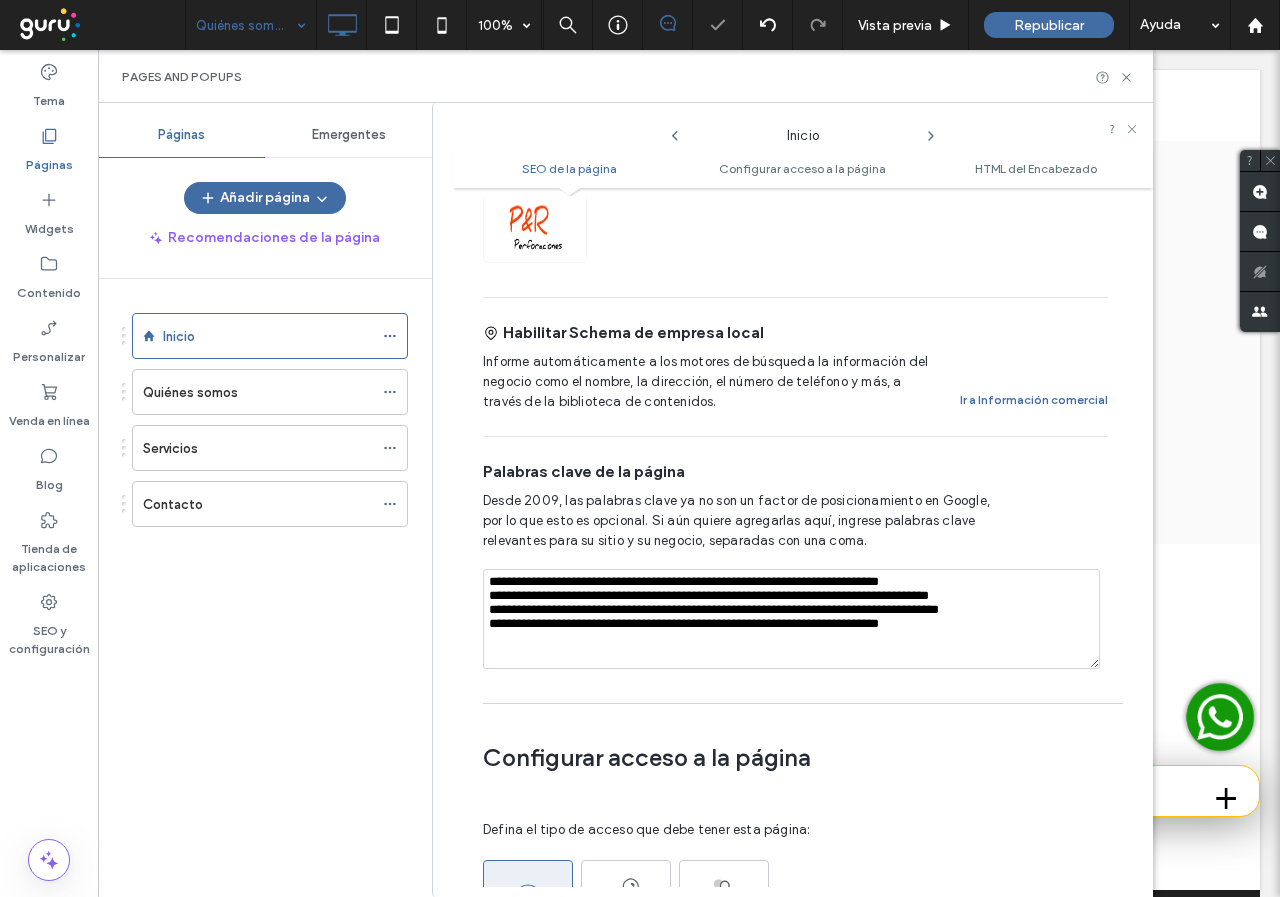 scroll, scrollTop: 1010, scrollLeft: 0, axis: vertical 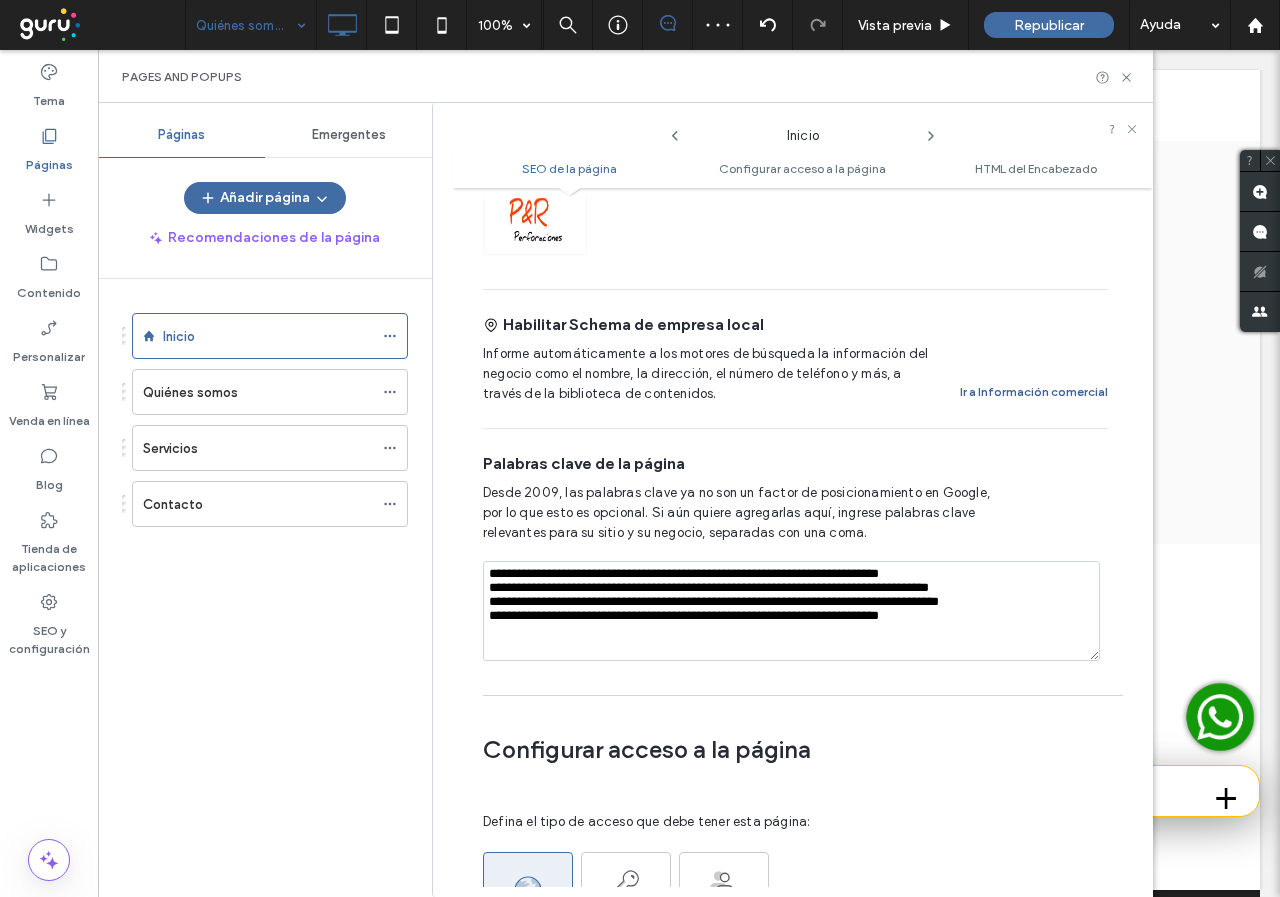 click on "Ir a Información comercial" at bounding box center (1034, 392) 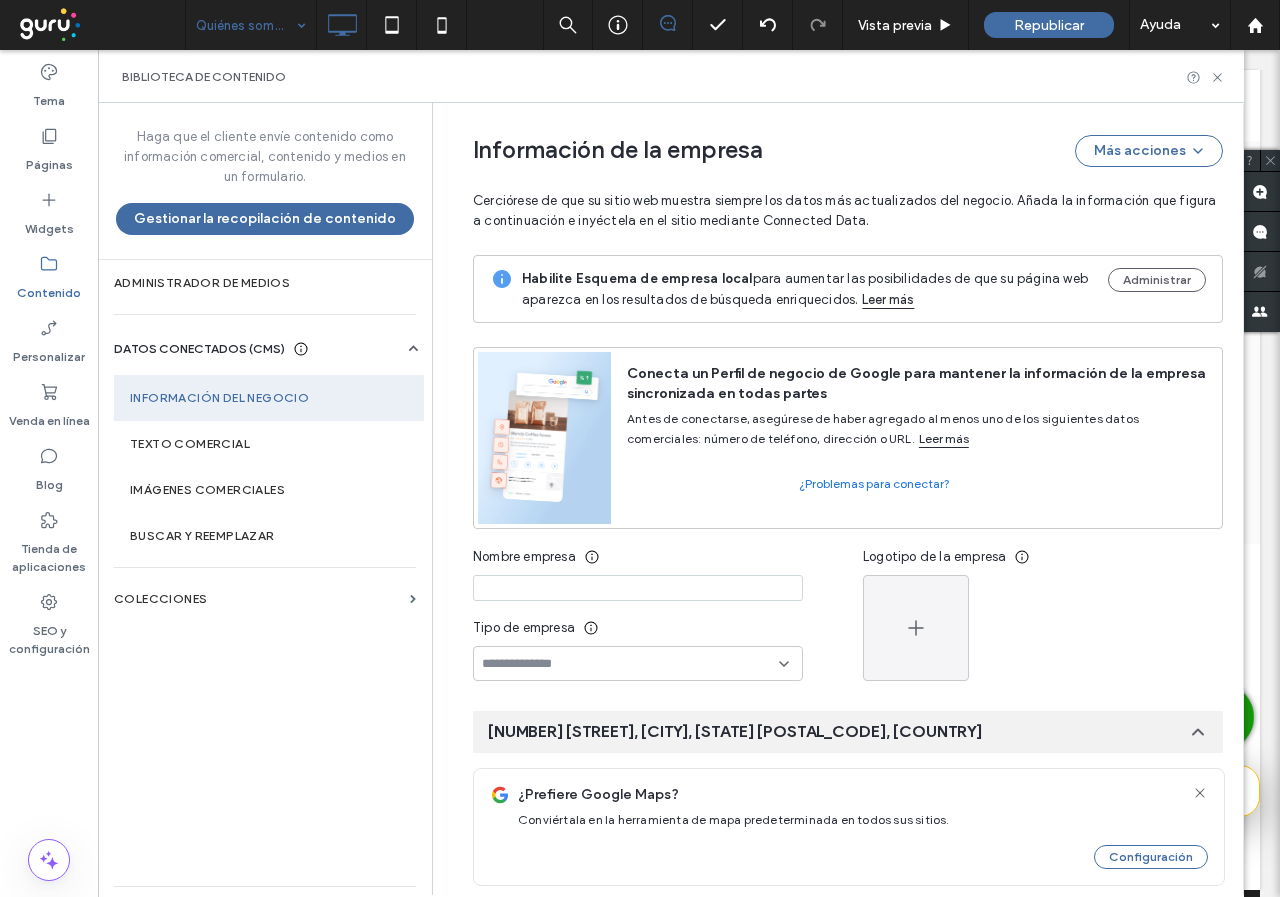 scroll, scrollTop: 197, scrollLeft: 0, axis: vertical 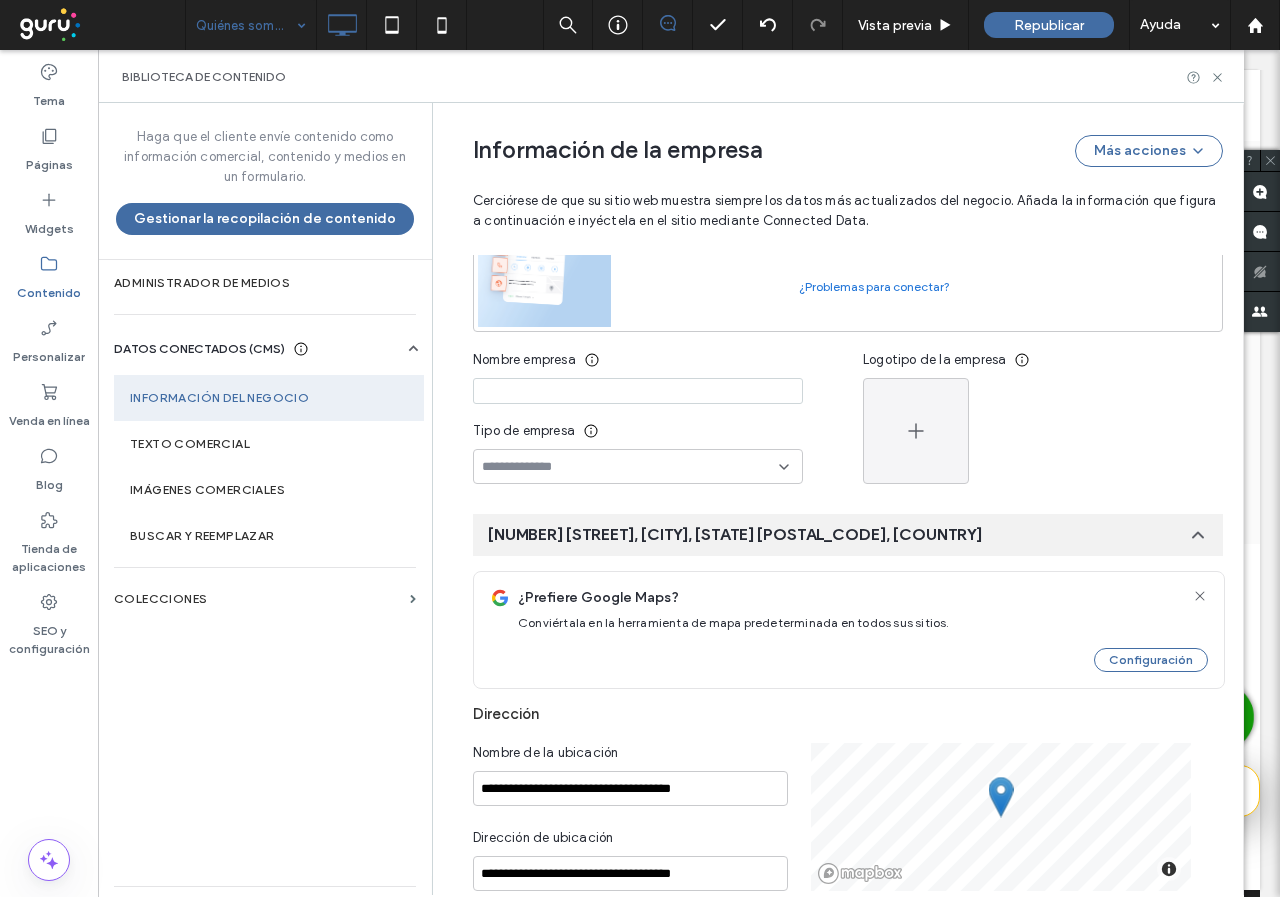 click at bounding box center [638, 391] 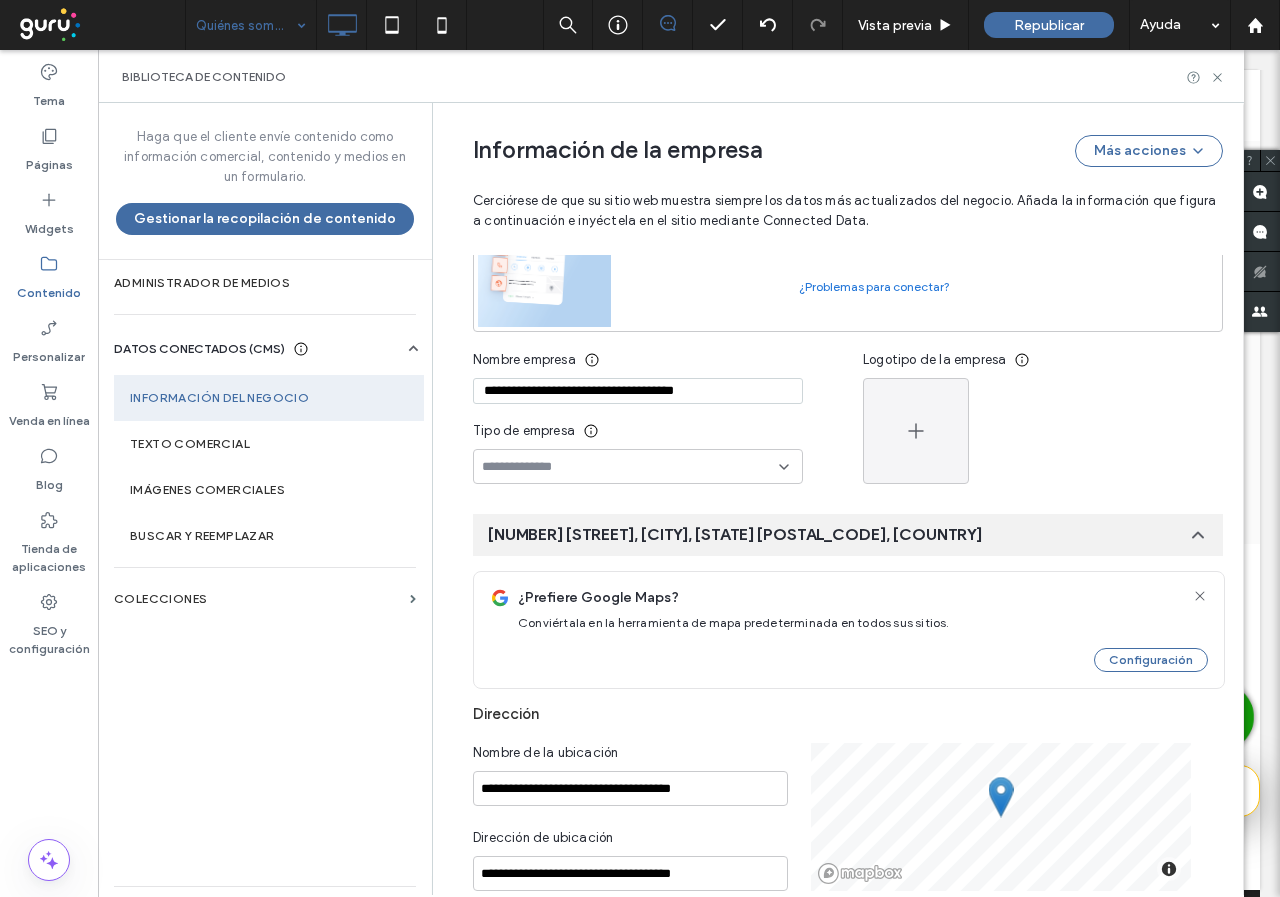 type on "**********" 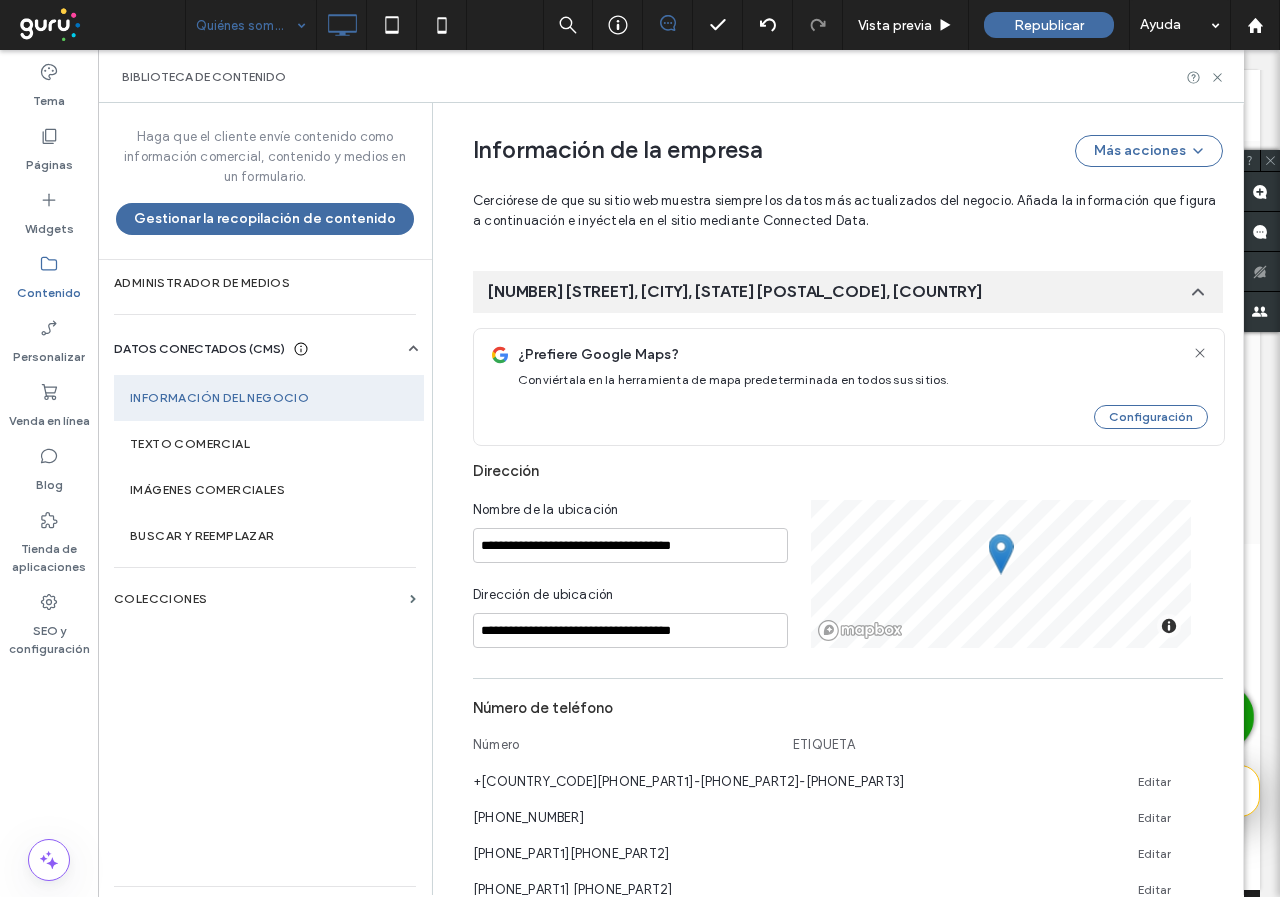 scroll, scrollTop: 497, scrollLeft: 0, axis: vertical 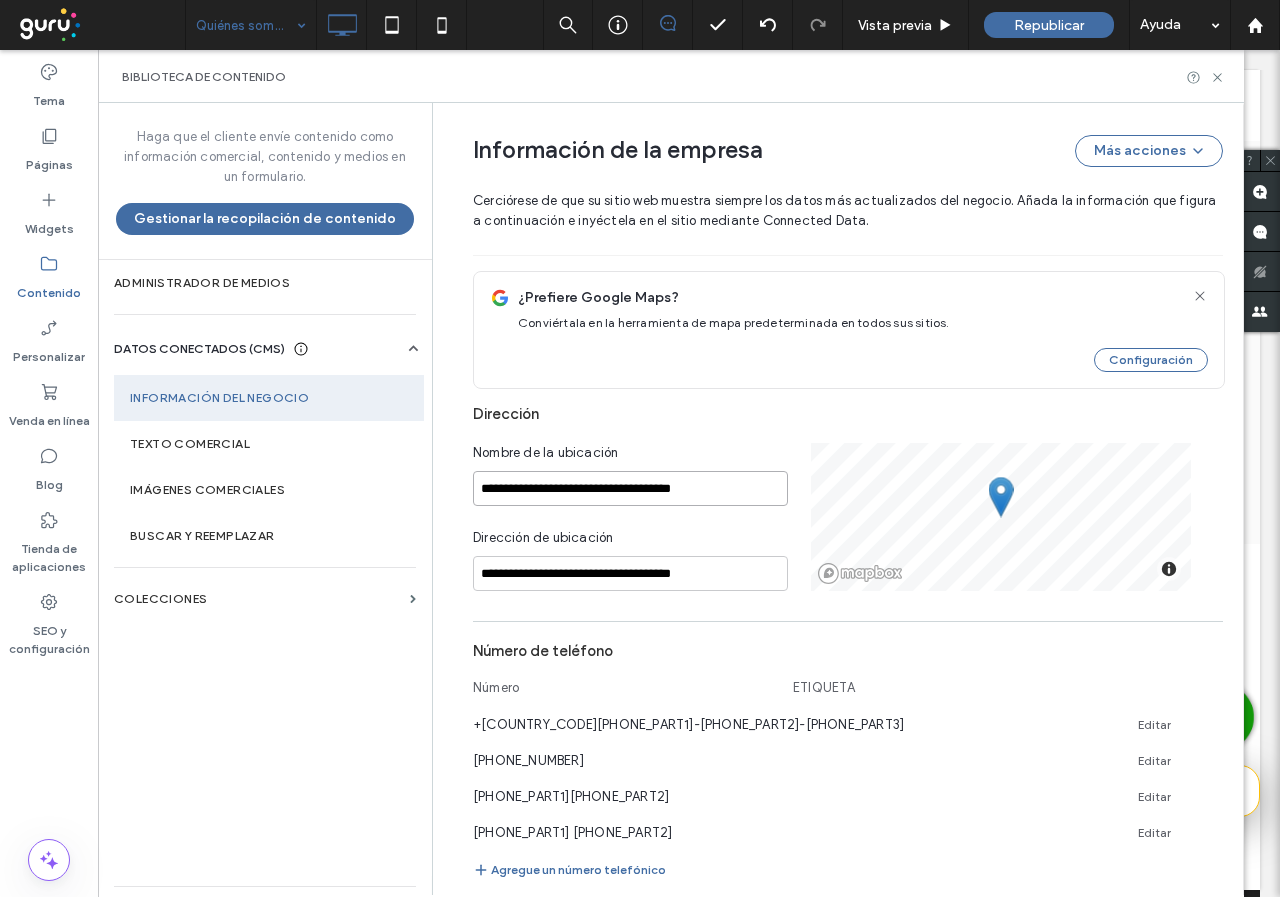 drag, startPoint x: 755, startPoint y: 488, endPoint x: 414, endPoint y: 500, distance: 341.2111 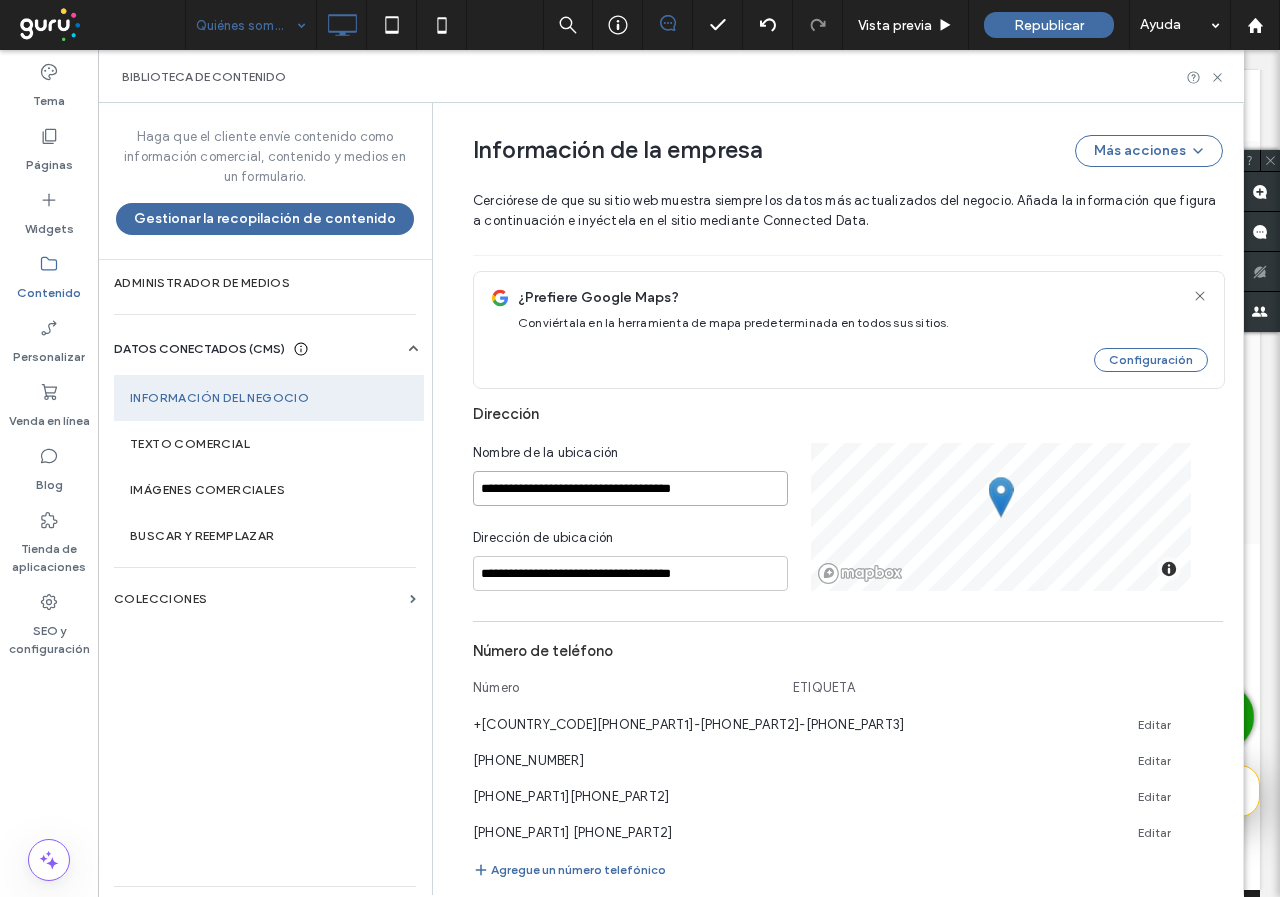 paste 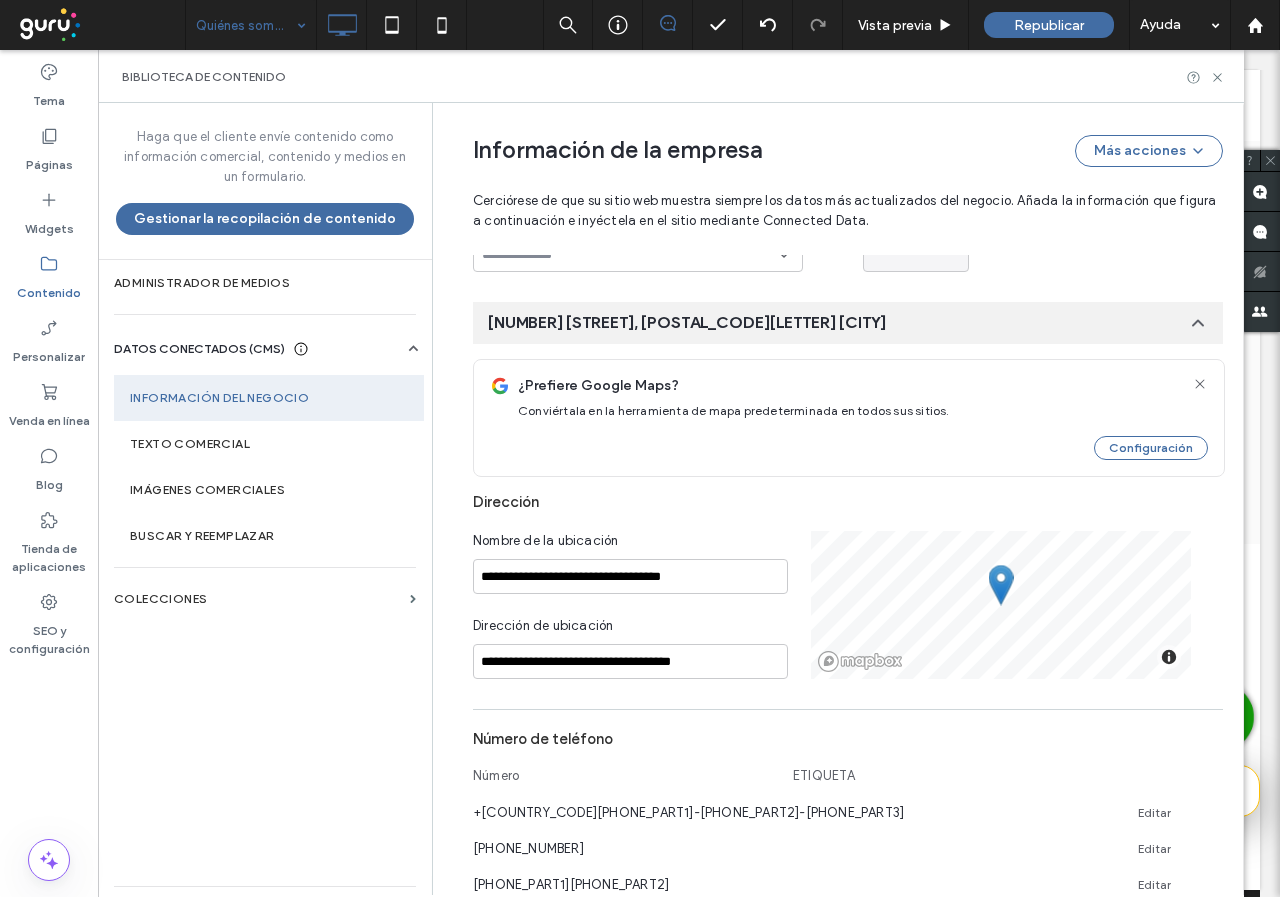 scroll, scrollTop: 403, scrollLeft: 0, axis: vertical 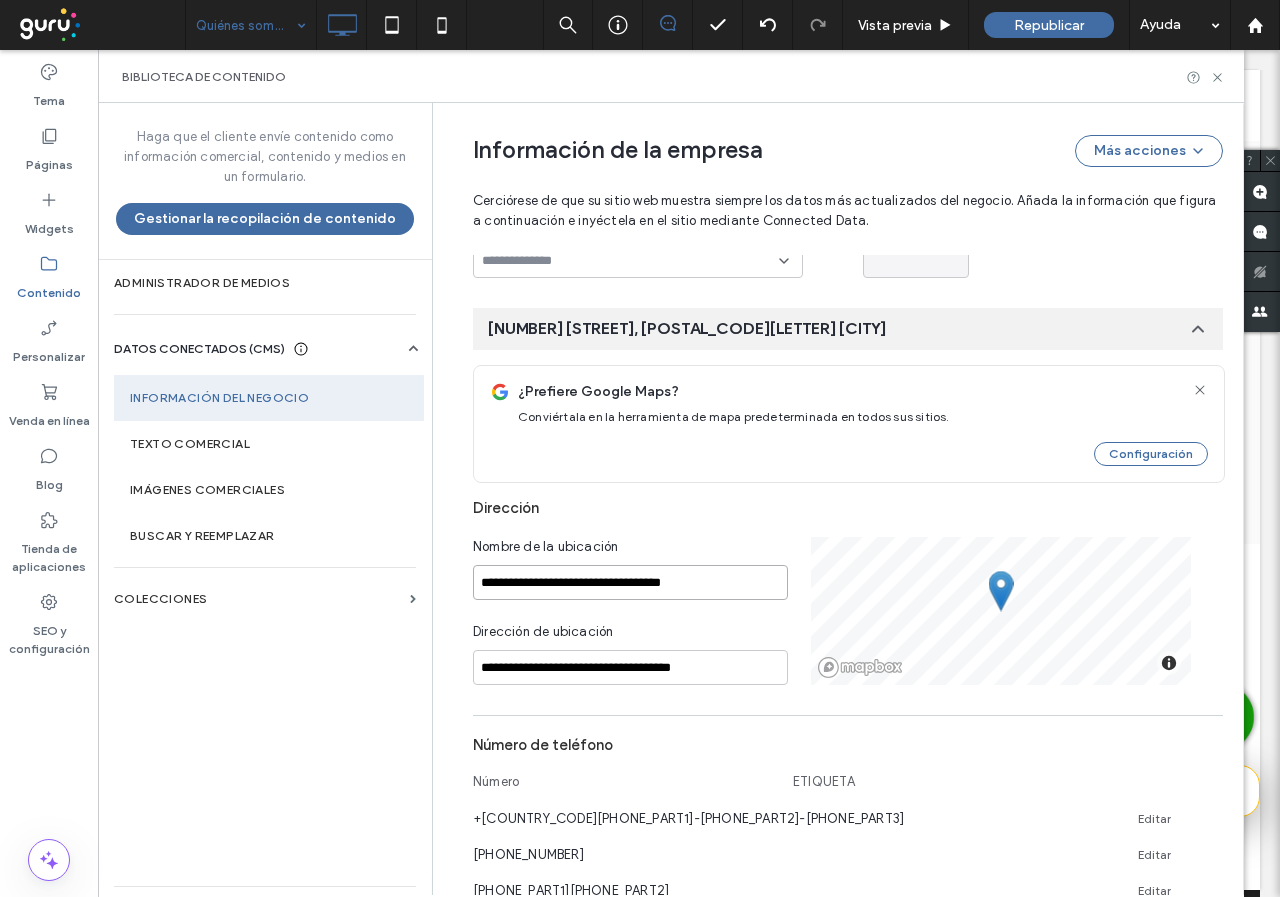 click on "**********" at bounding box center (630, 582) 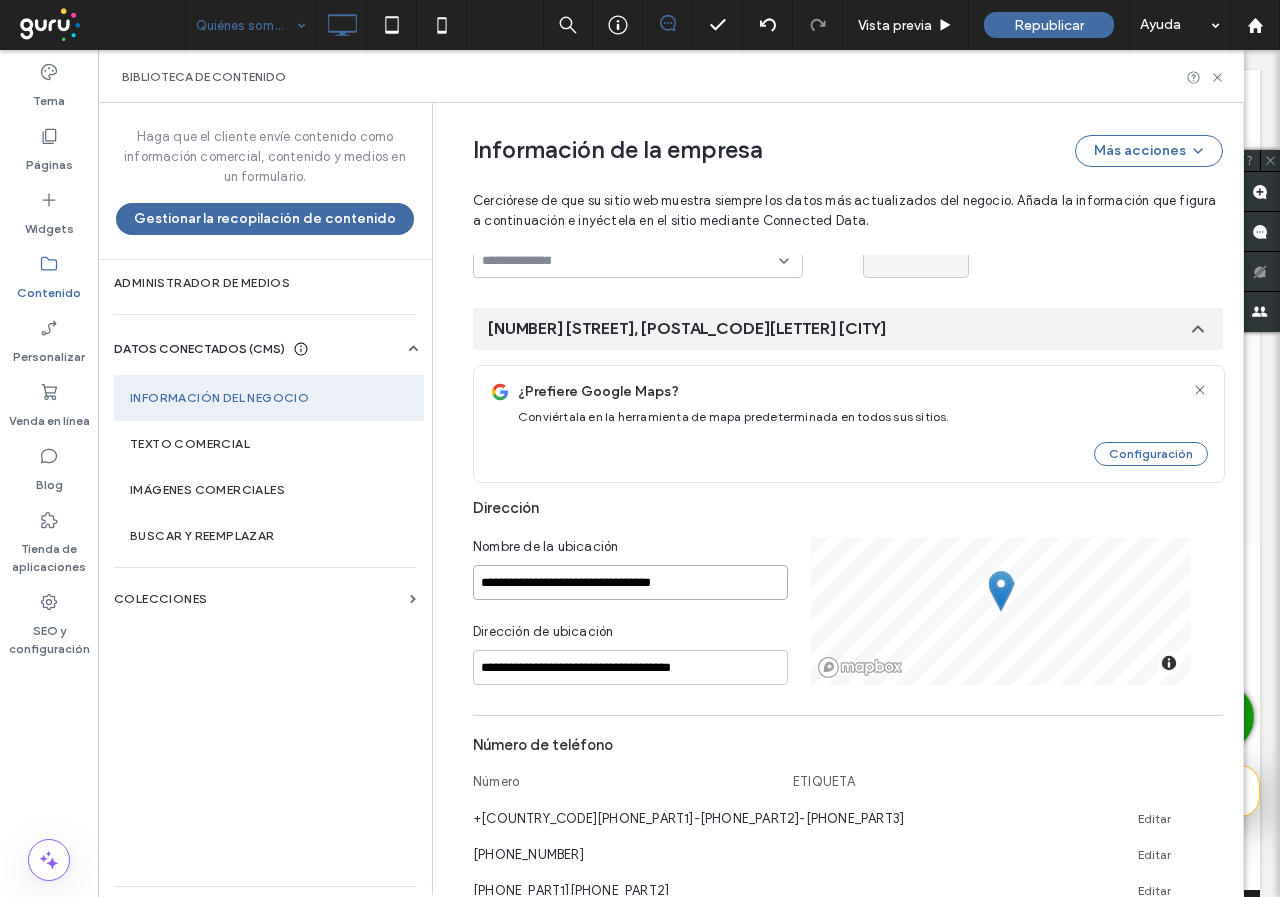 type on "**********" 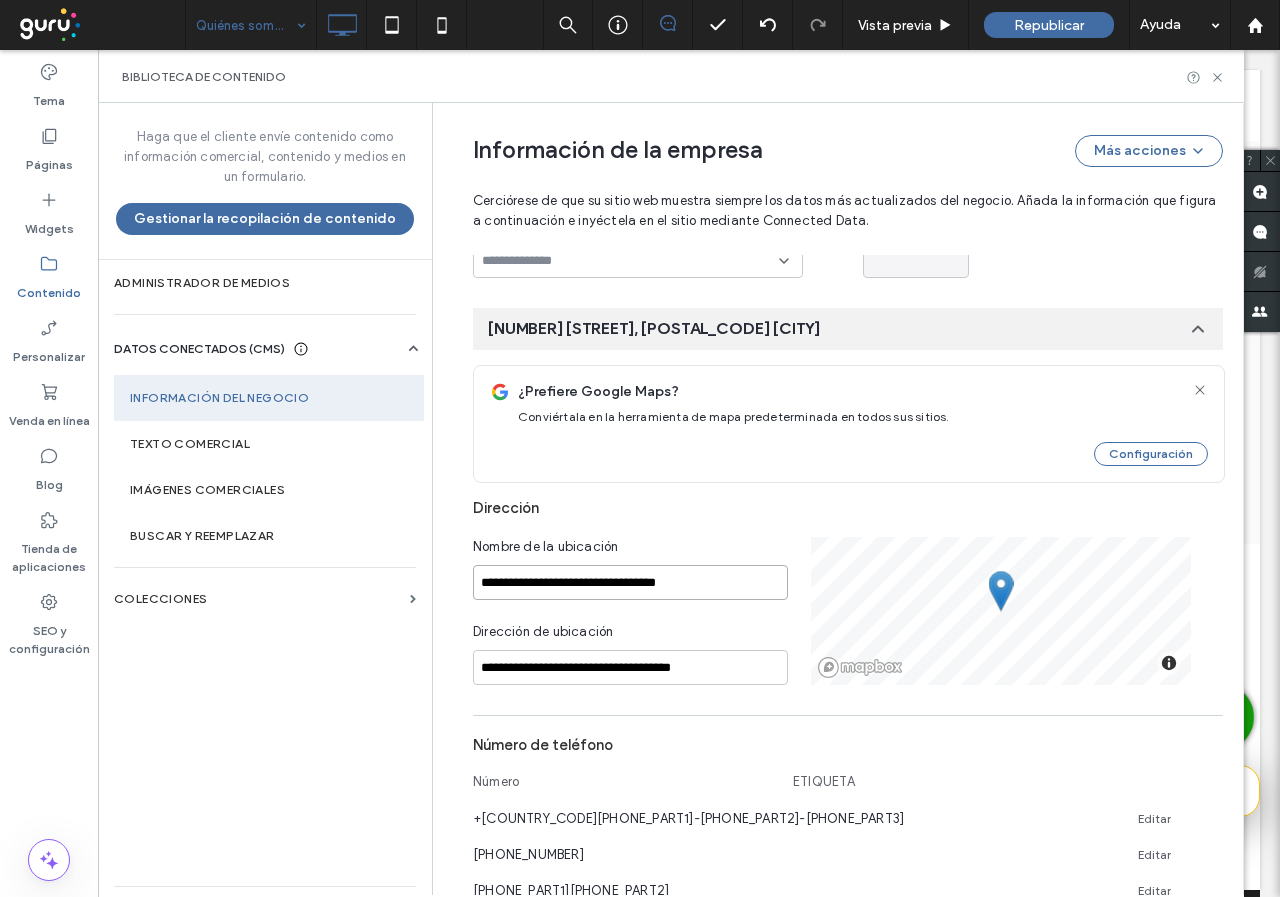 click on "**********" at bounding box center (630, 582) 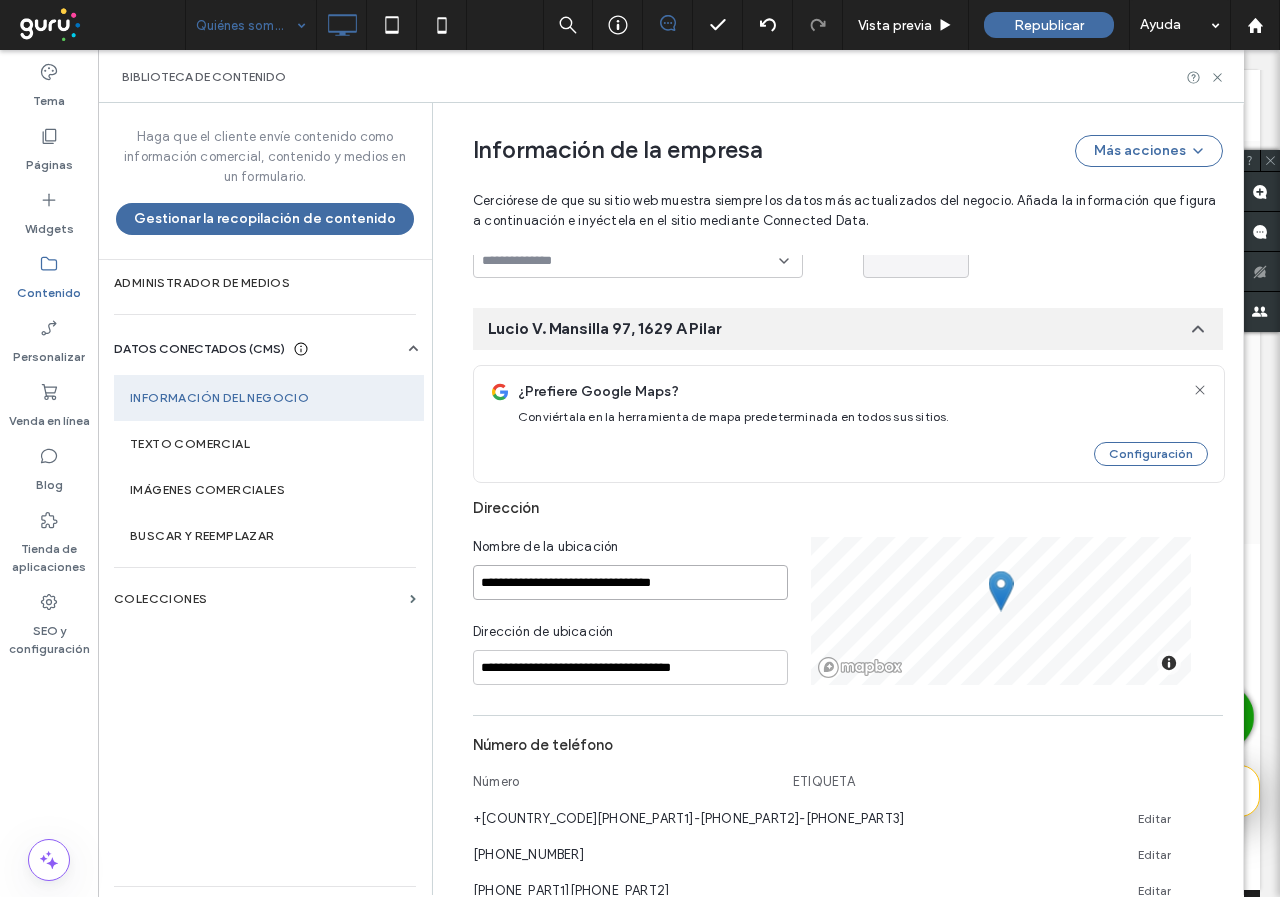 click on "**********" at bounding box center [630, 582] 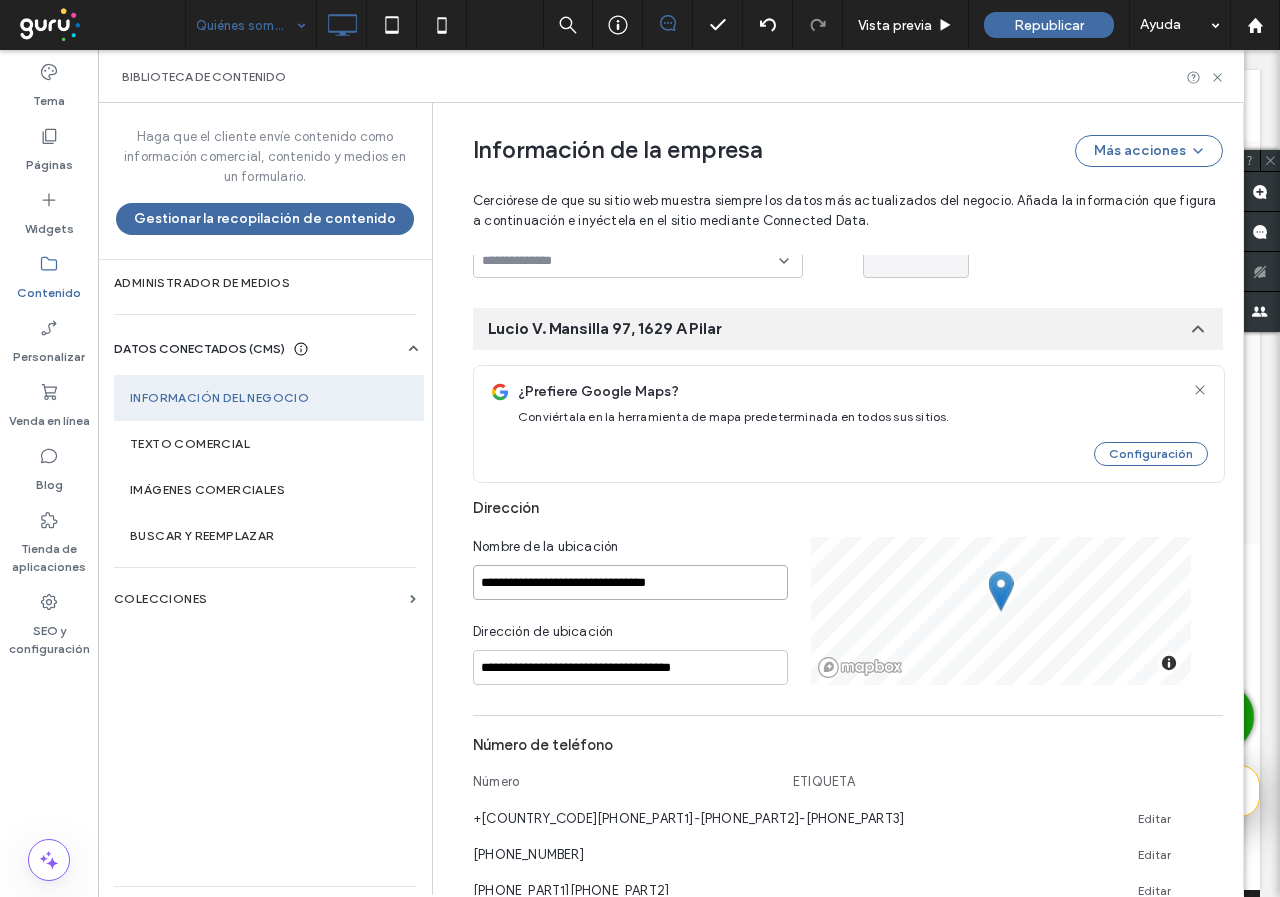 type on "**********" 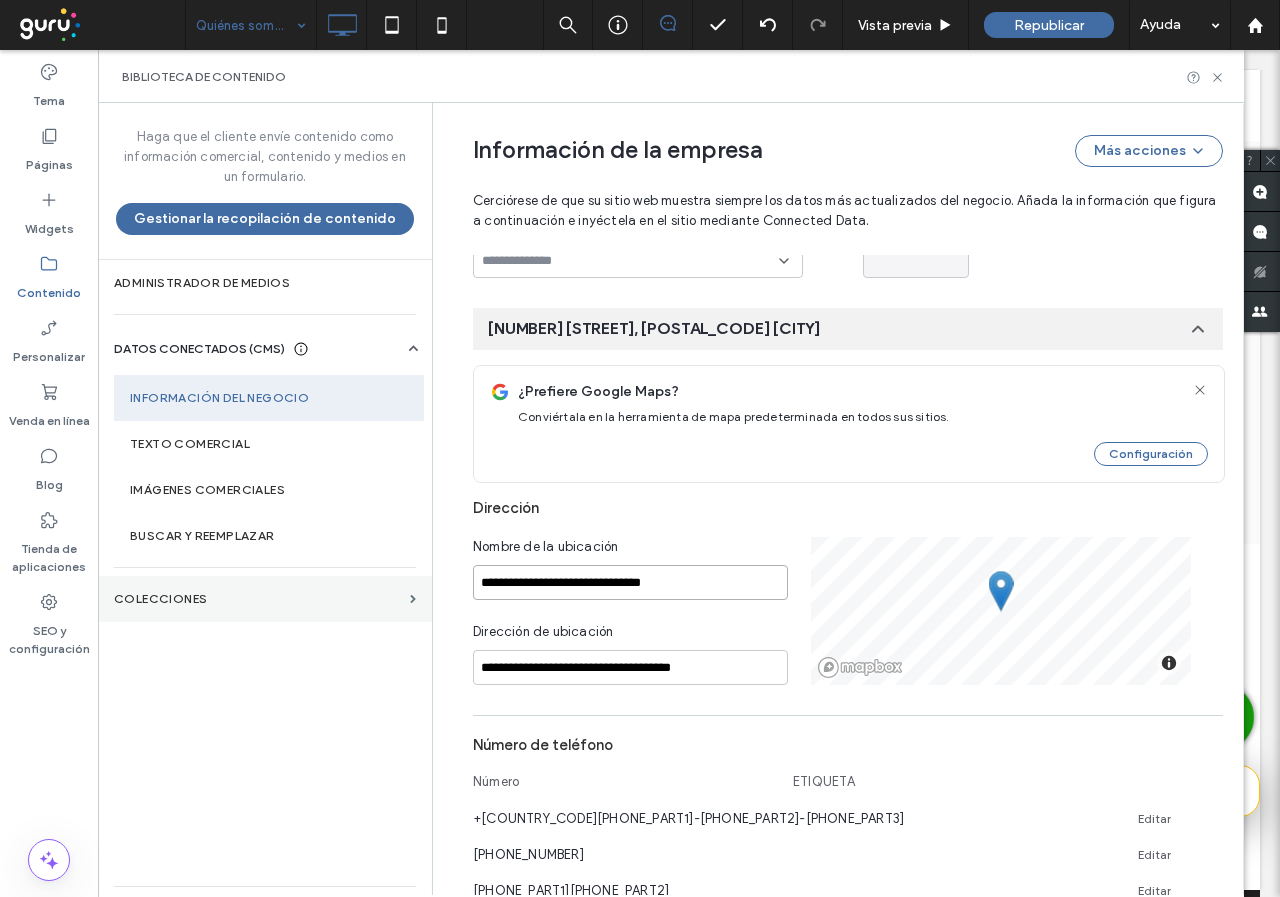 drag, startPoint x: 709, startPoint y: 586, endPoint x: 410, endPoint y: 615, distance: 300.40308 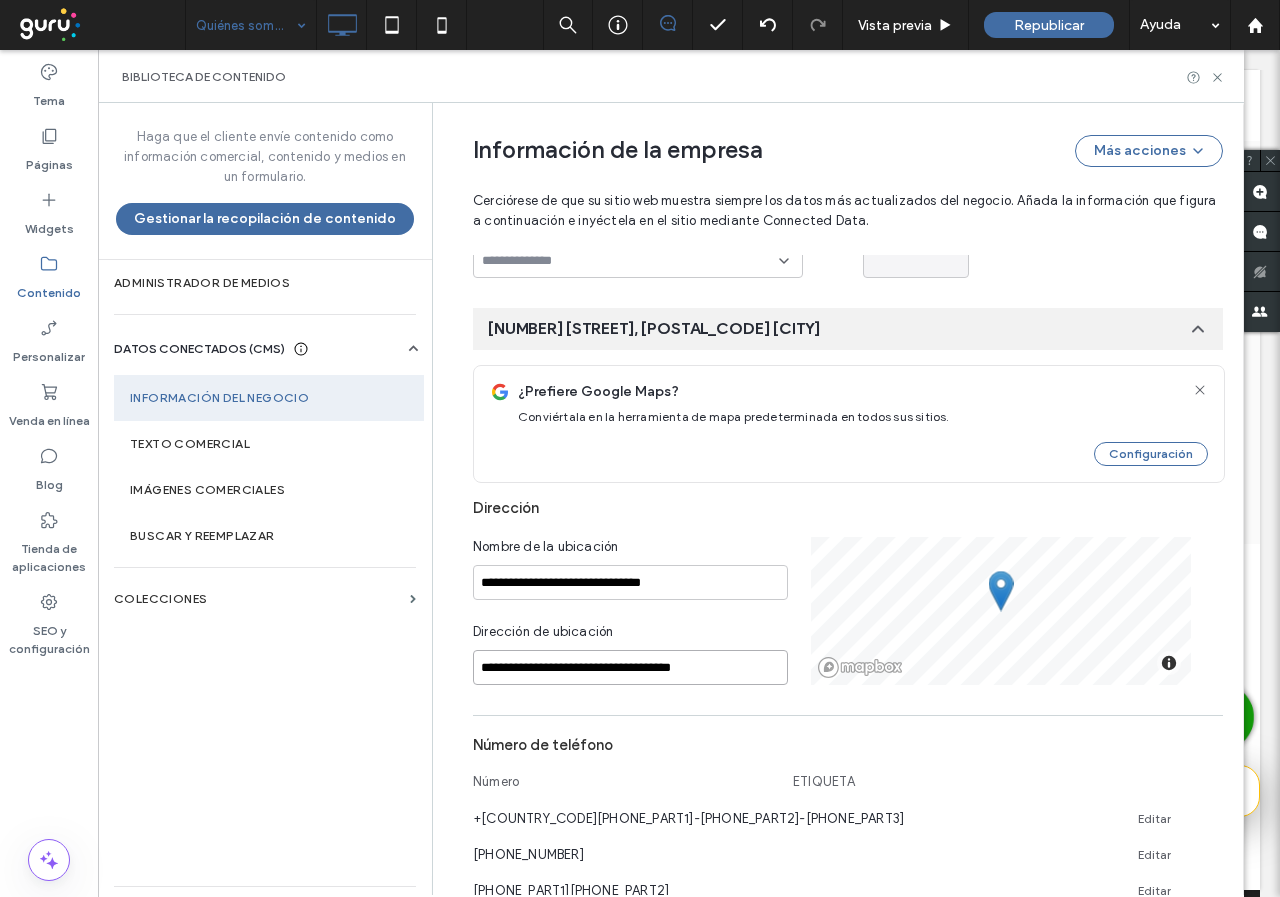 click on "**********" at bounding box center [630, 667] 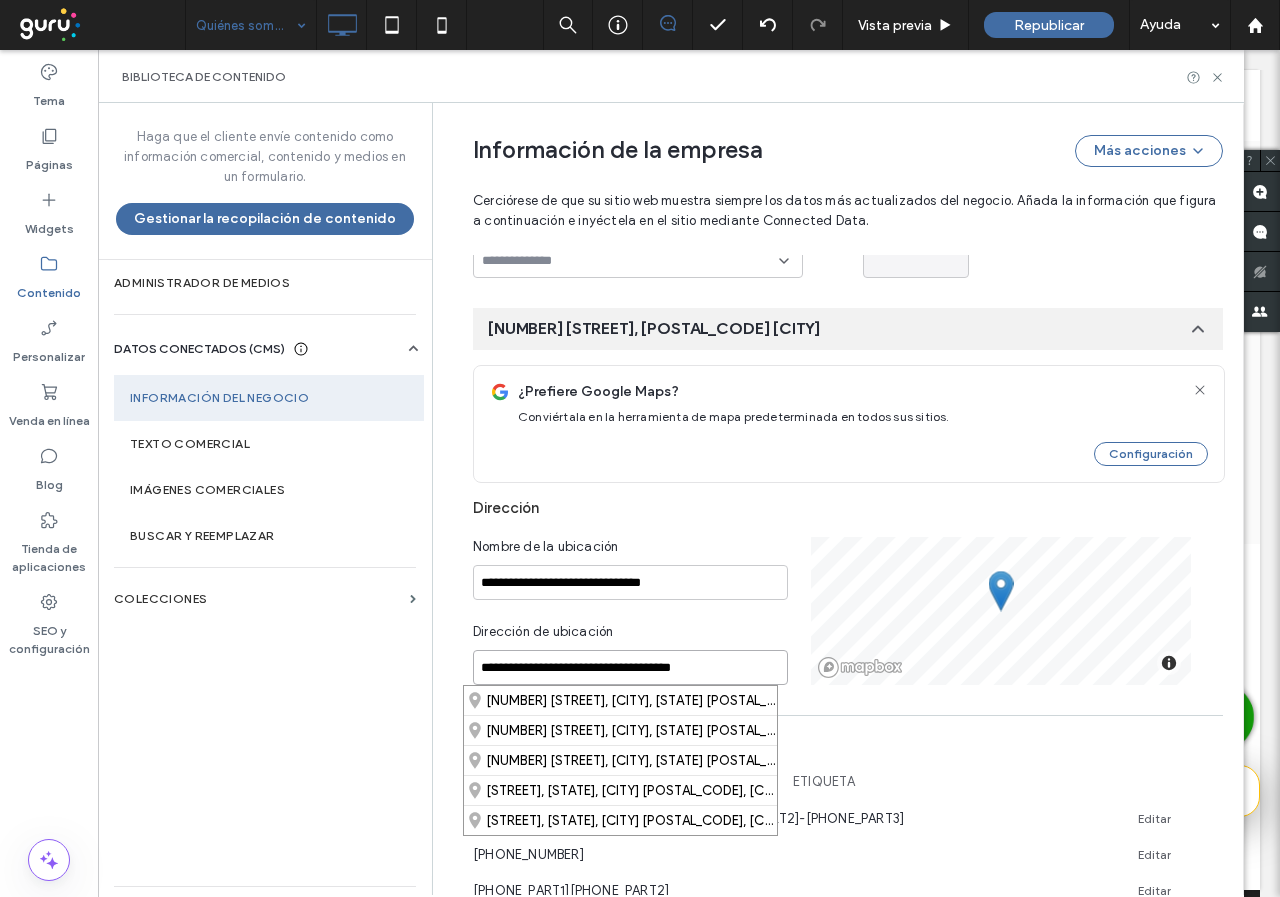 drag, startPoint x: 748, startPoint y: 668, endPoint x: 426, endPoint y: 672, distance: 322.02484 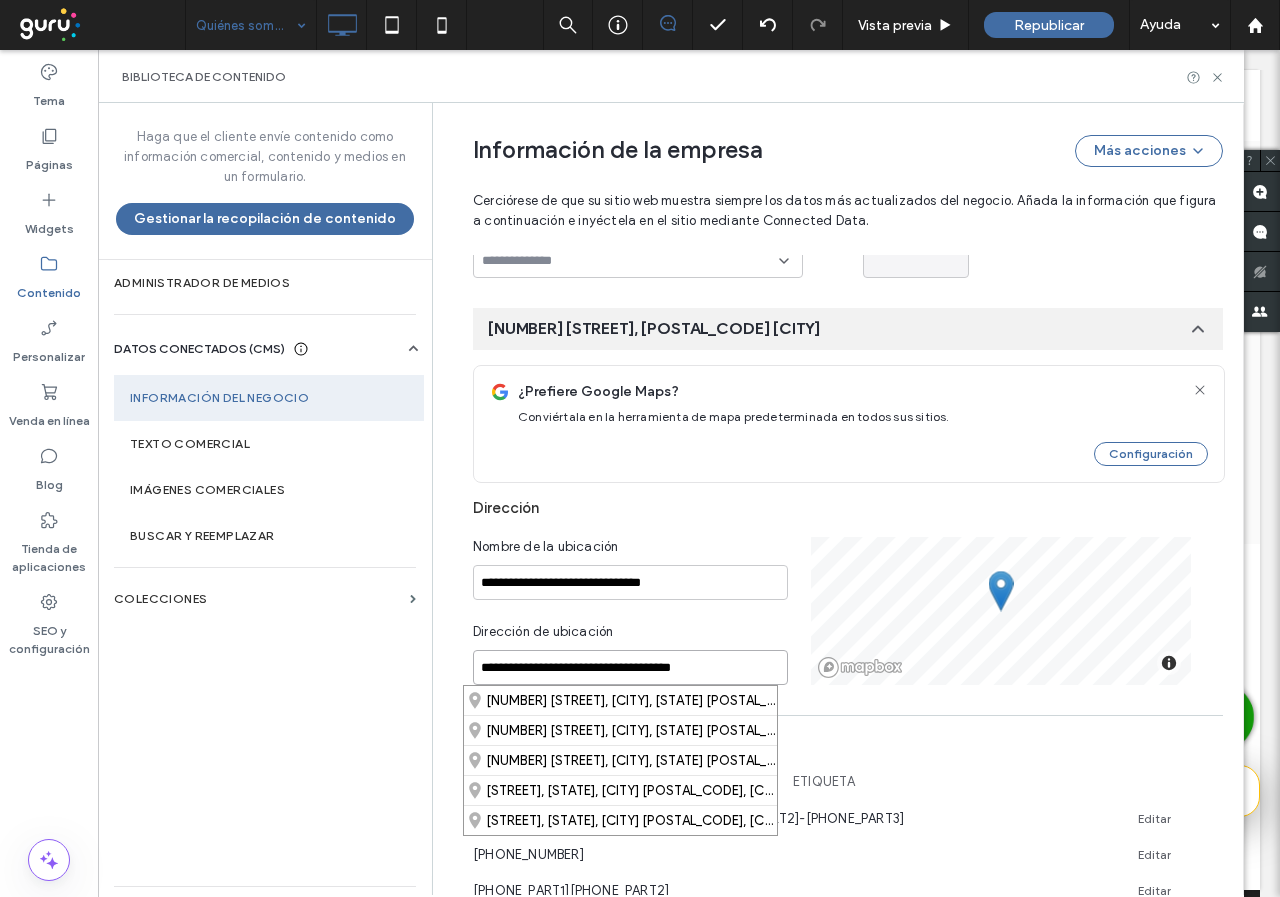 paste 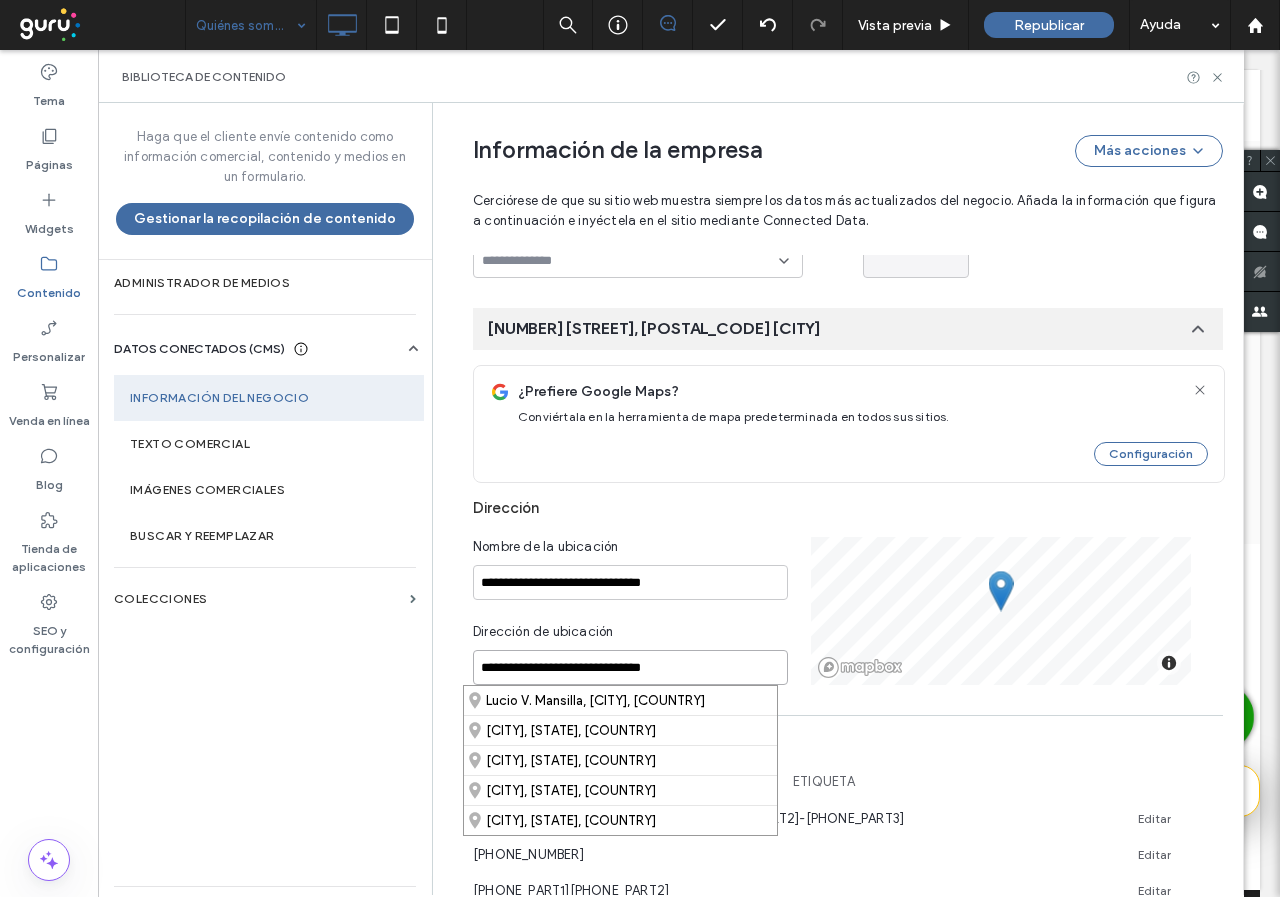 scroll, scrollTop: 503, scrollLeft: 0, axis: vertical 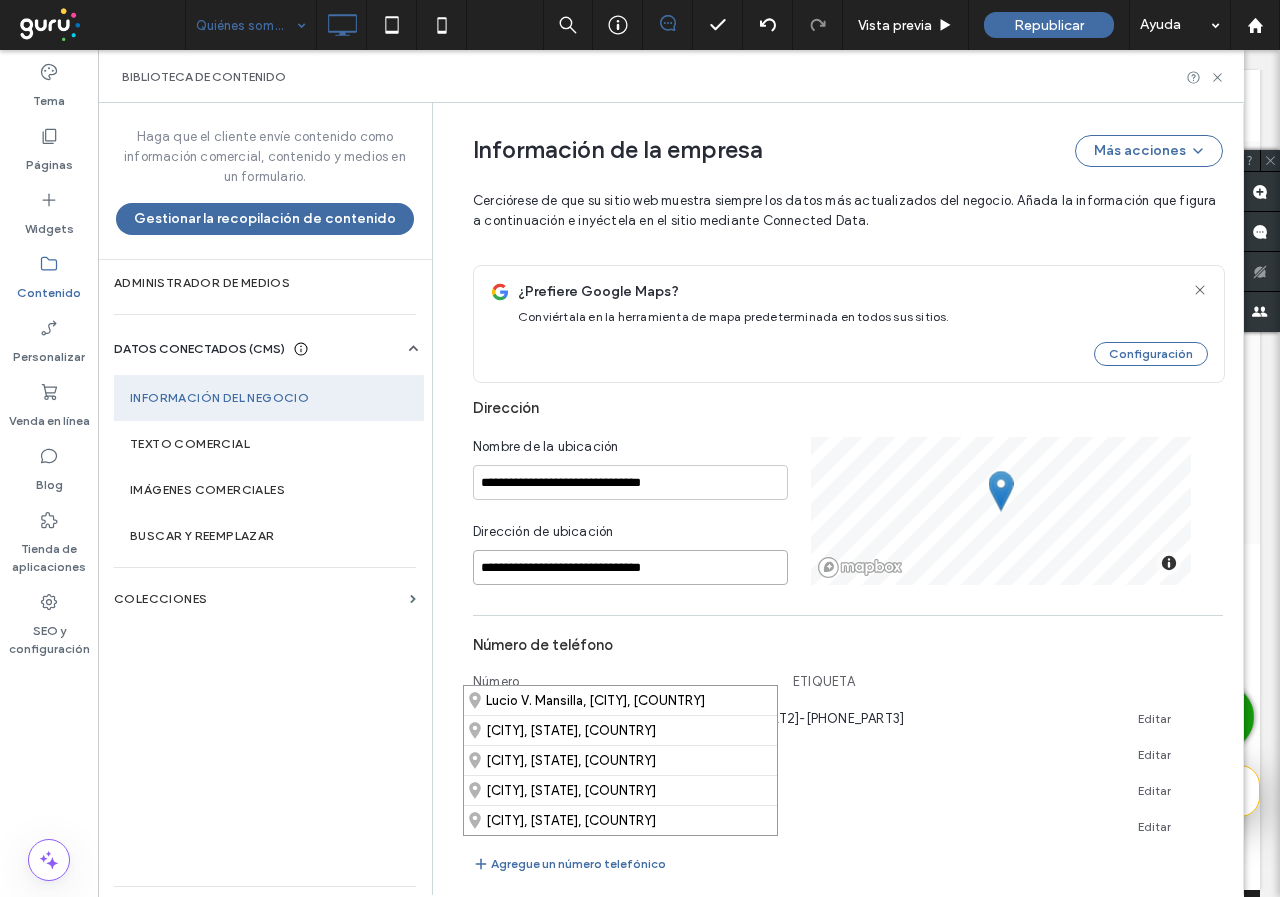 drag, startPoint x: 588, startPoint y: 574, endPoint x: 685, endPoint y: 570, distance: 97.082436 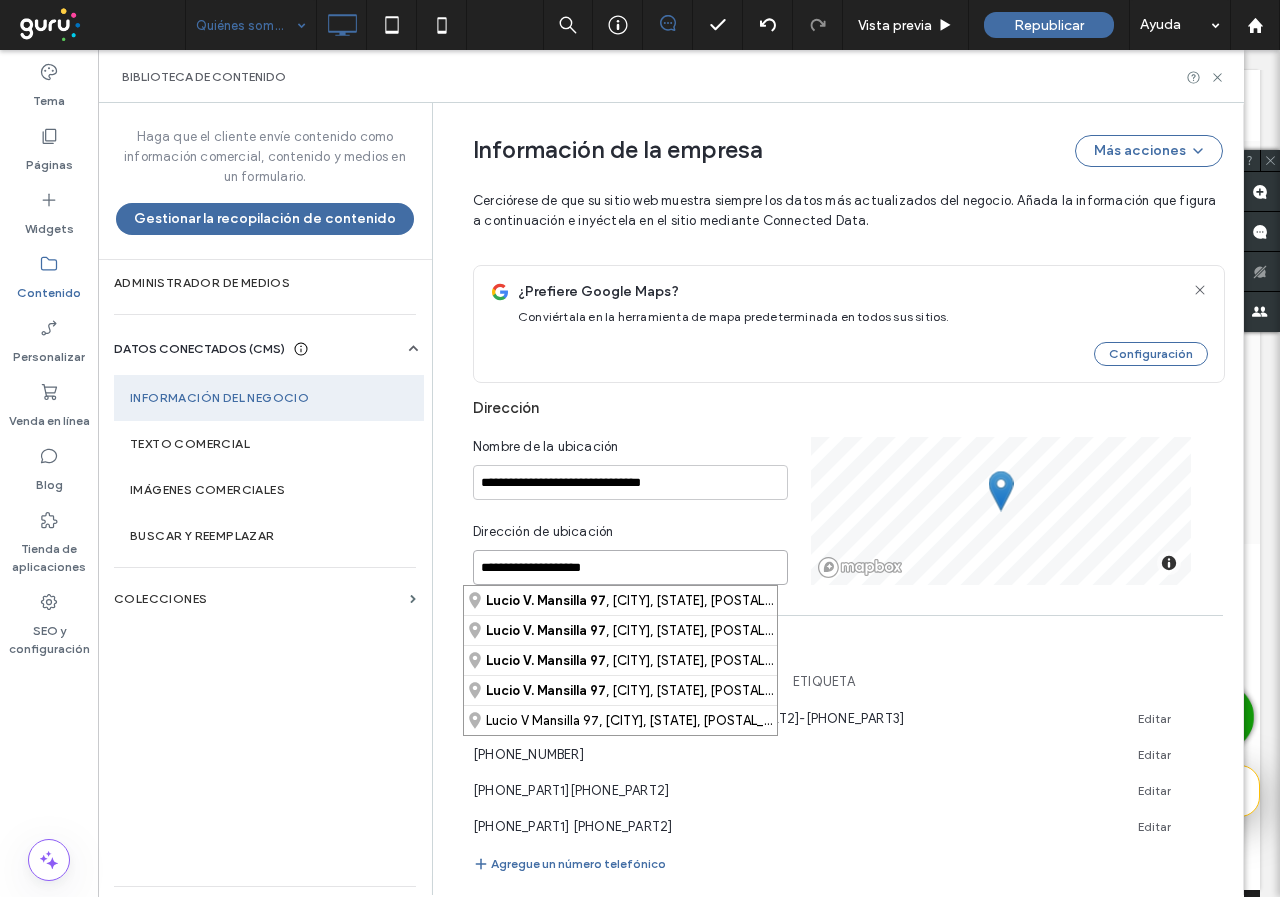 drag, startPoint x: 520, startPoint y: 567, endPoint x: 445, endPoint y: 565, distance: 75.026665 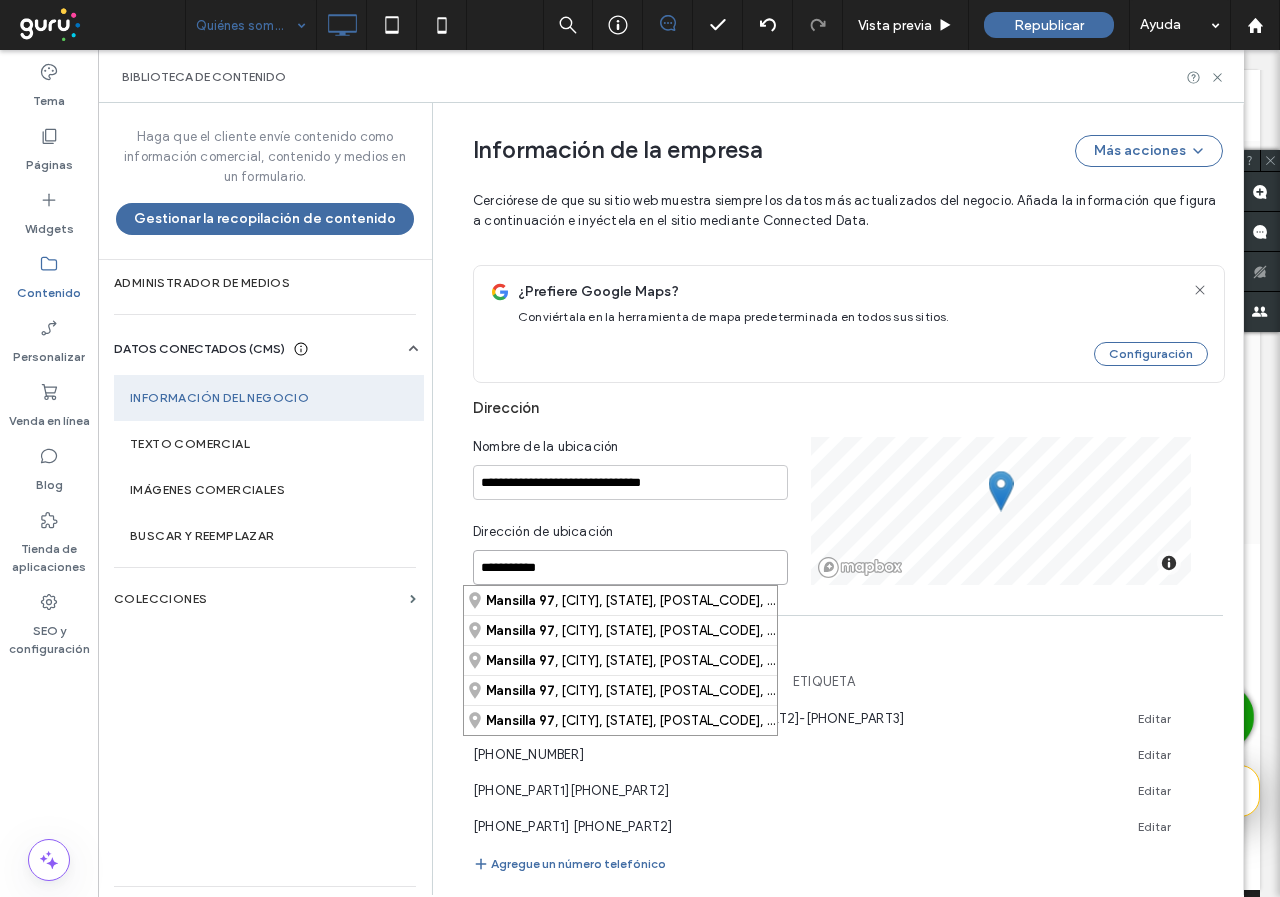 click on "**********" at bounding box center (630, 567) 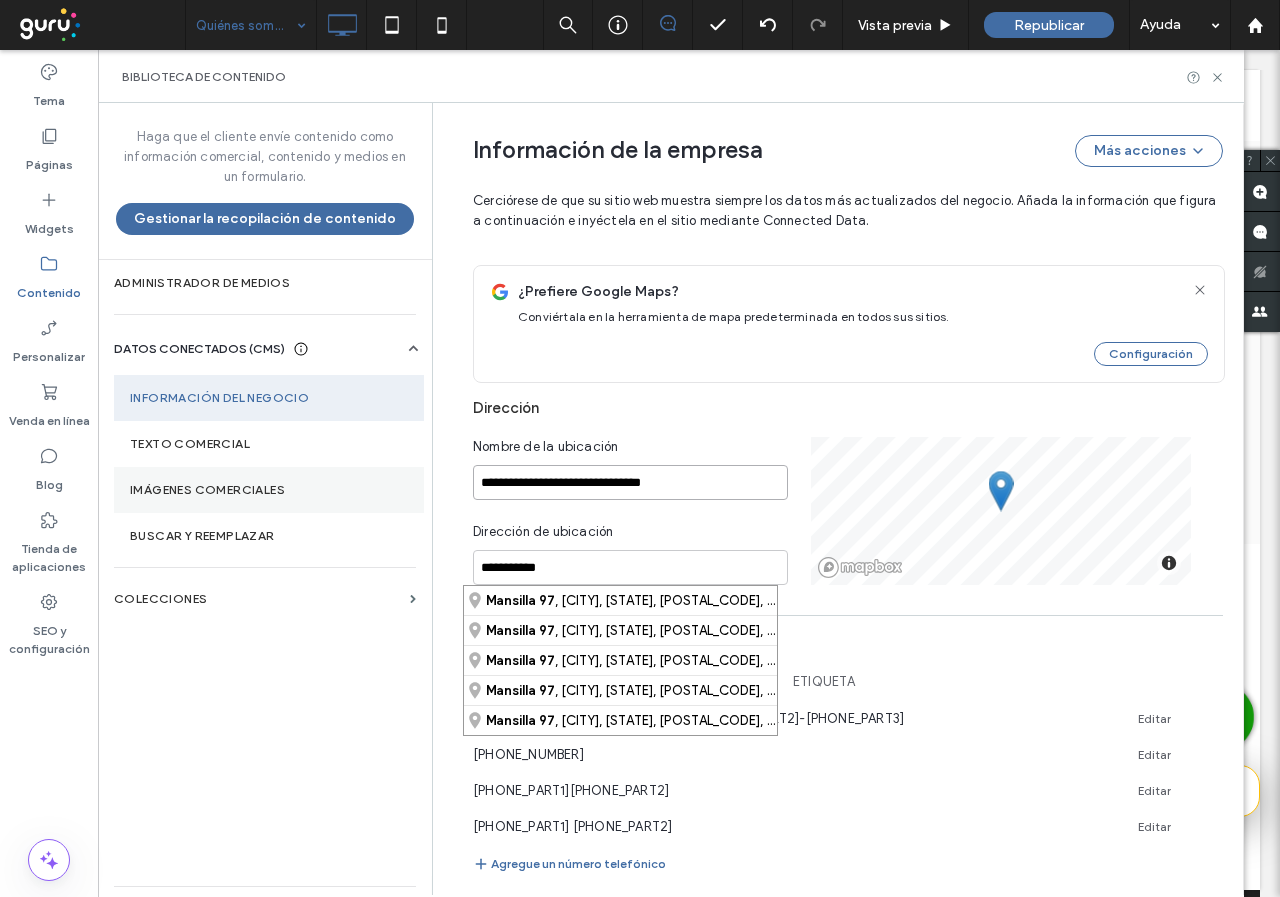 drag, startPoint x: 687, startPoint y: 474, endPoint x: 375, endPoint y: 491, distance: 312.4628 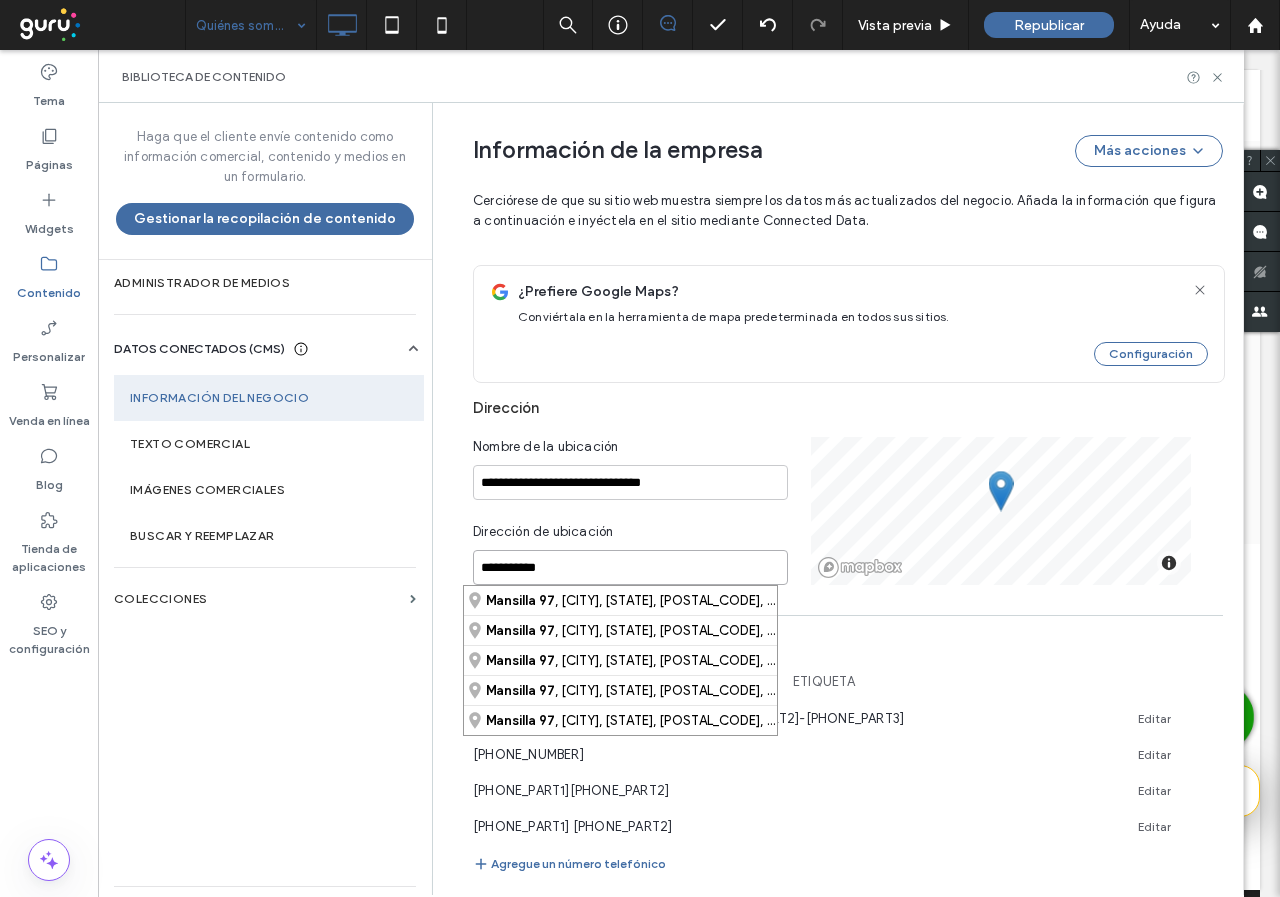 click on "**********" at bounding box center (630, 567) 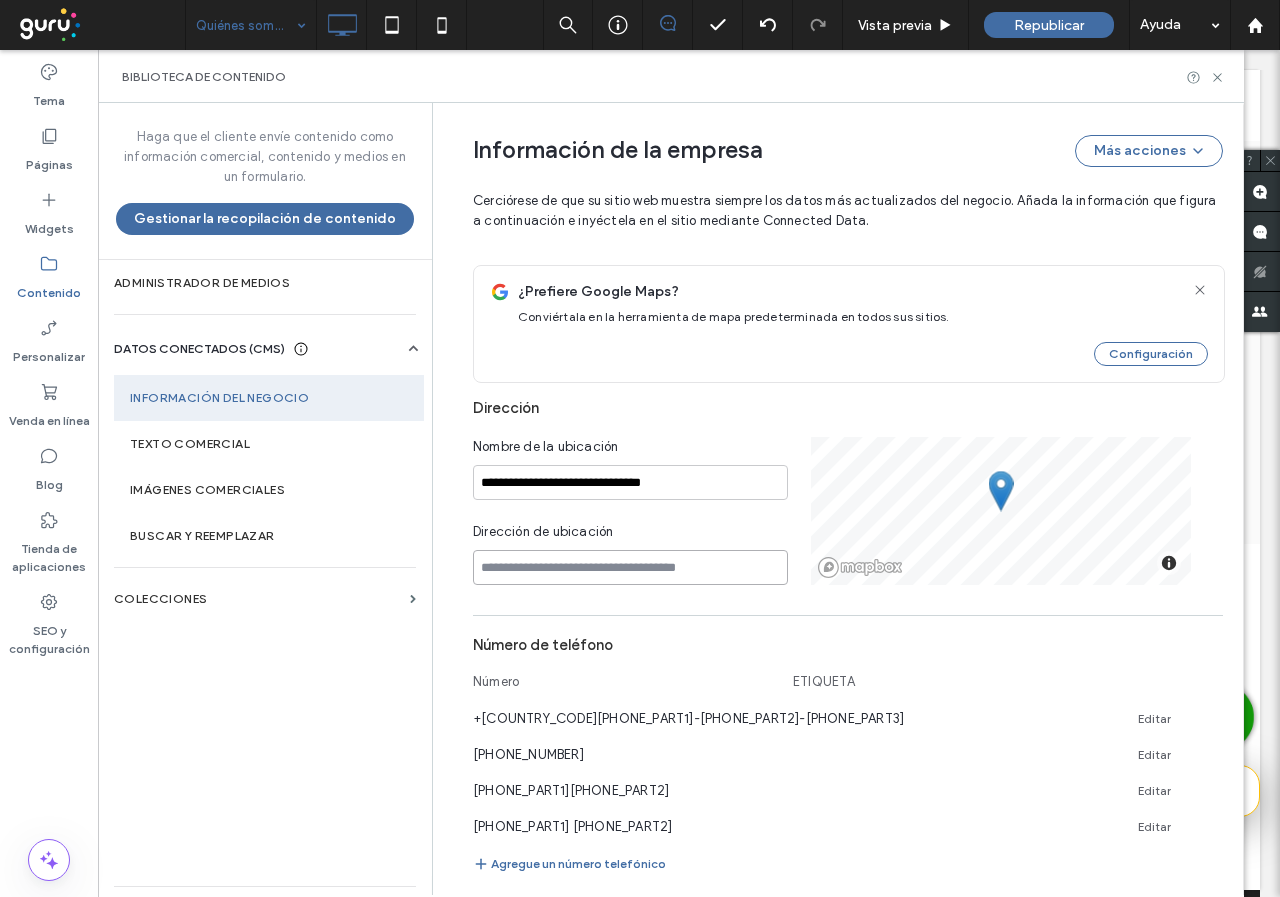 type 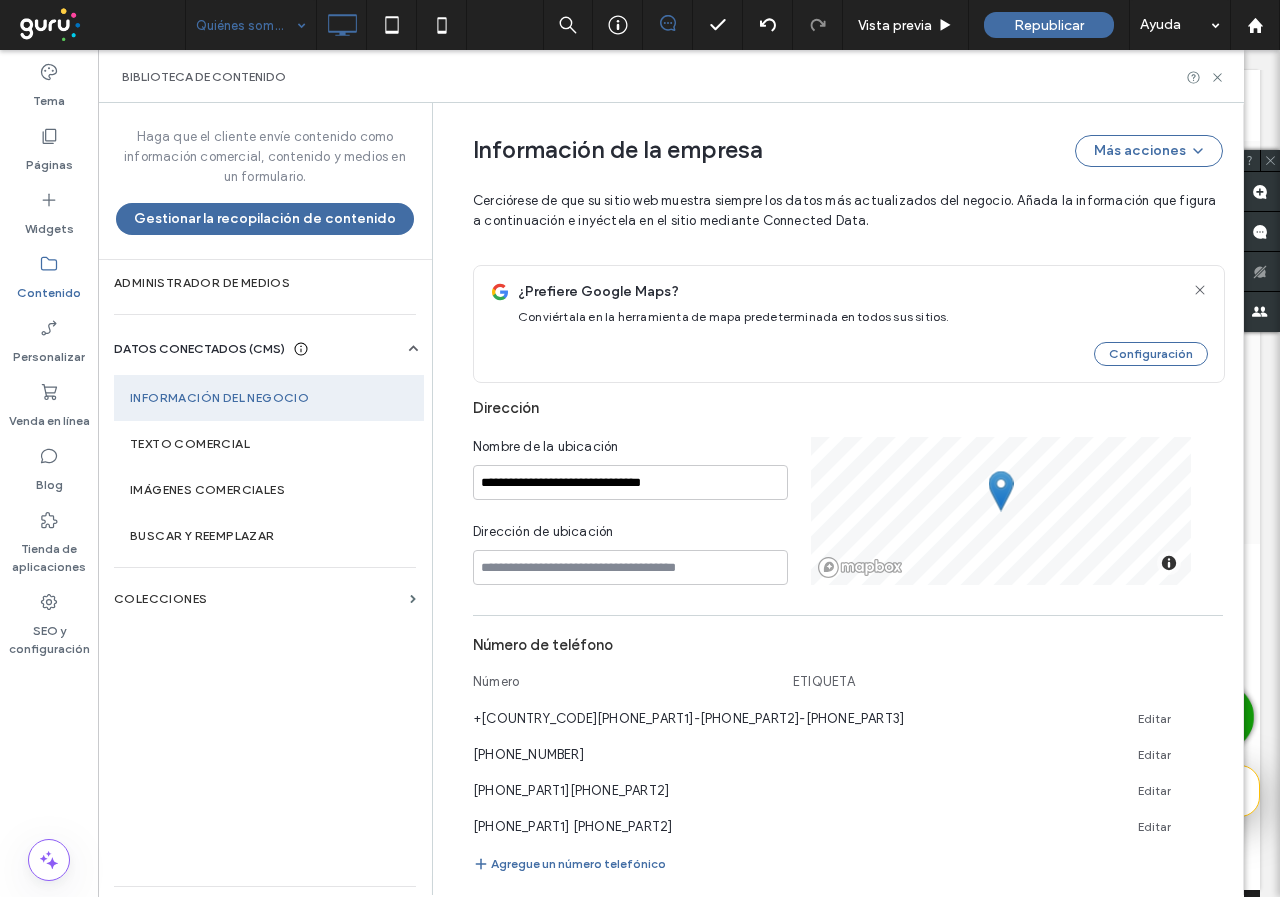 click on "Número de teléfono" at bounding box center [848, 645] 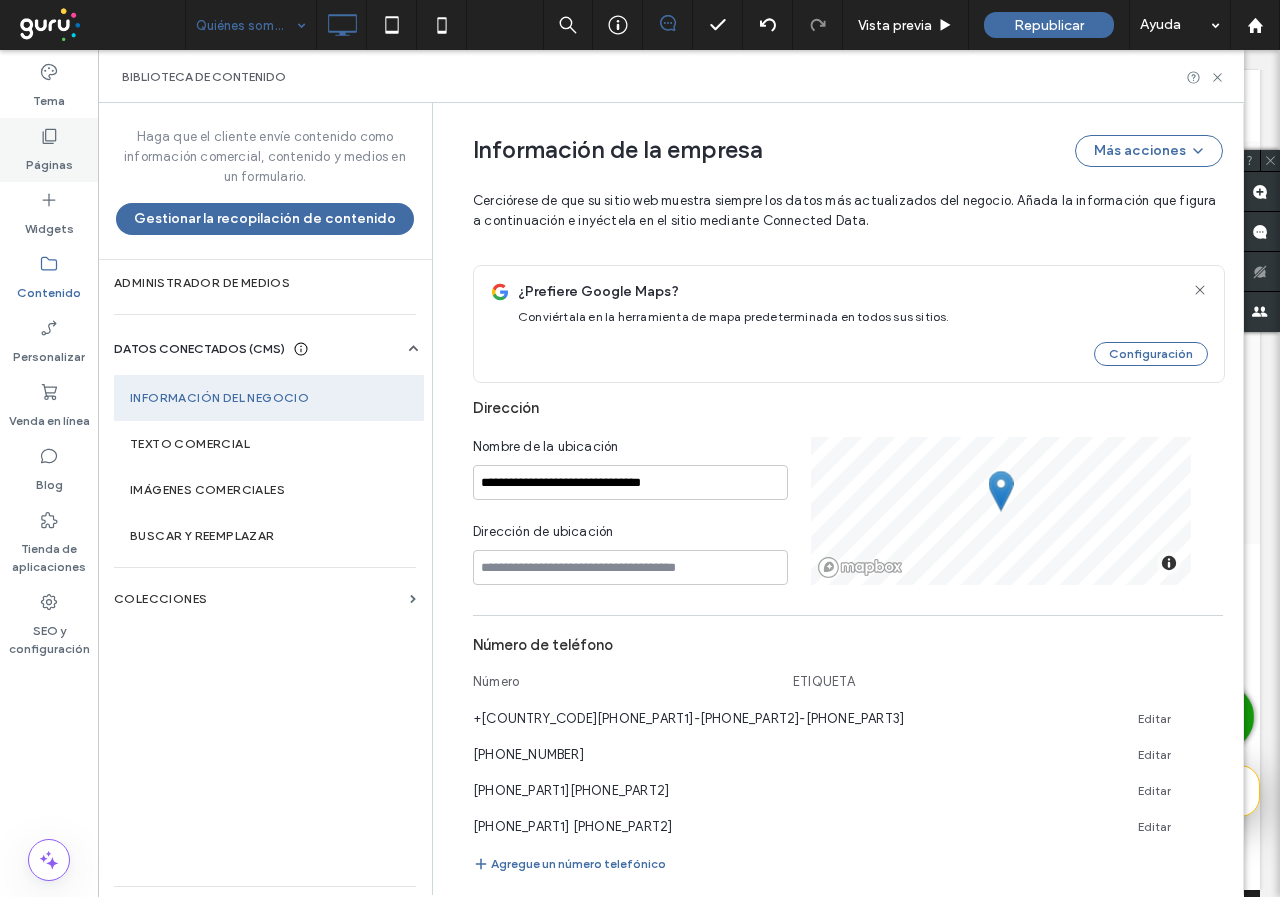 click on "Páginas" at bounding box center [49, 150] 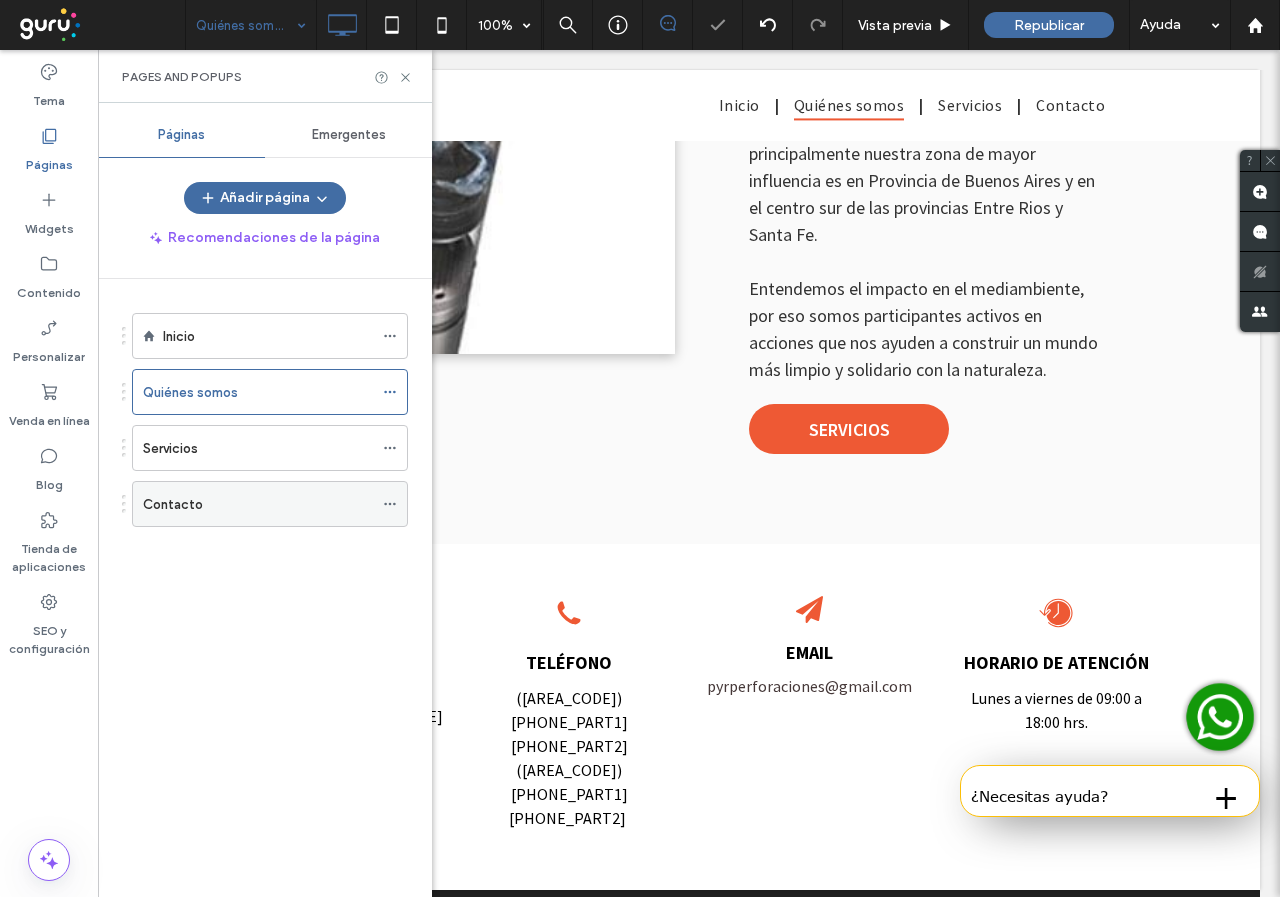 click on "Contacto" at bounding box center [173, 504] 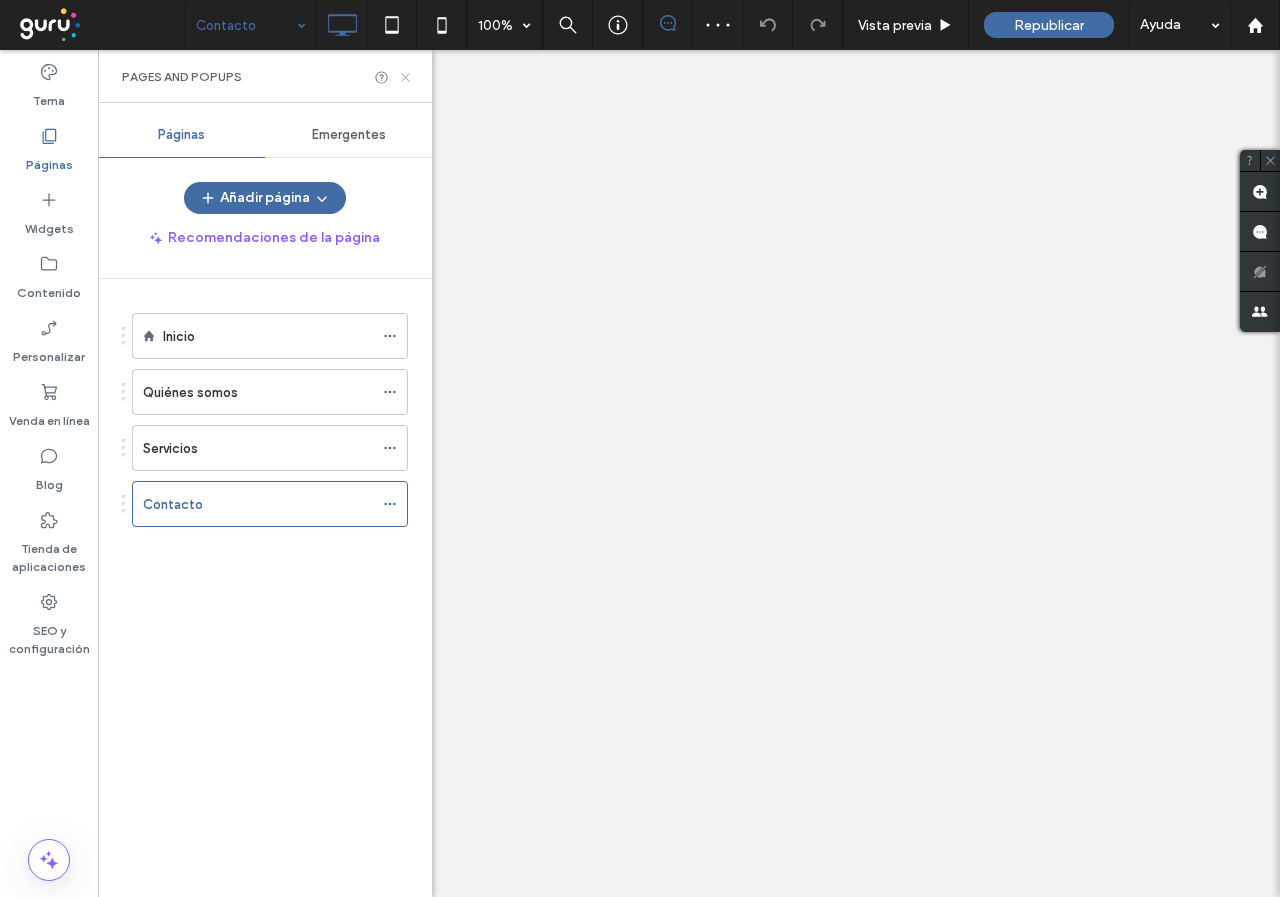 click 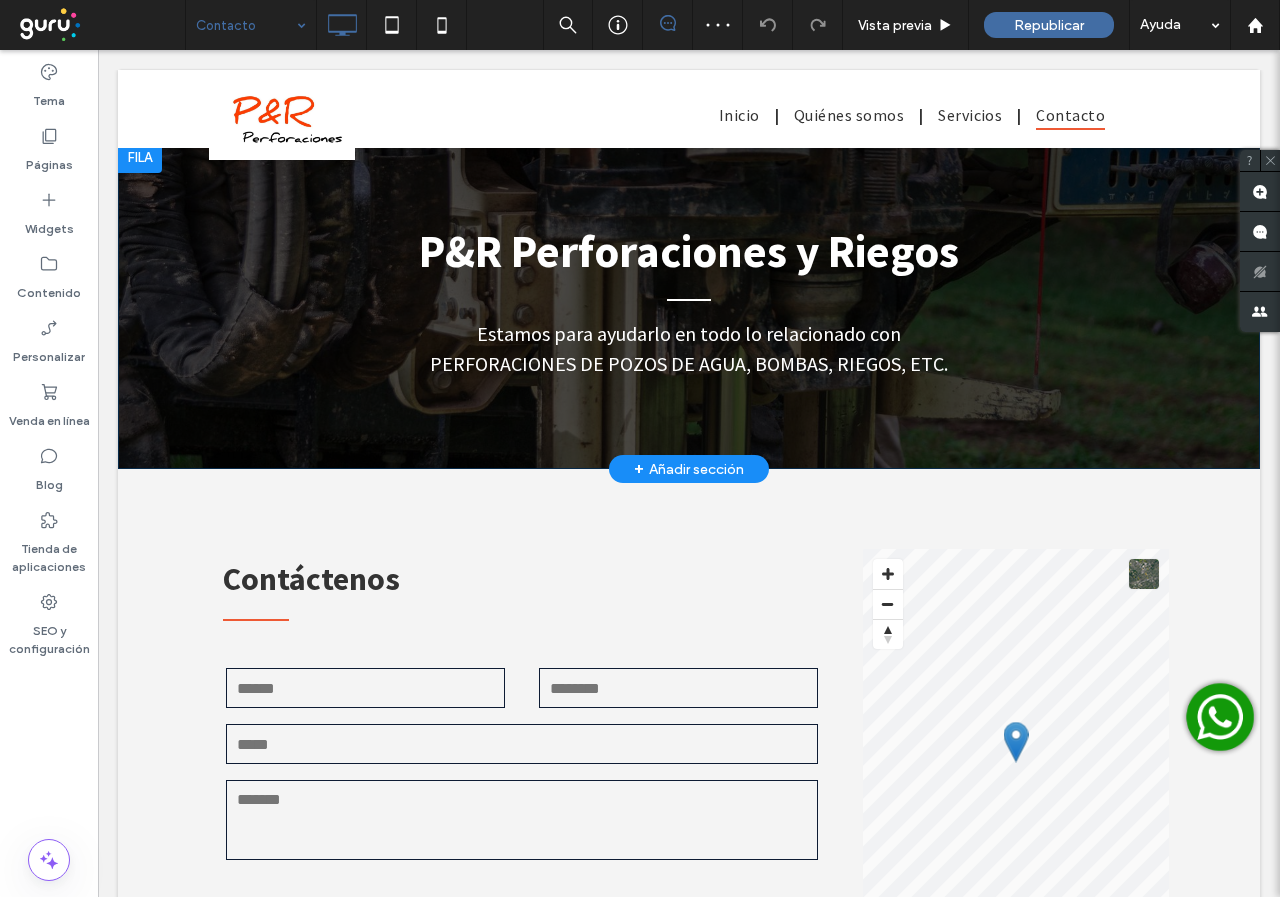 scroll, scrollTop: 0, scrollLeft: 0, axis: both 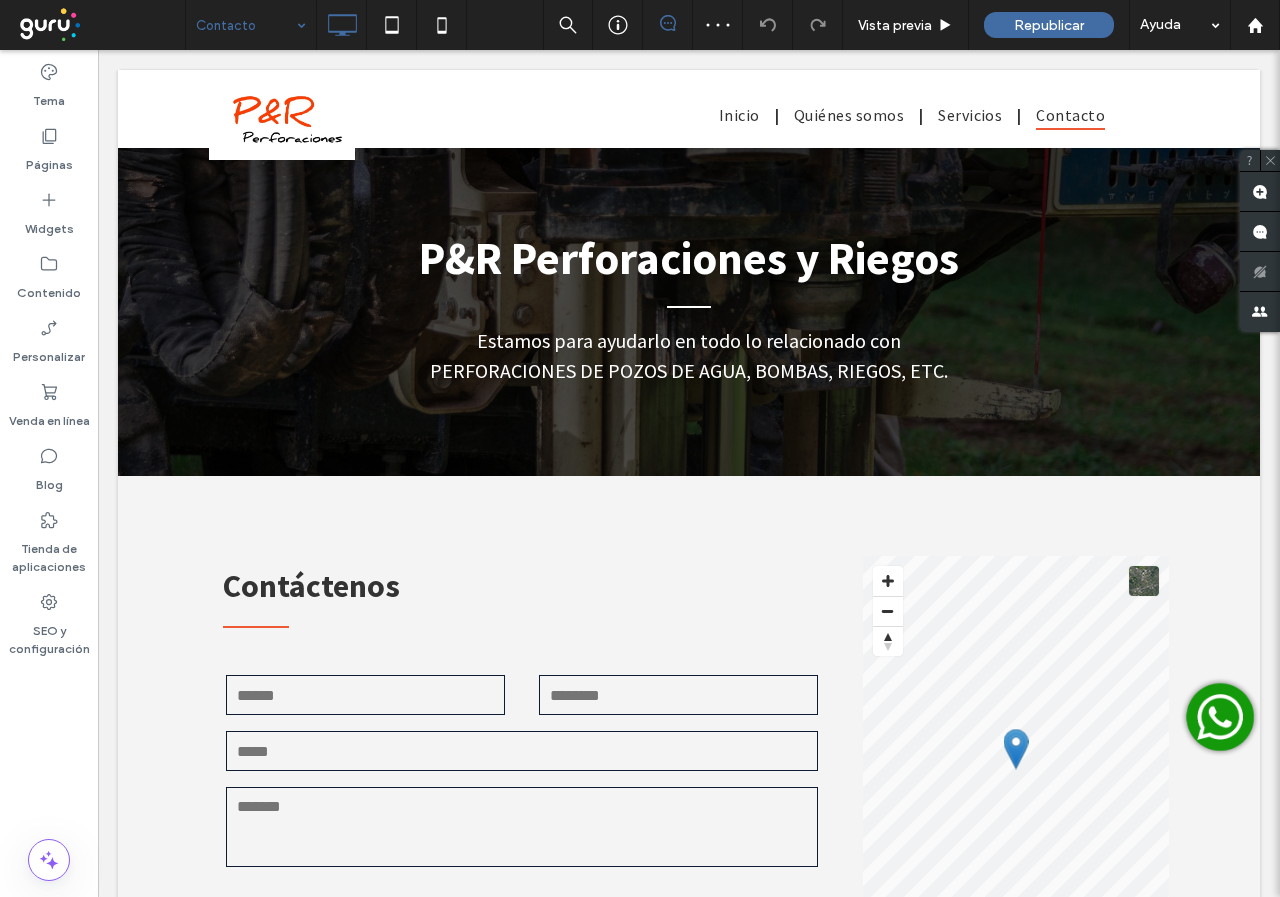 click at bounding box center (1110, 627) 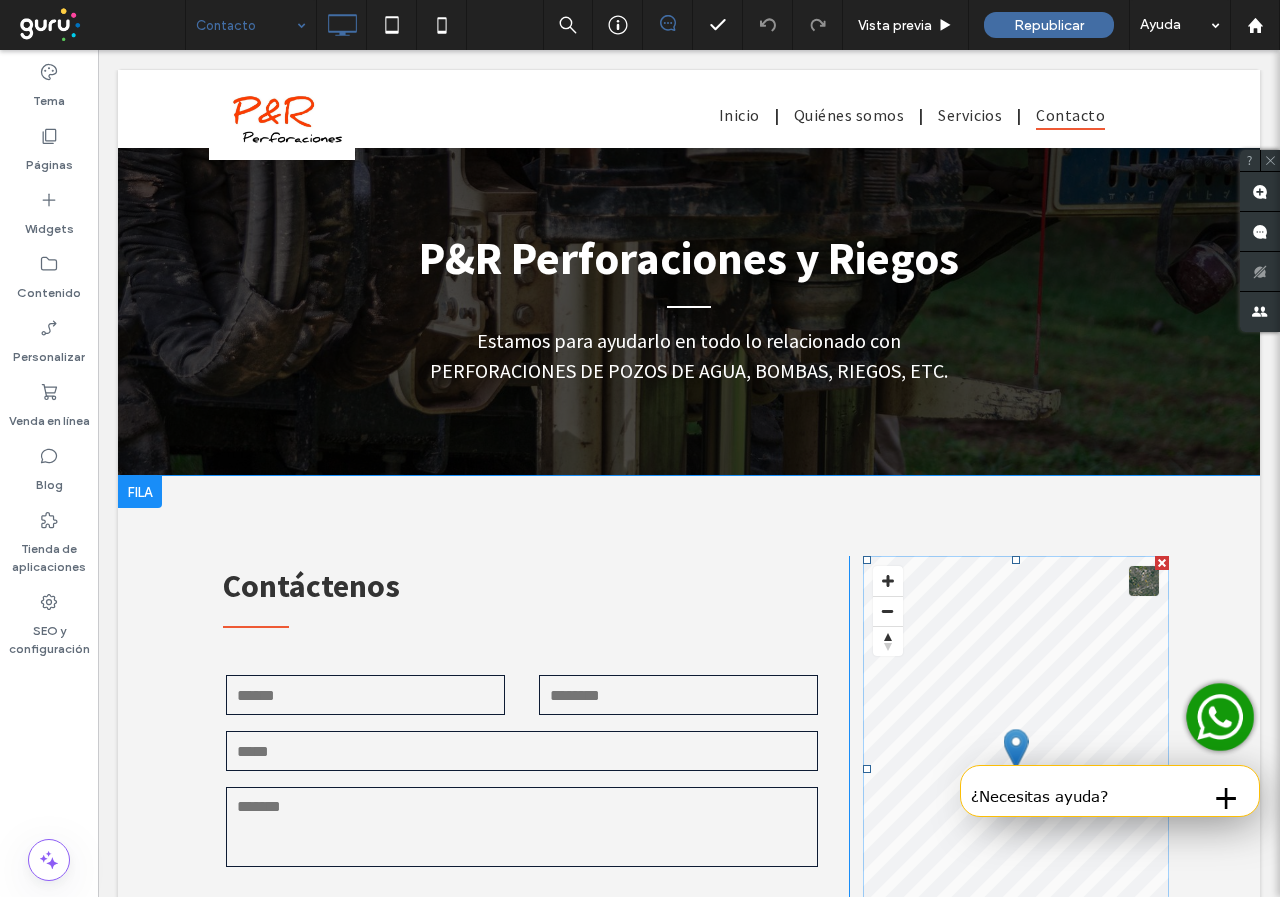 click at bounding box center (1016, 768) 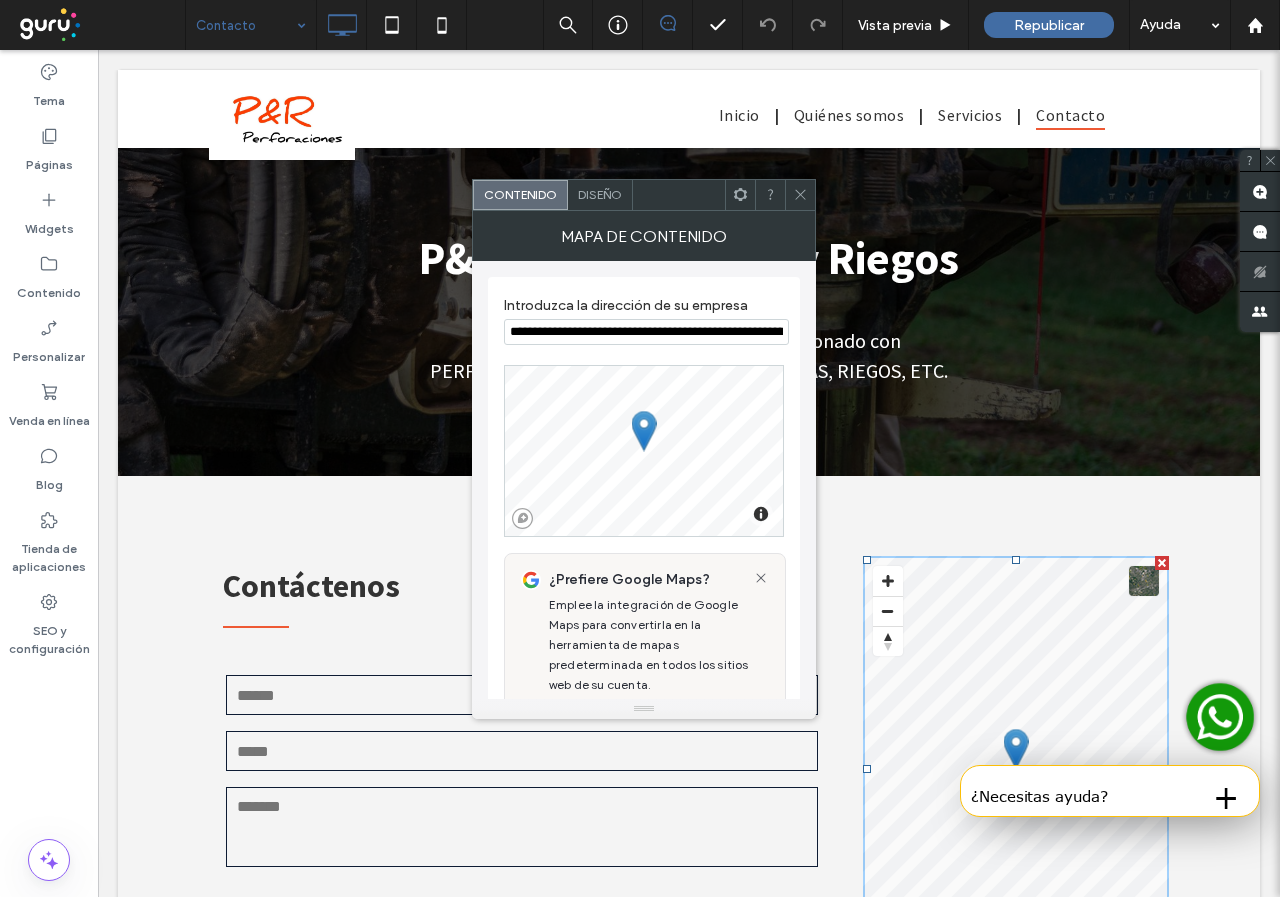 scroll, scrollTop: 0, scrollLeft: 100, axis: horizontal 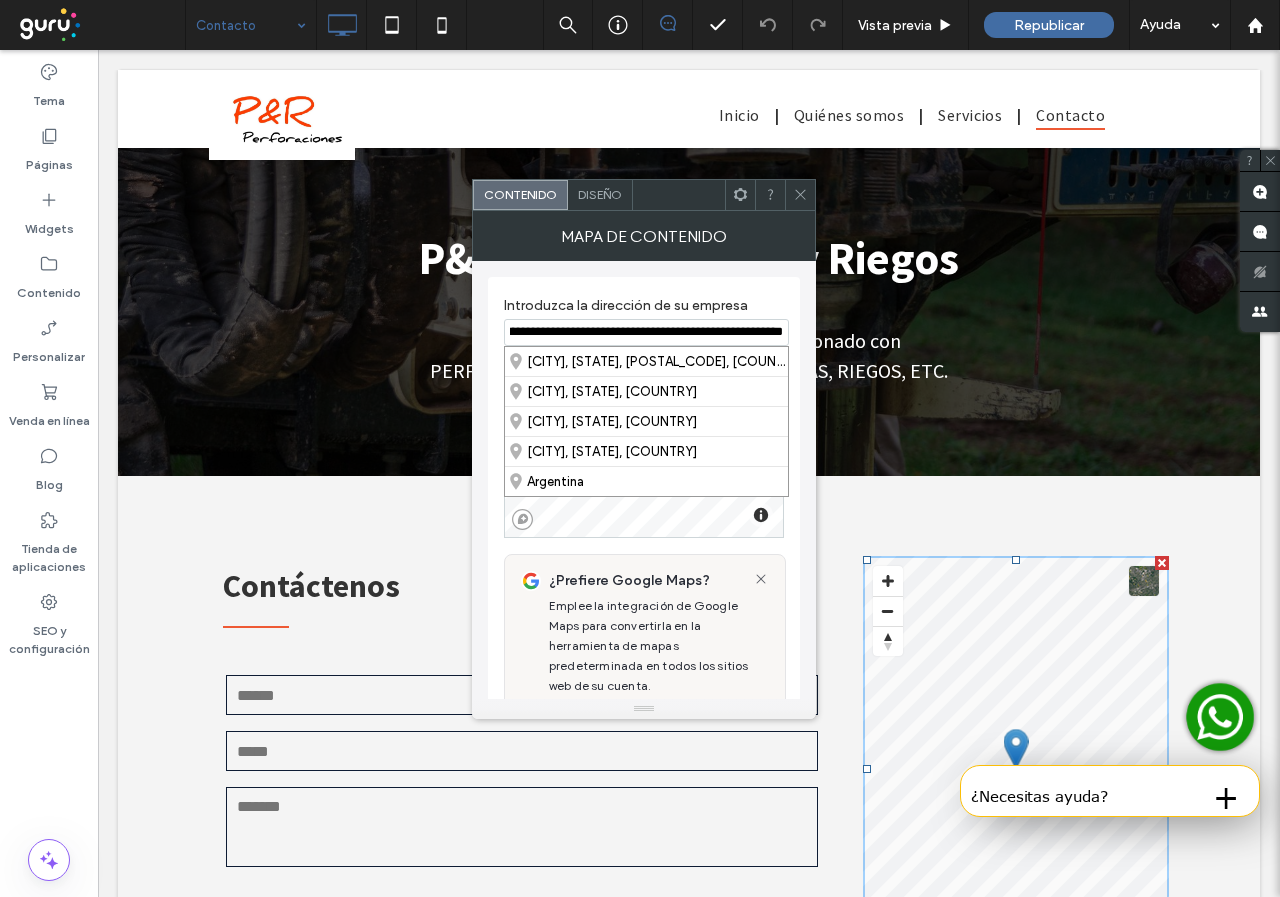 drag, startPoint x: 606, startPoint y: 382, endPoint x: 832, endPoint y: 334, distance: 231.04112 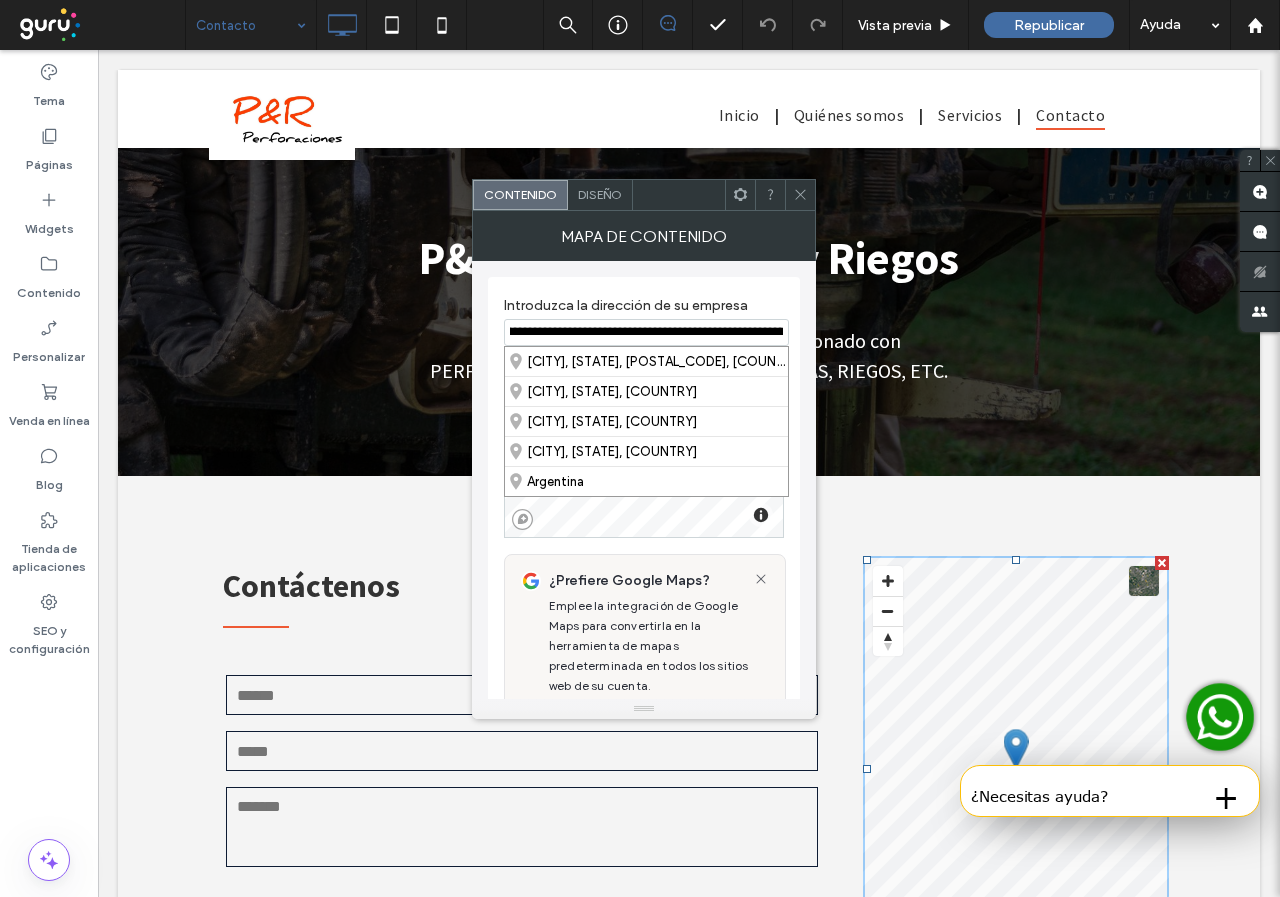 scroll, scrollTop: 0, scrollLeft: 2971, axis: horizontal 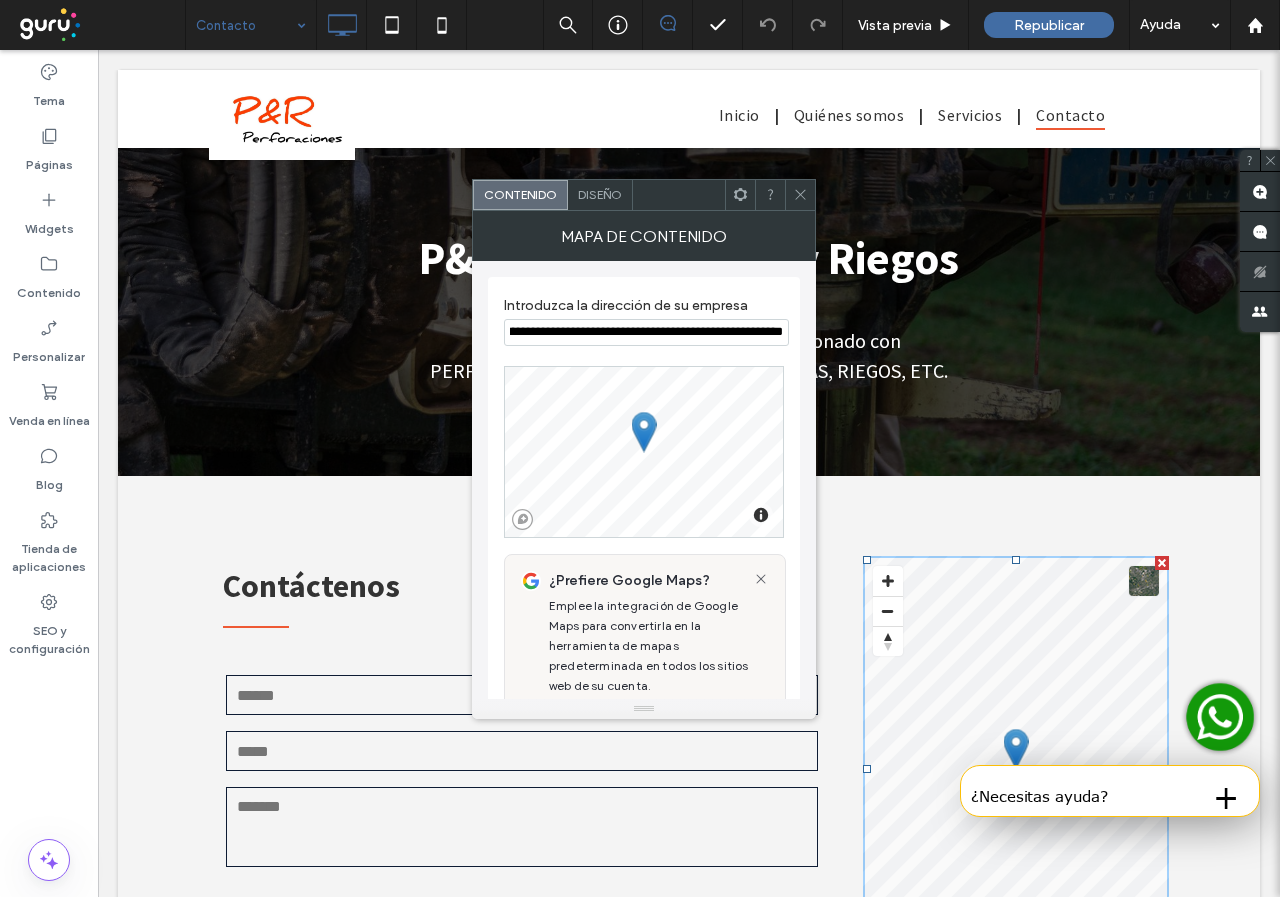 type on "**********" 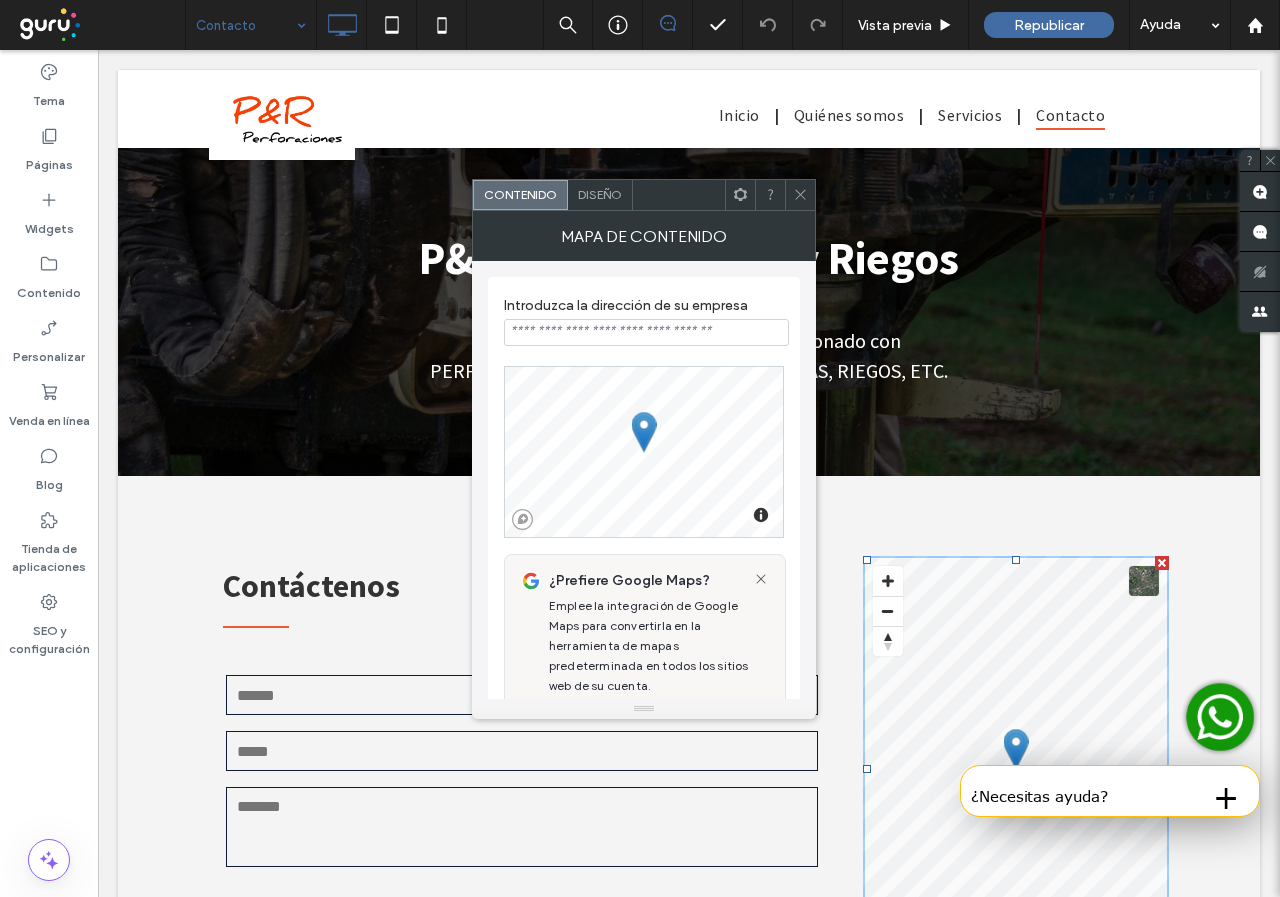 paste on "**********" 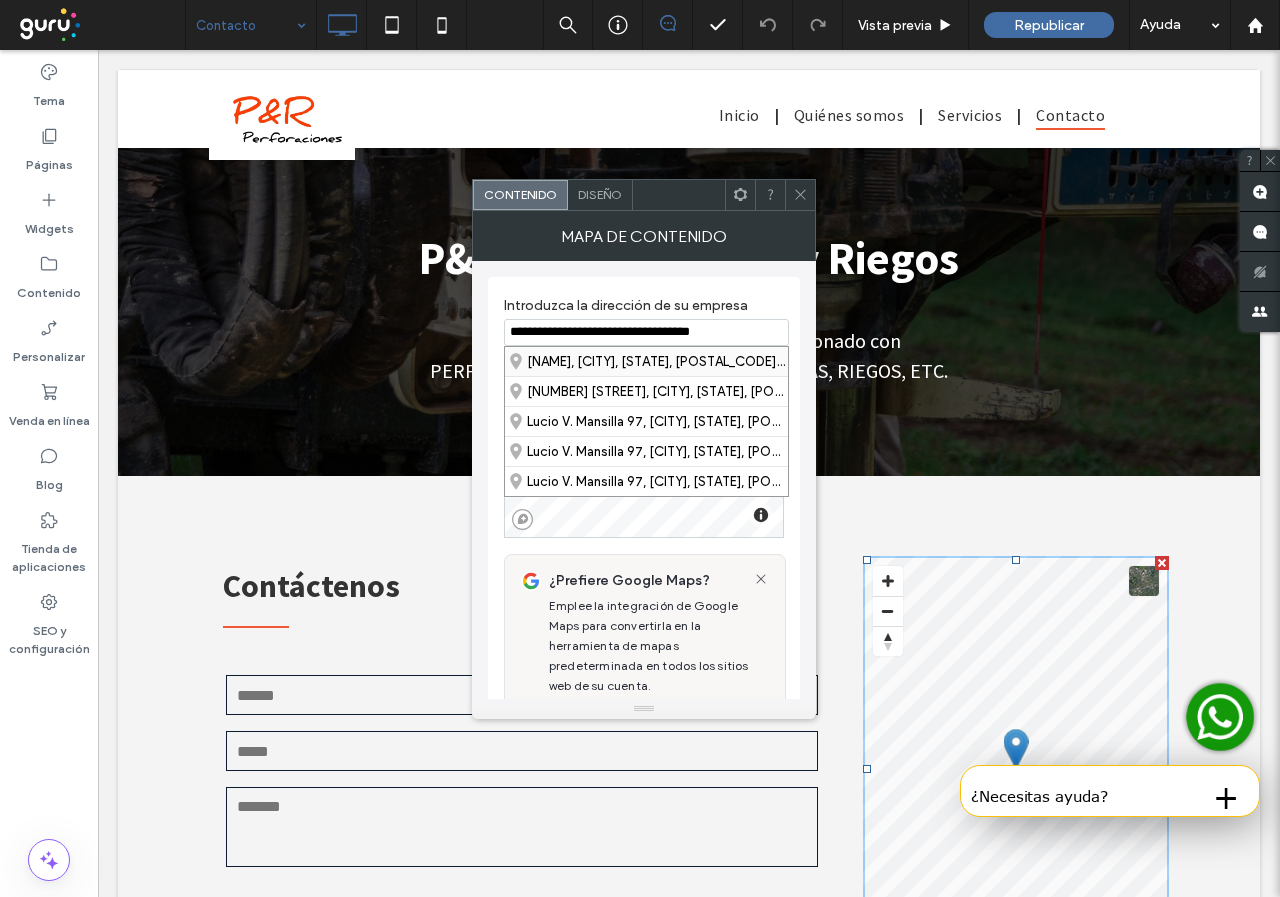 click on "[NAME], [CITY], [STATE], [POSTAL_CODE], [COUNTRY]" at bounding box center (646, 361) 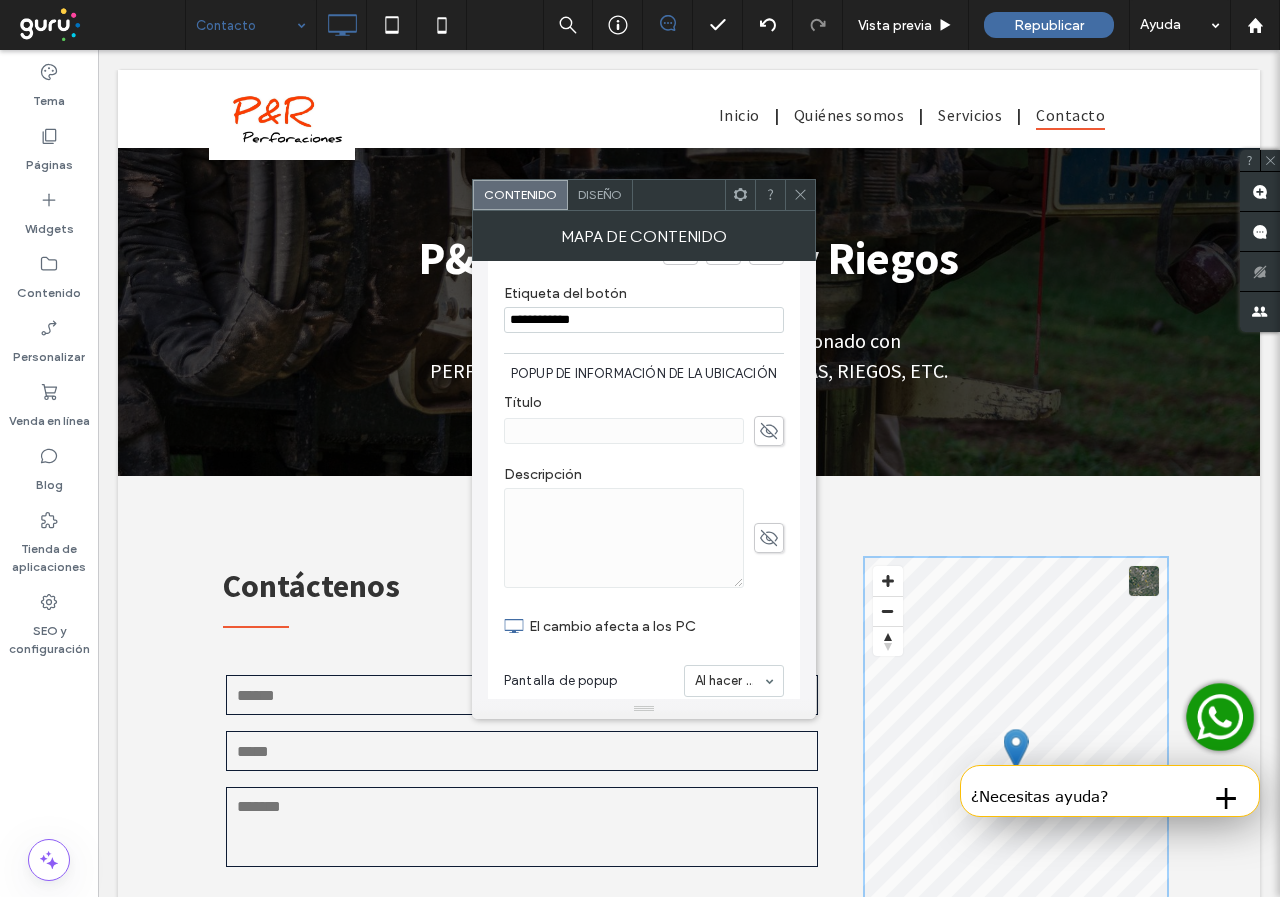 scroll, scrollTop: 568, scrollLeft: 0, axis: vertical 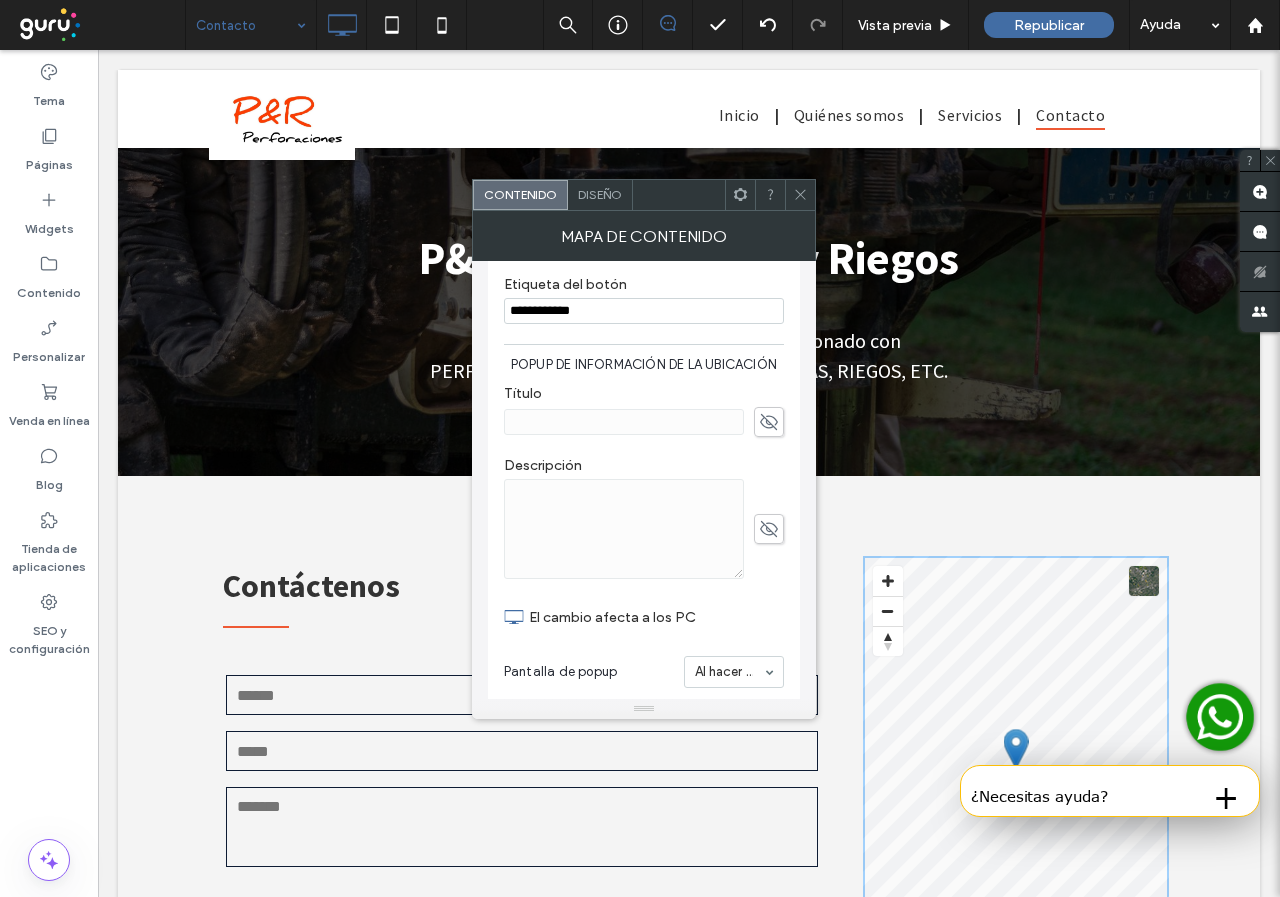 click 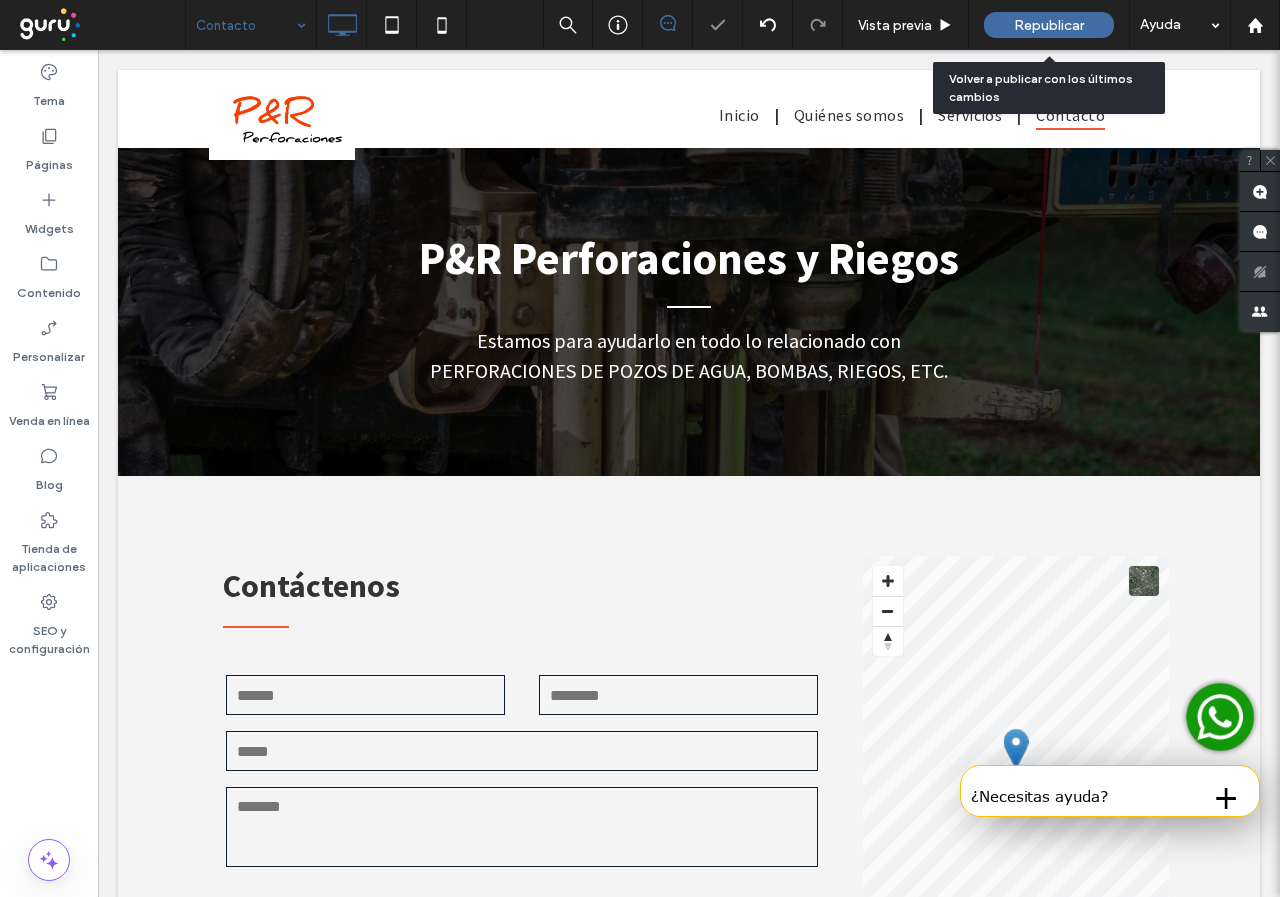 click on "Republicar" at bounding box center [1049, 25] 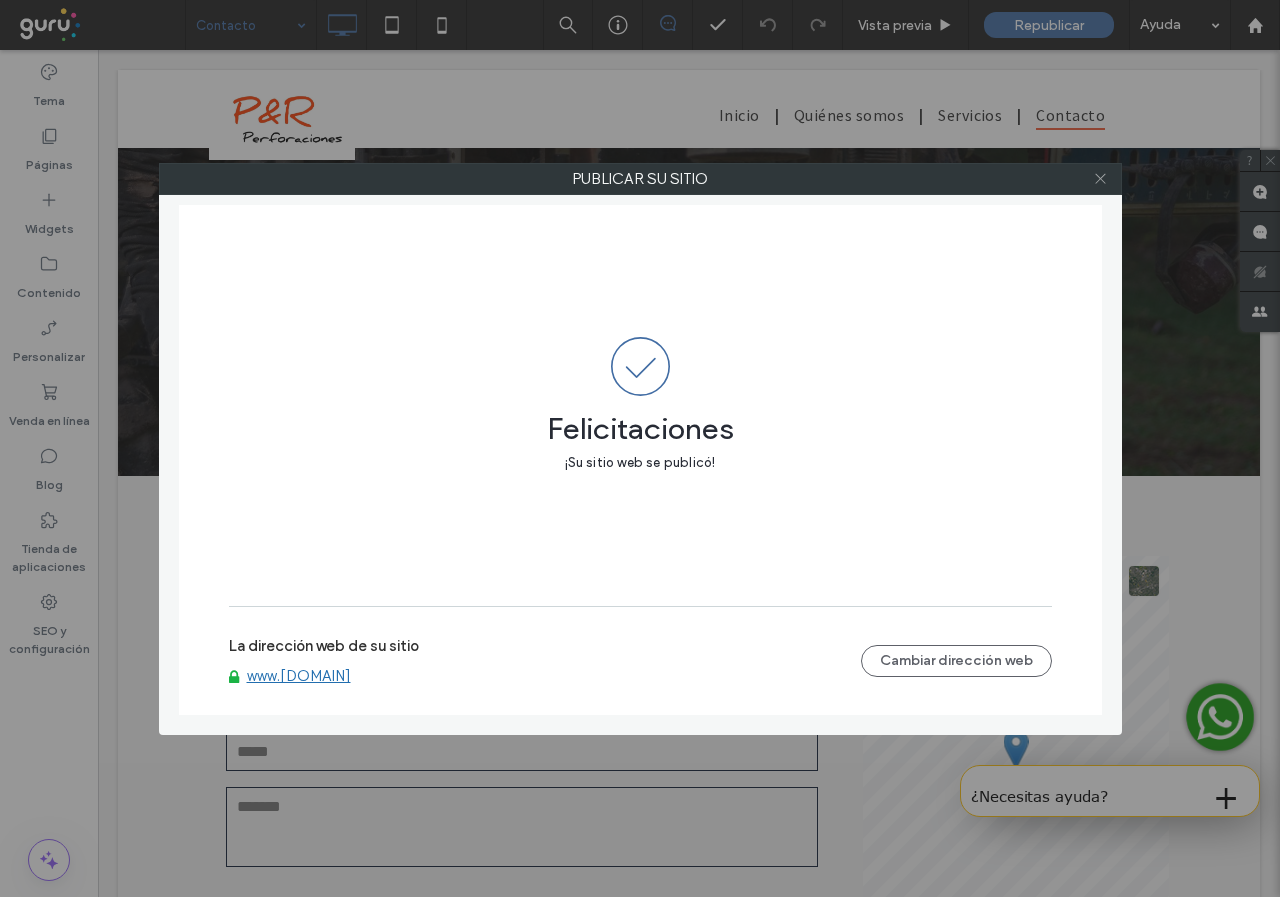 click 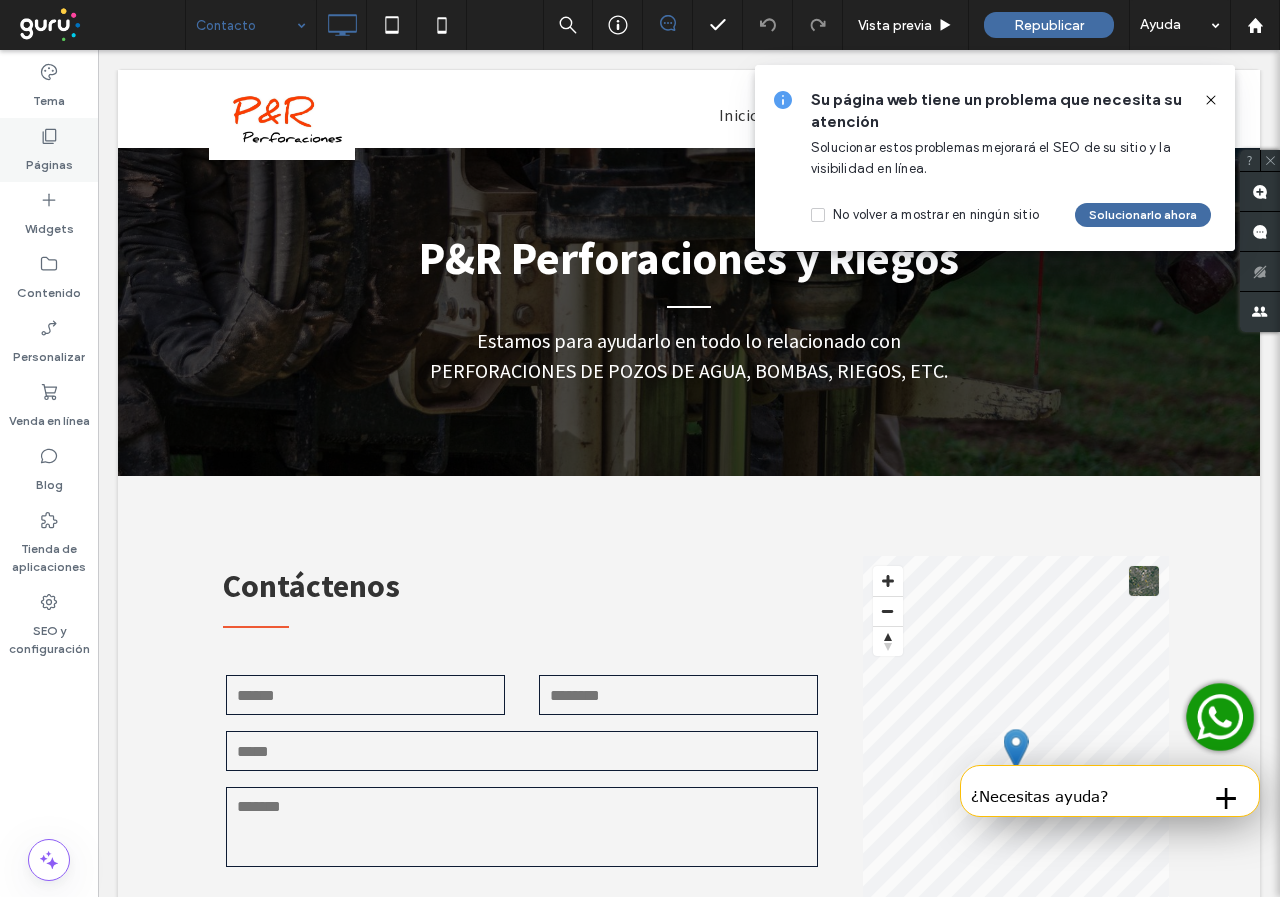 click on "Páginas" at bounding box center (49, 160) 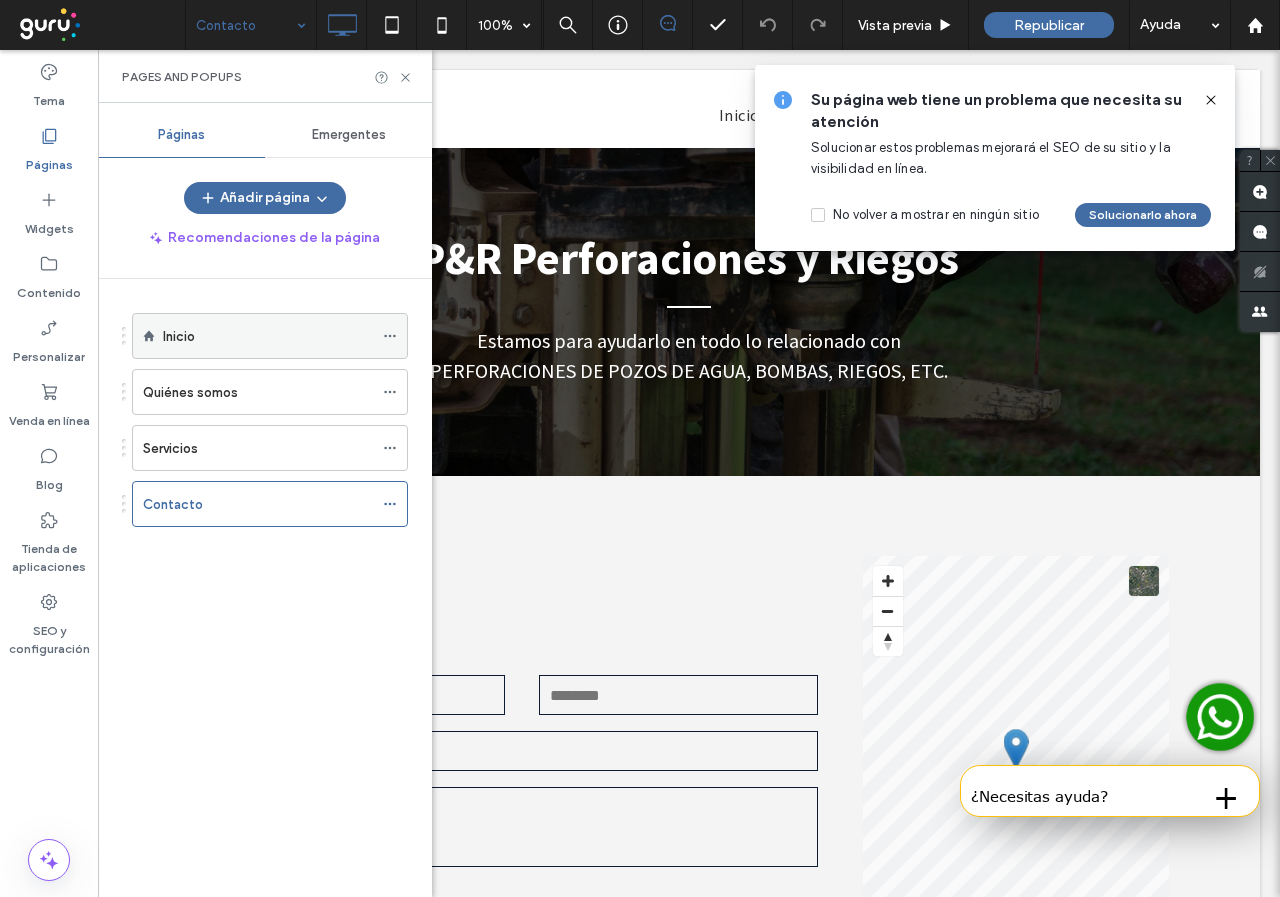 click on "Inicio" at bounding box center (270, 336) 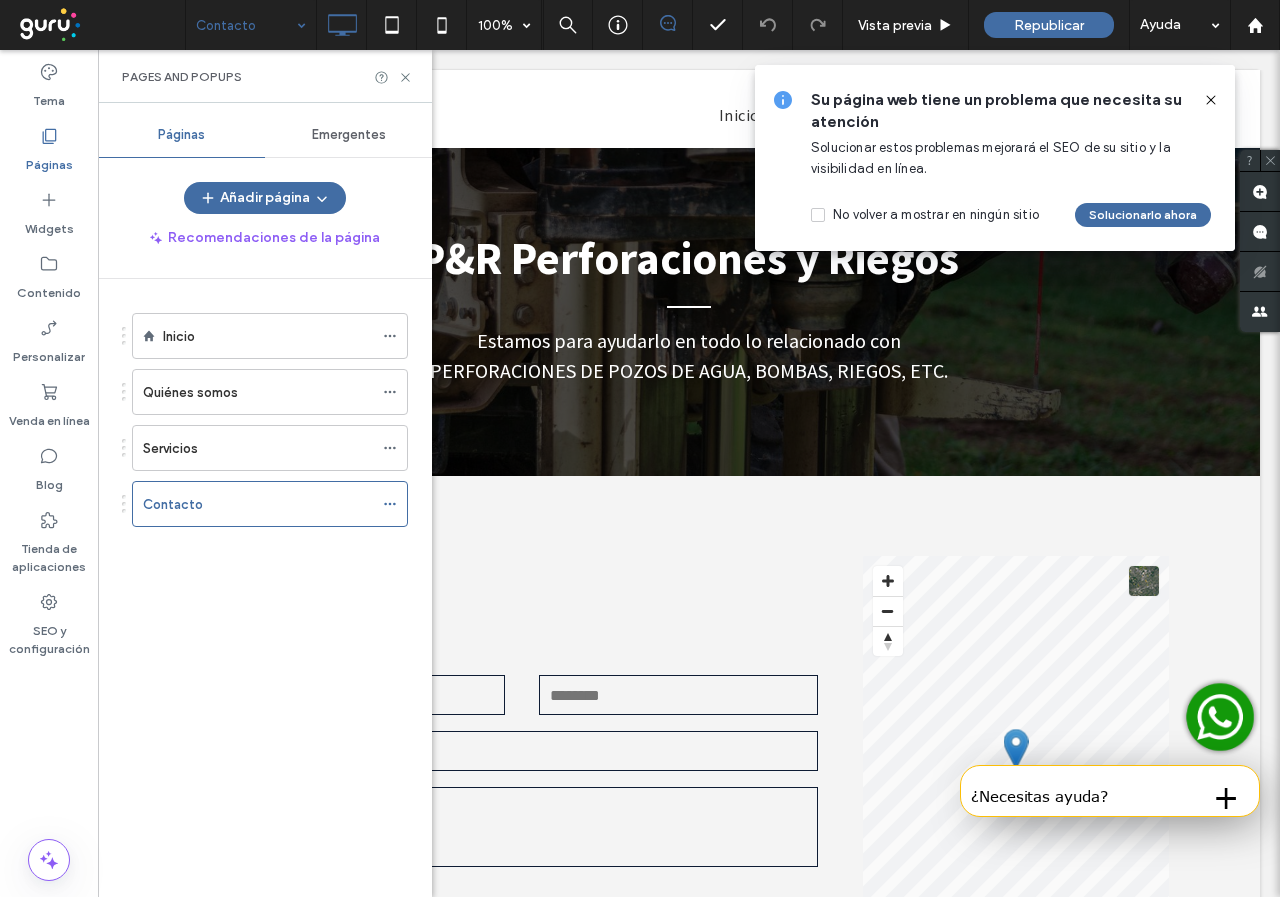click 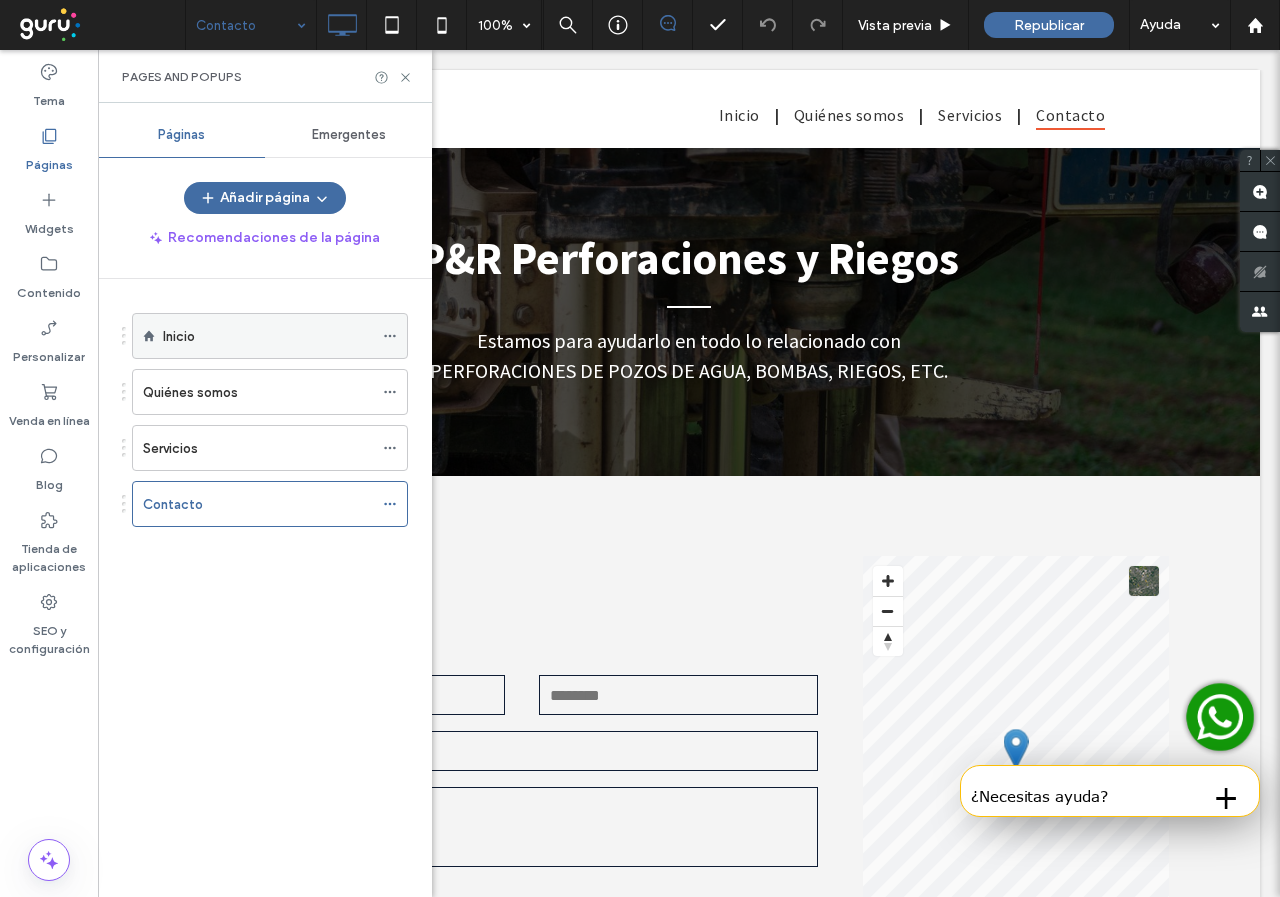 click 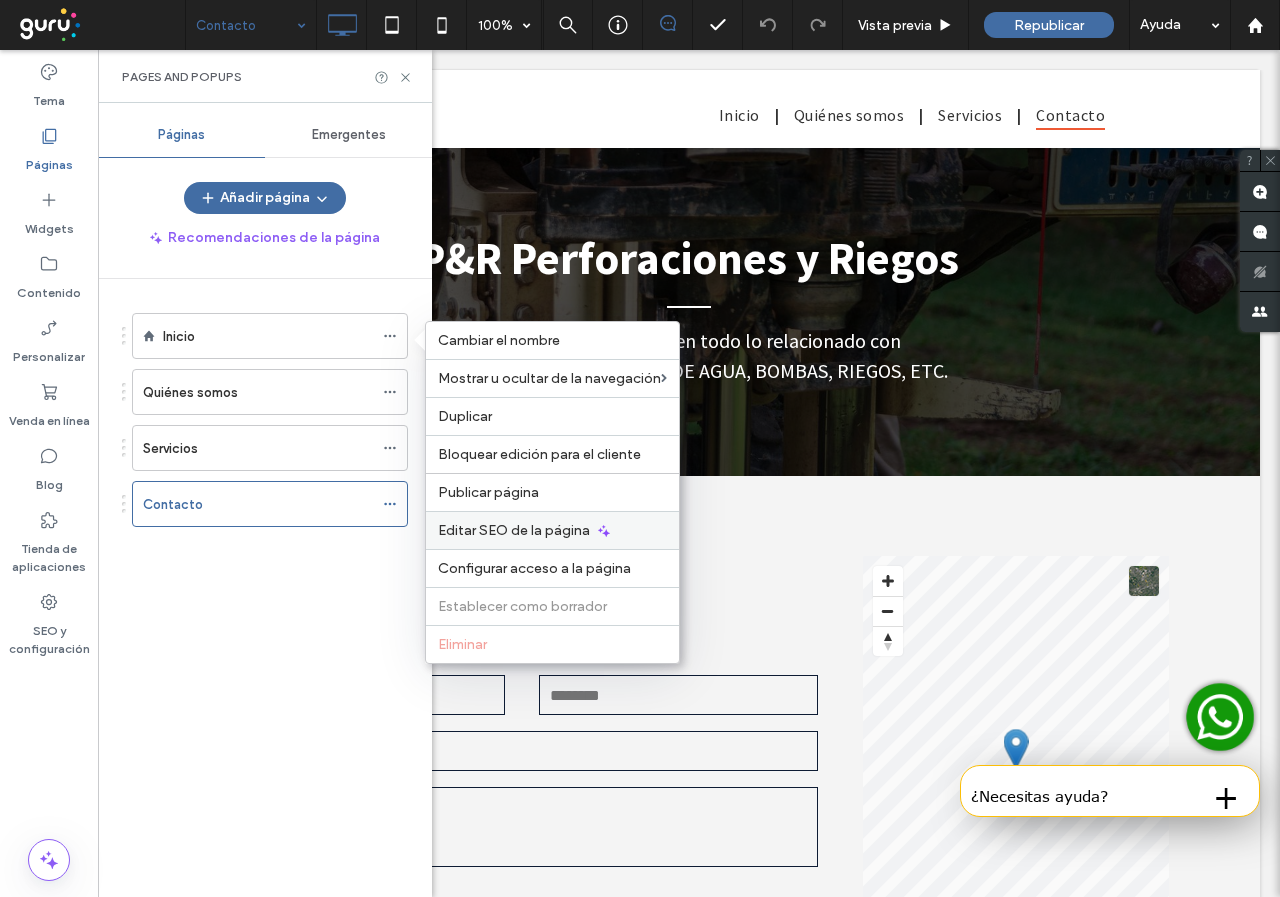 click on "Editar SEO de la página" at bounding box center (514, 530) 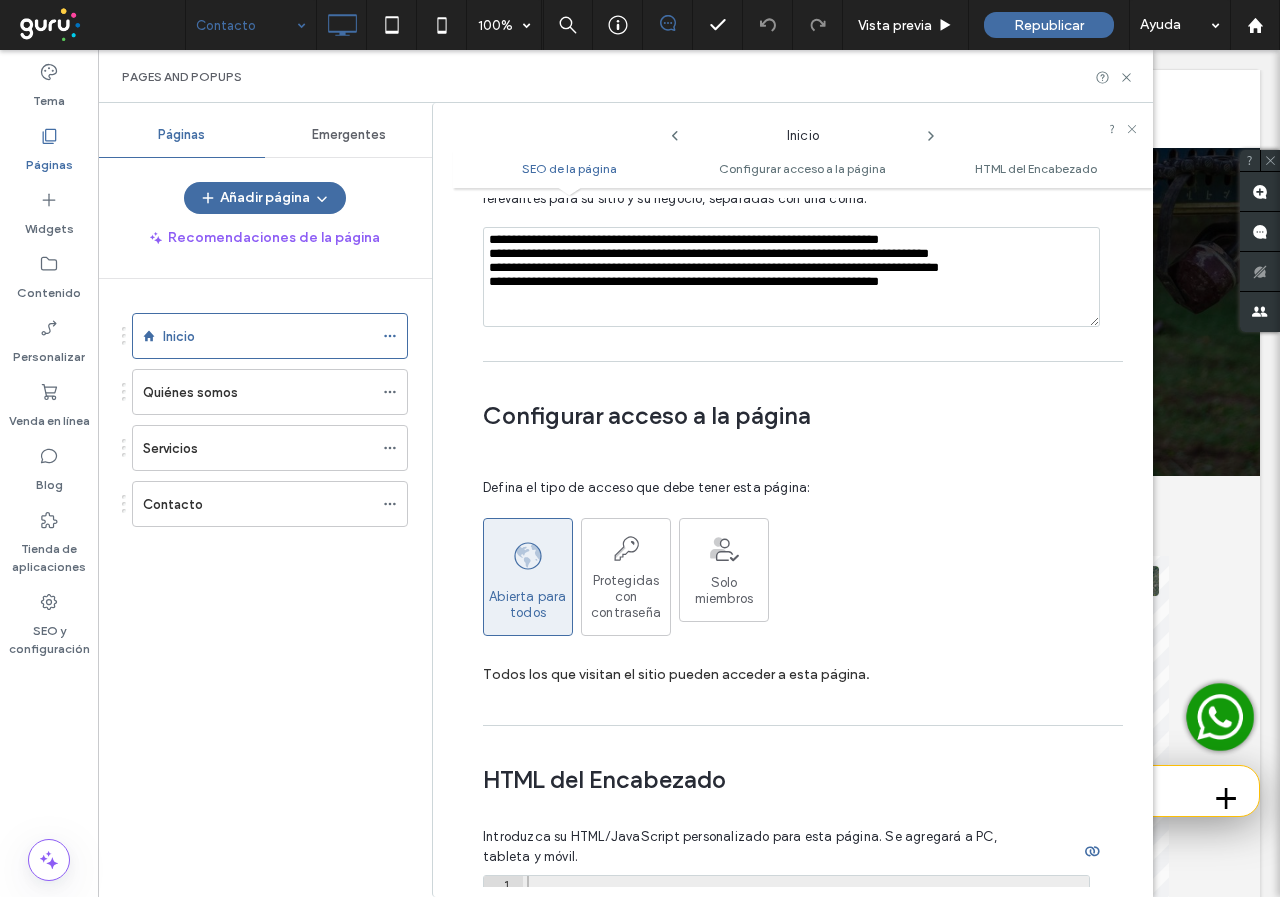 scroll, scrollTop: 1710, scrollLeft: 0, axis: vertical 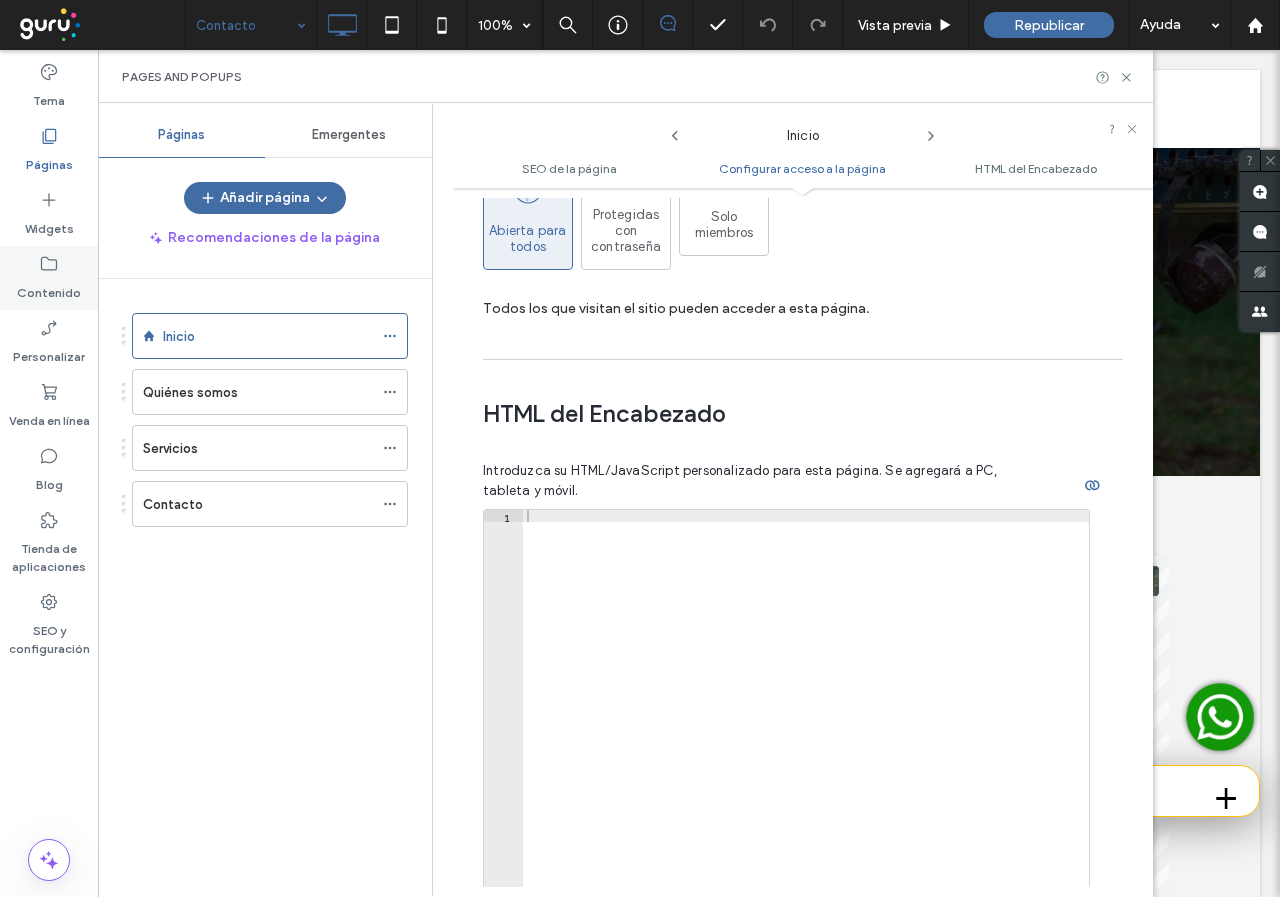 click on "Contenido" at bounding box center [49, 288] 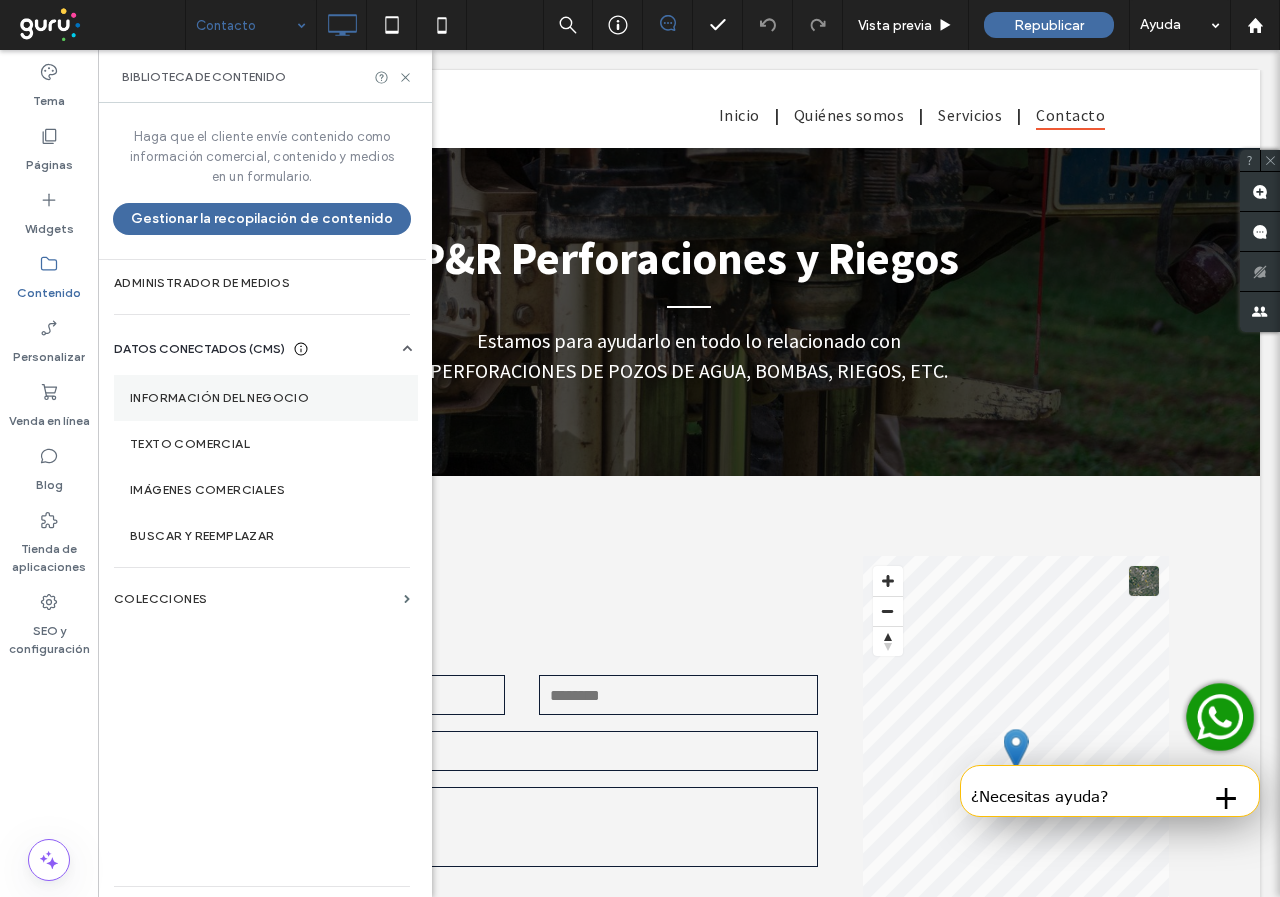 click on "Información del negocio" at bounding box center (266, 398) 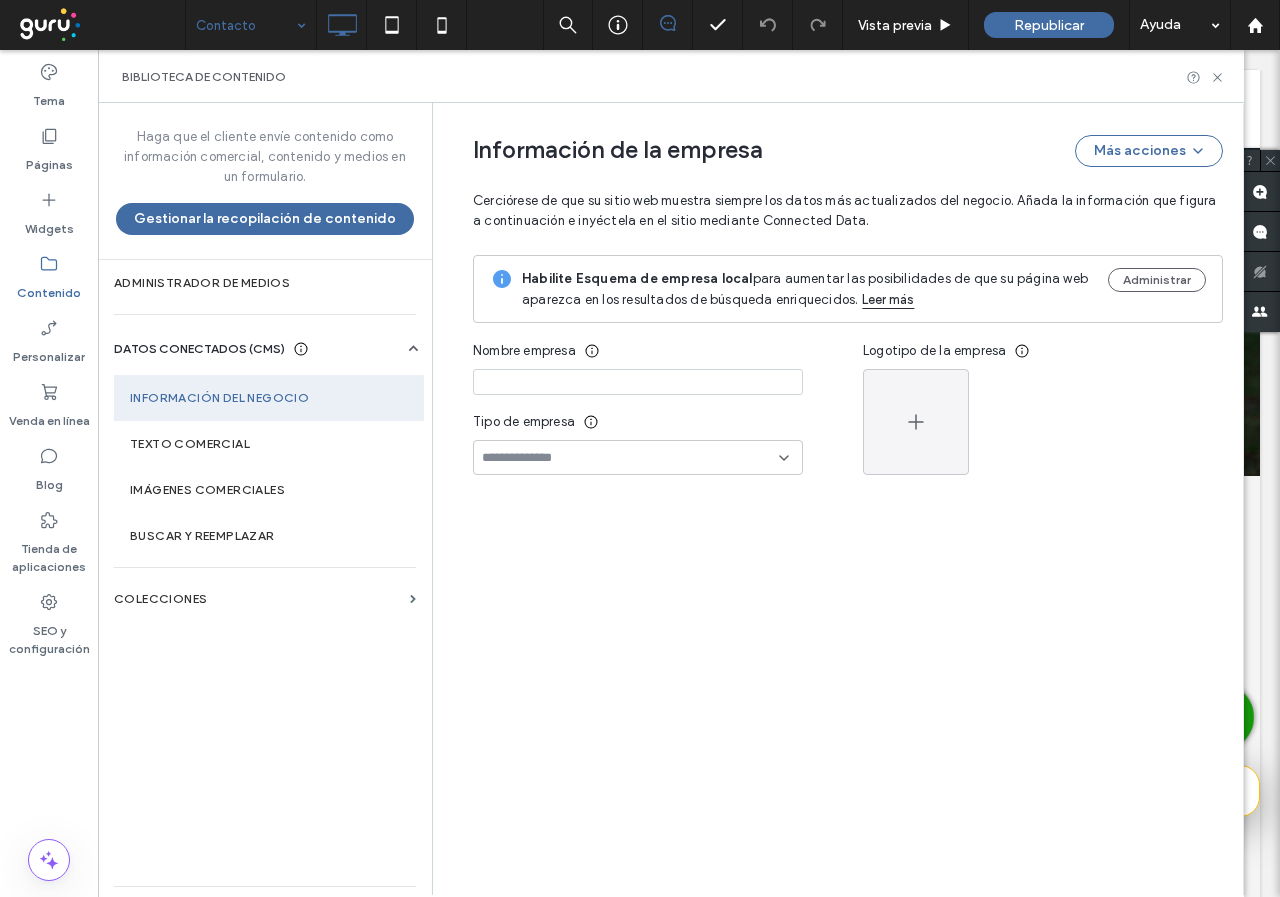type on "**********" 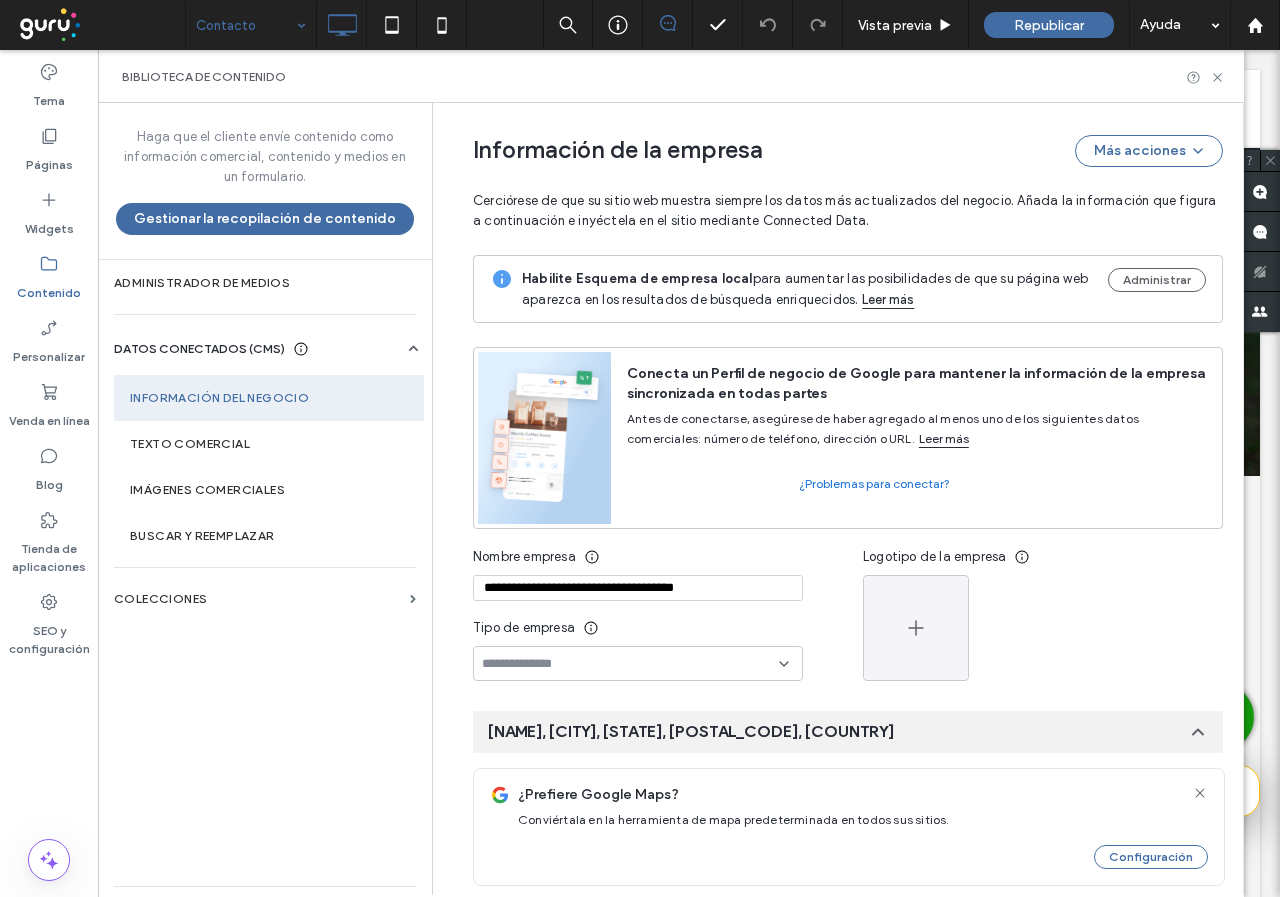 scroll, scrollTop: 189, scrollLeft: 0, axis: vertical 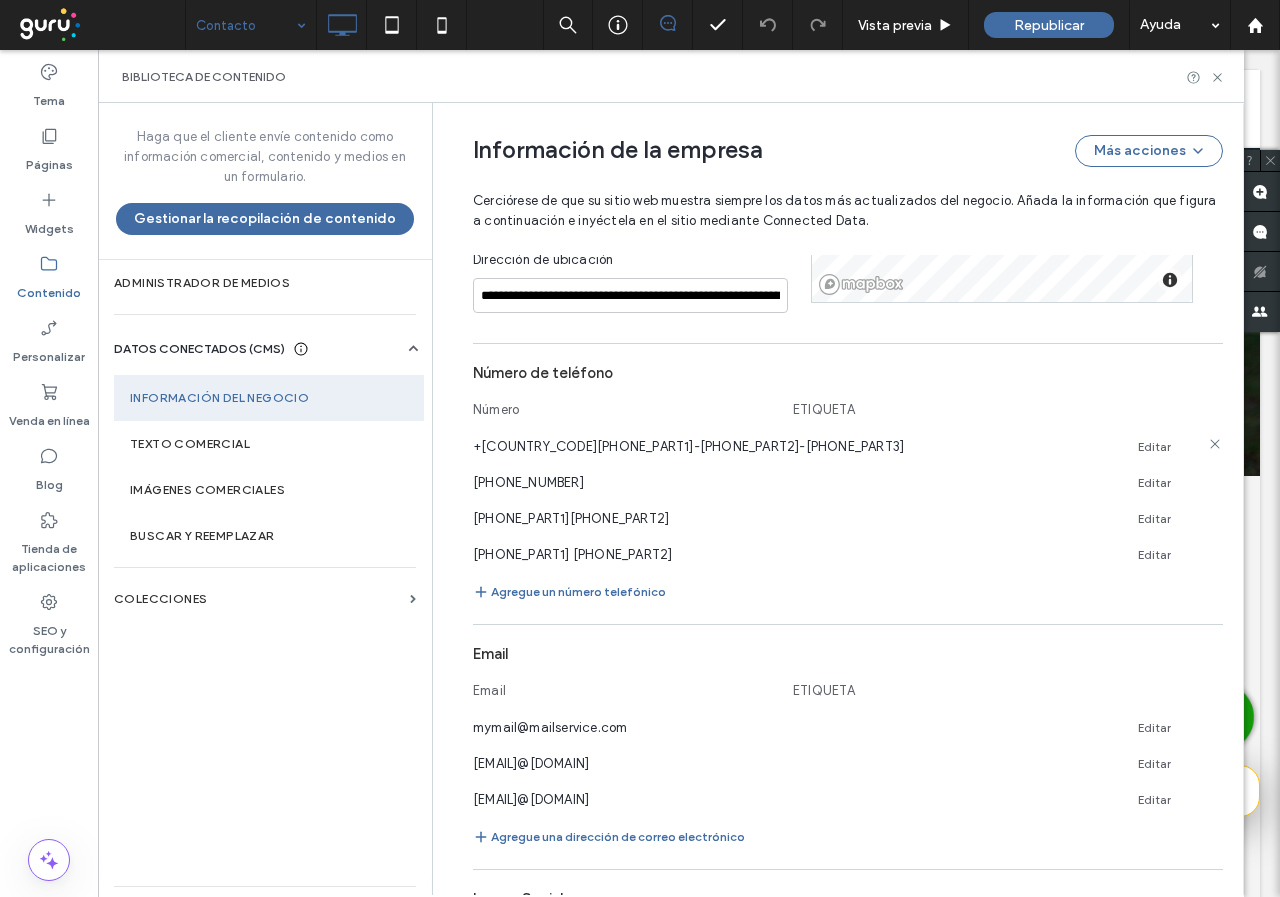 click 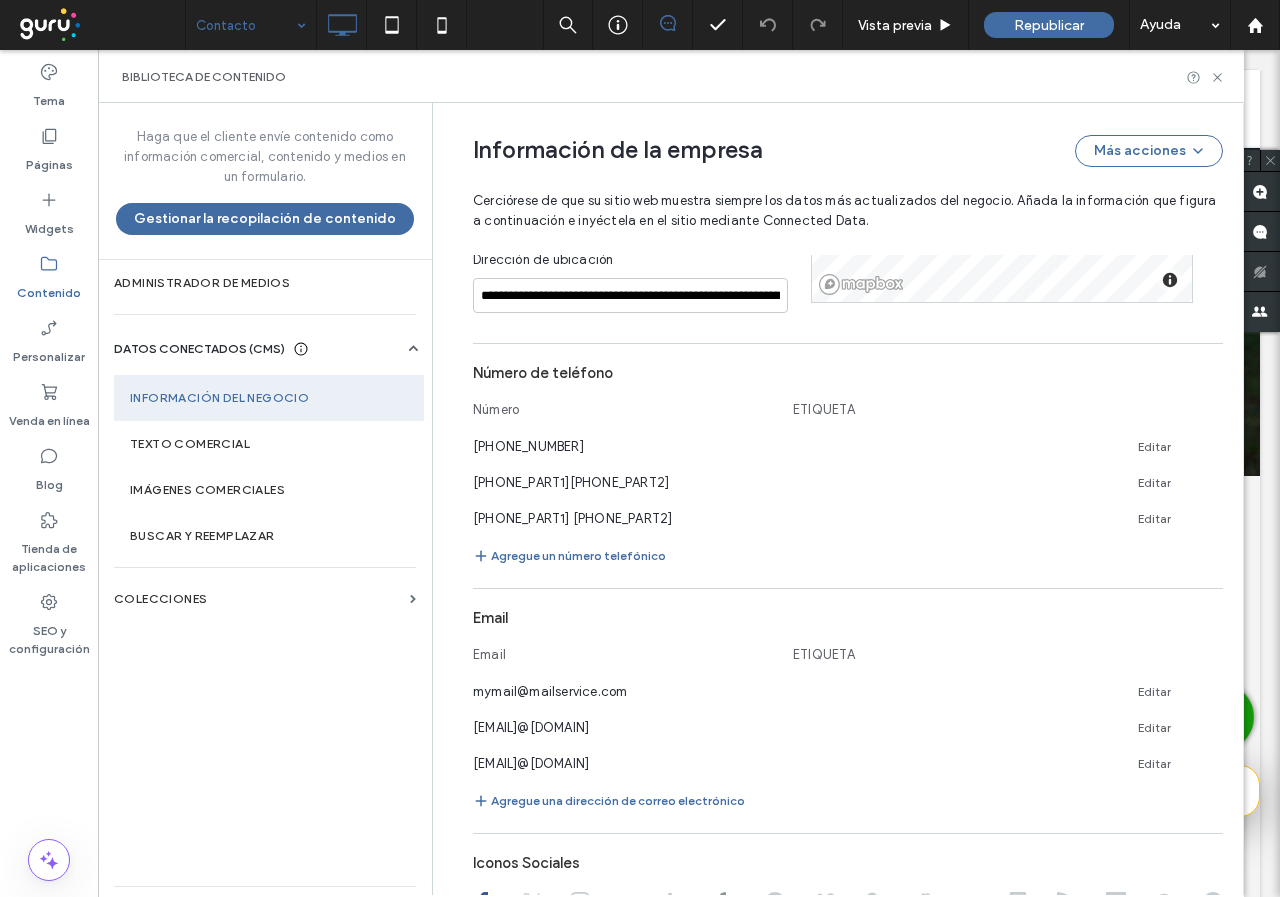 click 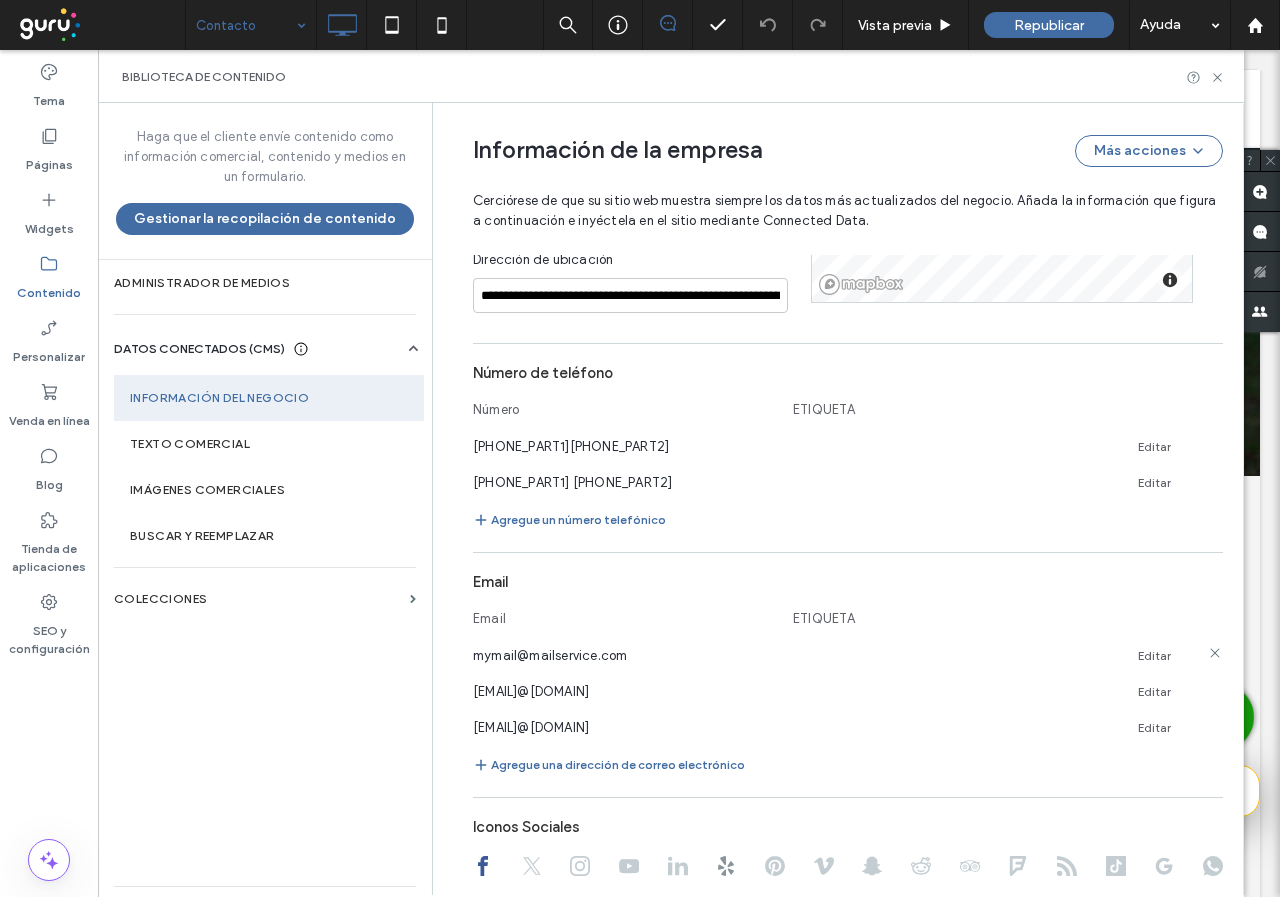 click 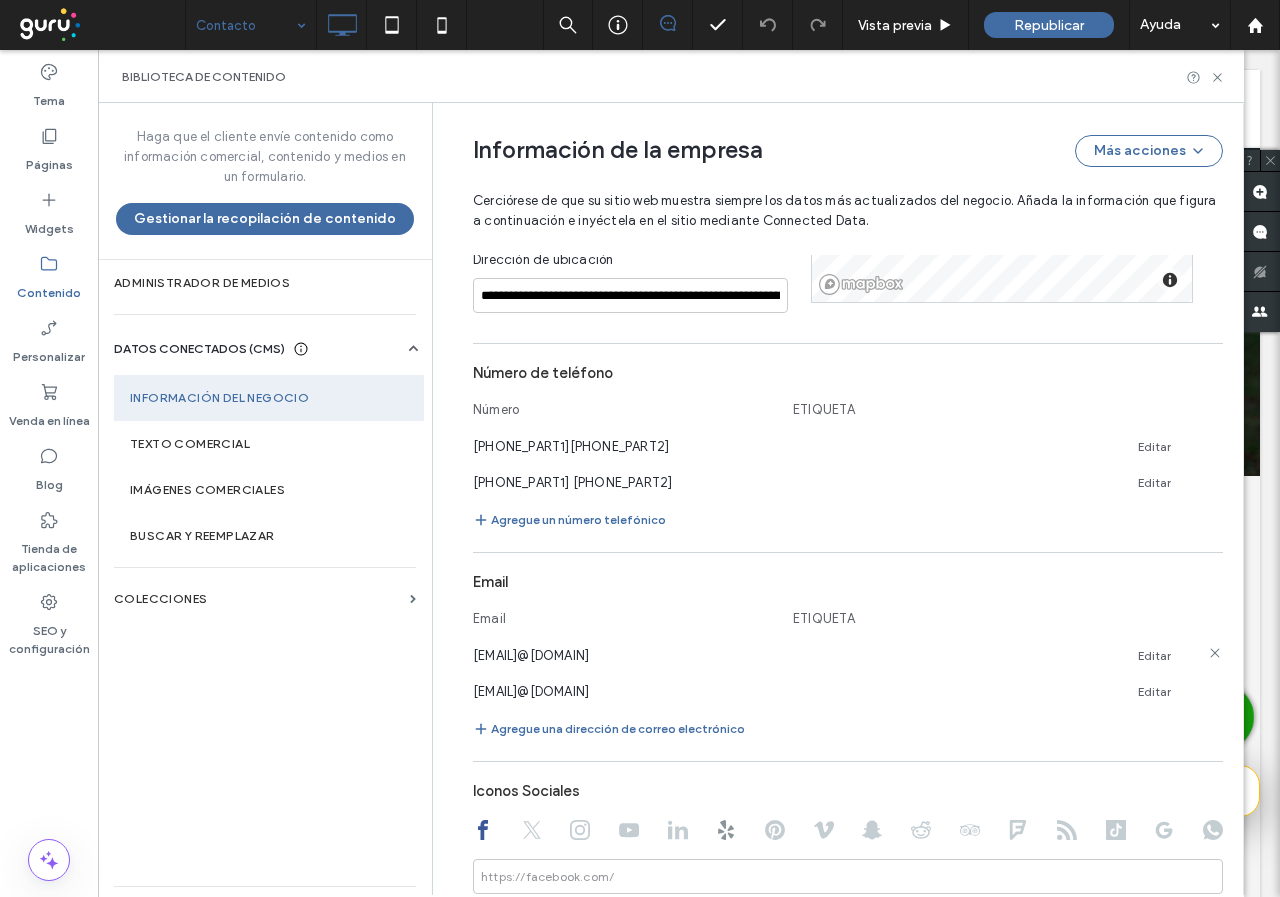 click 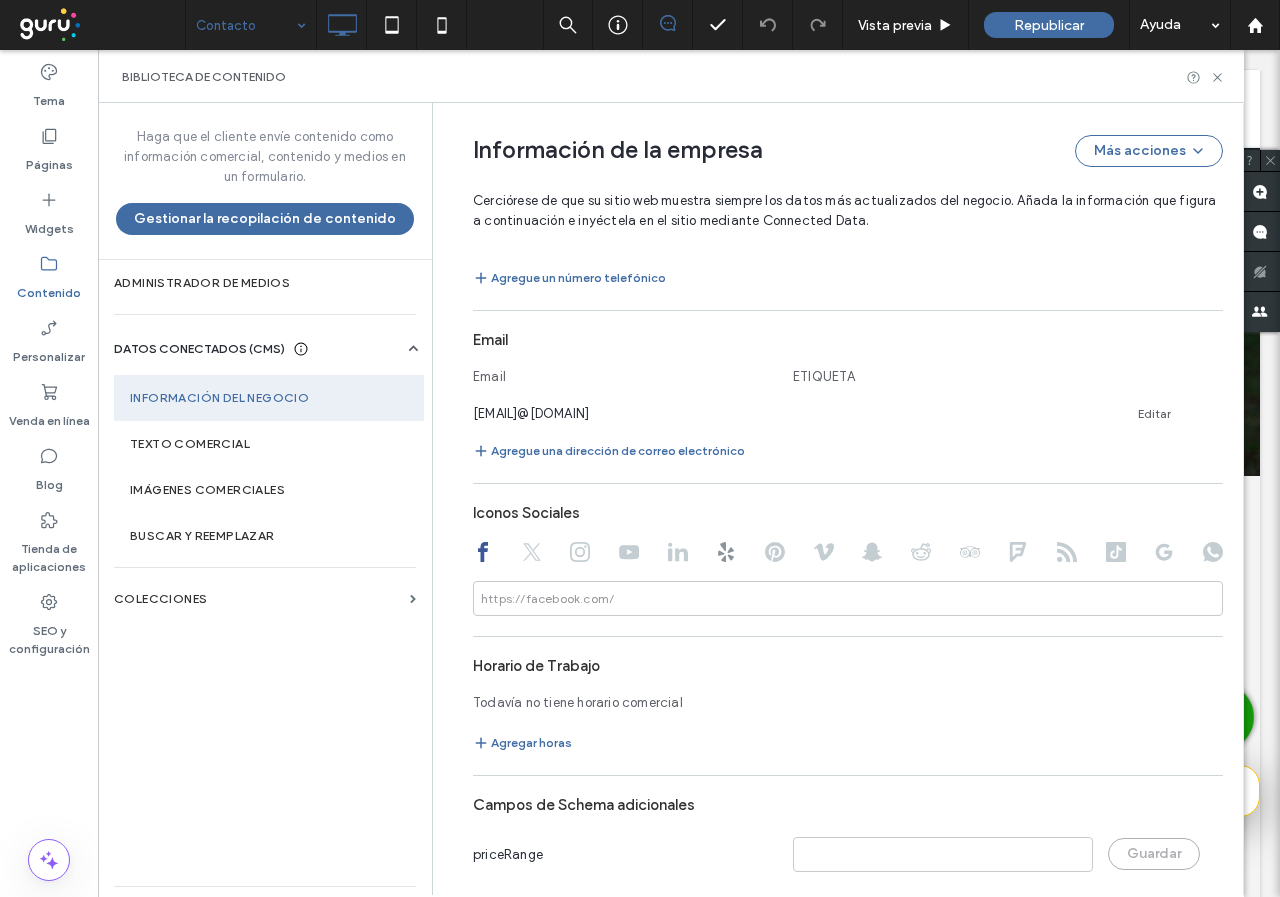 scroll, scrollTop: 1119, scrollLeft: 0, axis: vertical 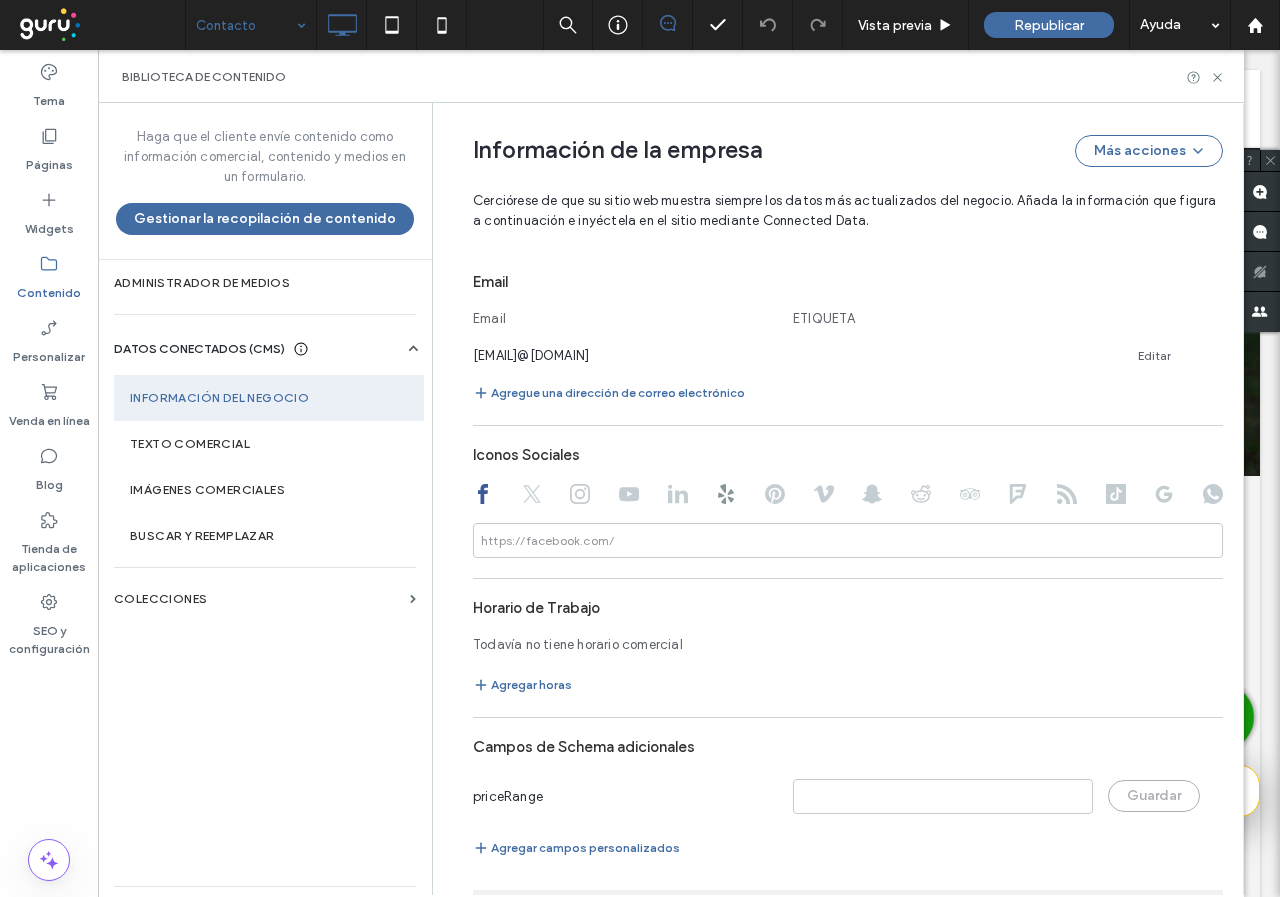 click on "https://facebook.com/" at bounding box center [547, 541] 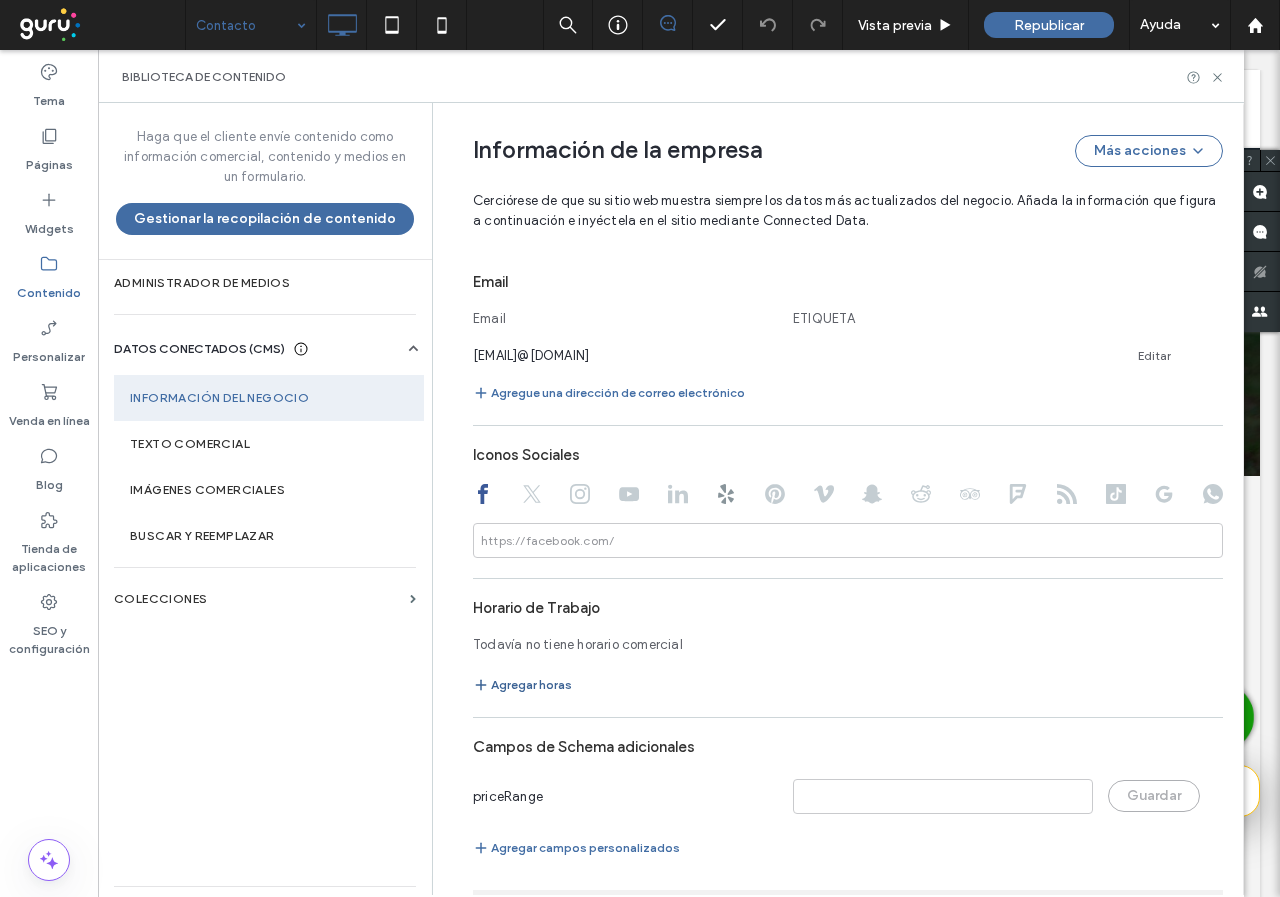 click on "Agregar horas" at bounding box center (522, 685) 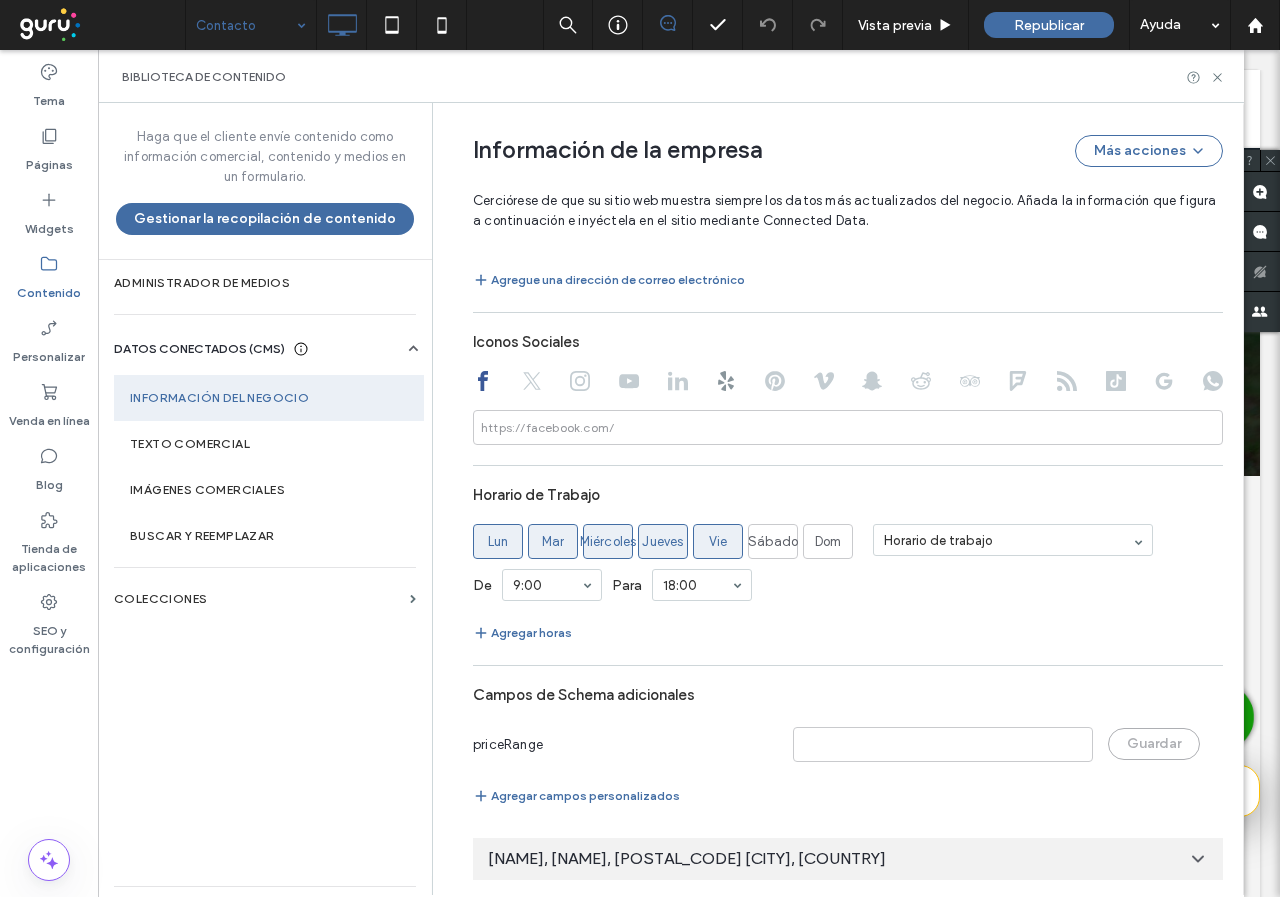 scroll, scrollTop: 1237, scrollLeft: 0, axis: vertical 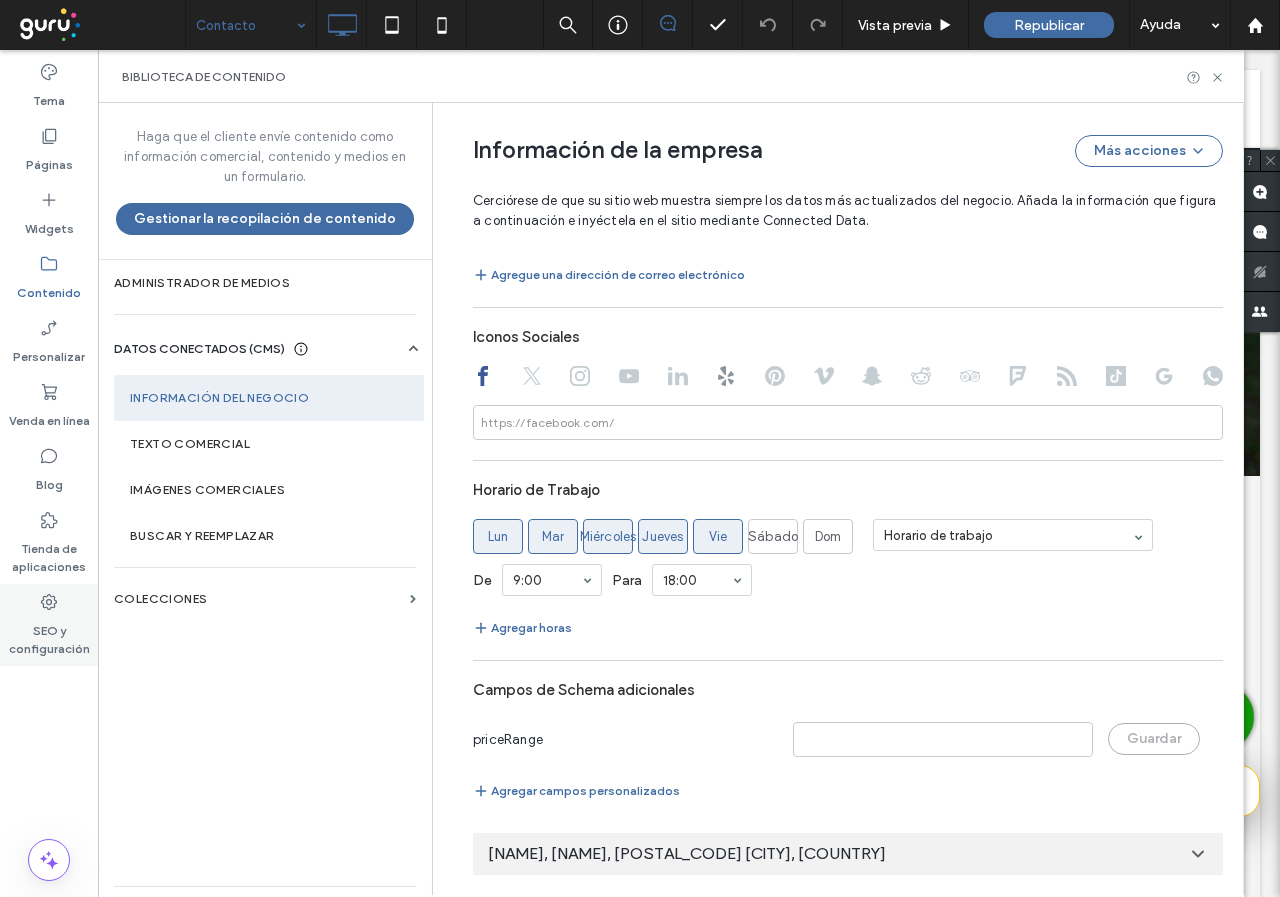 click on "SEO y configuración" at bounding box center [49, 635] 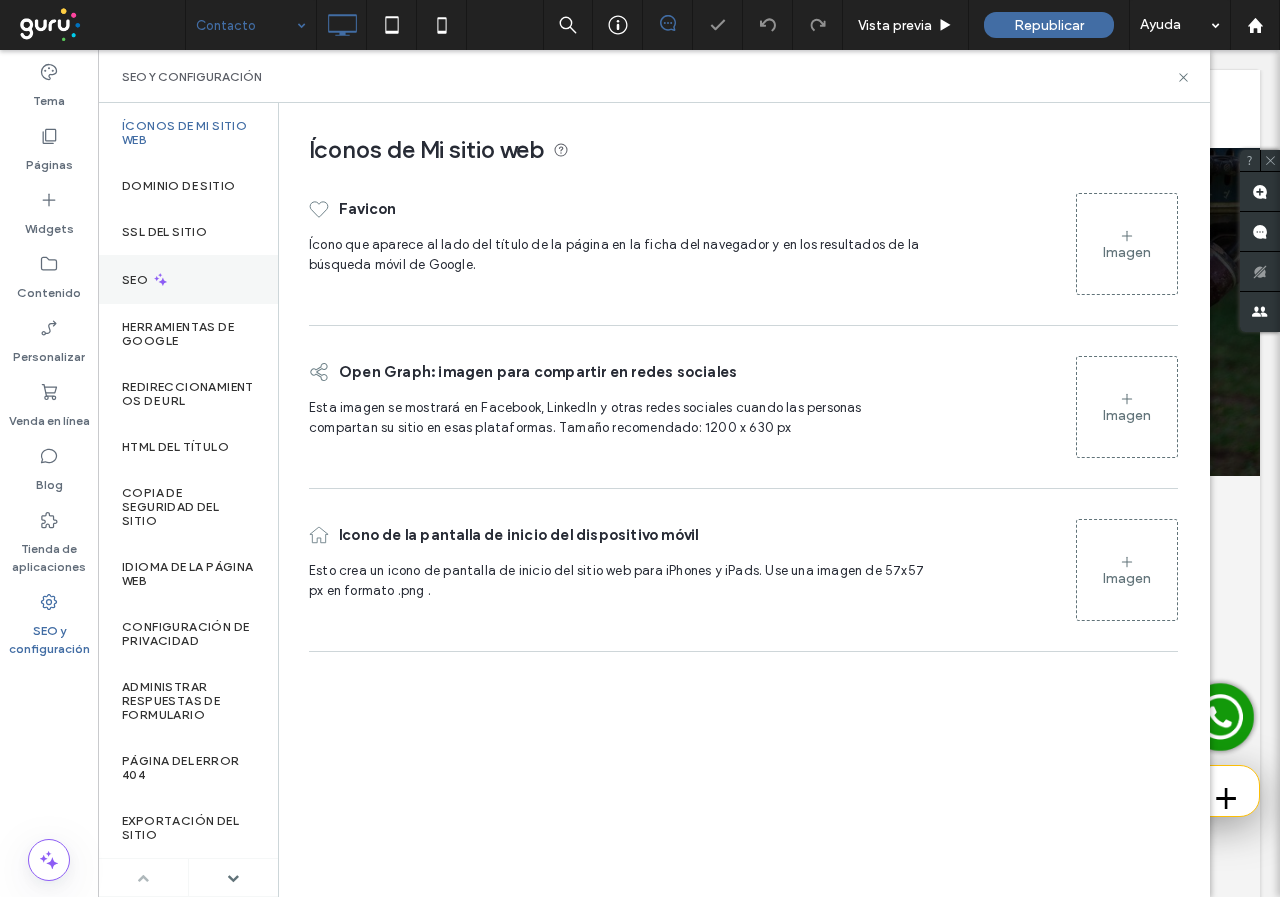 click on "SEO" at bounding box center [188, 279] 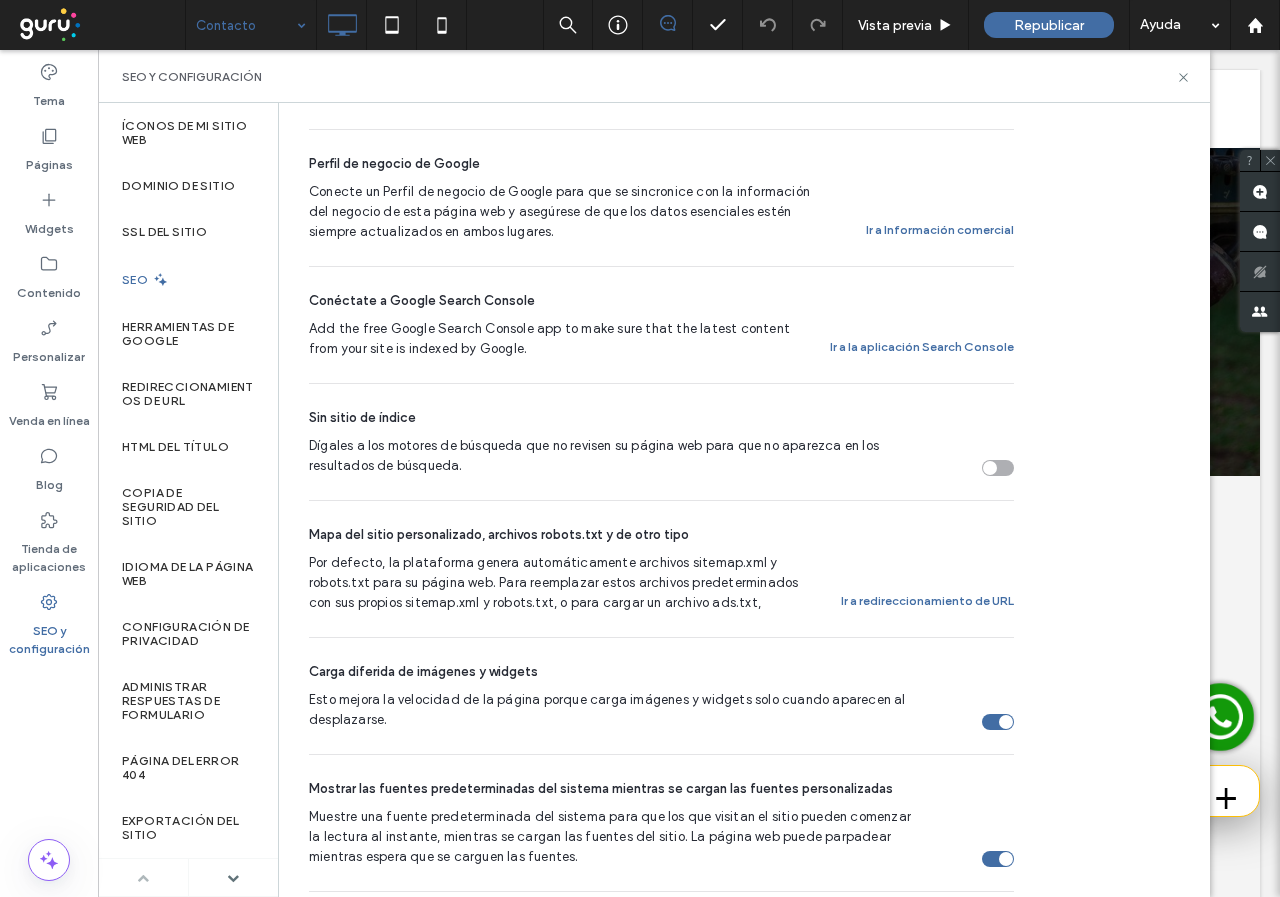 scroll, scrollTop: 600, scrollLeft: 0, axis: vertical 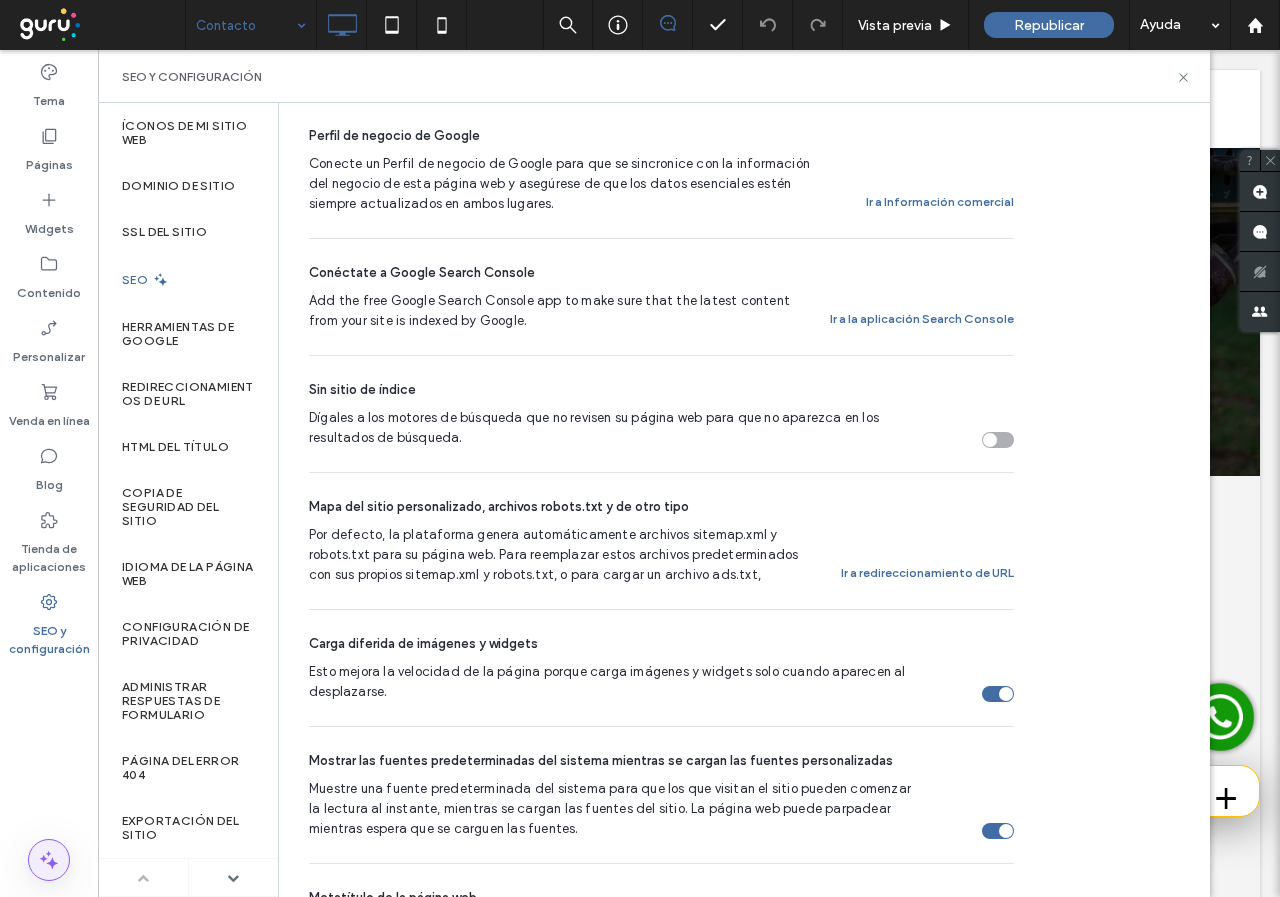 click 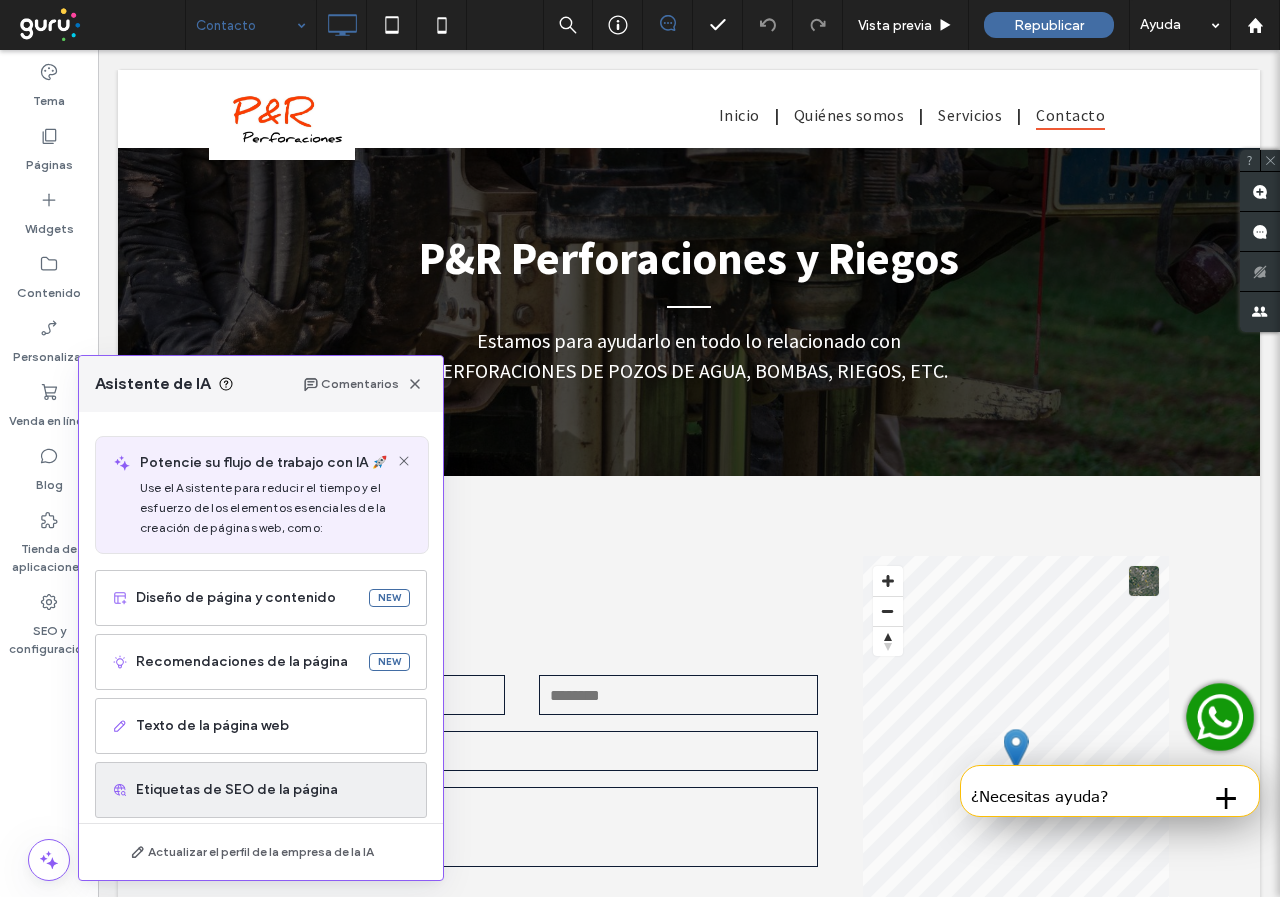 click on "Etiquetas de SEO de la página" at bounding box center [273, 790] 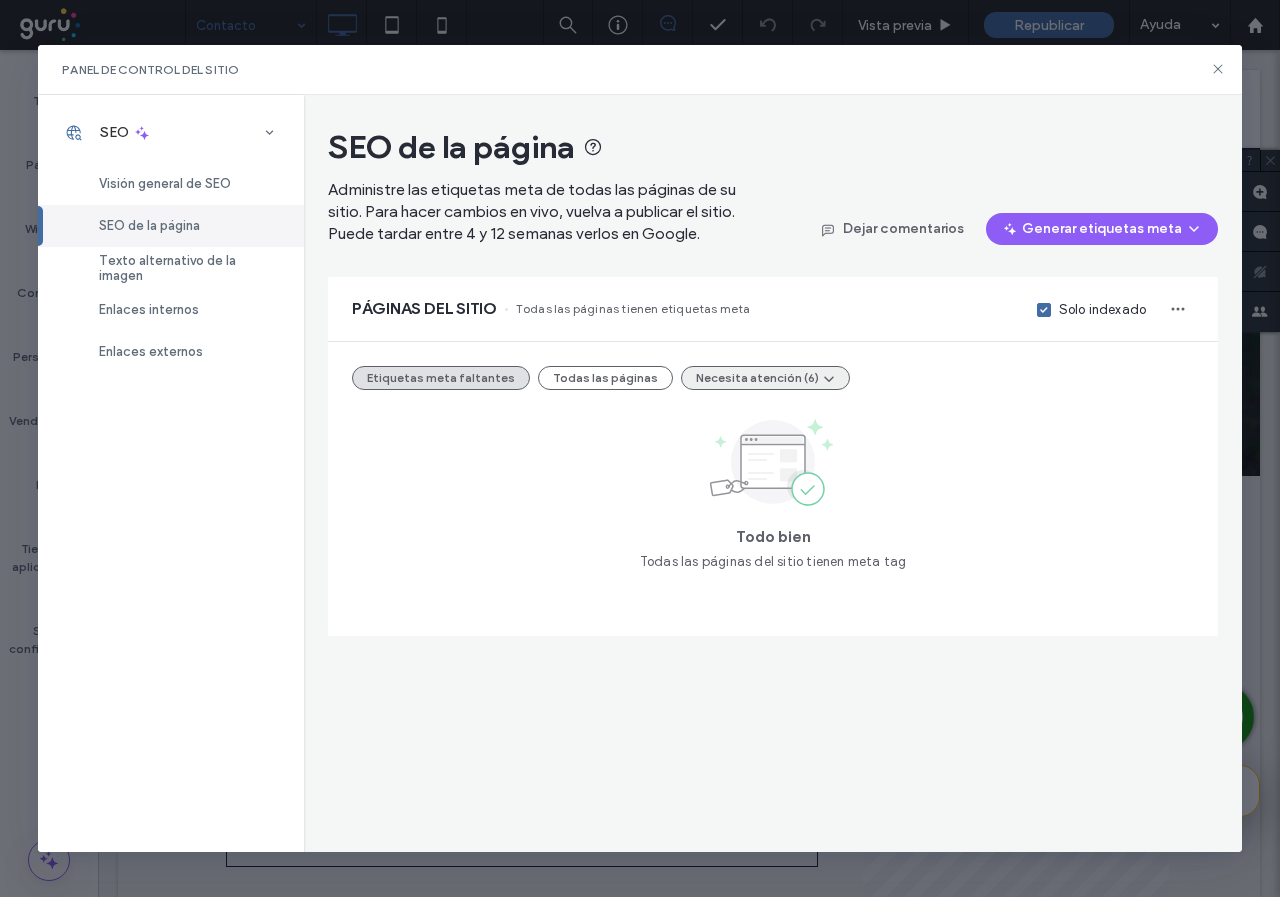 click on "Necesita atención (6)" at bounding box center [765, 378] 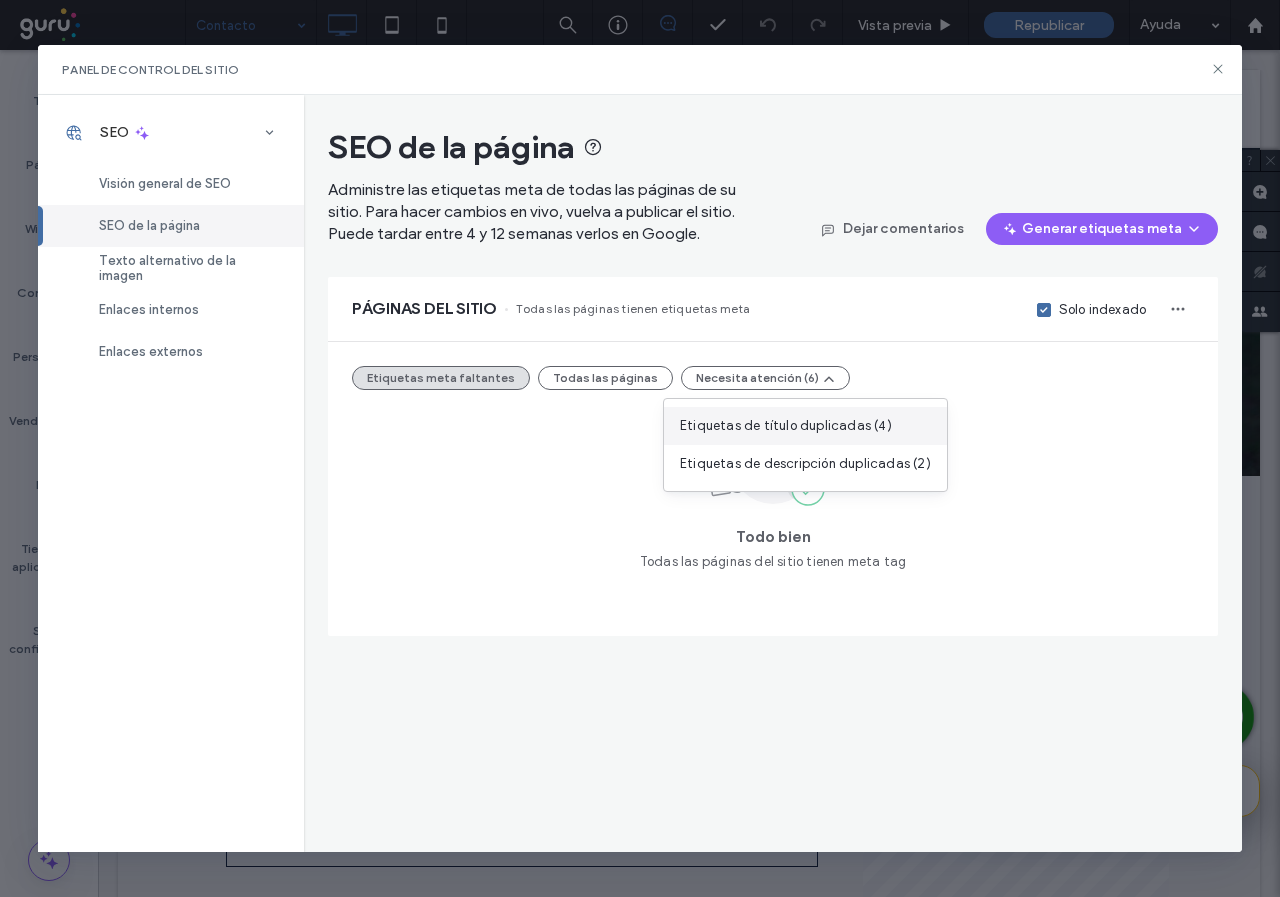 click on "Etiquetas de título duplicadas (4)" at bounding box center (786, 426) 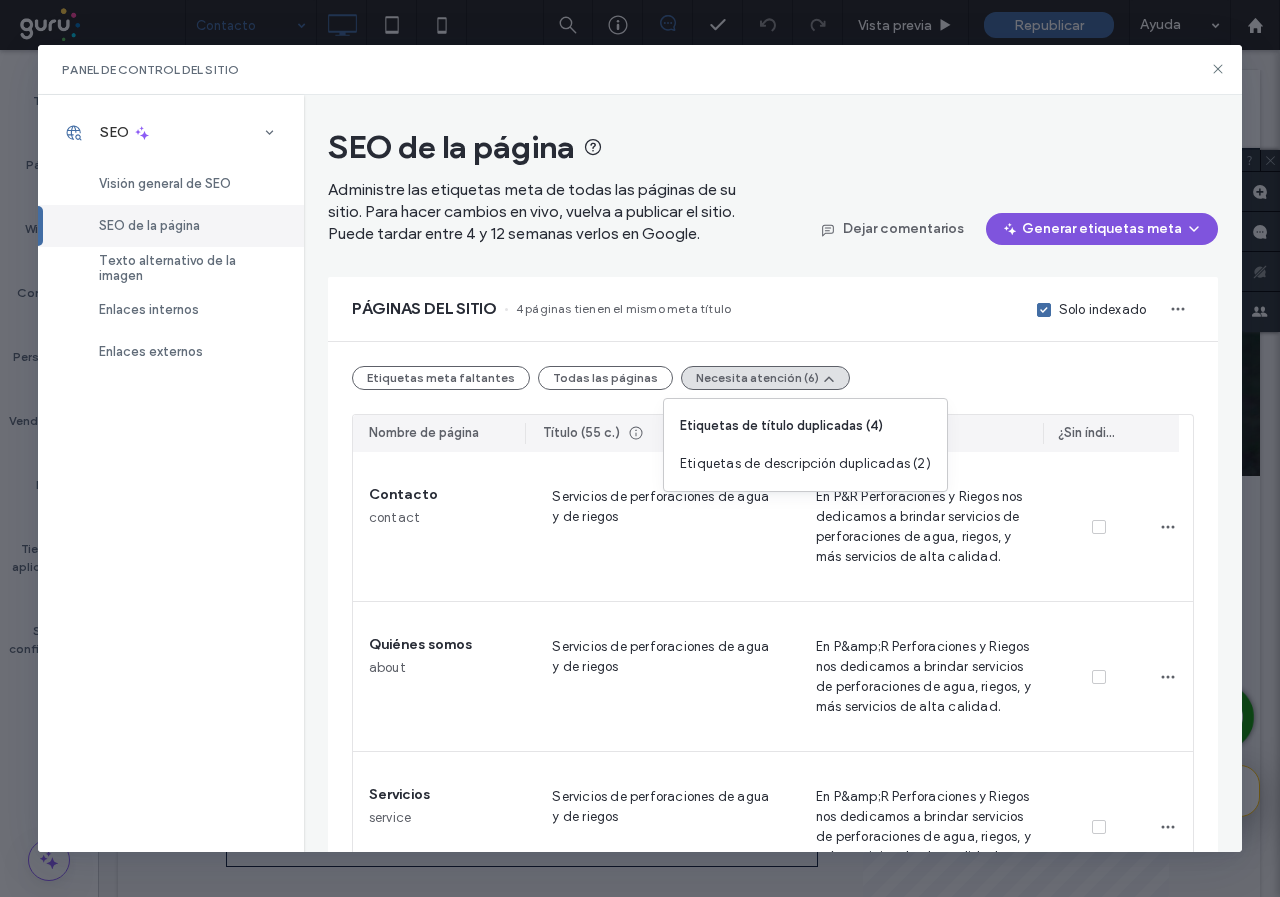 click on "Generar etiquetas meta" at bounding box center (1102, 229) 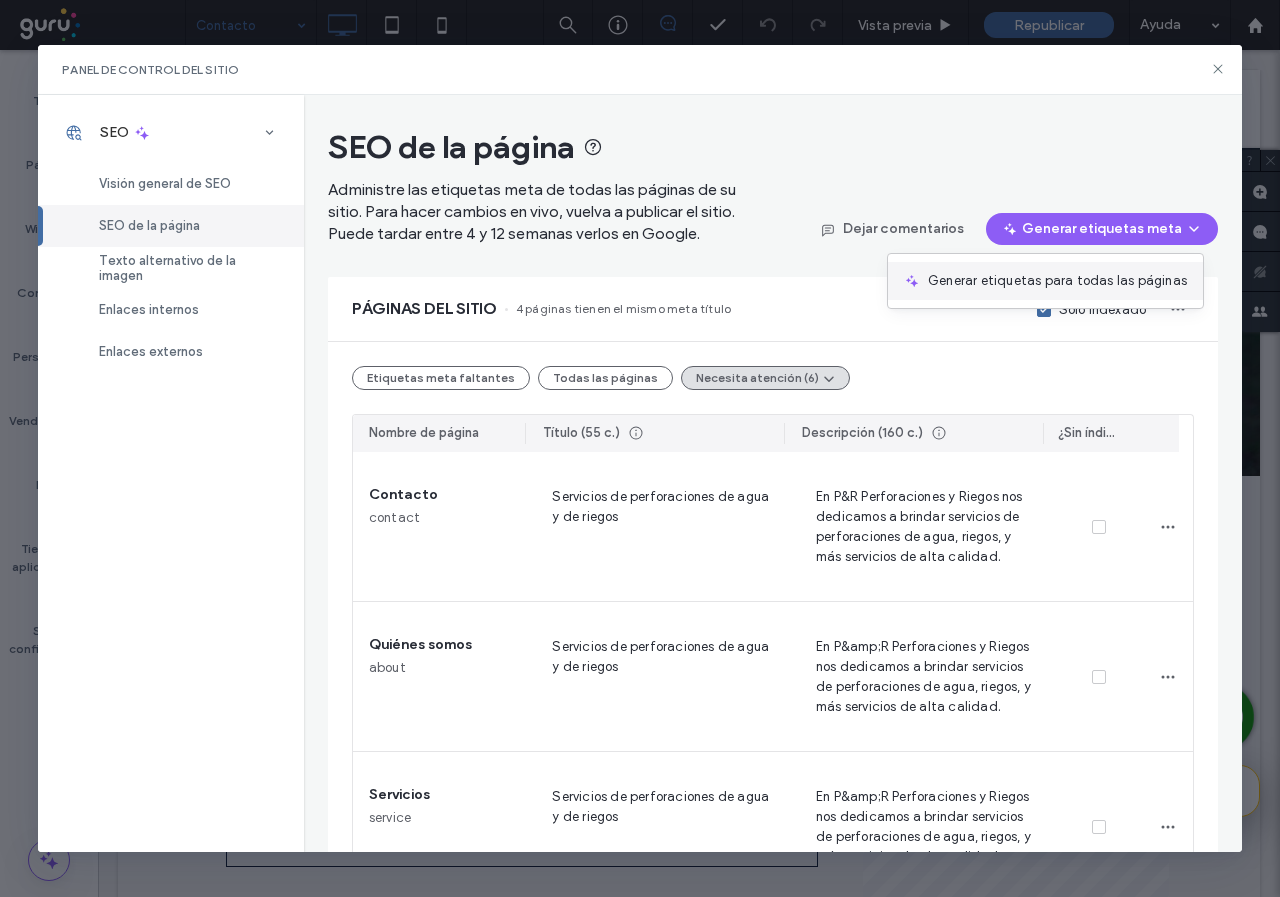 click on "Generar etiquetas para todas las páginas" at bounding box center [1057, 281] 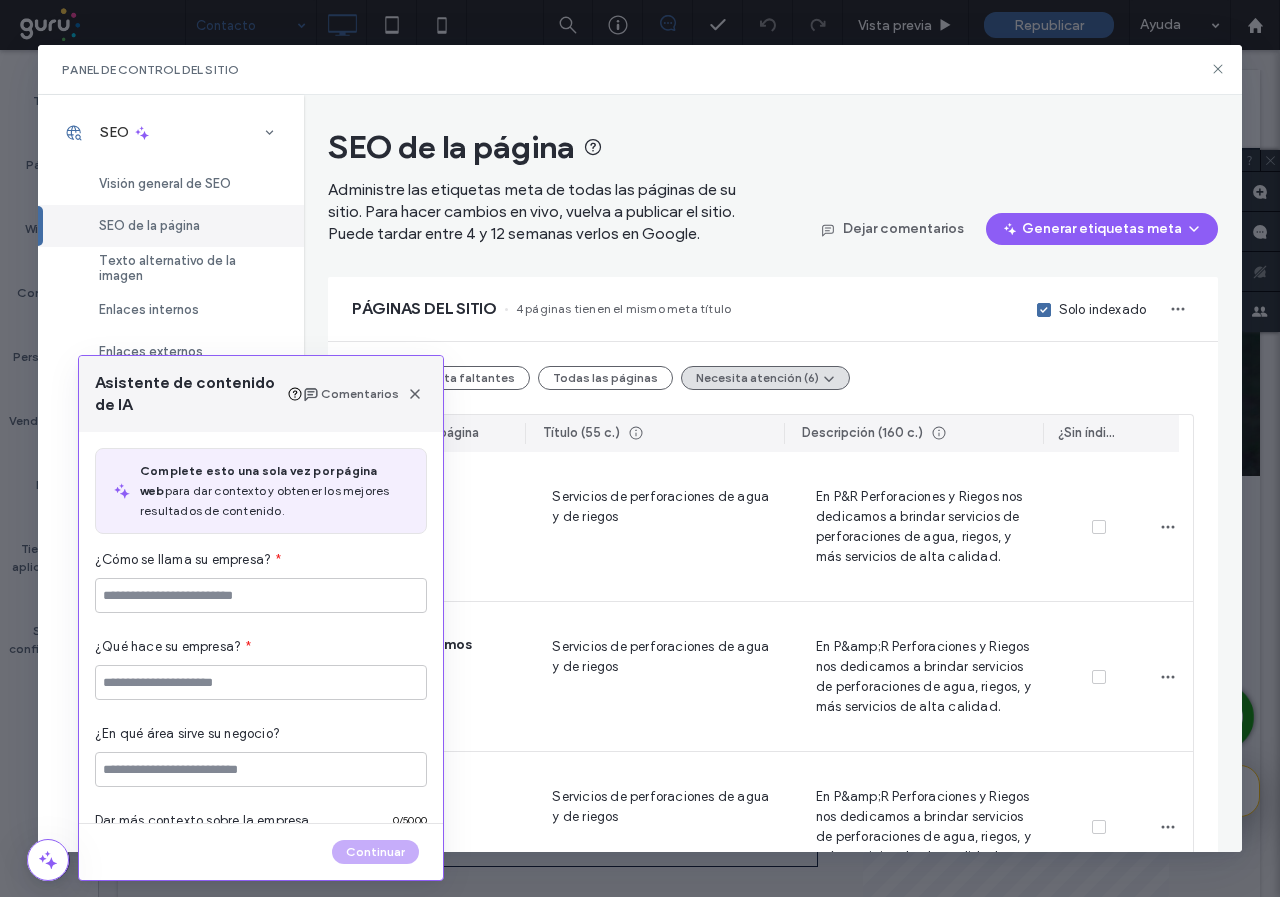 type on "**********" 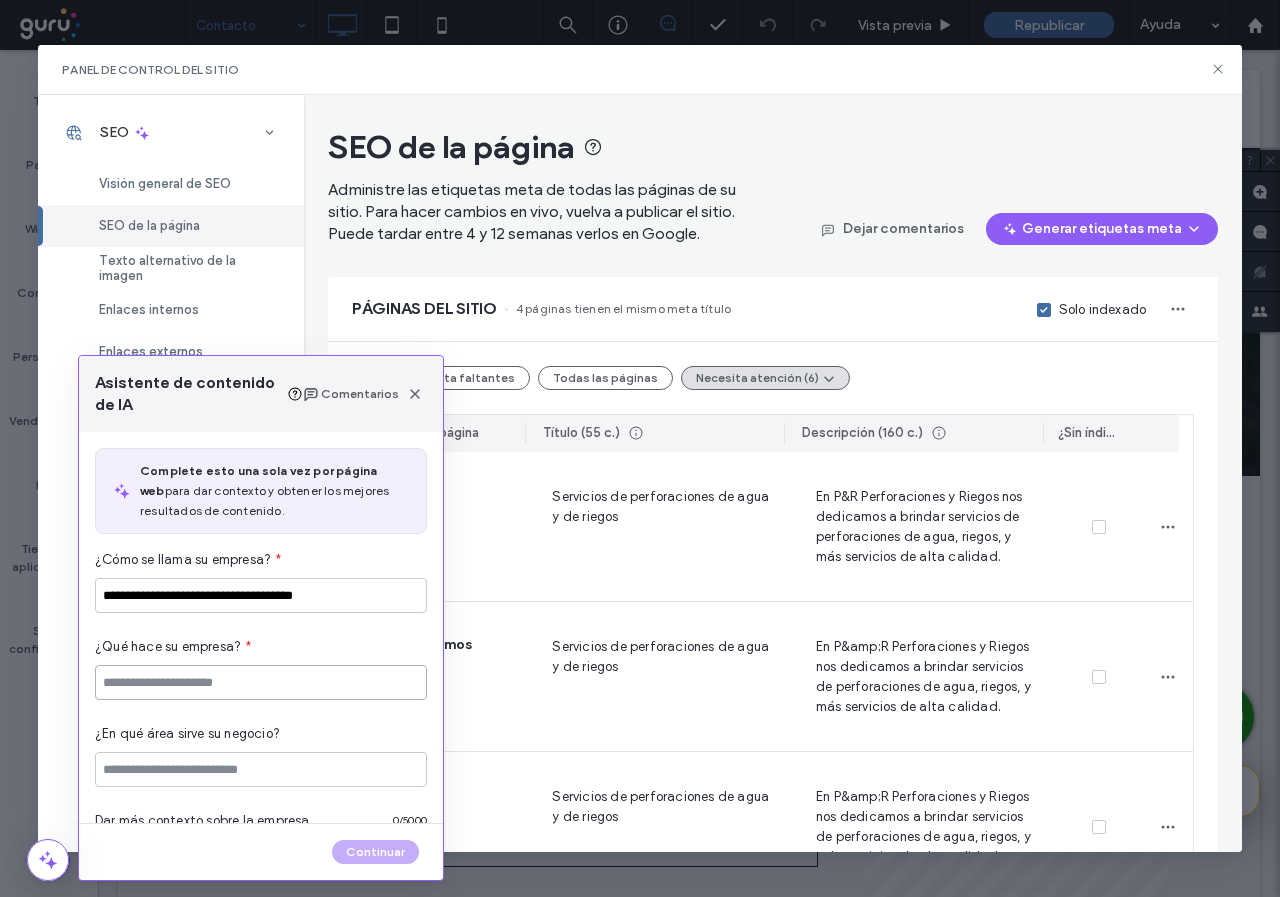 click at bounding box center [261, 682] 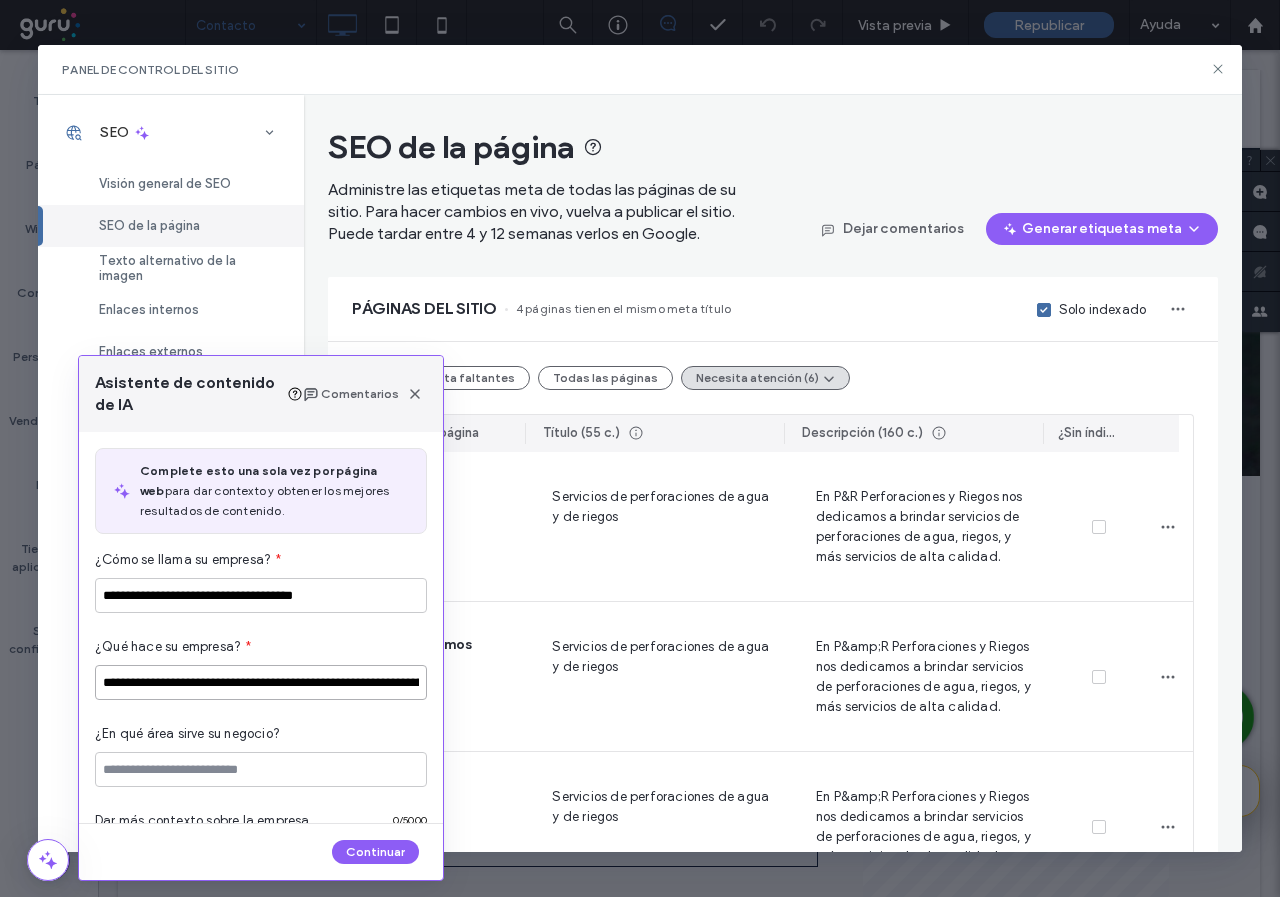 scroll, scrollTop: 0, scrollLeft: 382, axis: horizontal 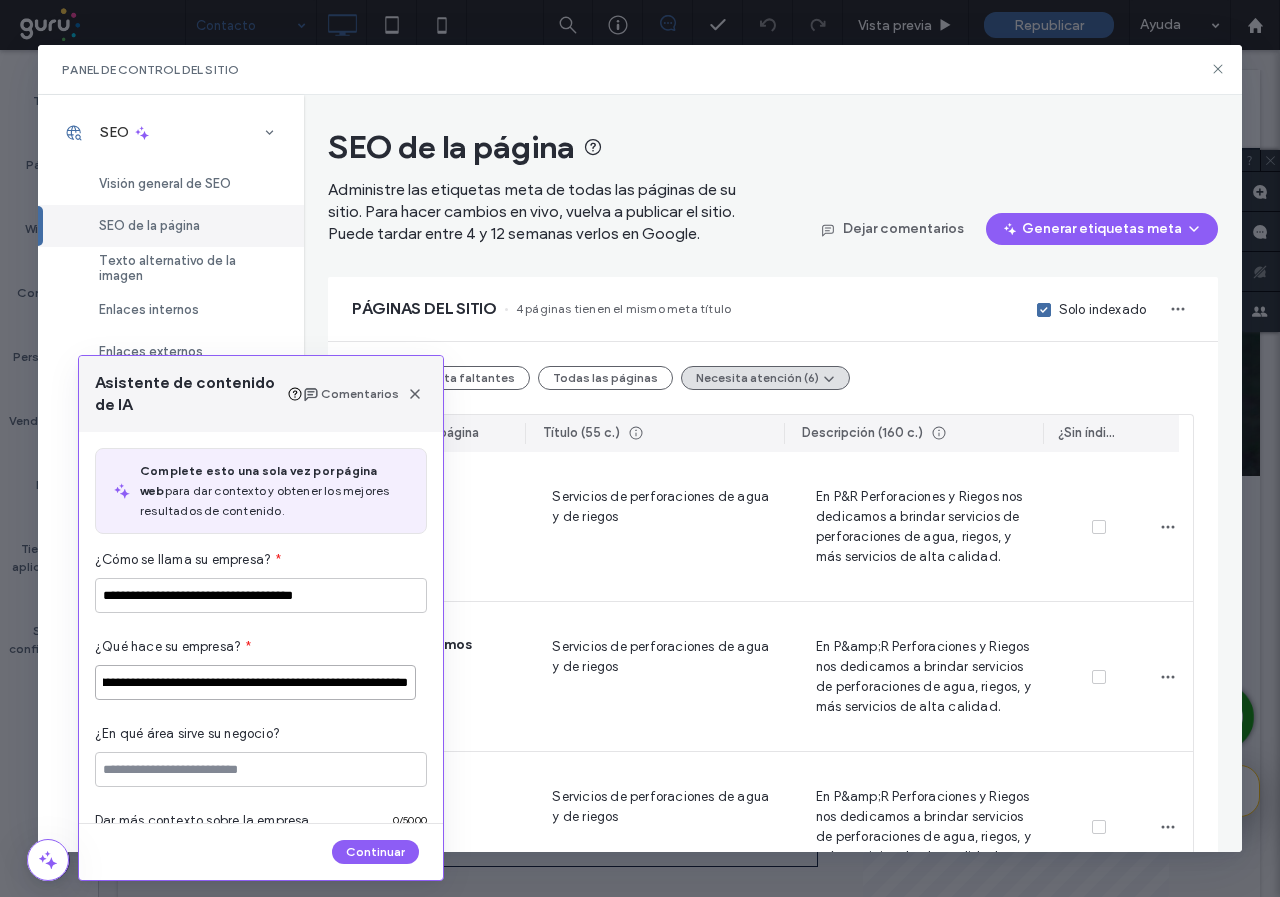 type on "**********" 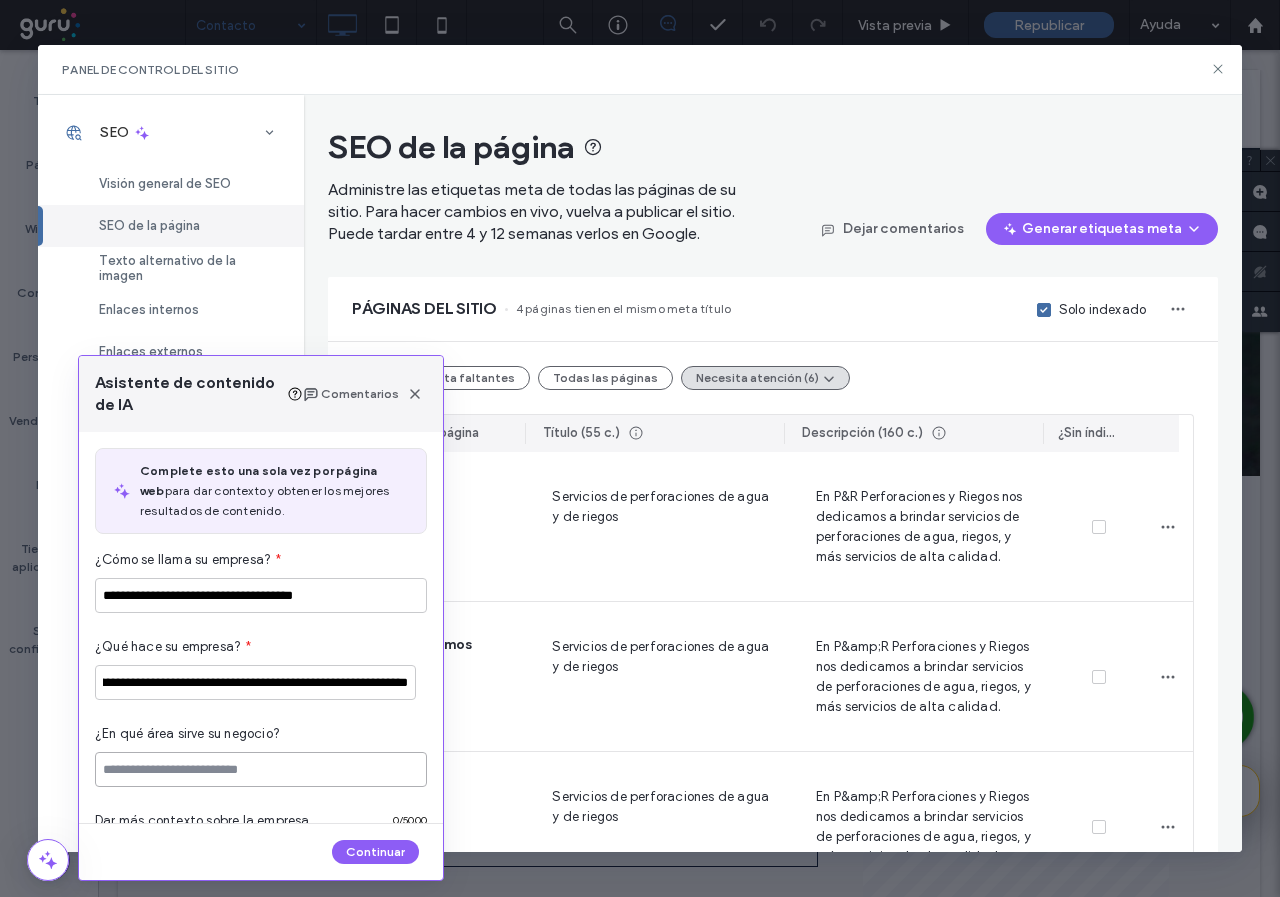 scroll, scrollTop: 0, scrollLeft: 0, axis: both 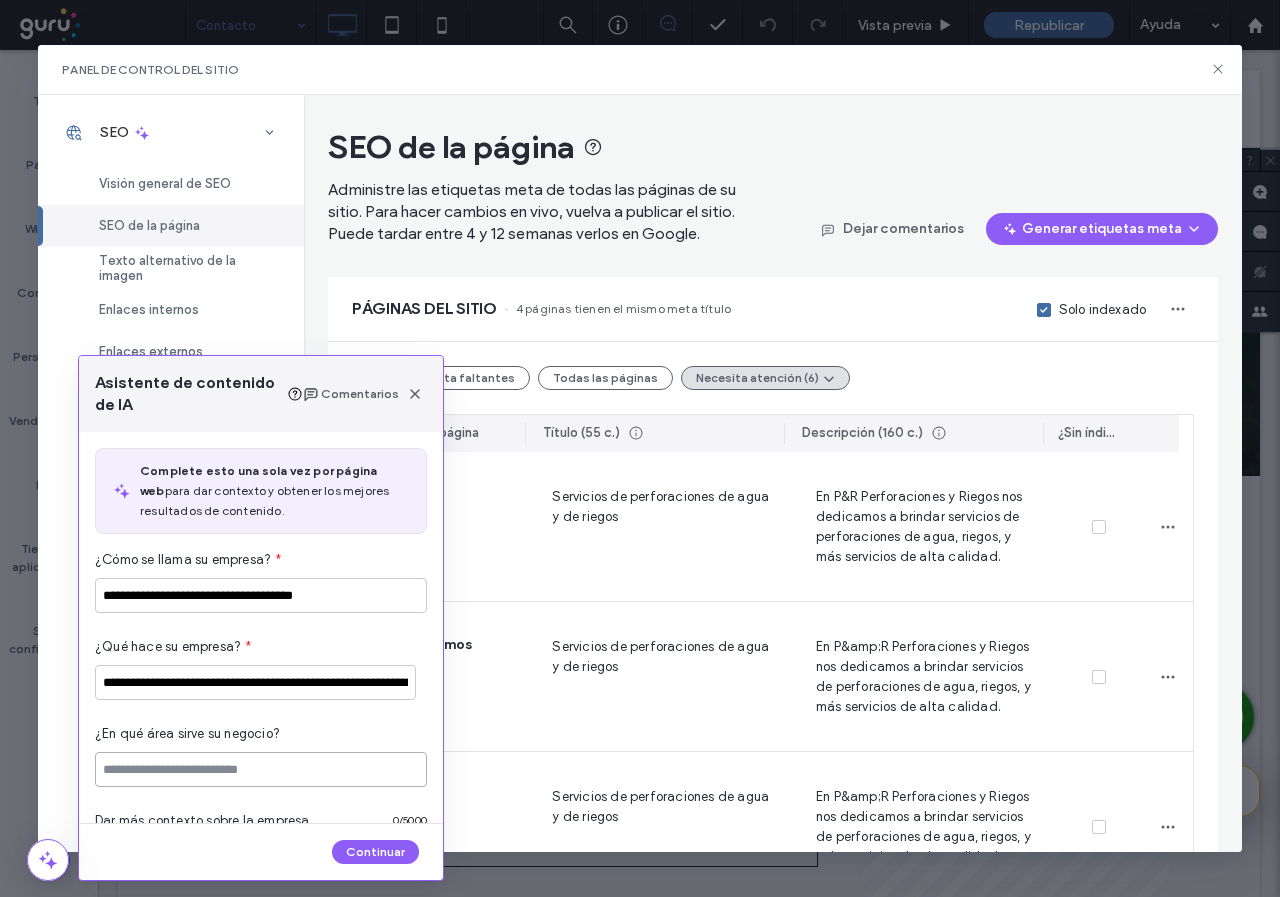 click at bounding box center [261, 769] 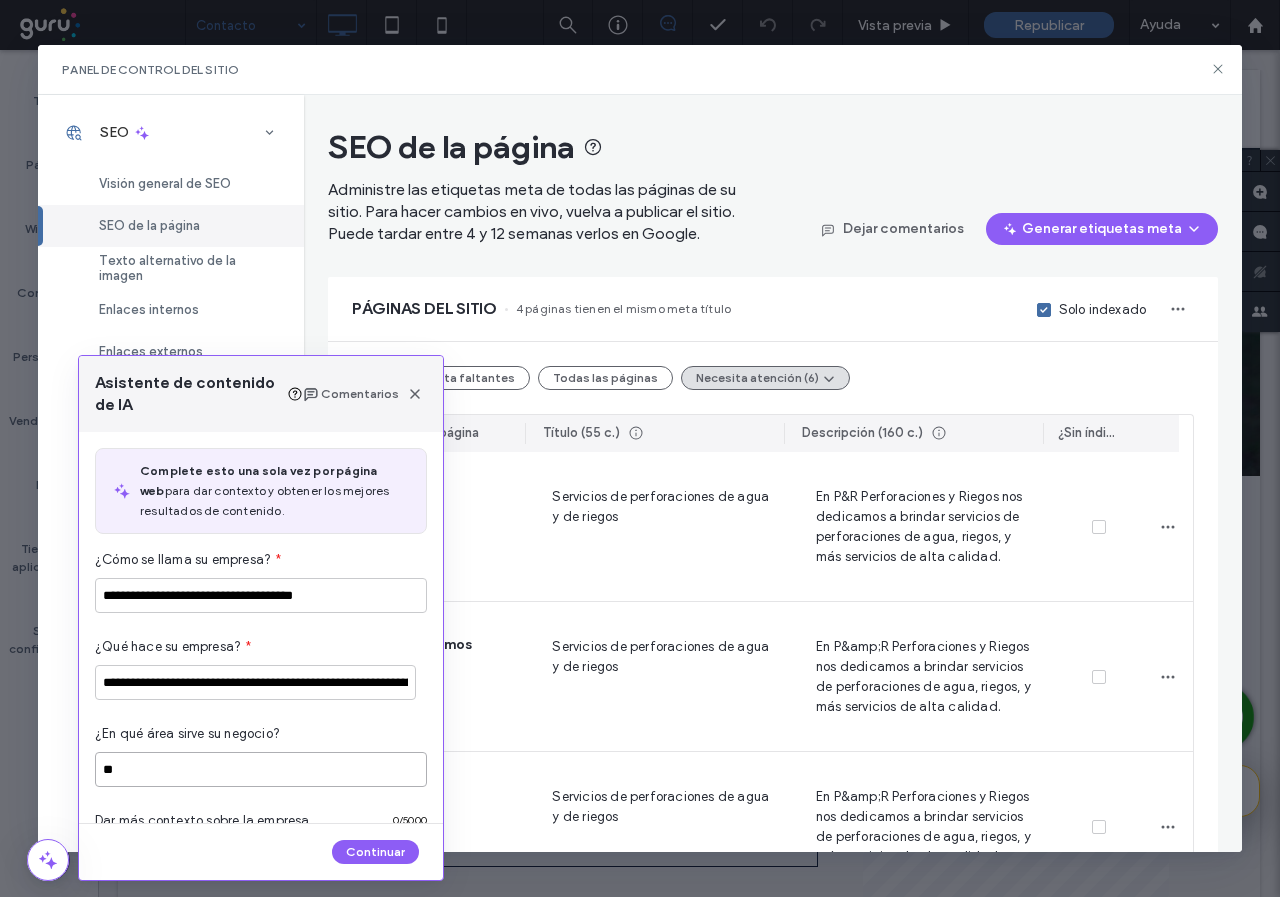 type on "*" 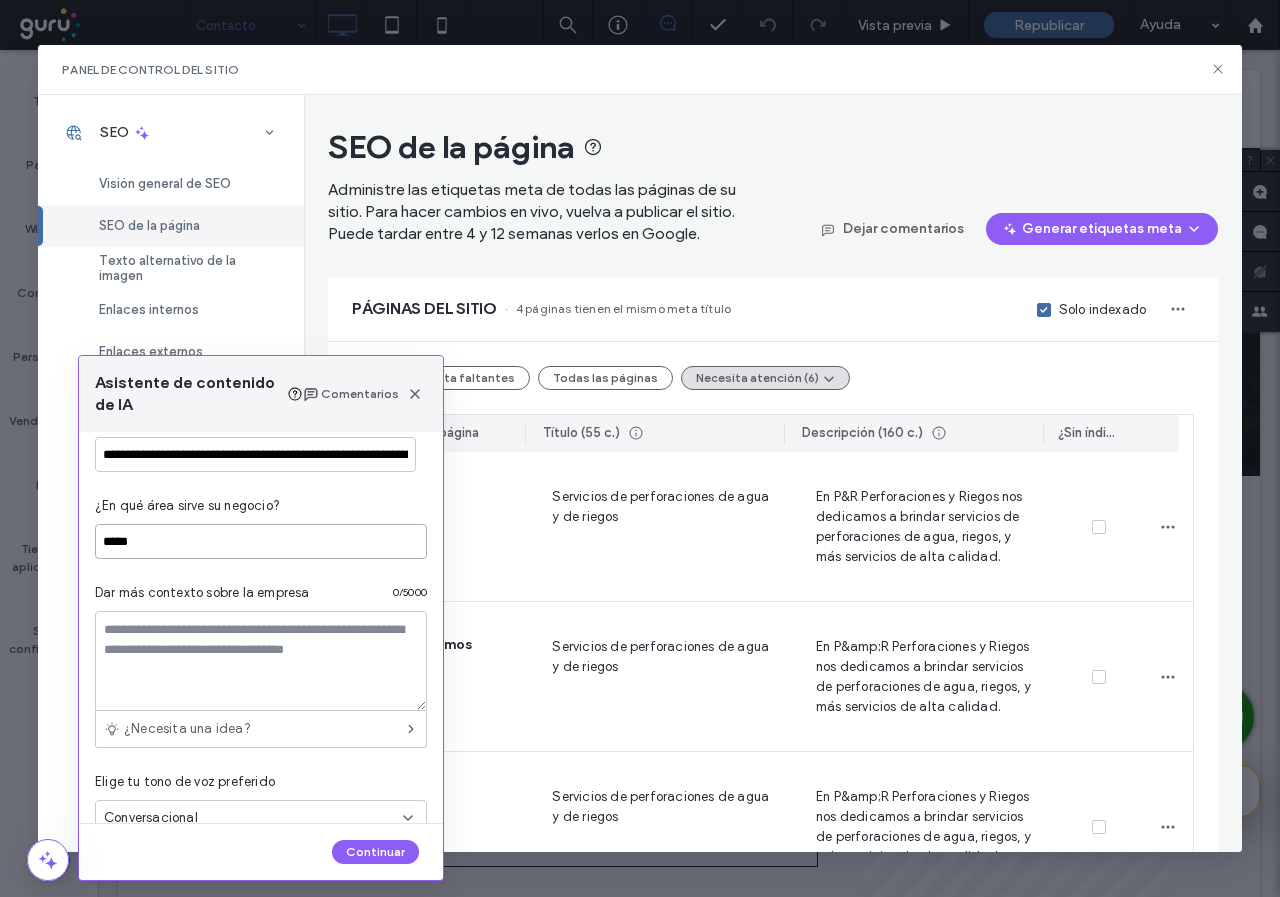 scroll, scrollTop: 264, scrollLeft: 0, axis: vertical 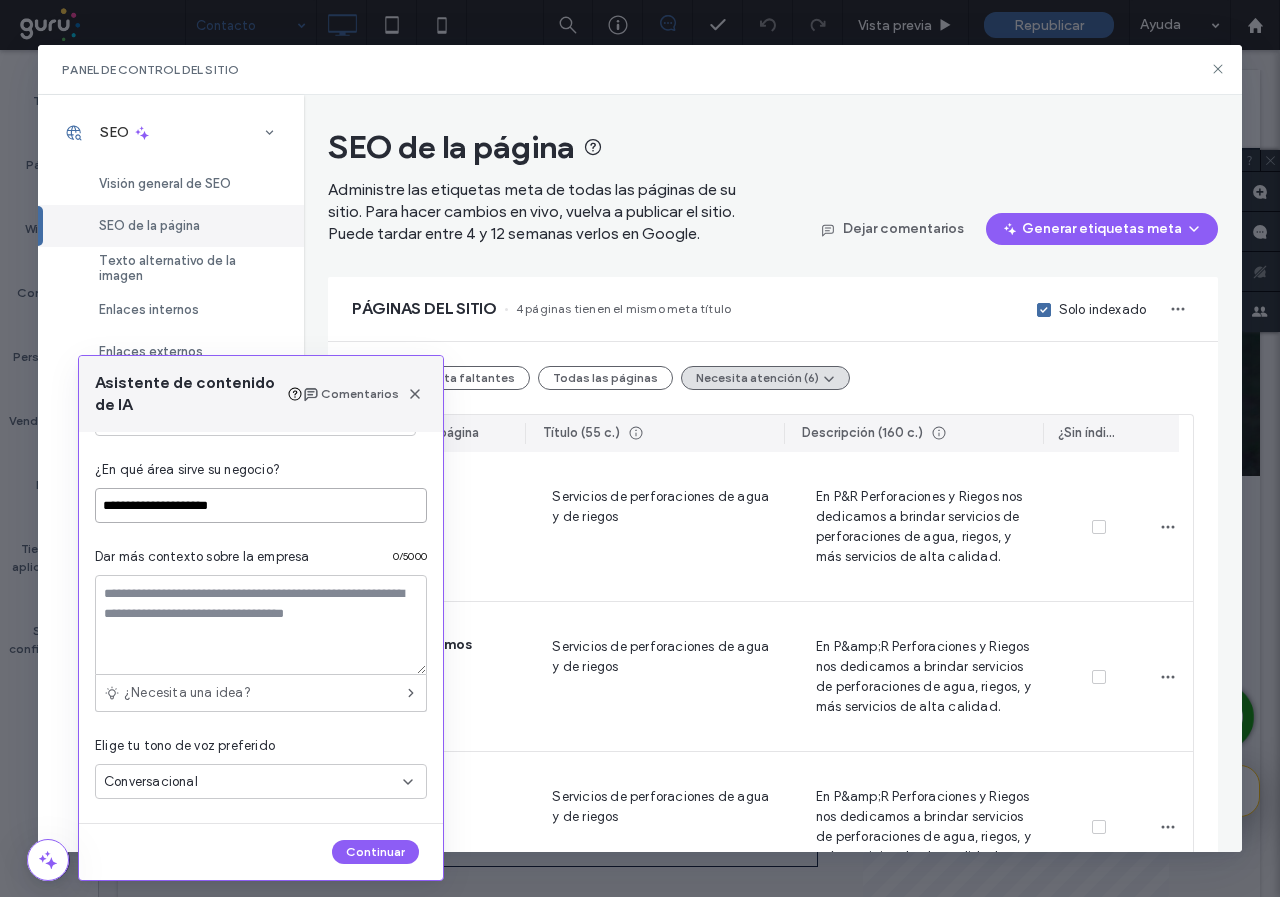 type on "**********" 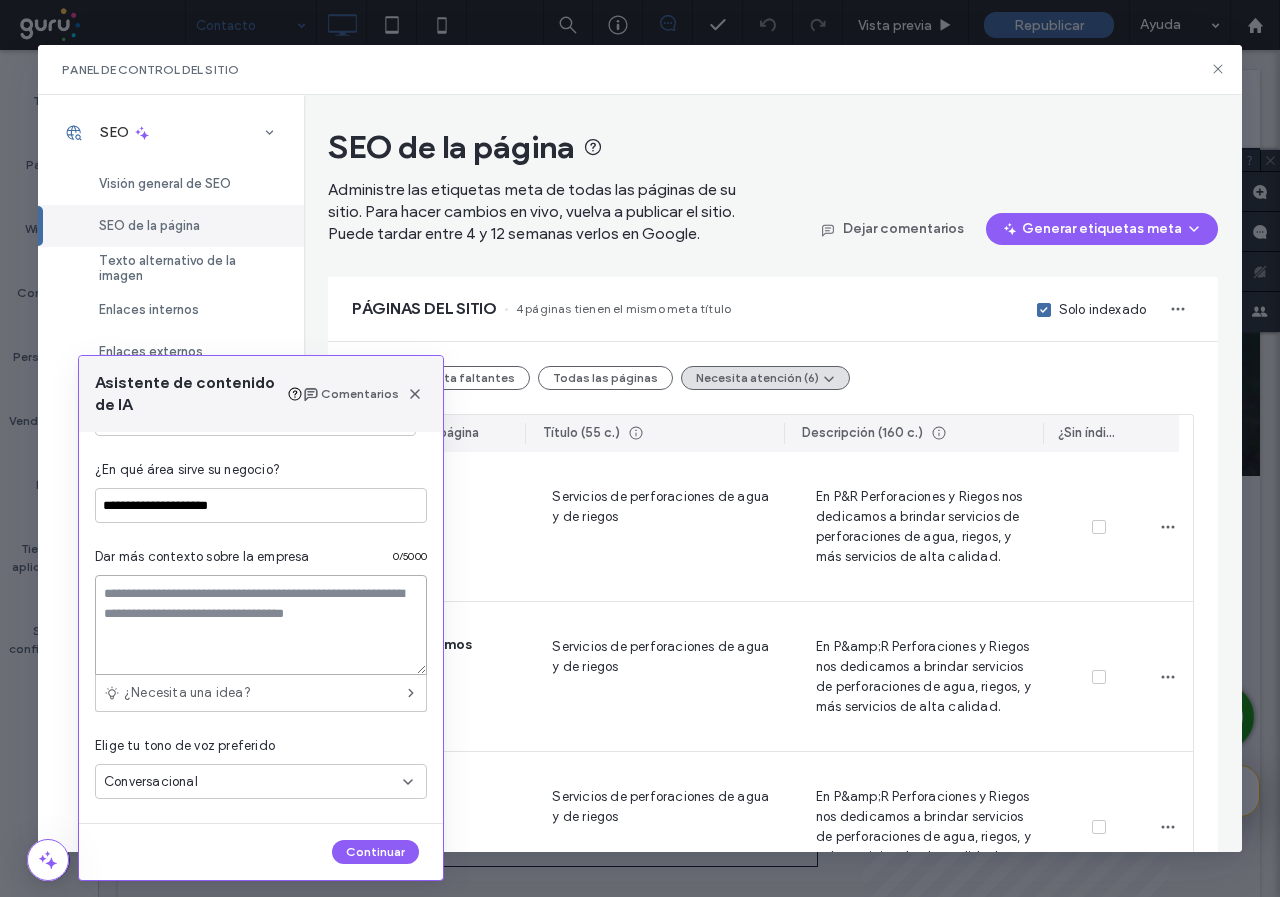 click at bounding box center [261, 625] 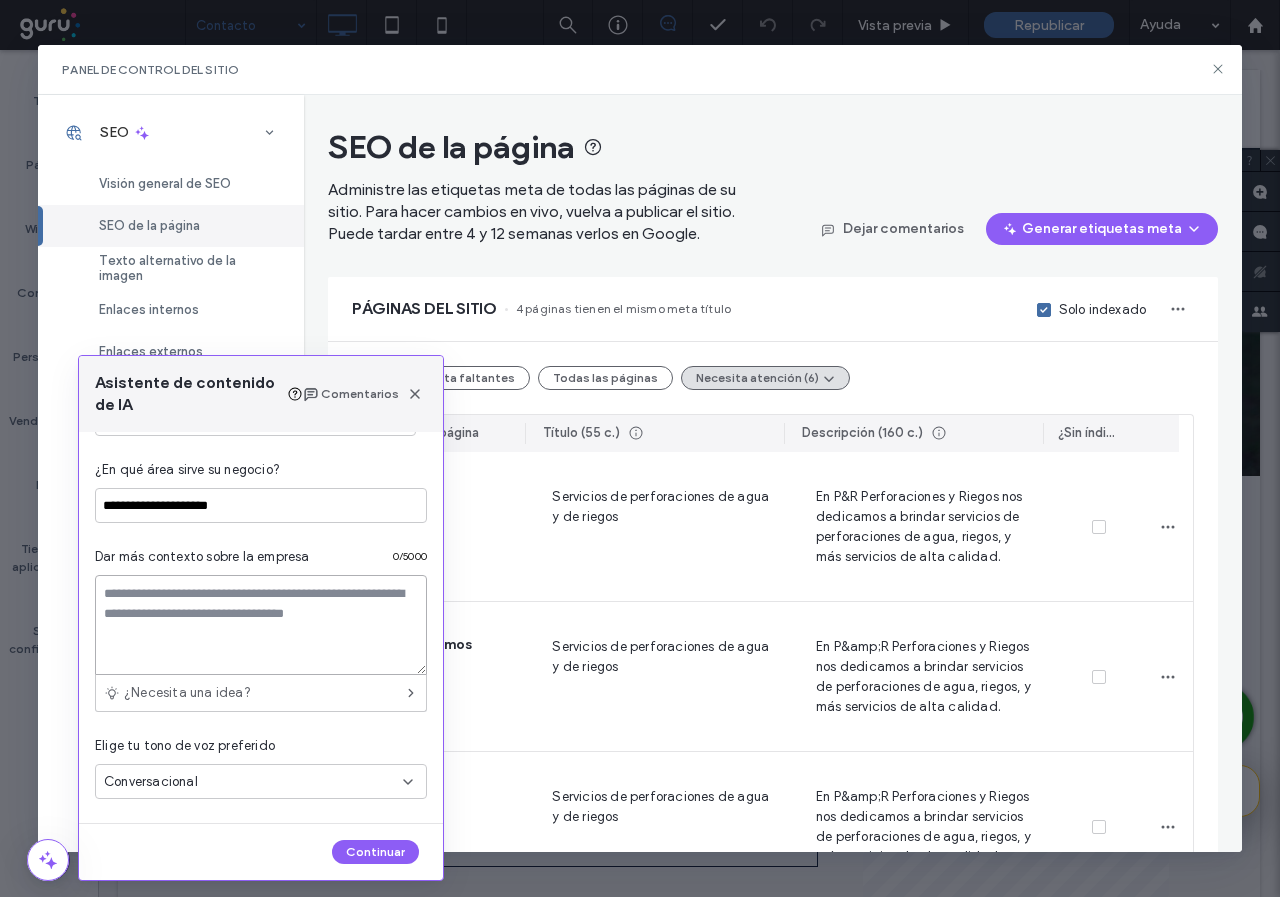 paste on "**********" 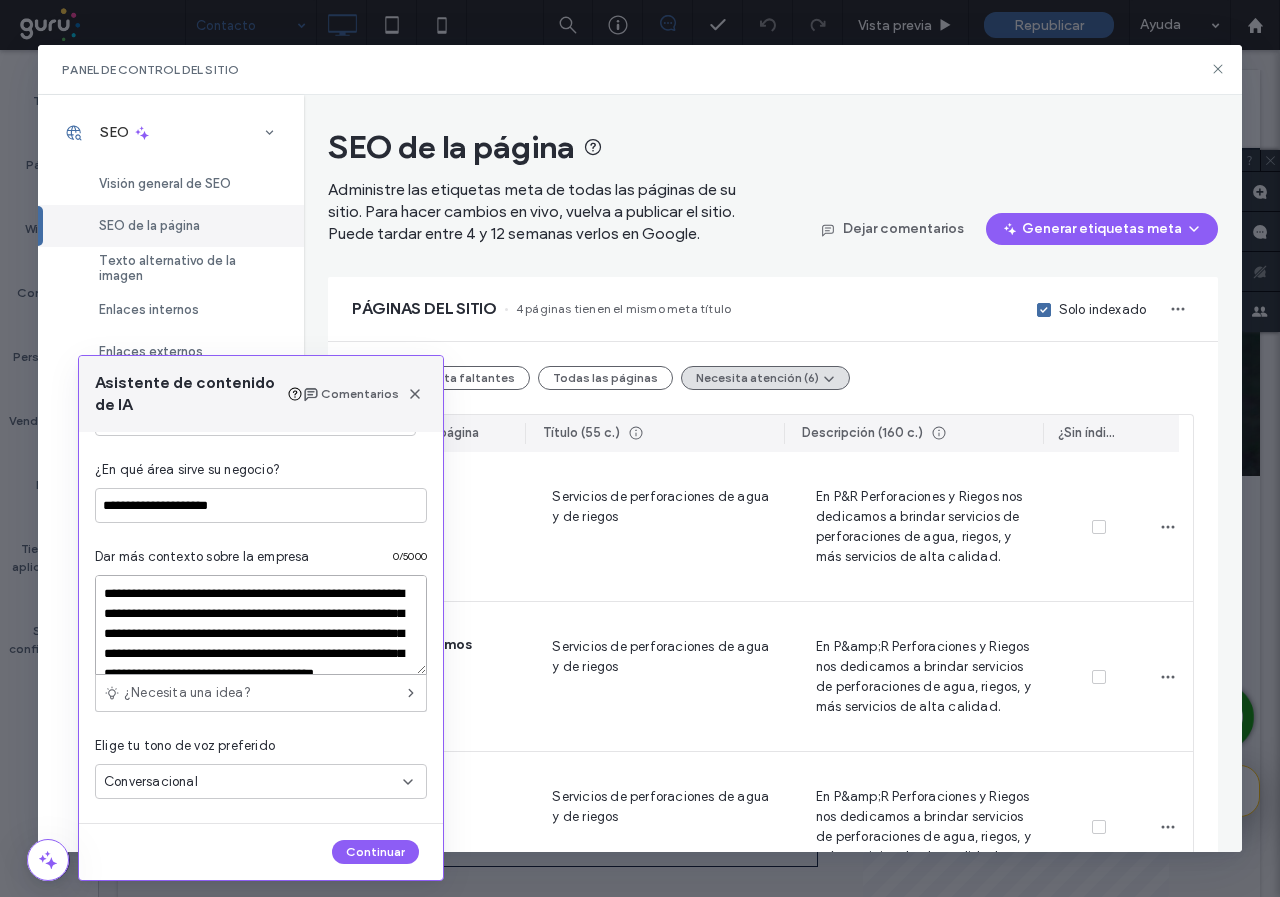 scroll, scrollTop: 47, scrollLeft: 0, axis: vertical 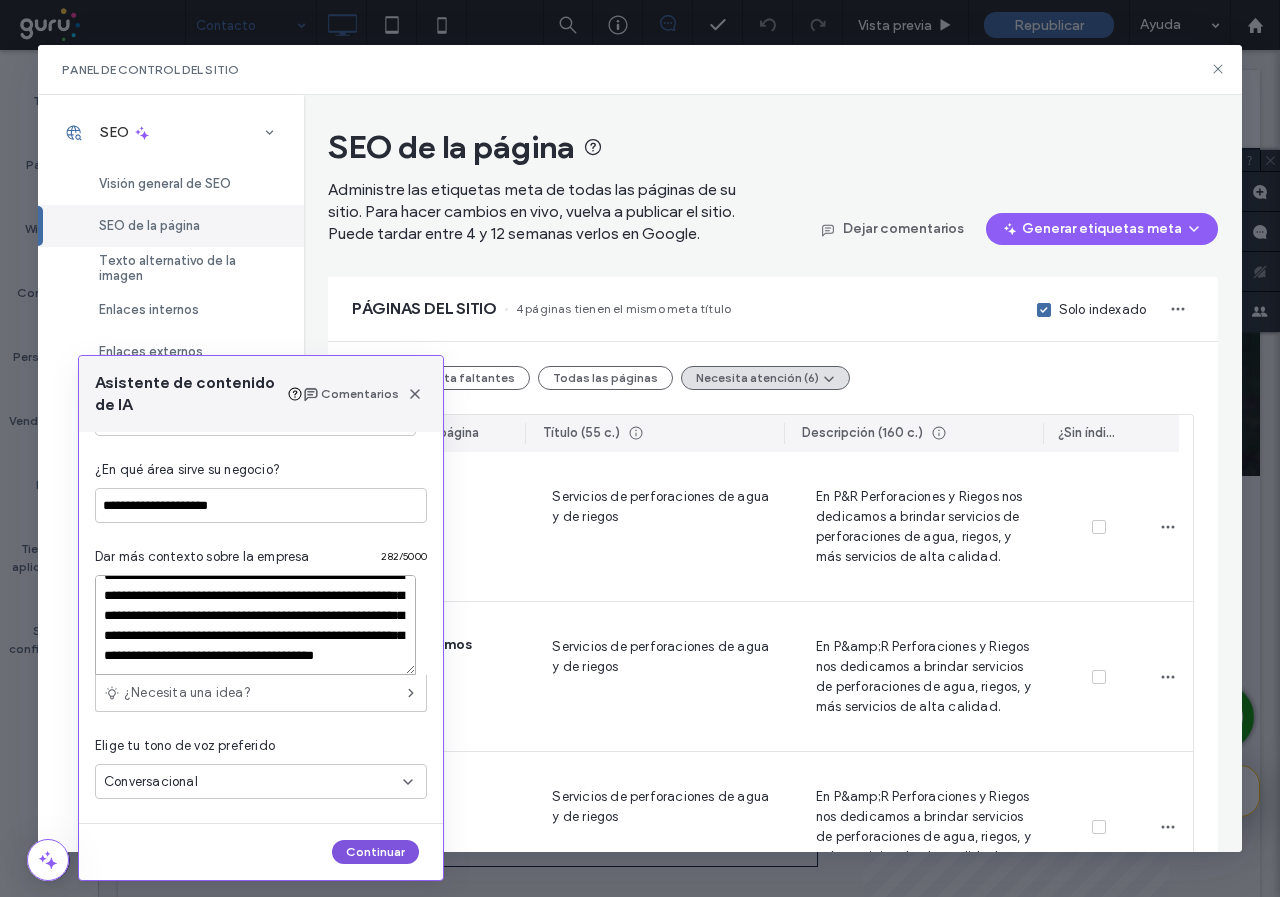 type on "**********" 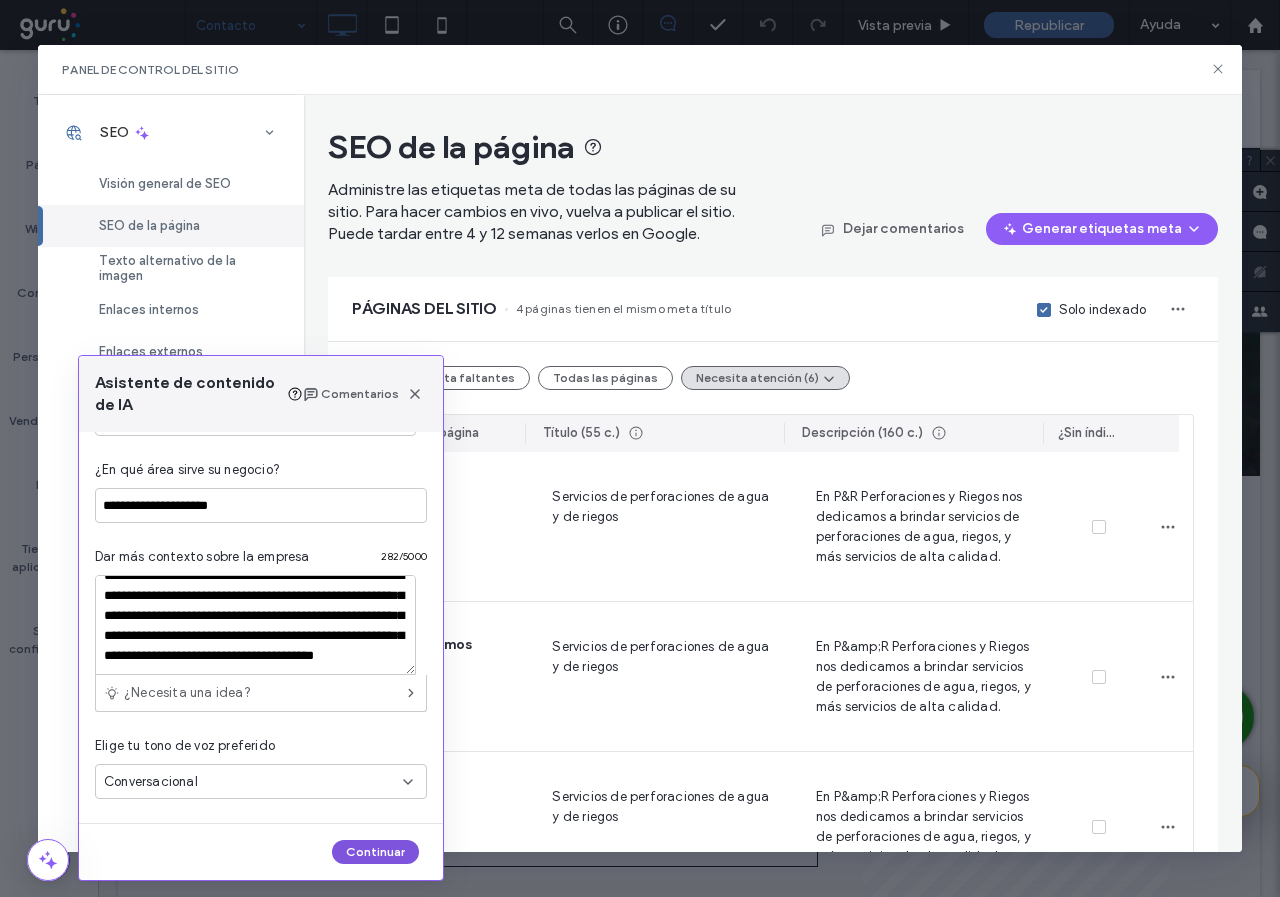 click on "Continuar" at bounding box center [375, 852] 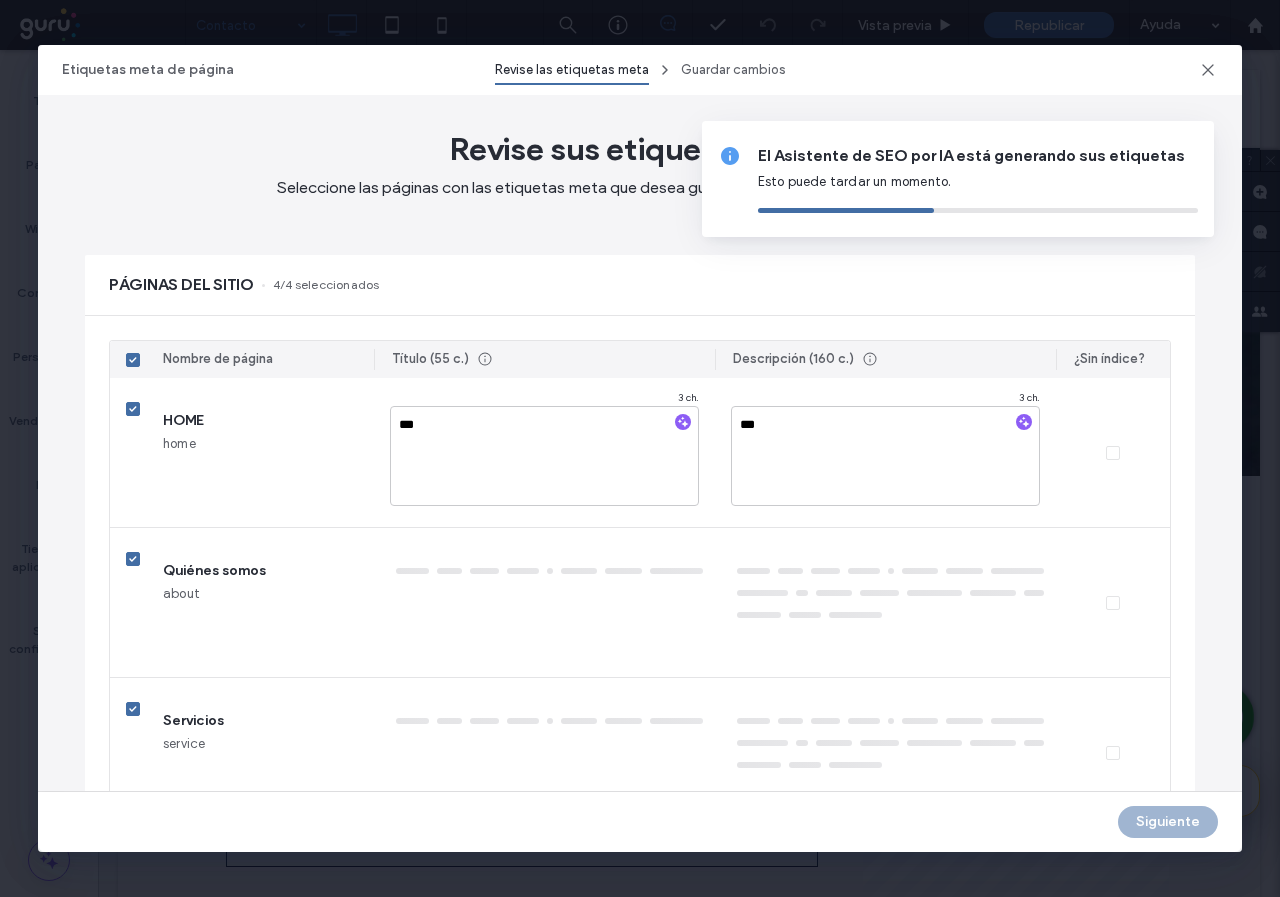 type on "****" 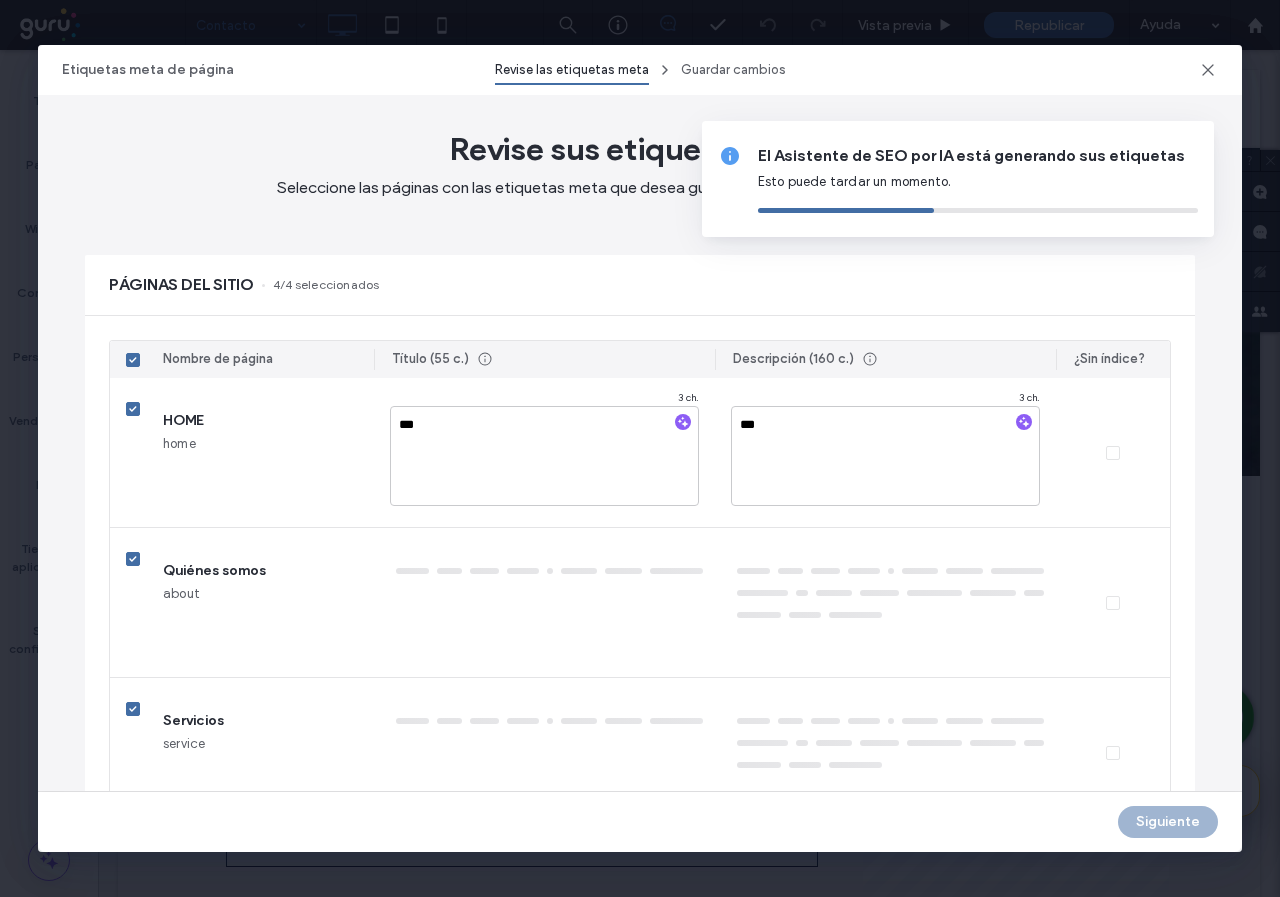 type on "****" 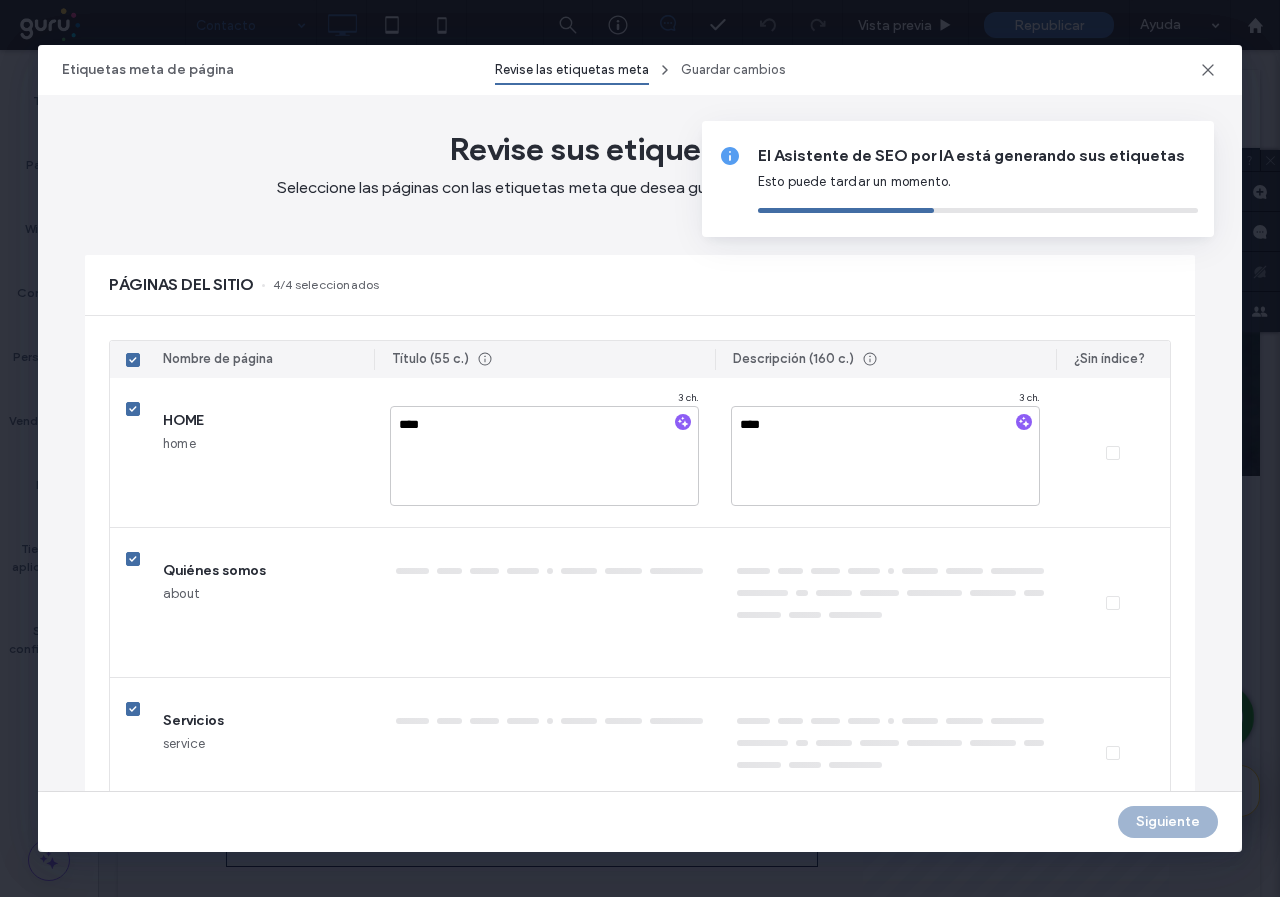 type on "*****" 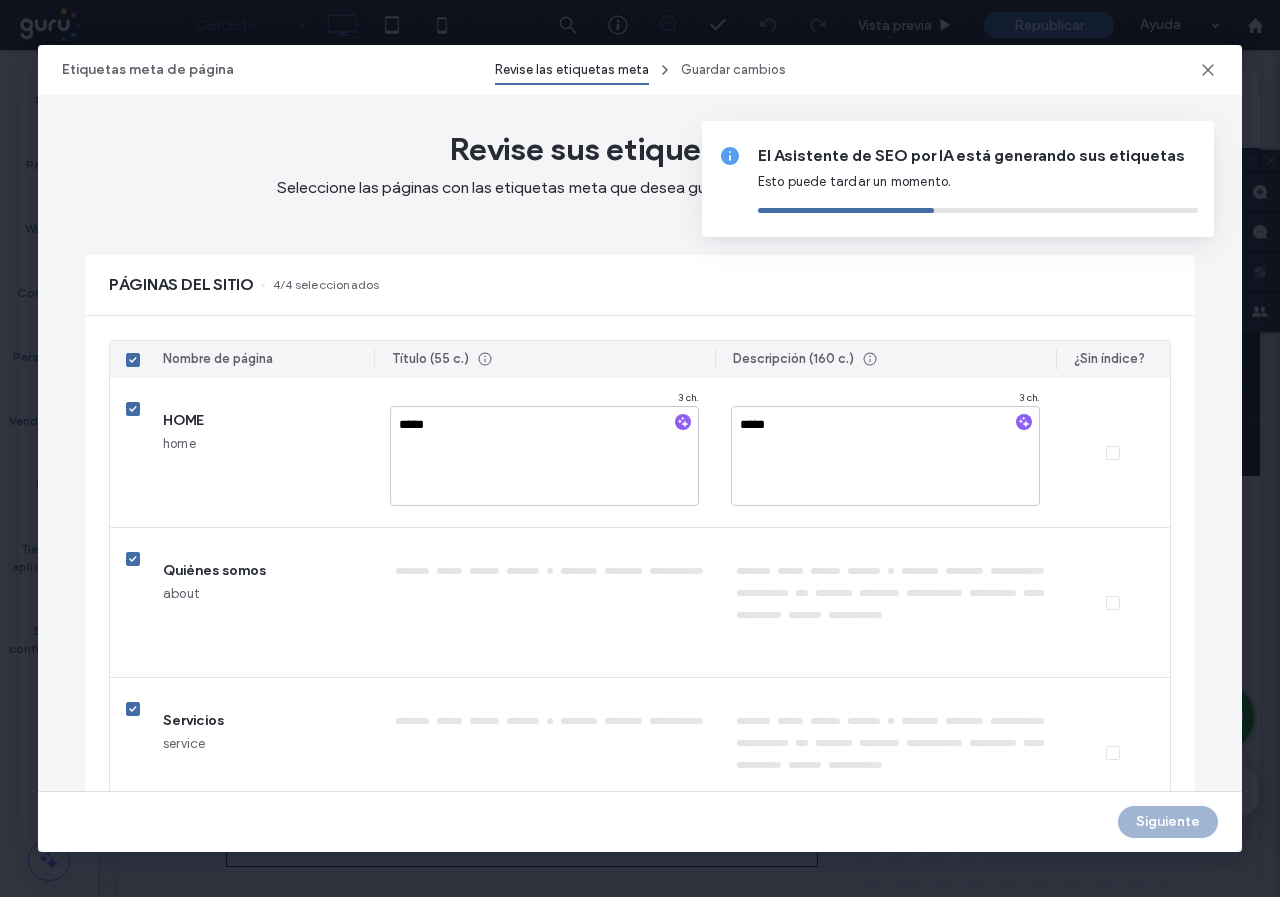 type on "******" 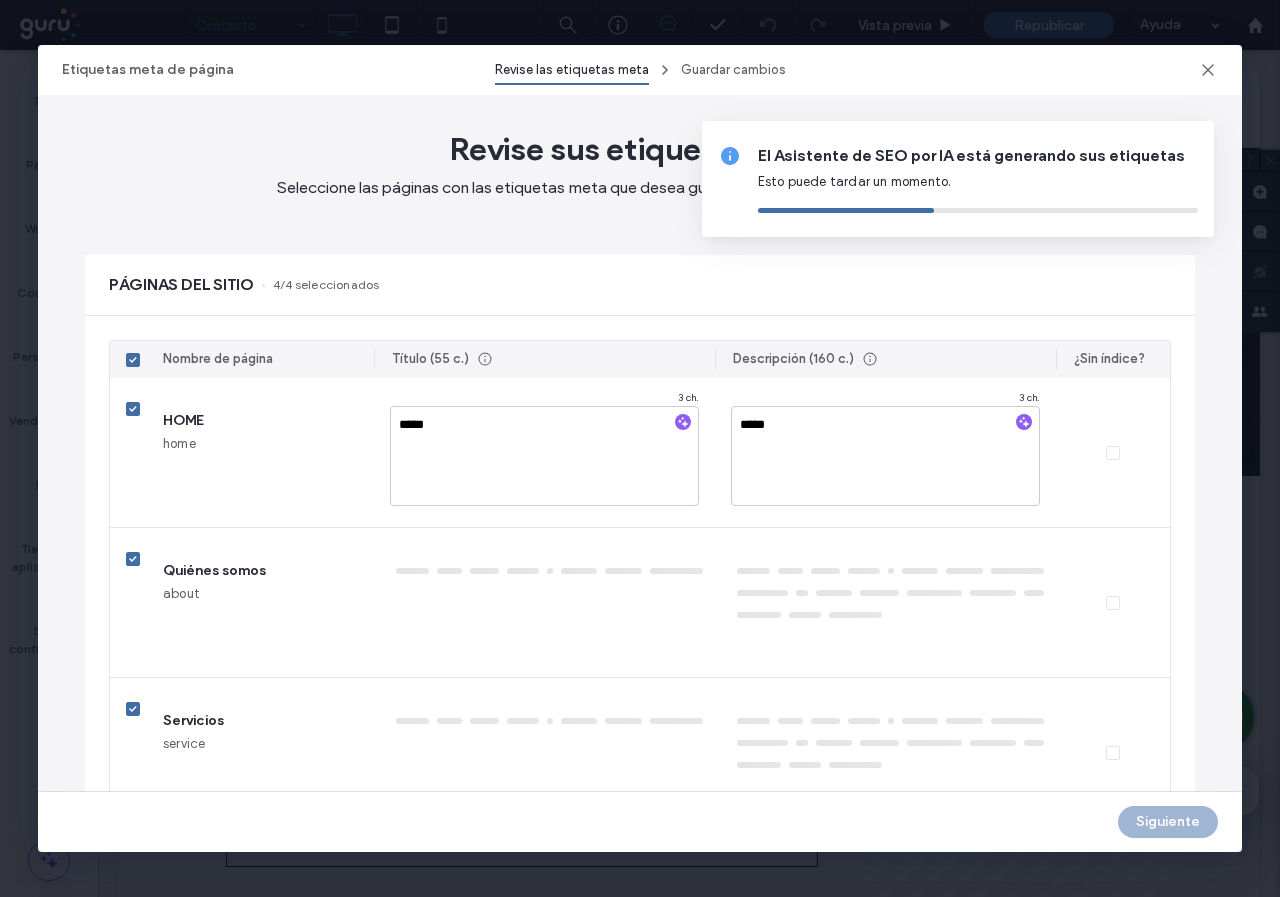 type on "******" 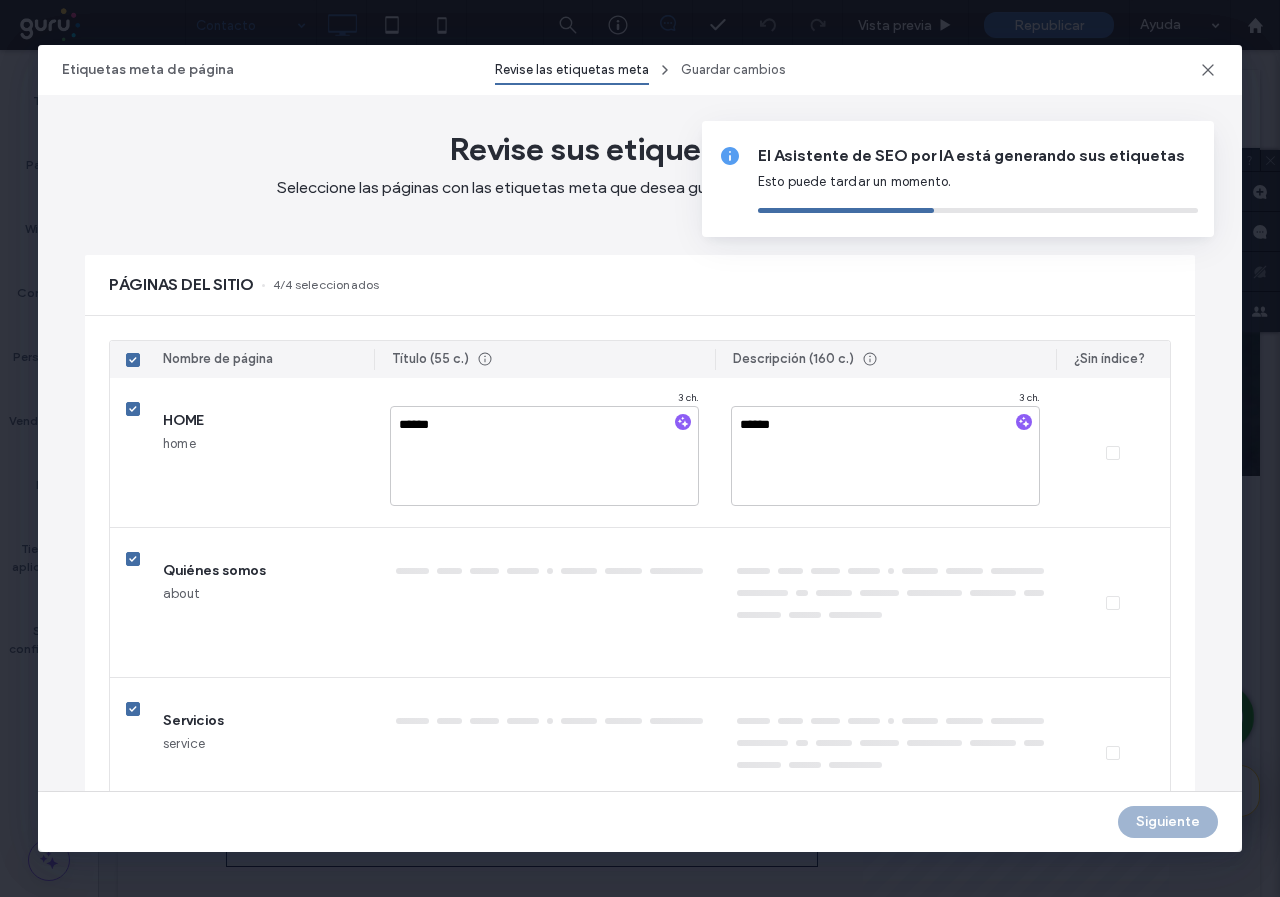 type on "*******" 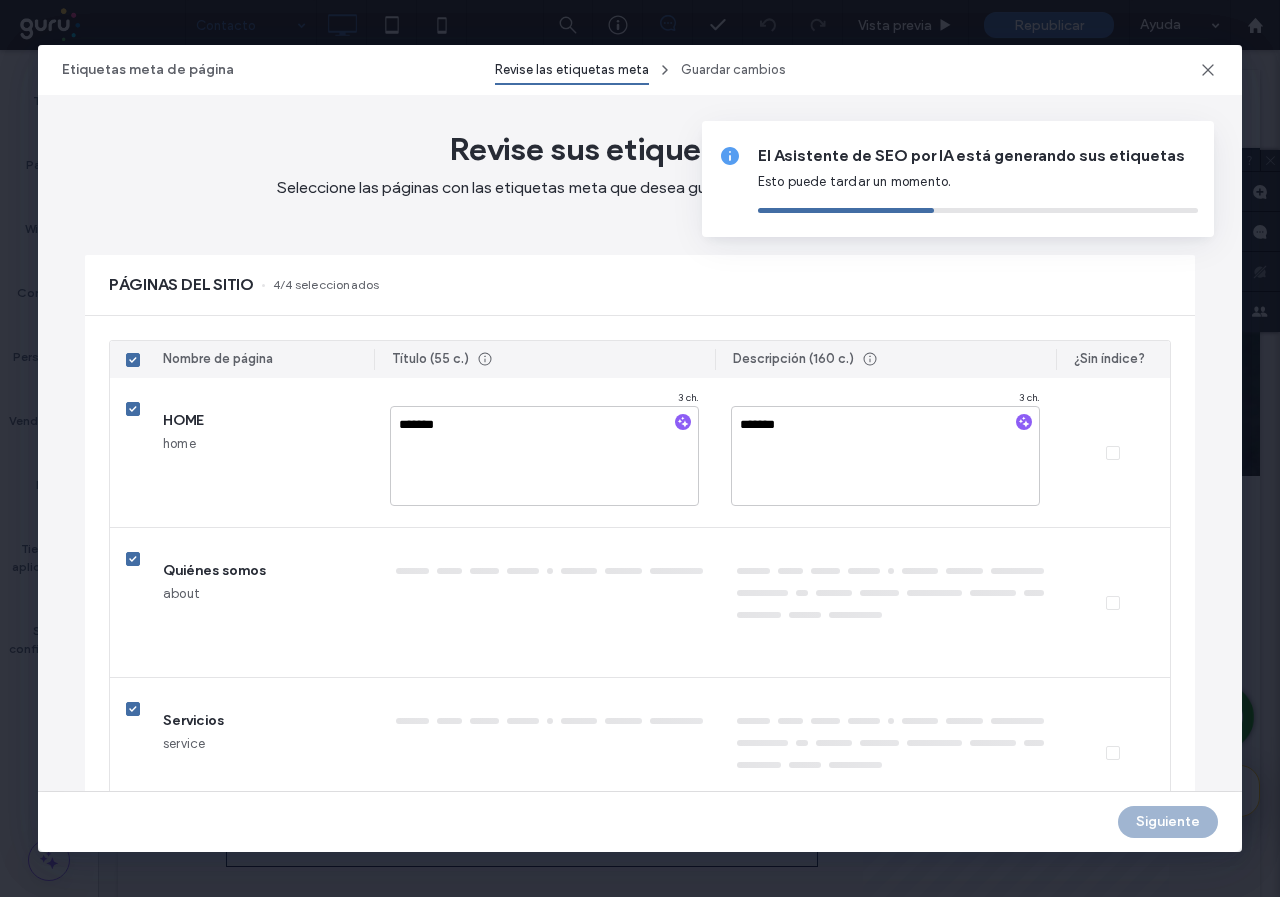 type on "********" 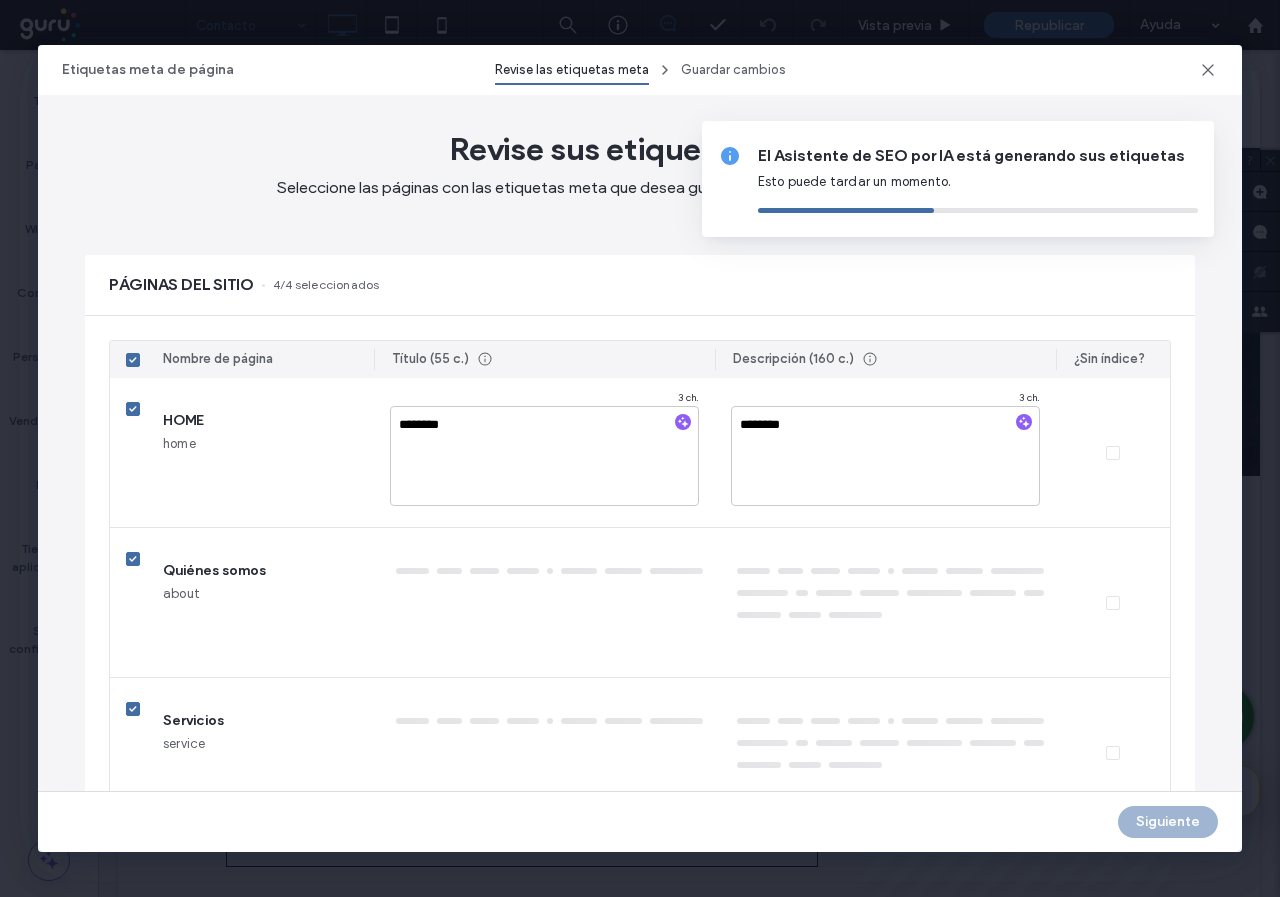 type on "*********" 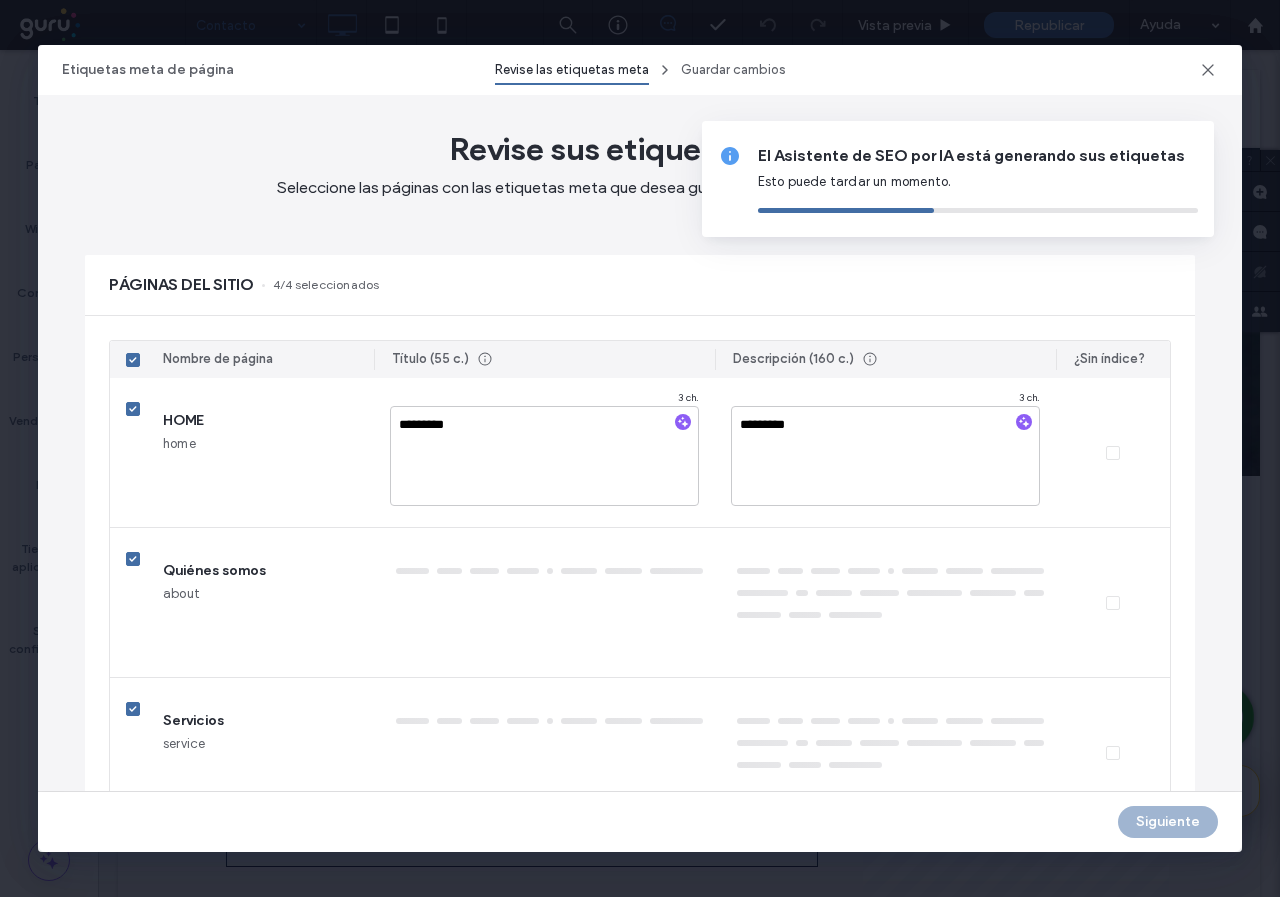 type on "**********" 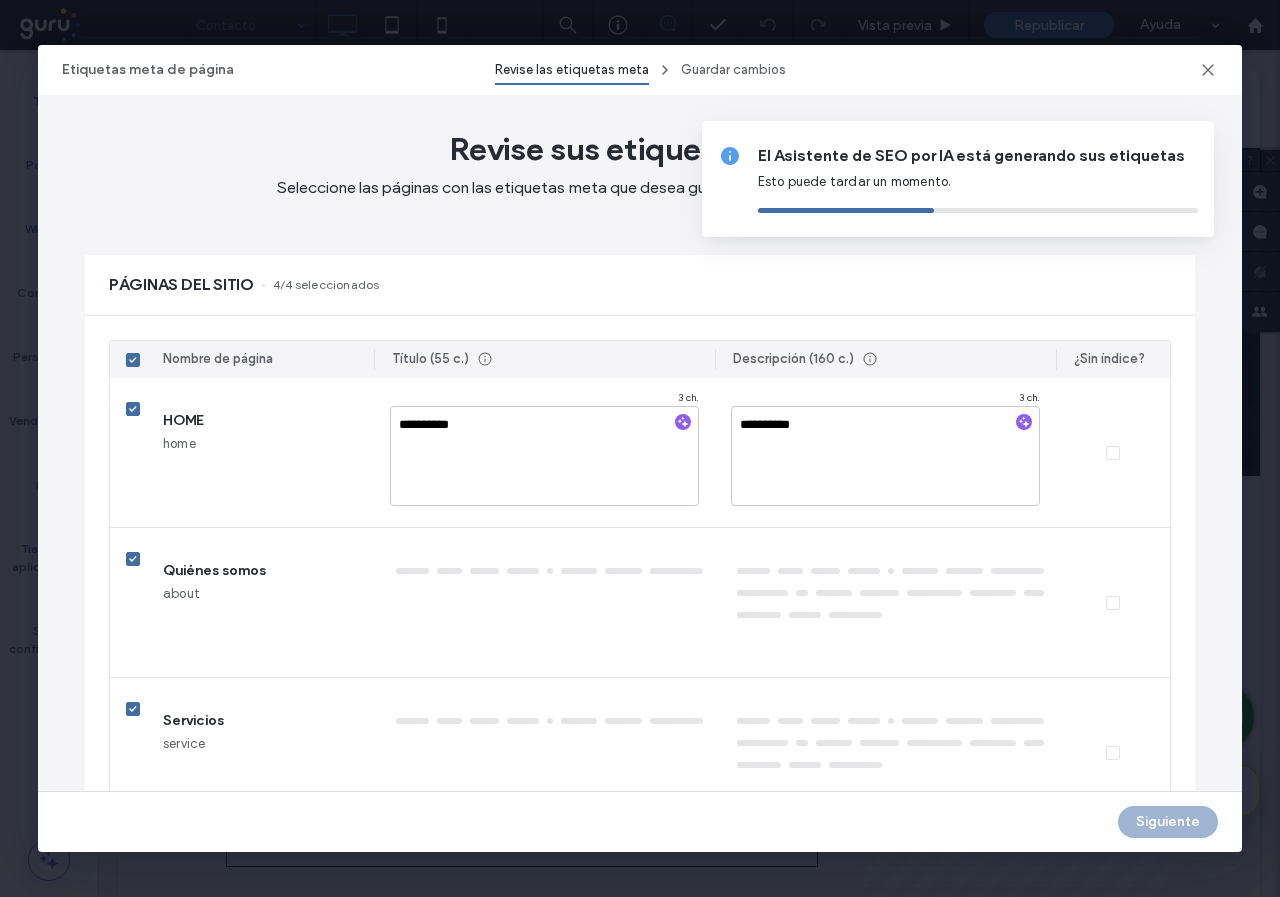 type on "**********" 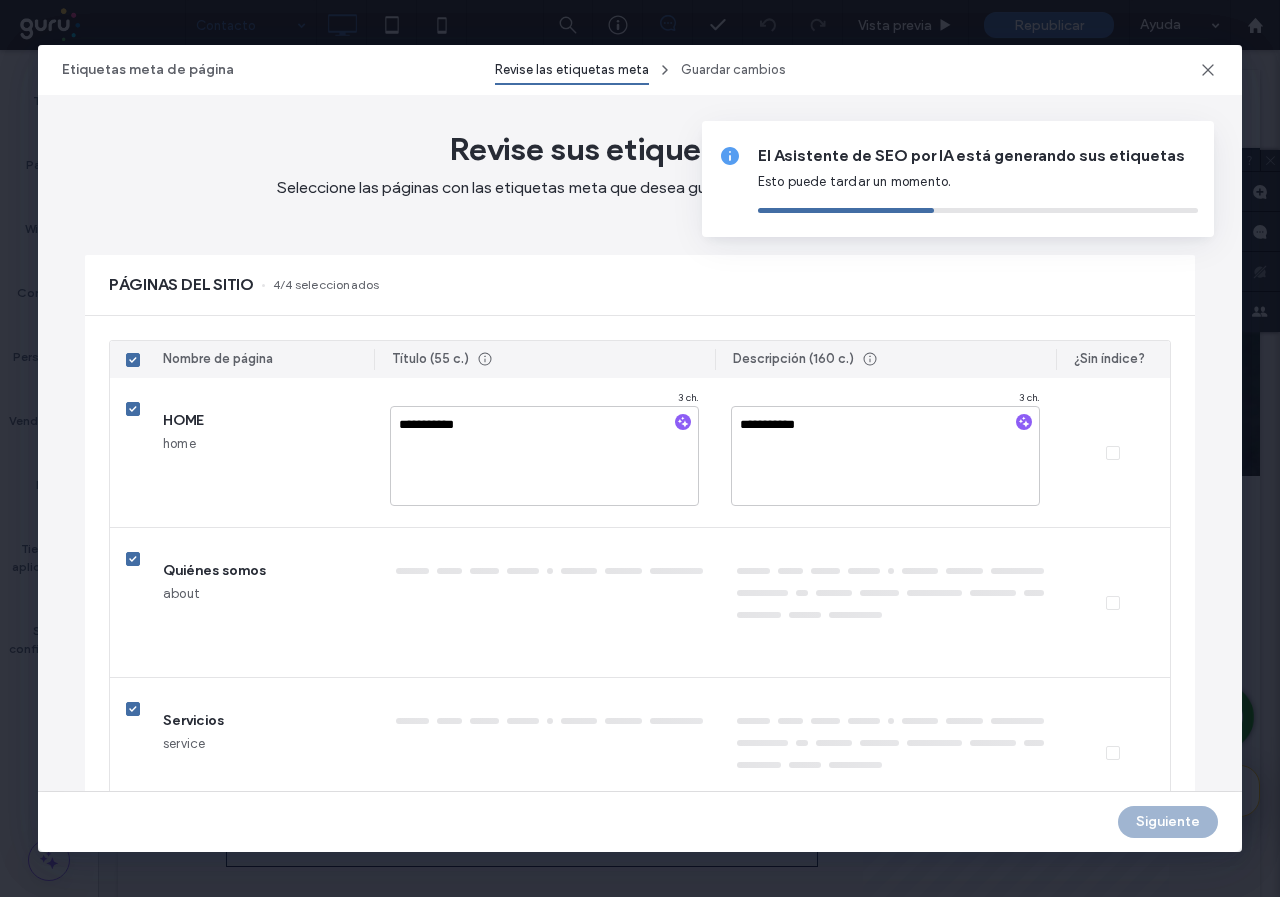 type on "**********" 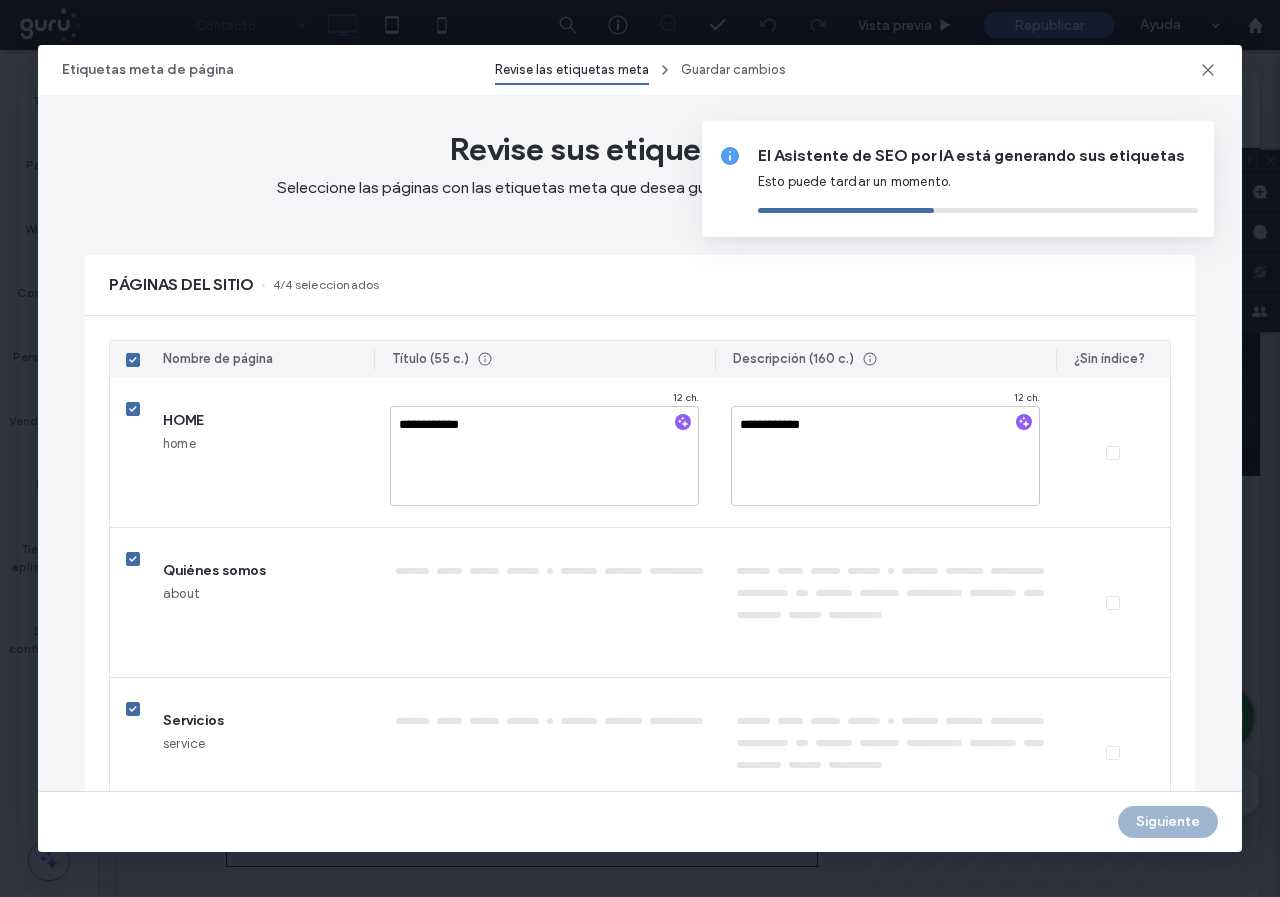 type on "**********" 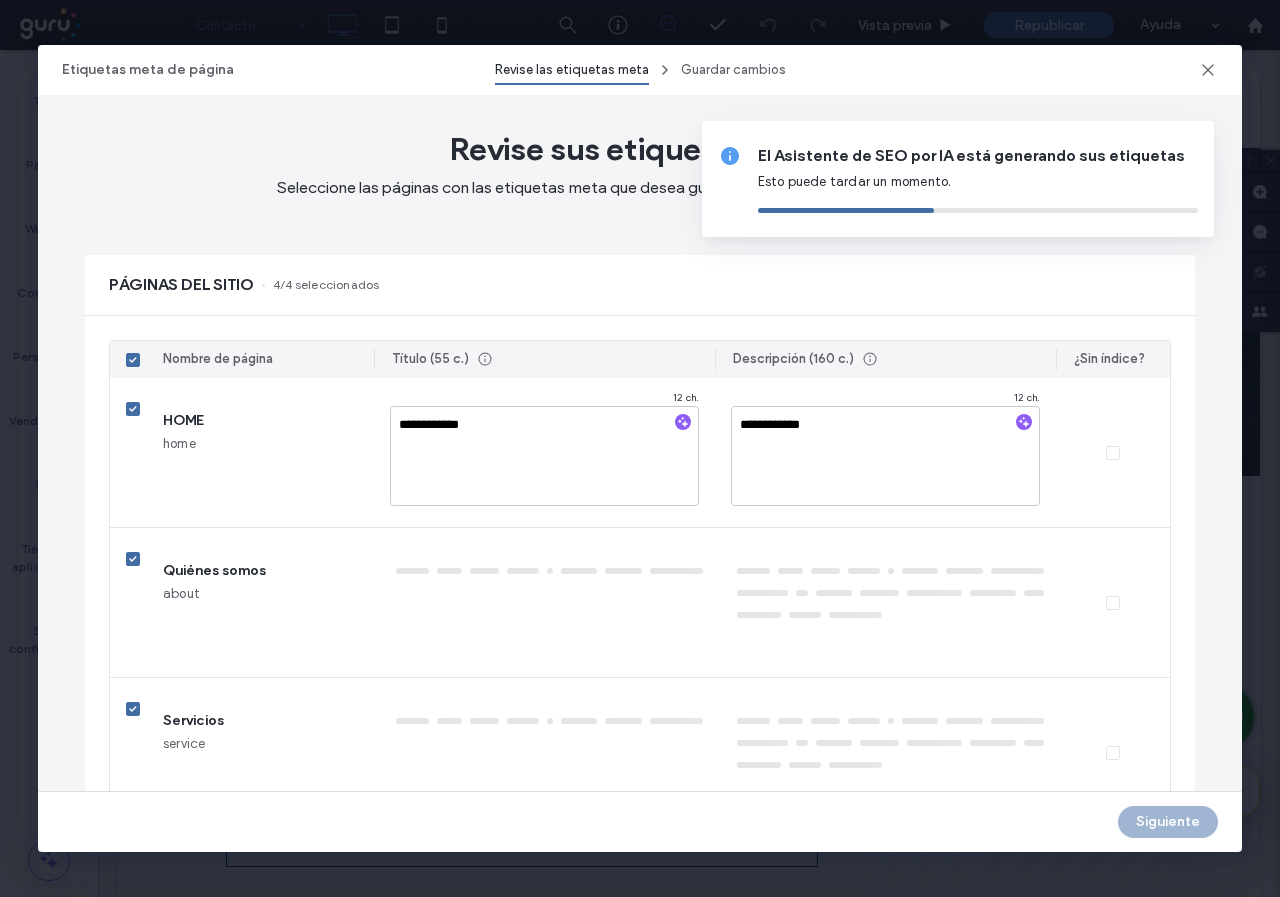 type on "**********" 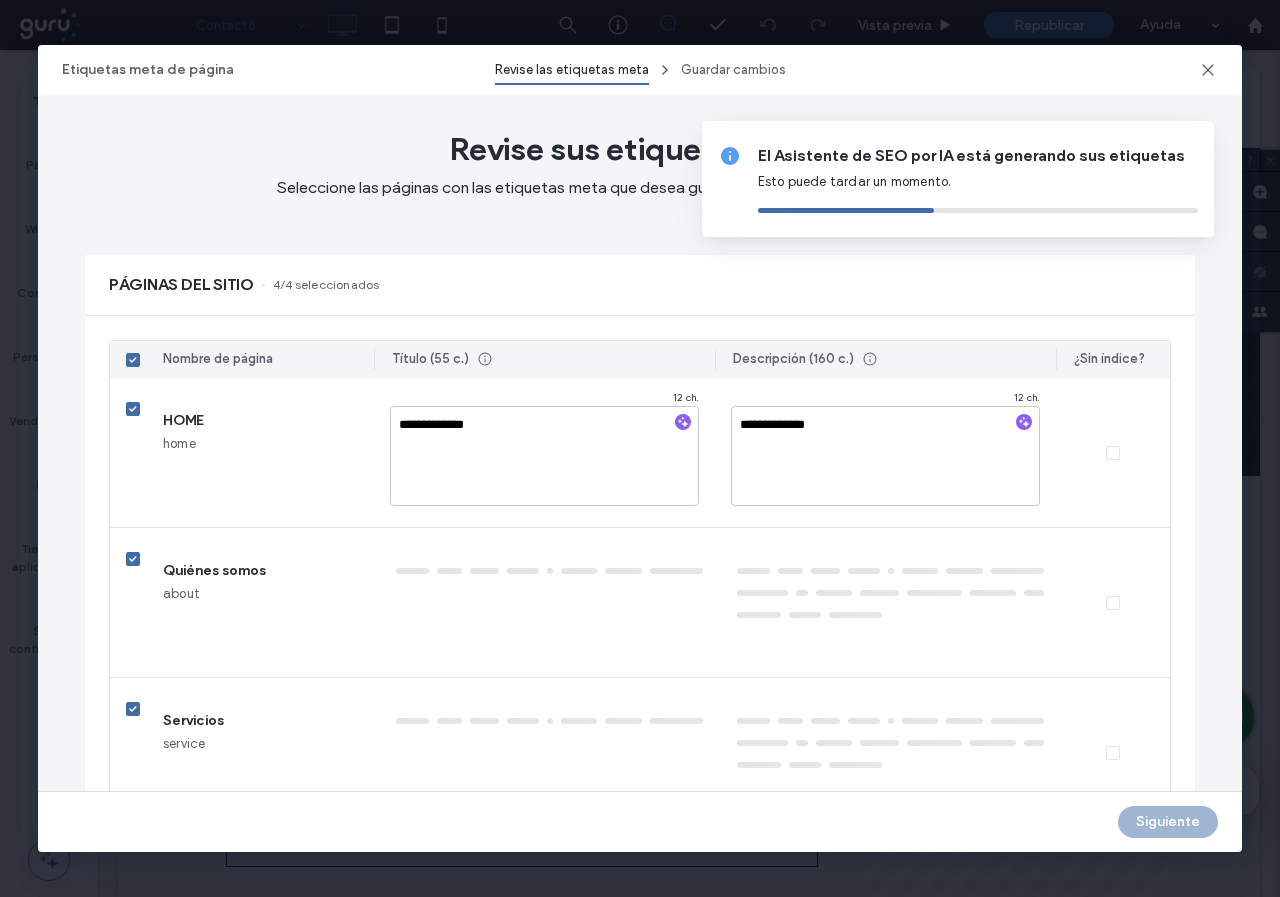 type on "**********" 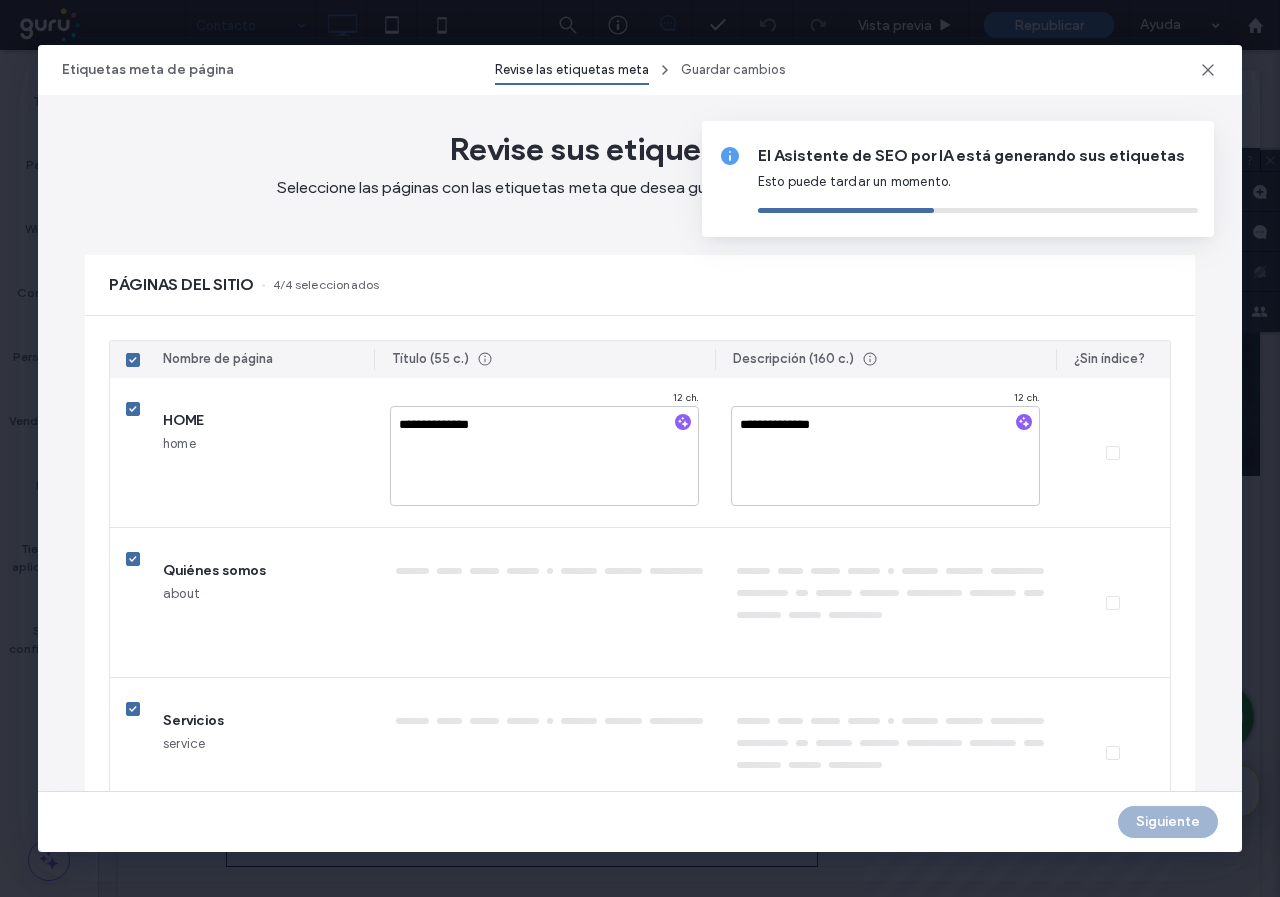 type on "**********" 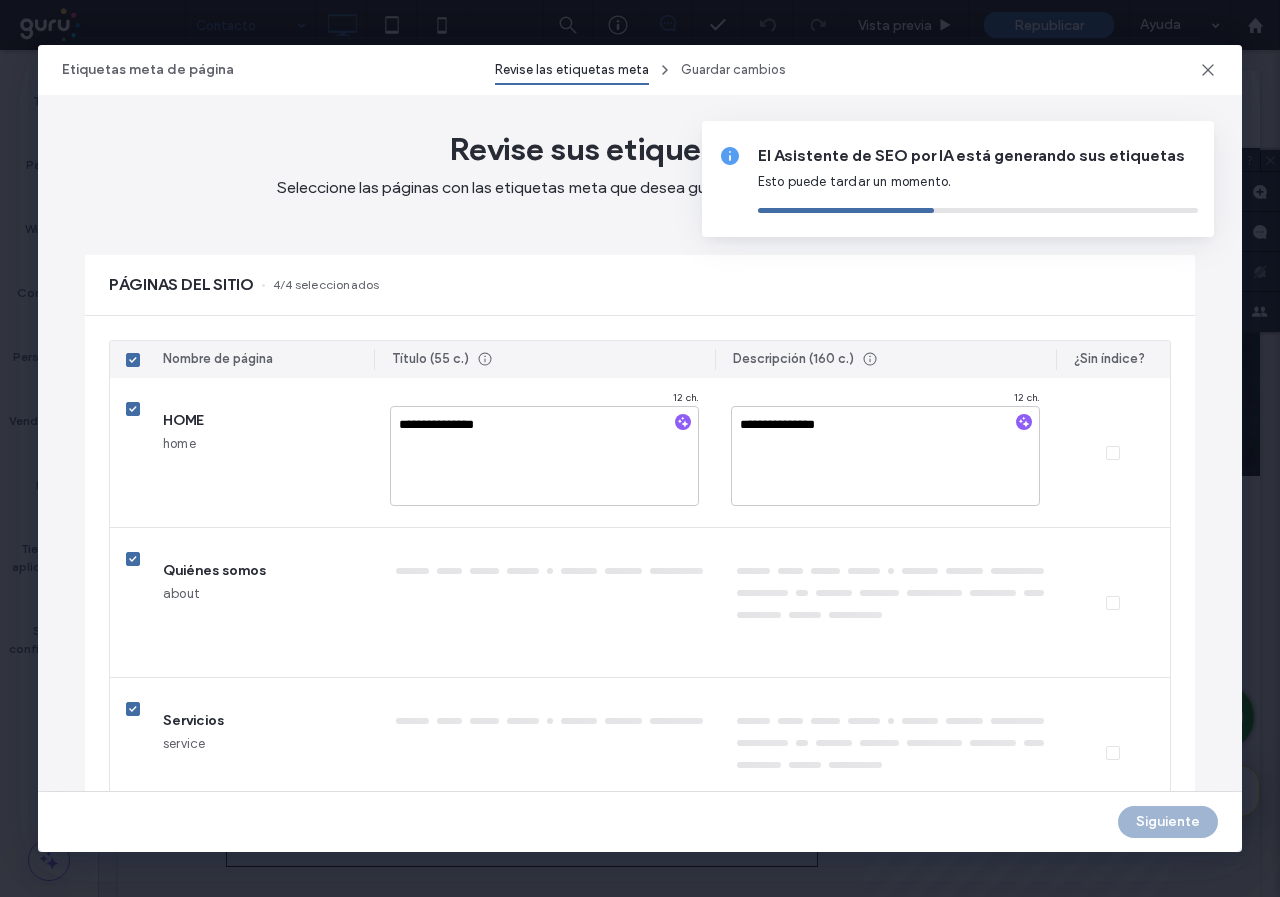type on "**********" 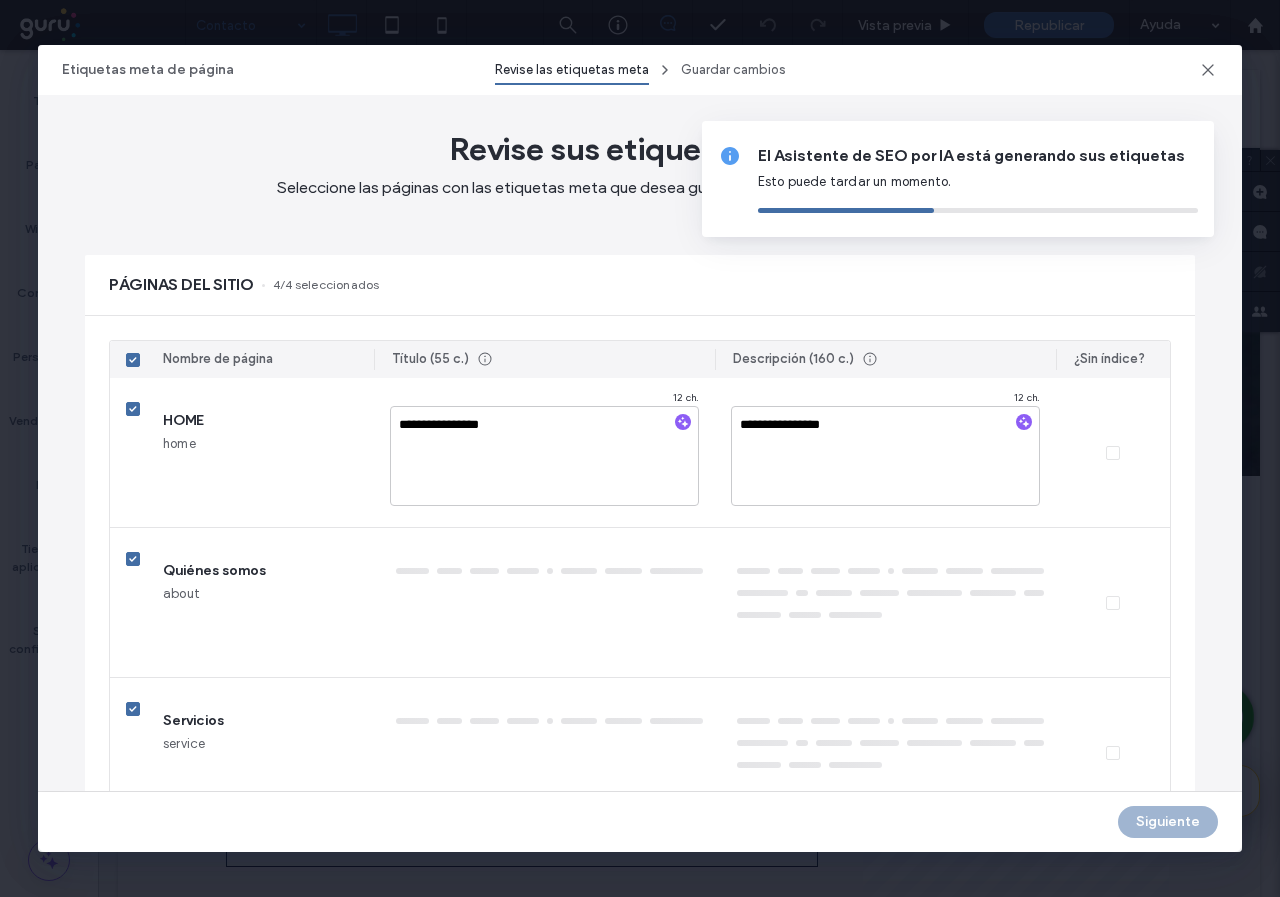 type on "**********" 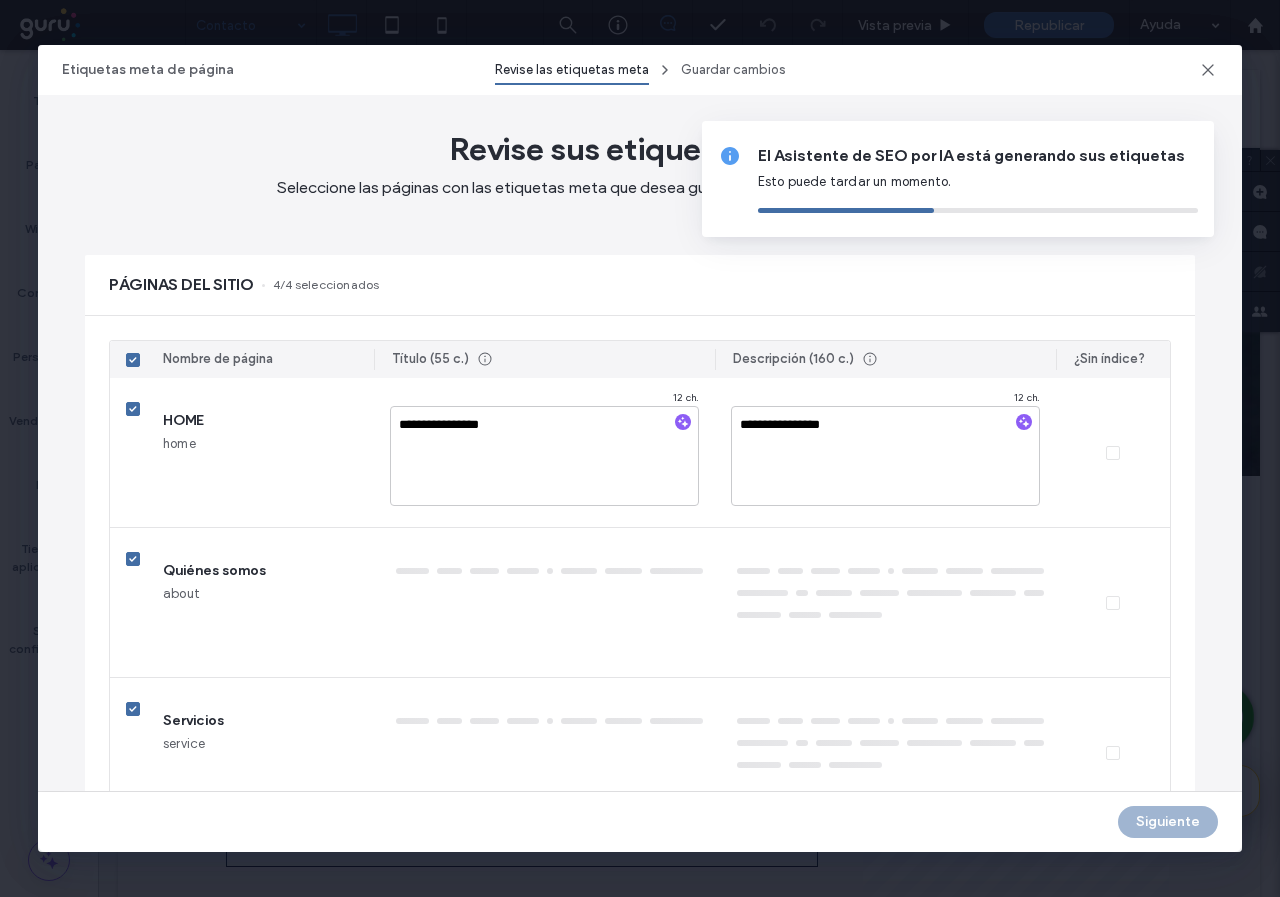 type on "**********" 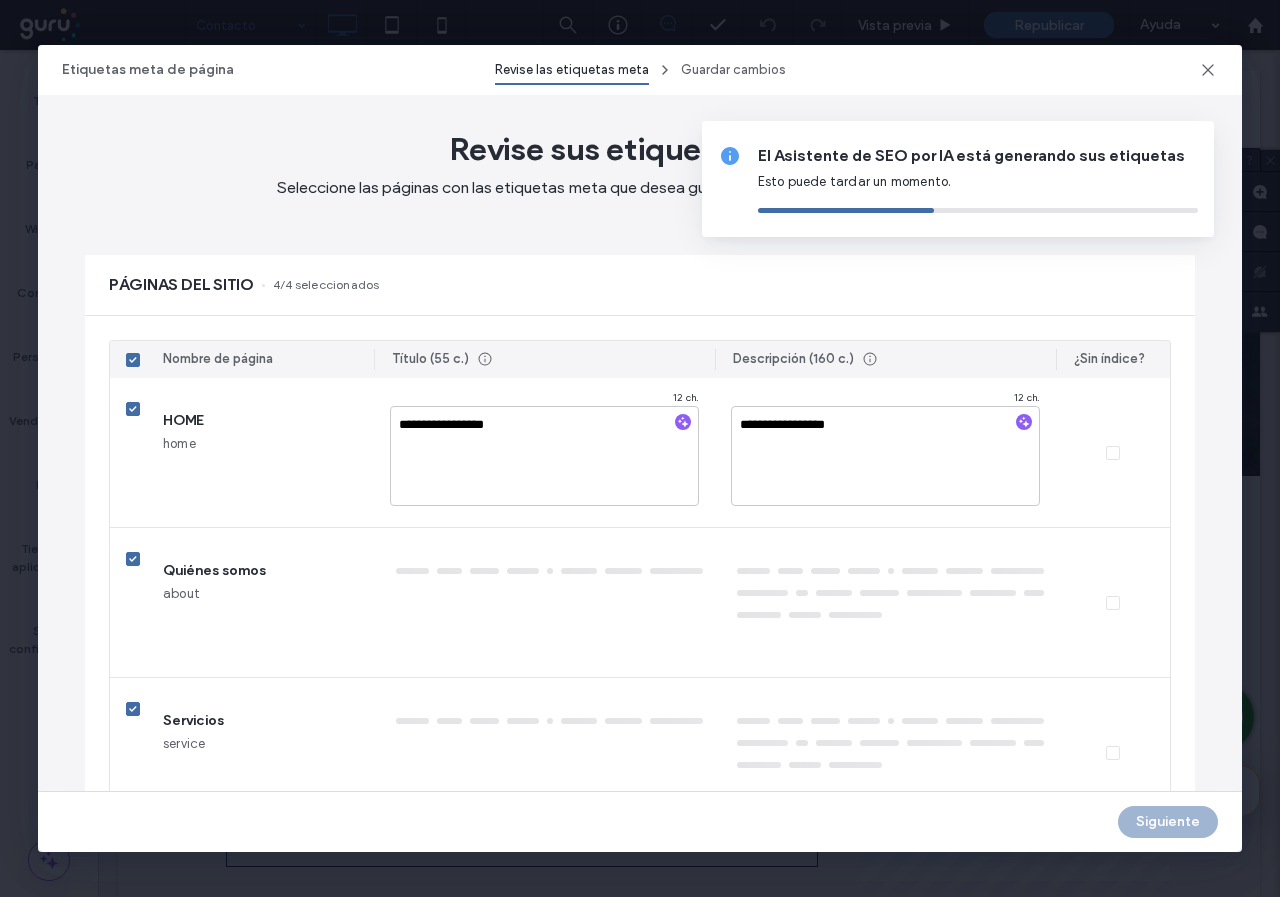type on "**********" 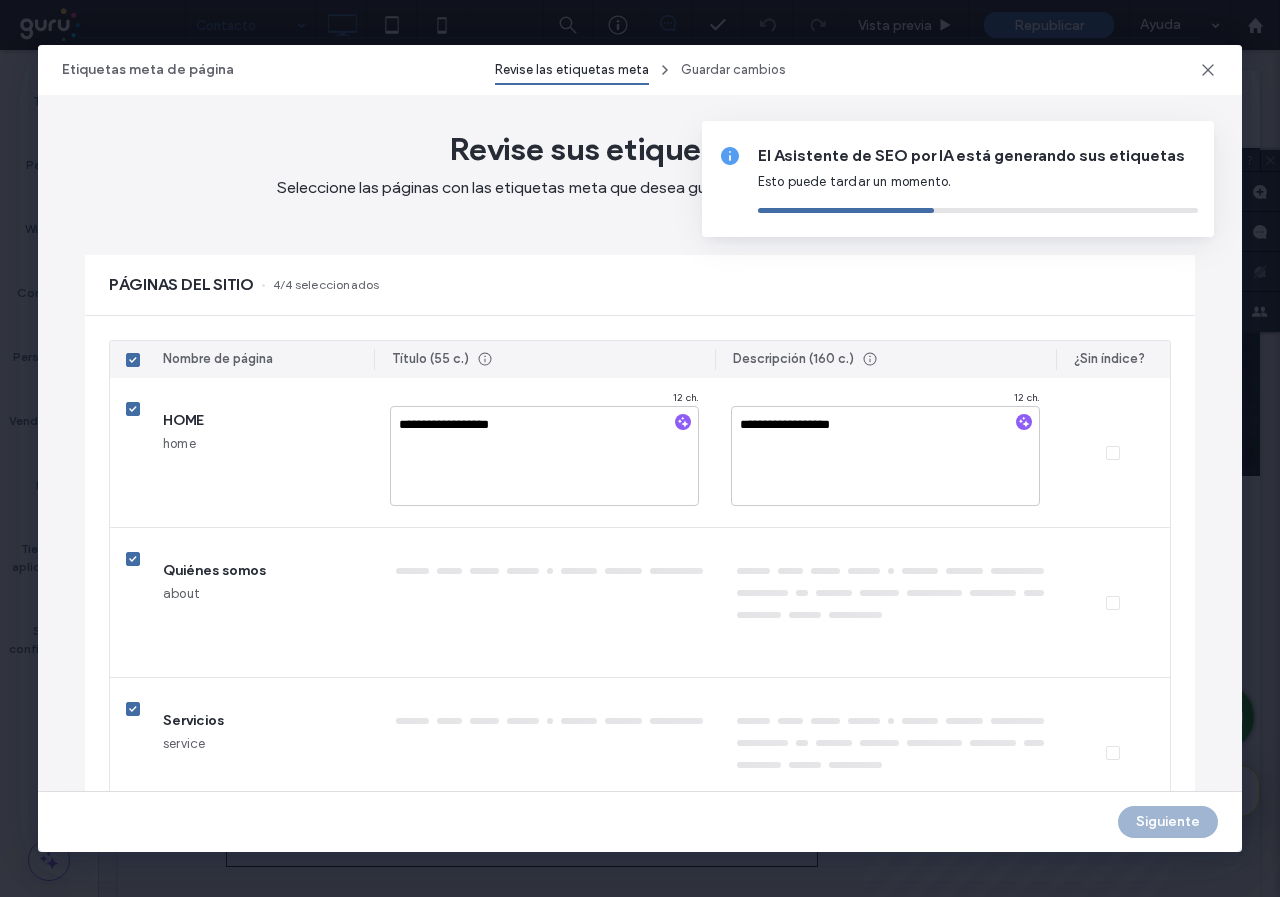type on "**********" 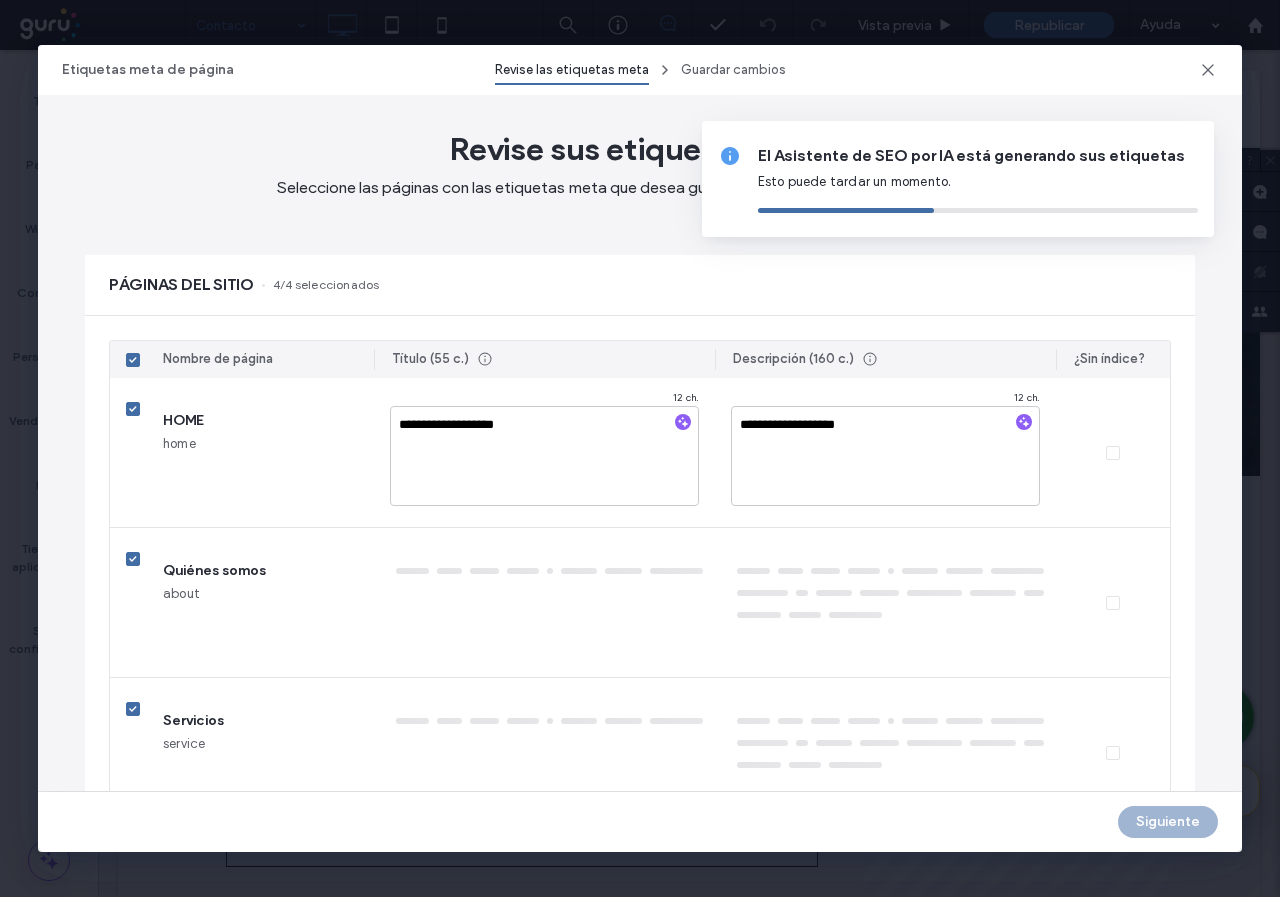 type on "**********" 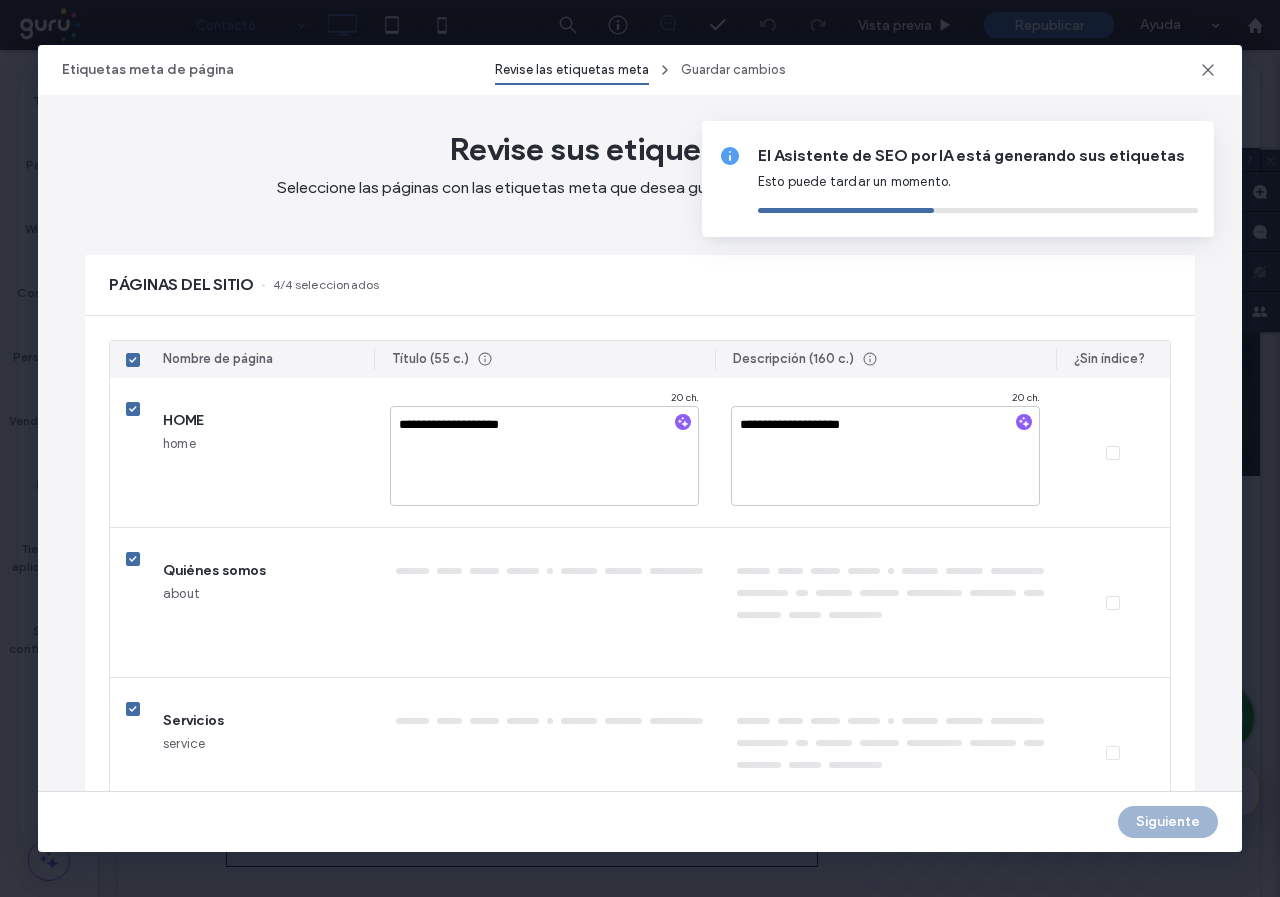 type on "**********" 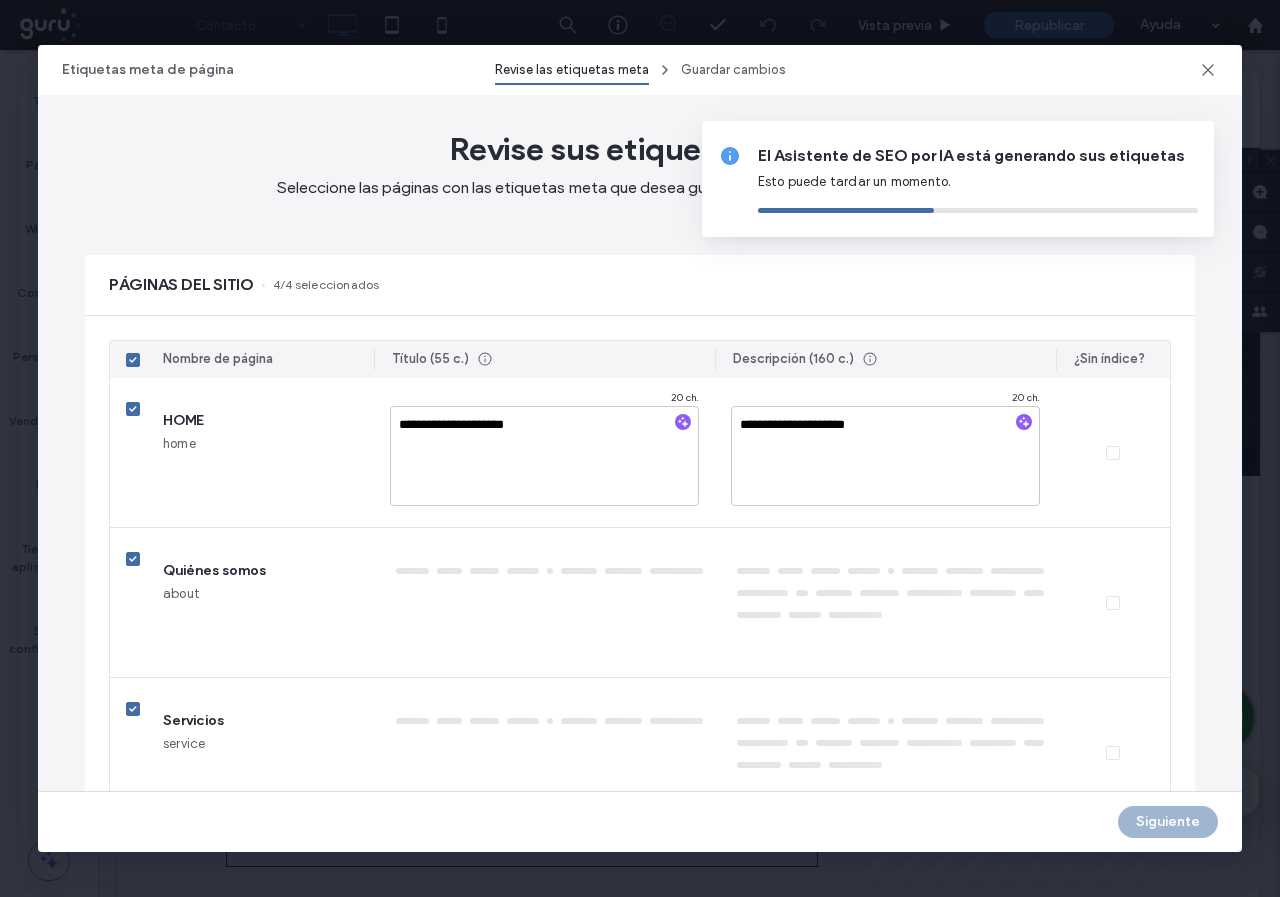 type on "**********" 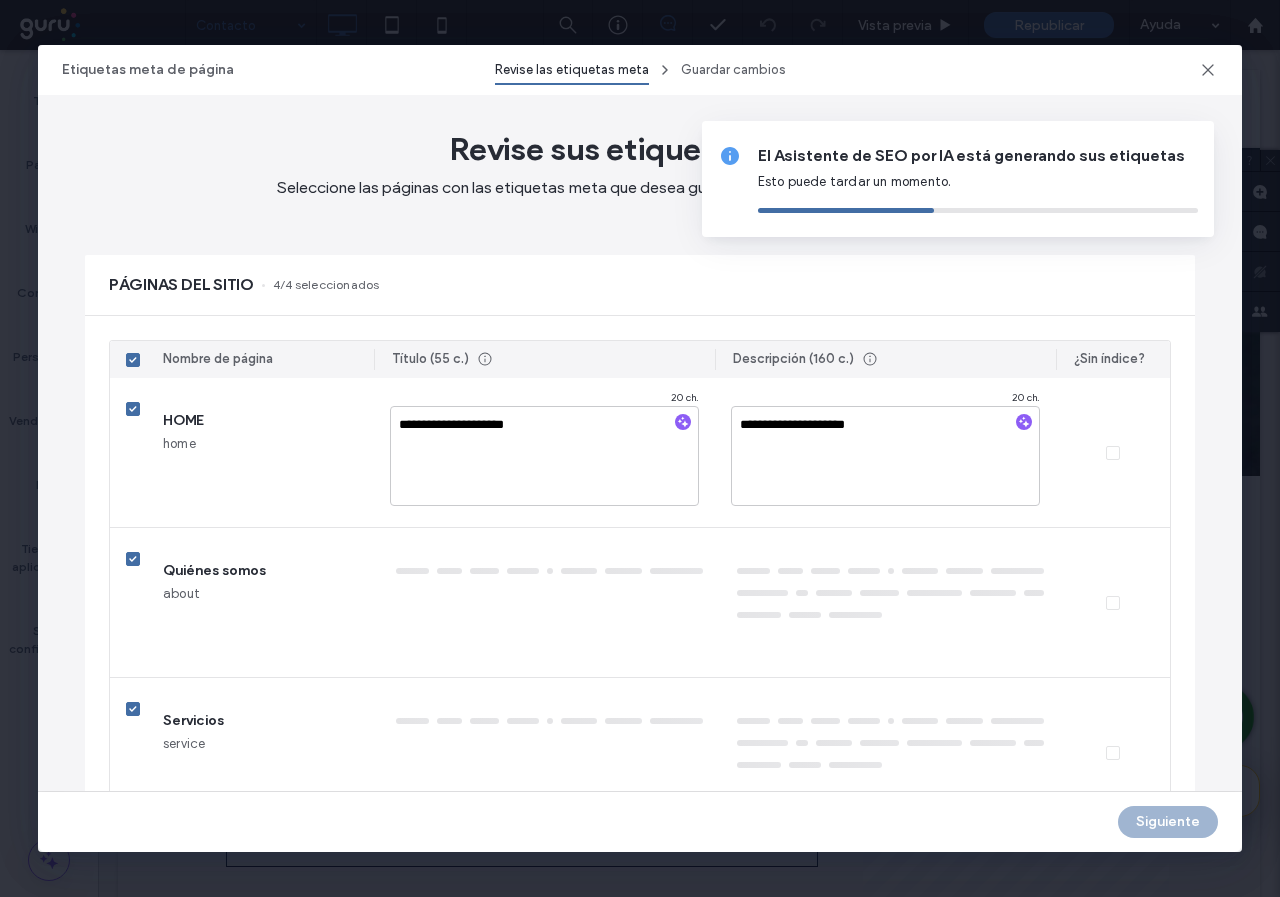 type on "**********" 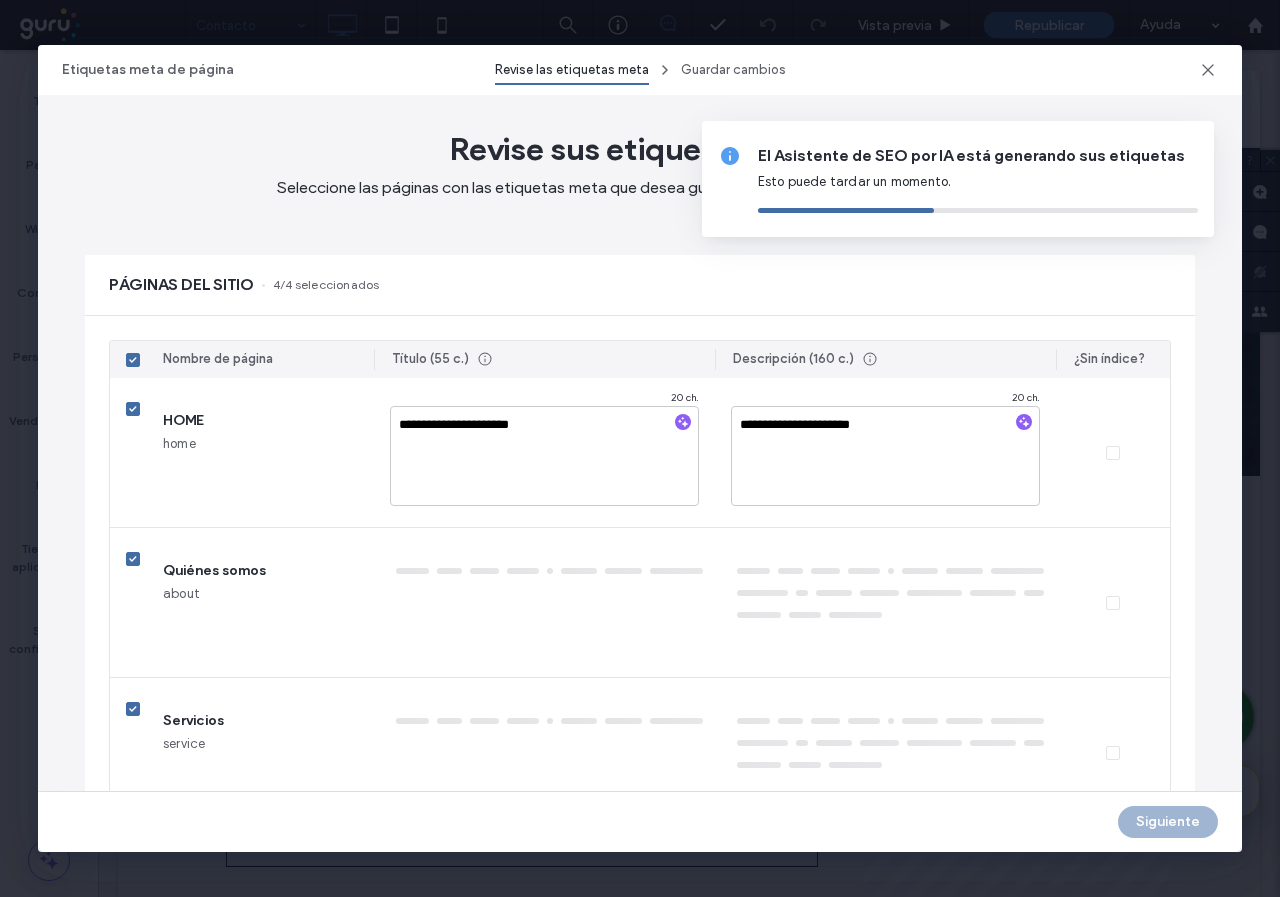 type on "**********" 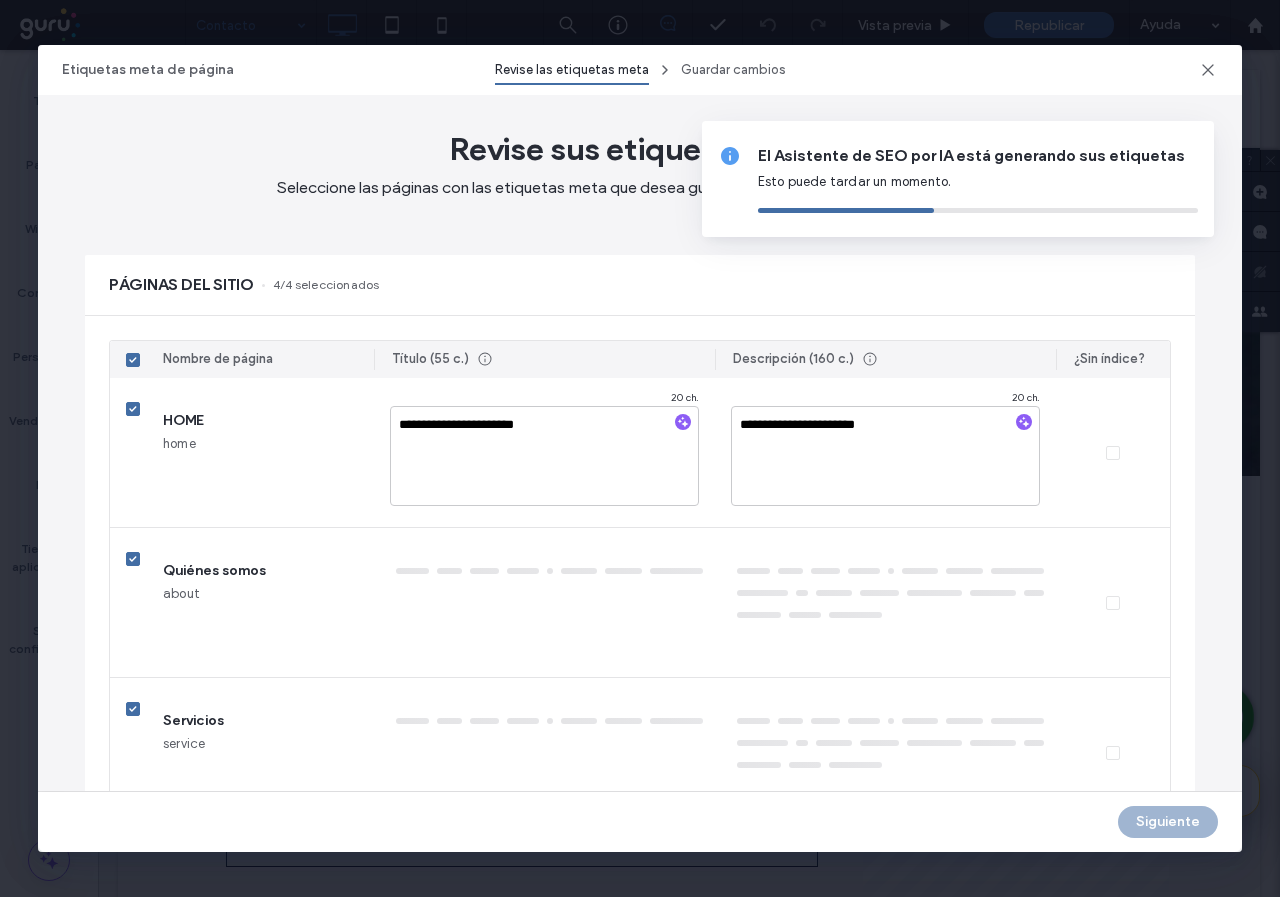 type on "**********" 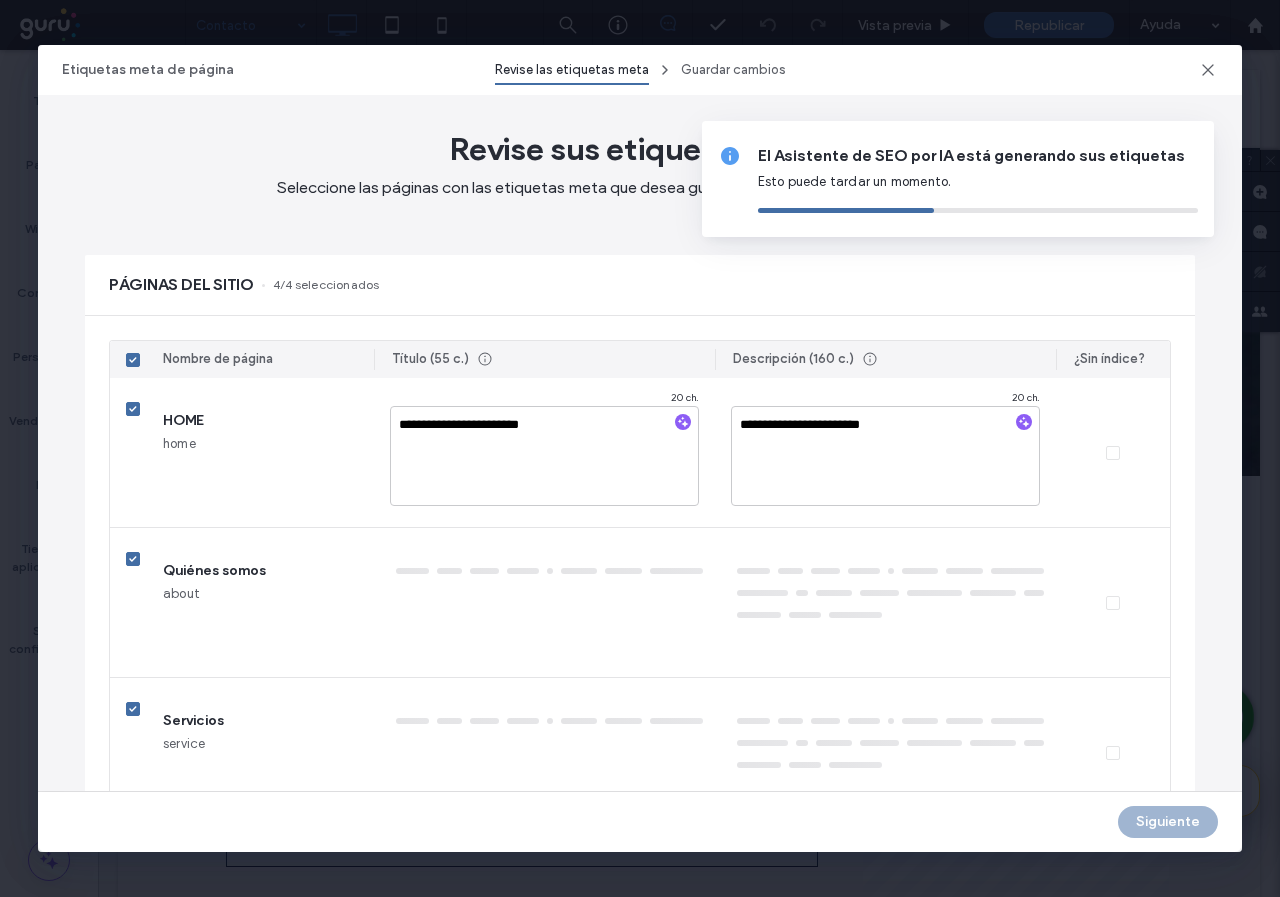 type on "**********" 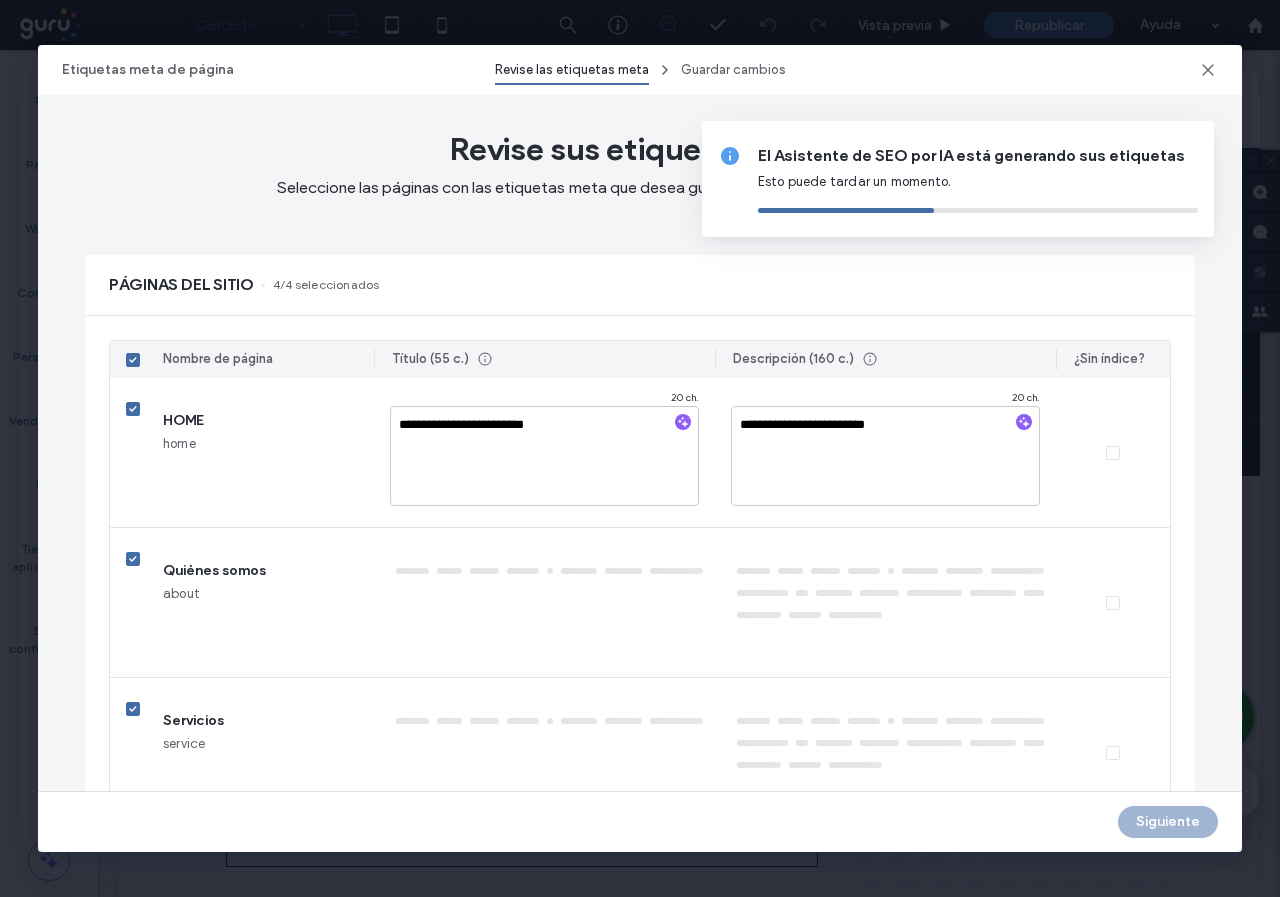 type on "**********" 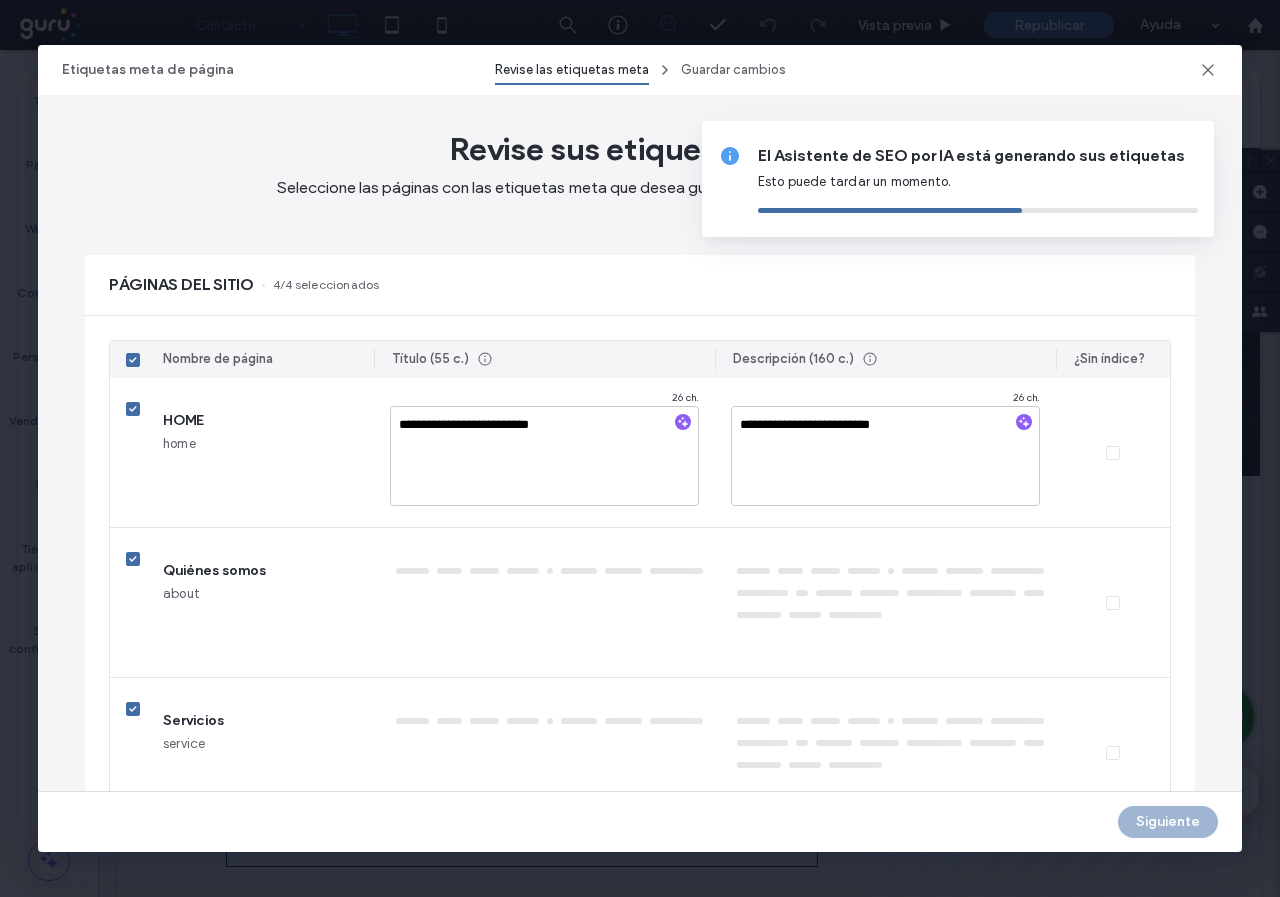 type on "**********" 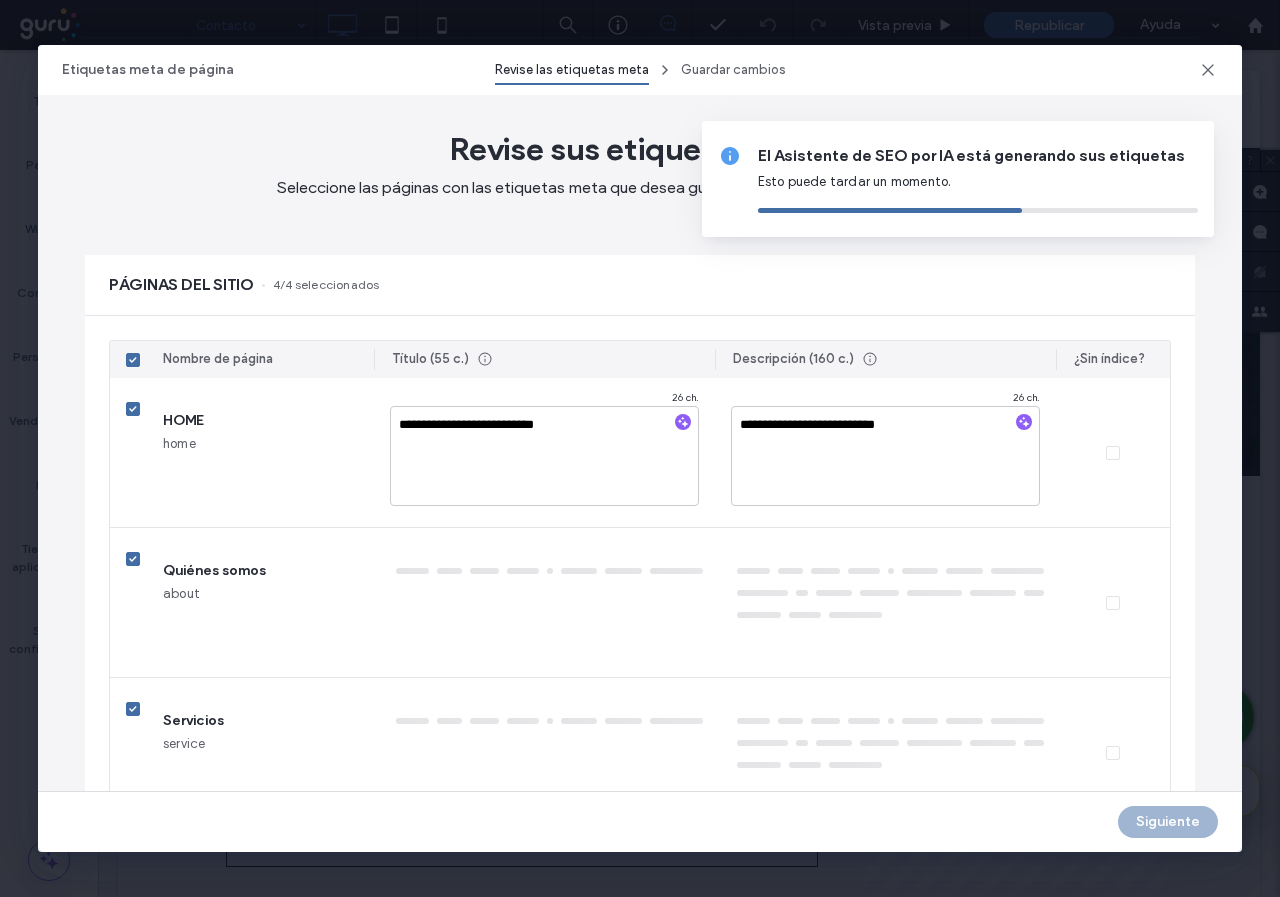 type on "****" 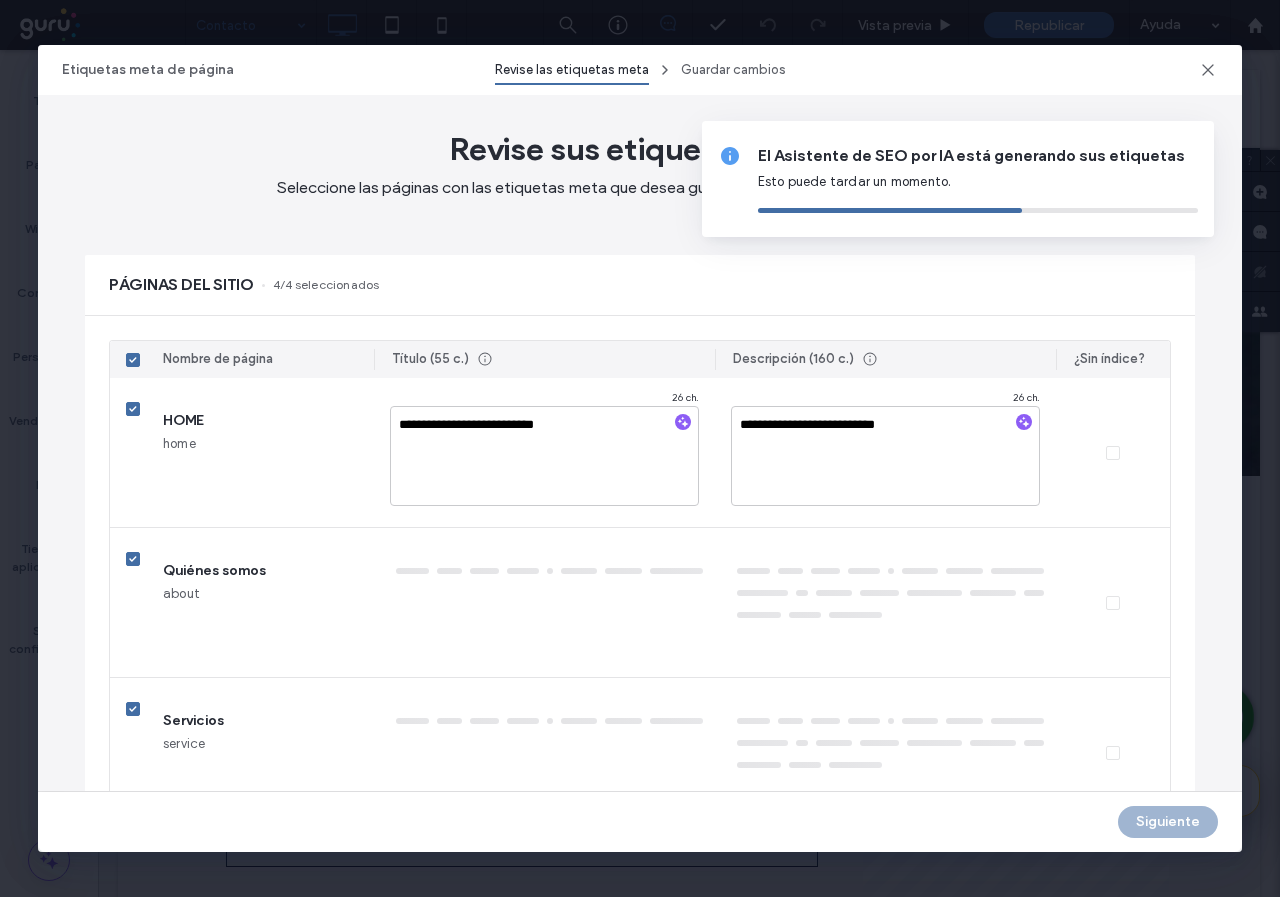 type on "****" 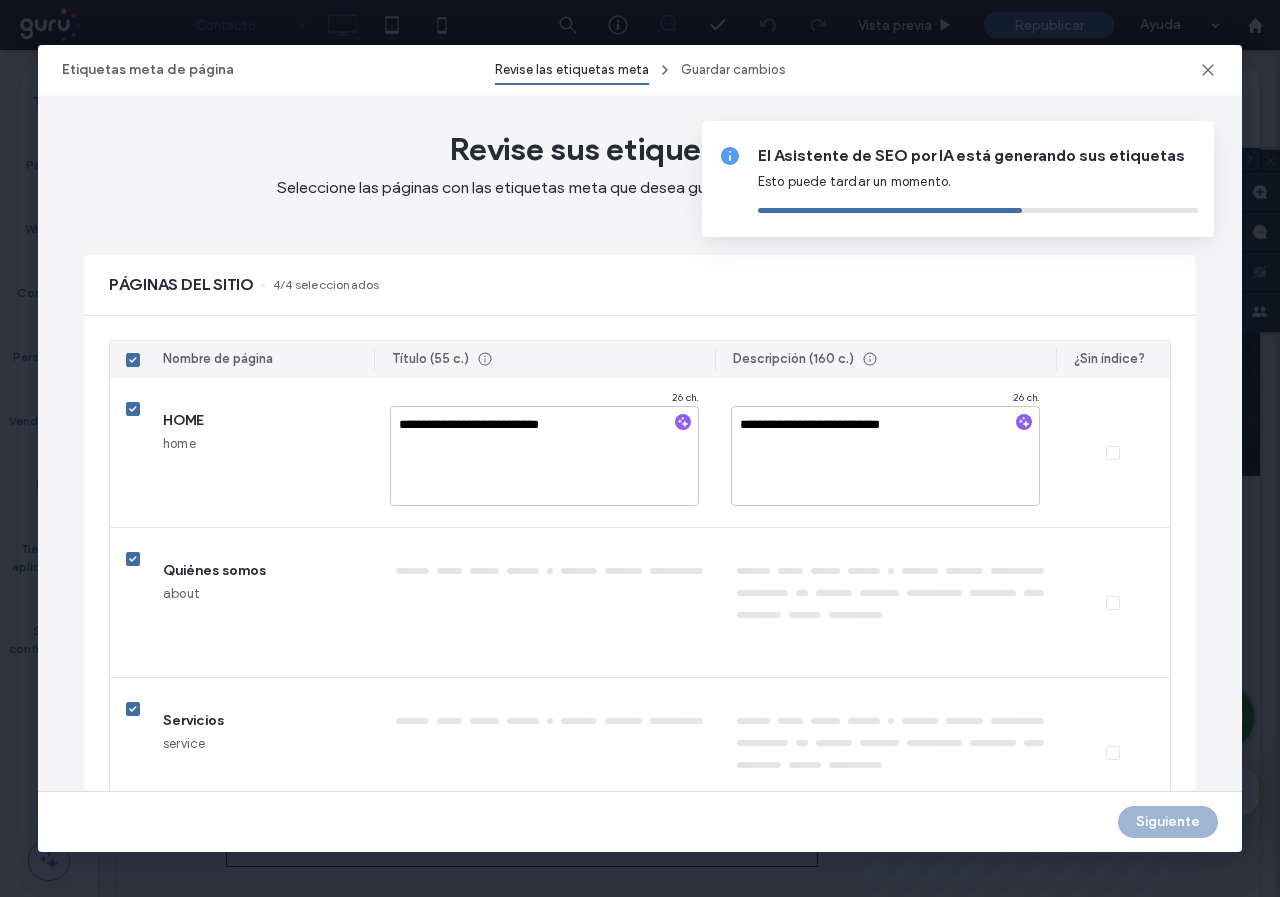 type on "*****" 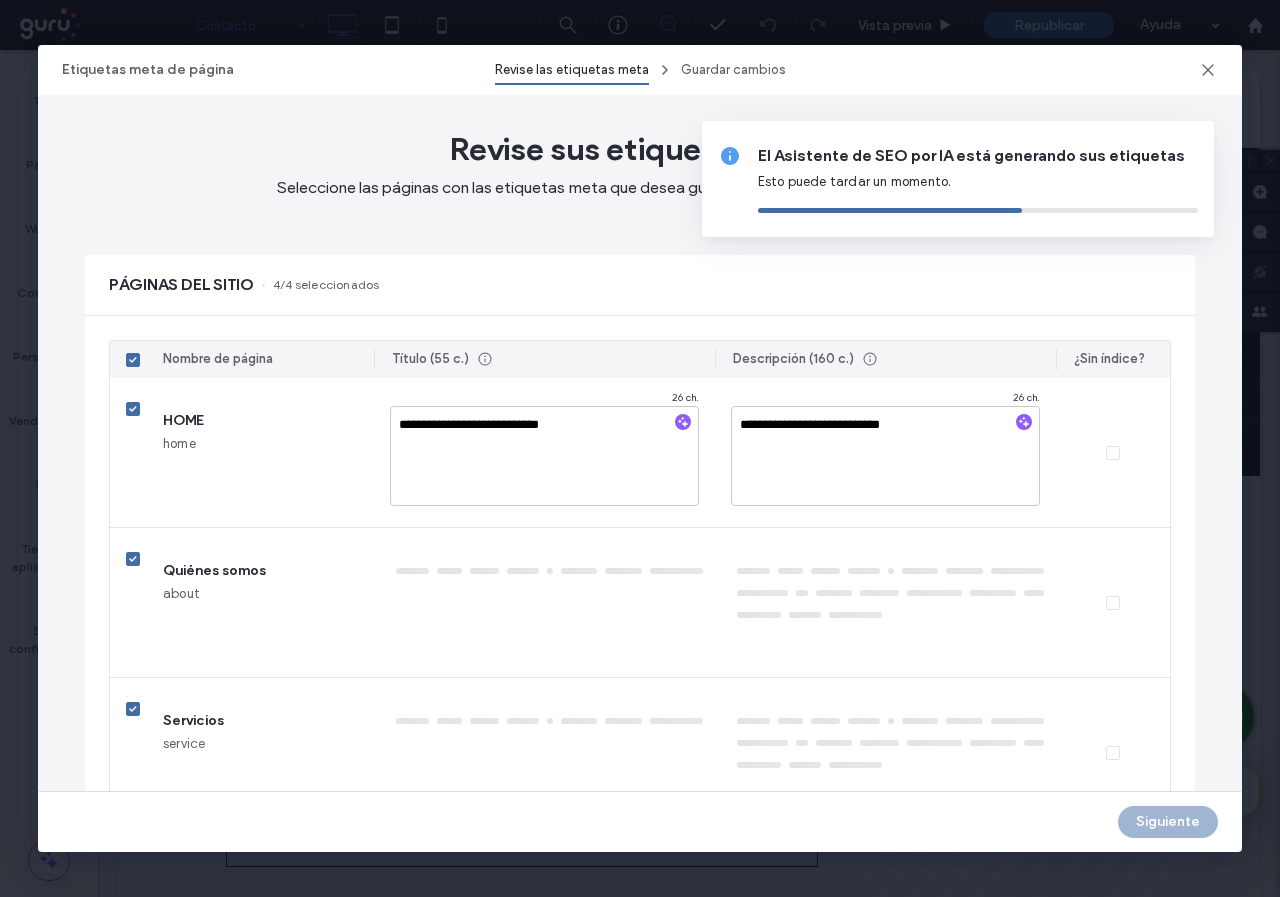type on "**********" 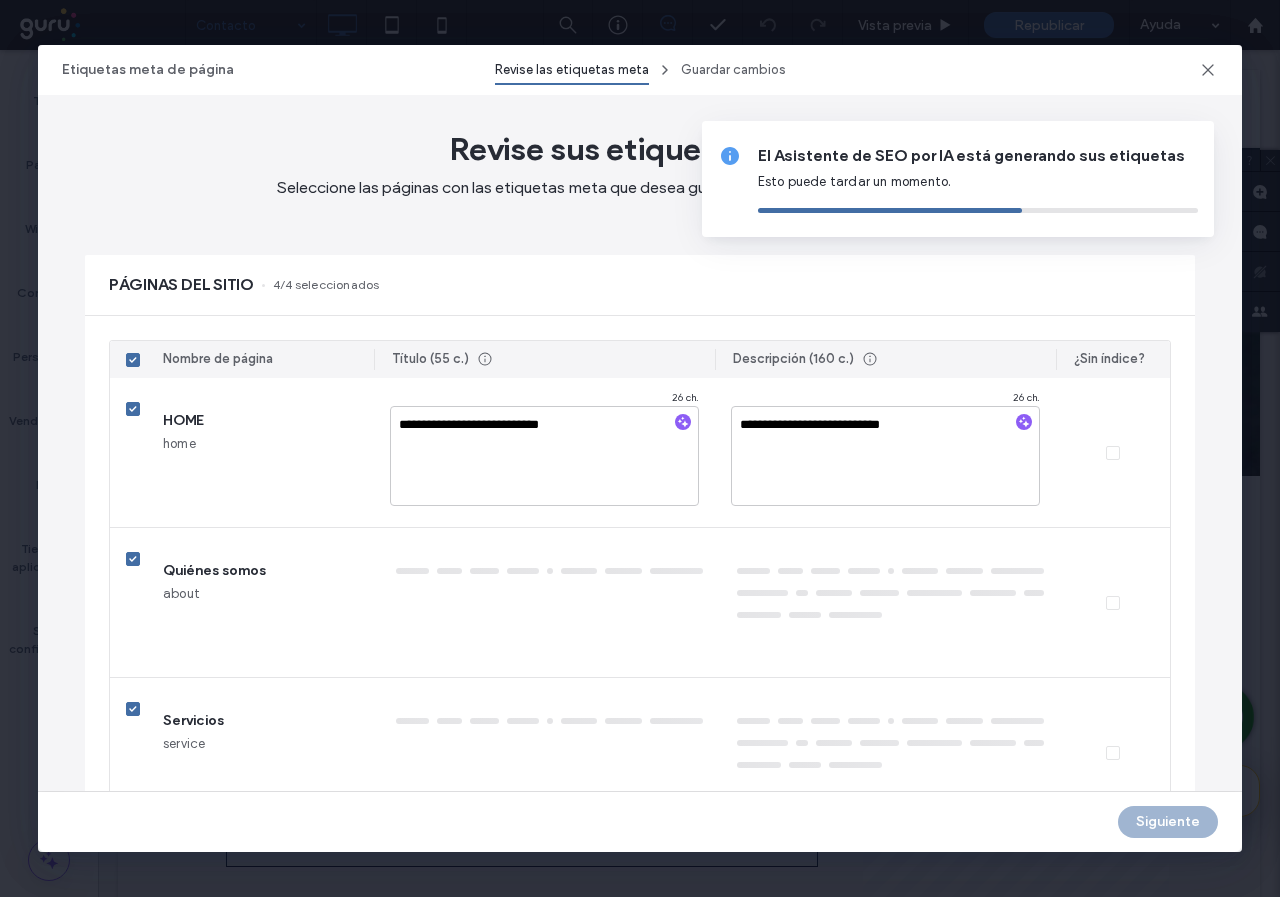 type on "**********" 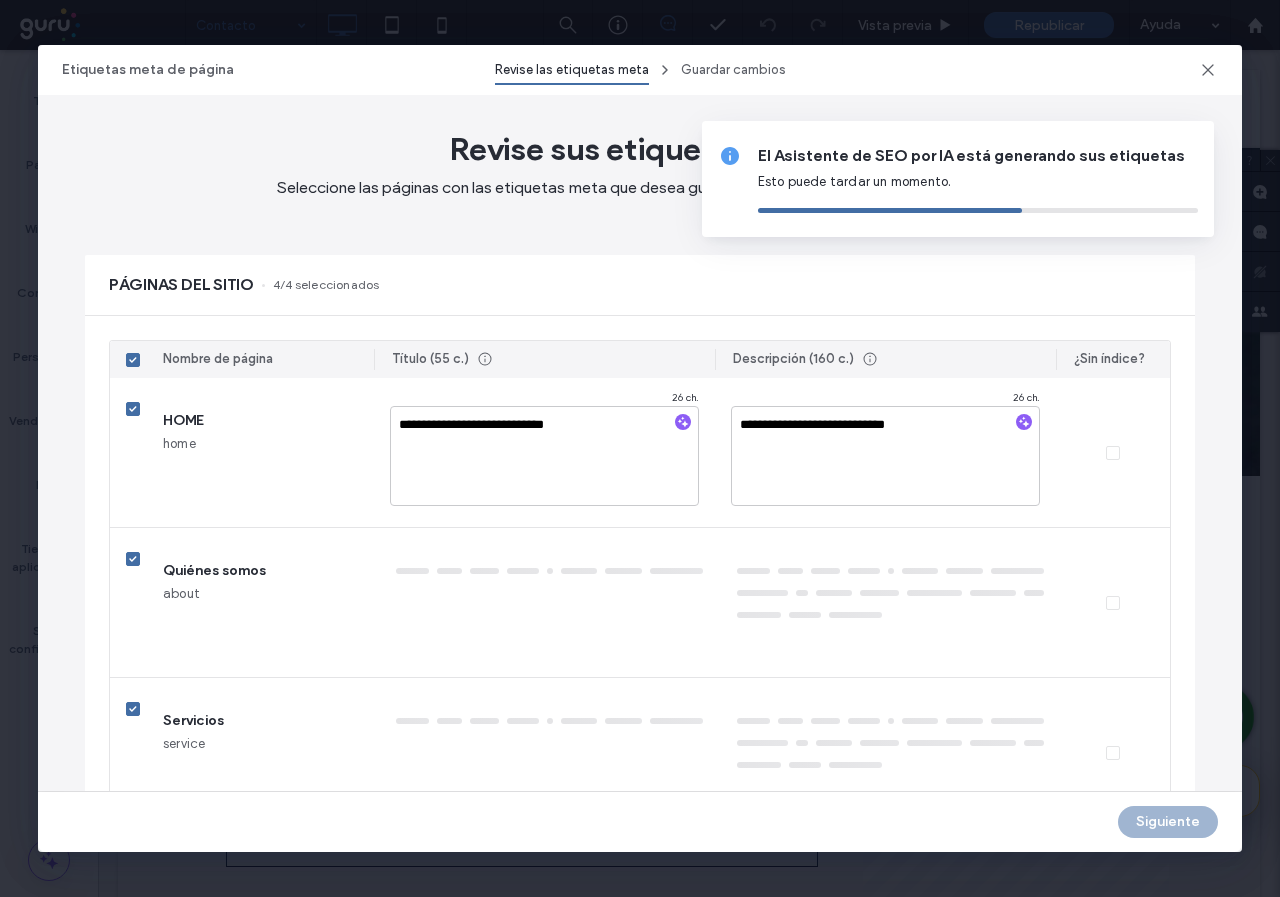 type on "******" 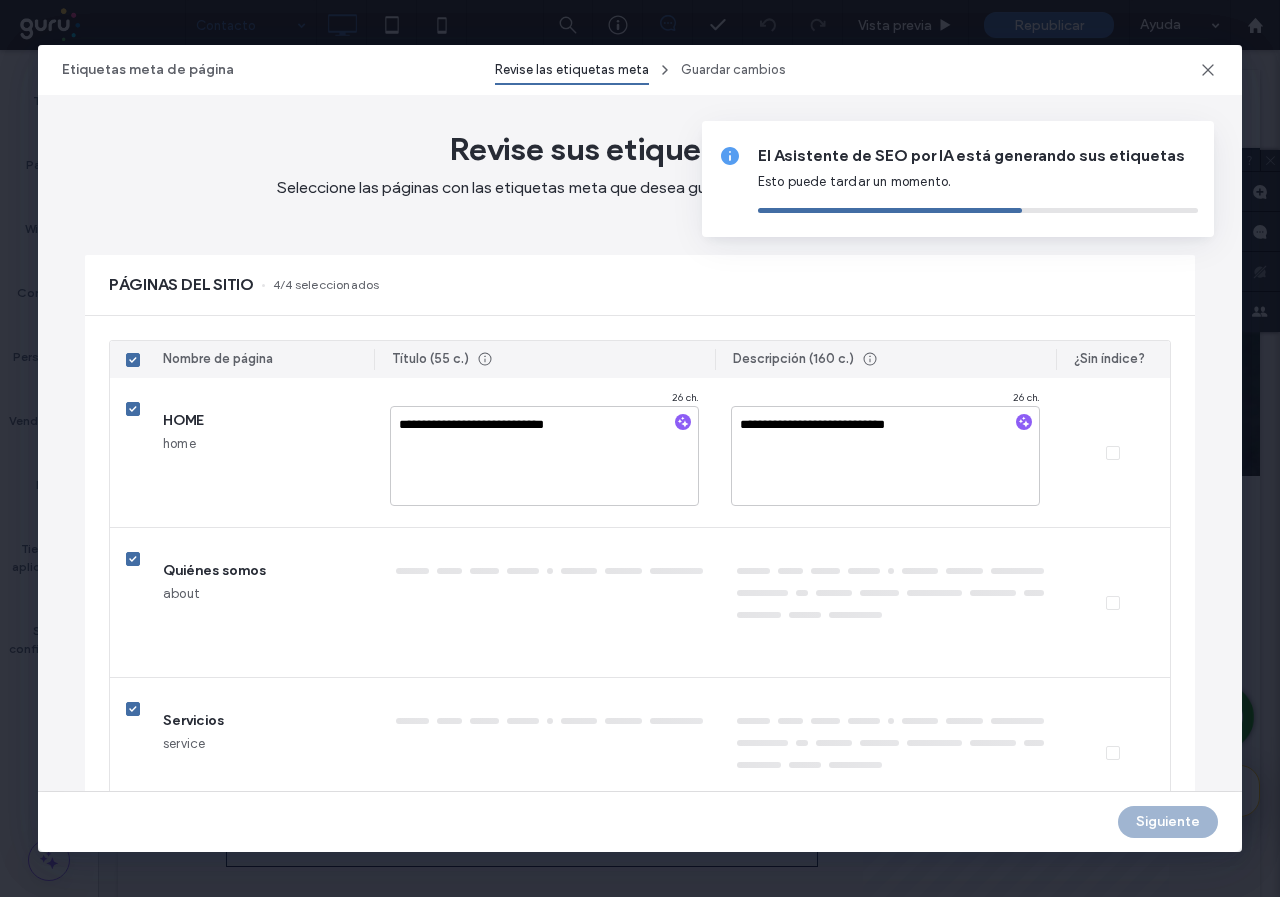 type on "**********" 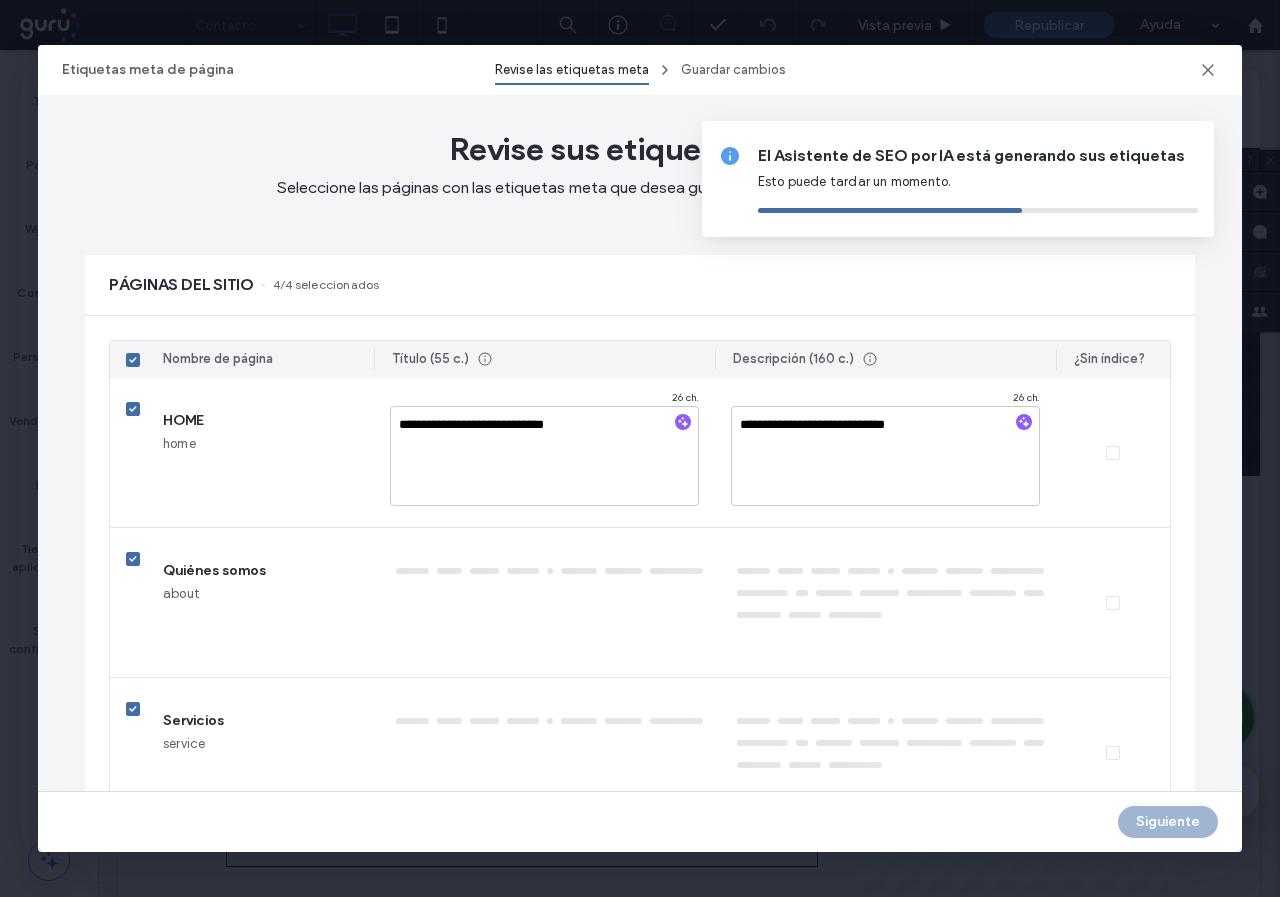 type on "**********" 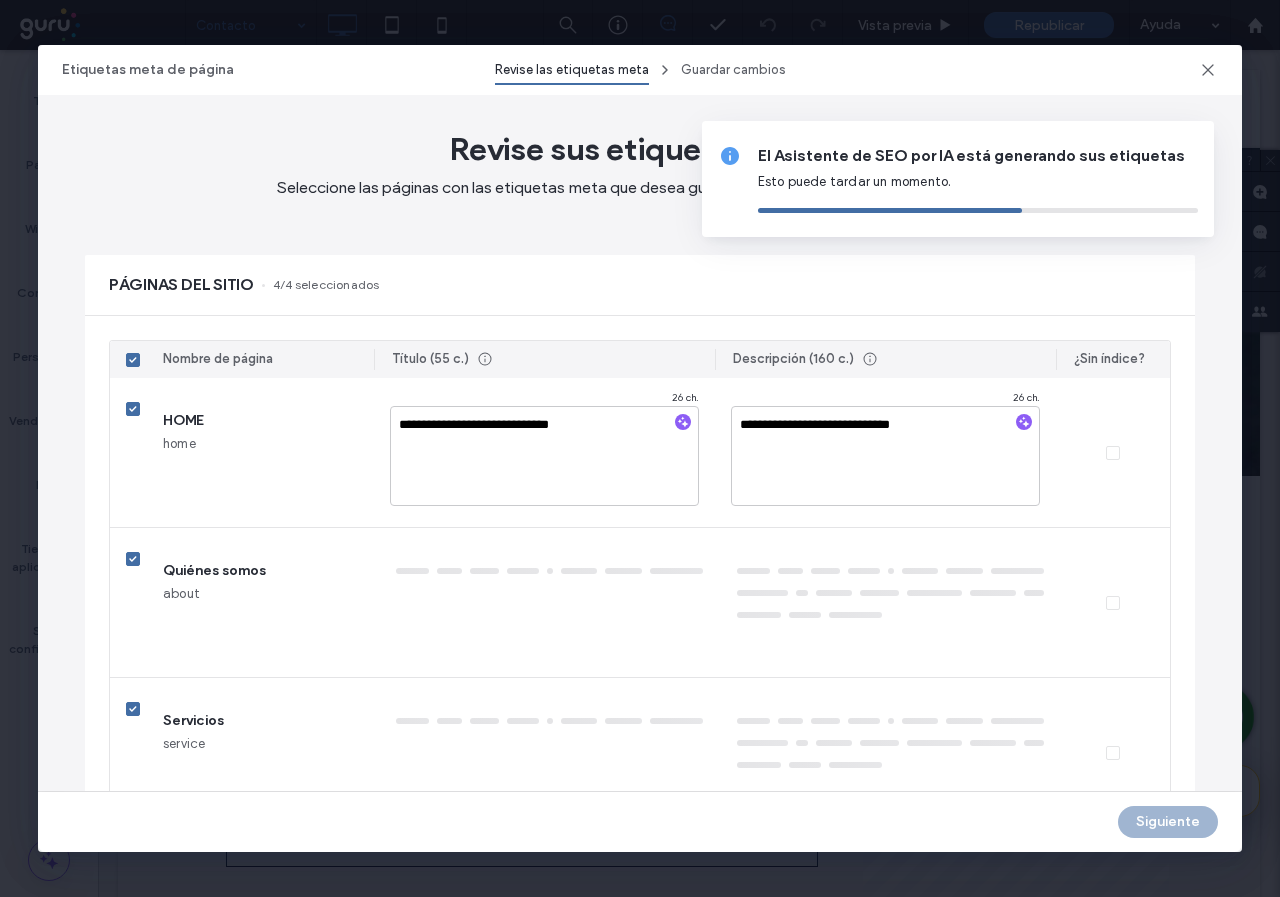 type on "*******" 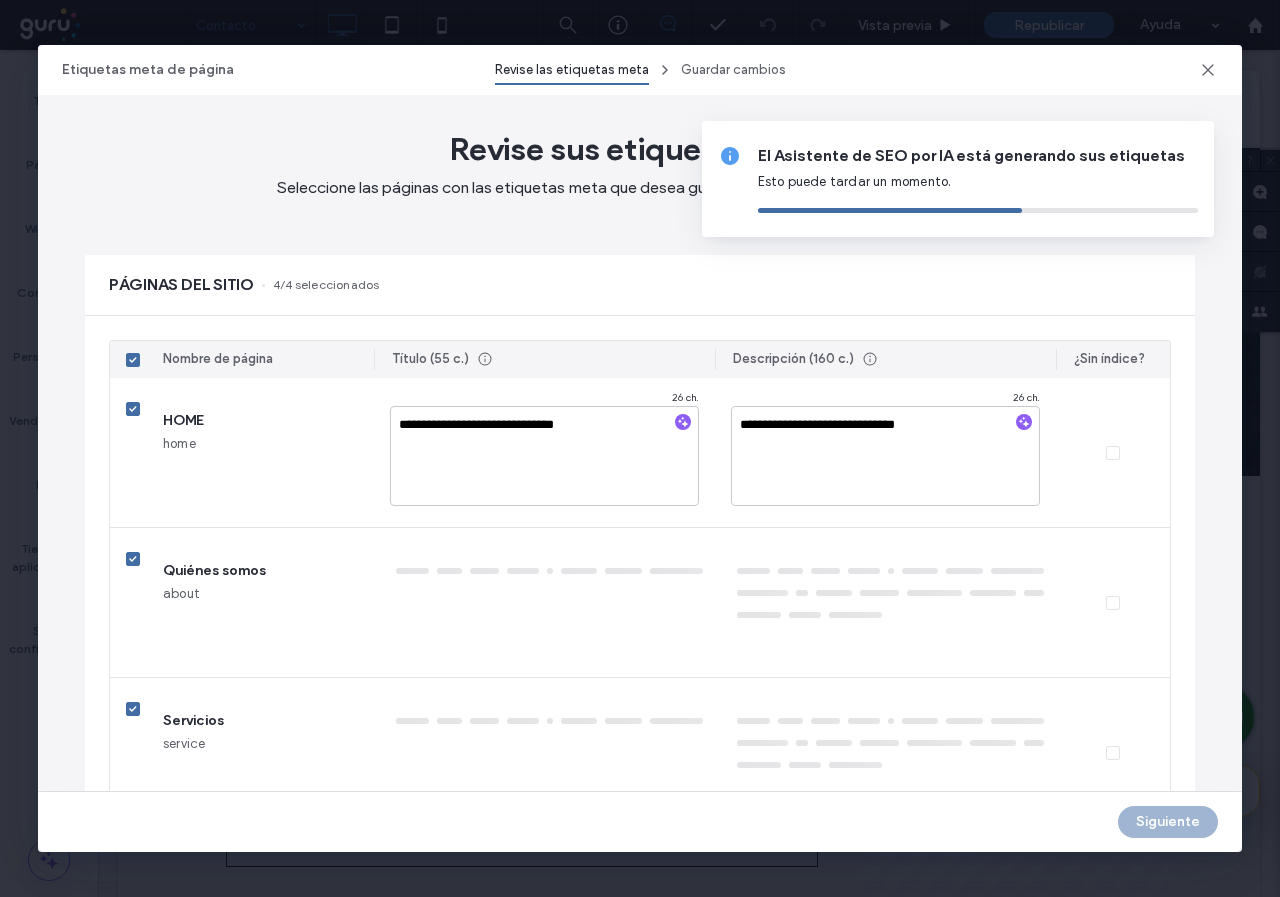 type on "********" 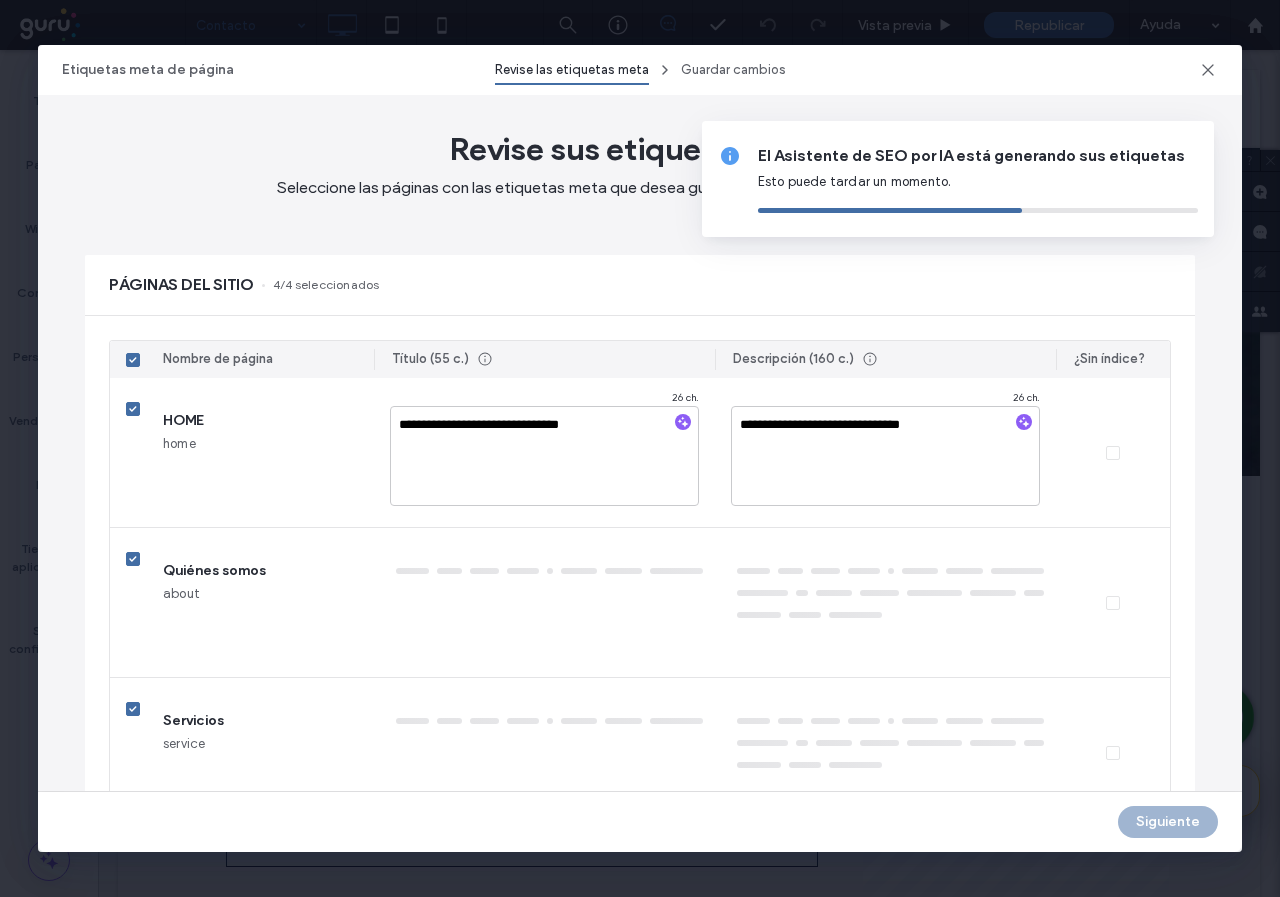 type on "*********" 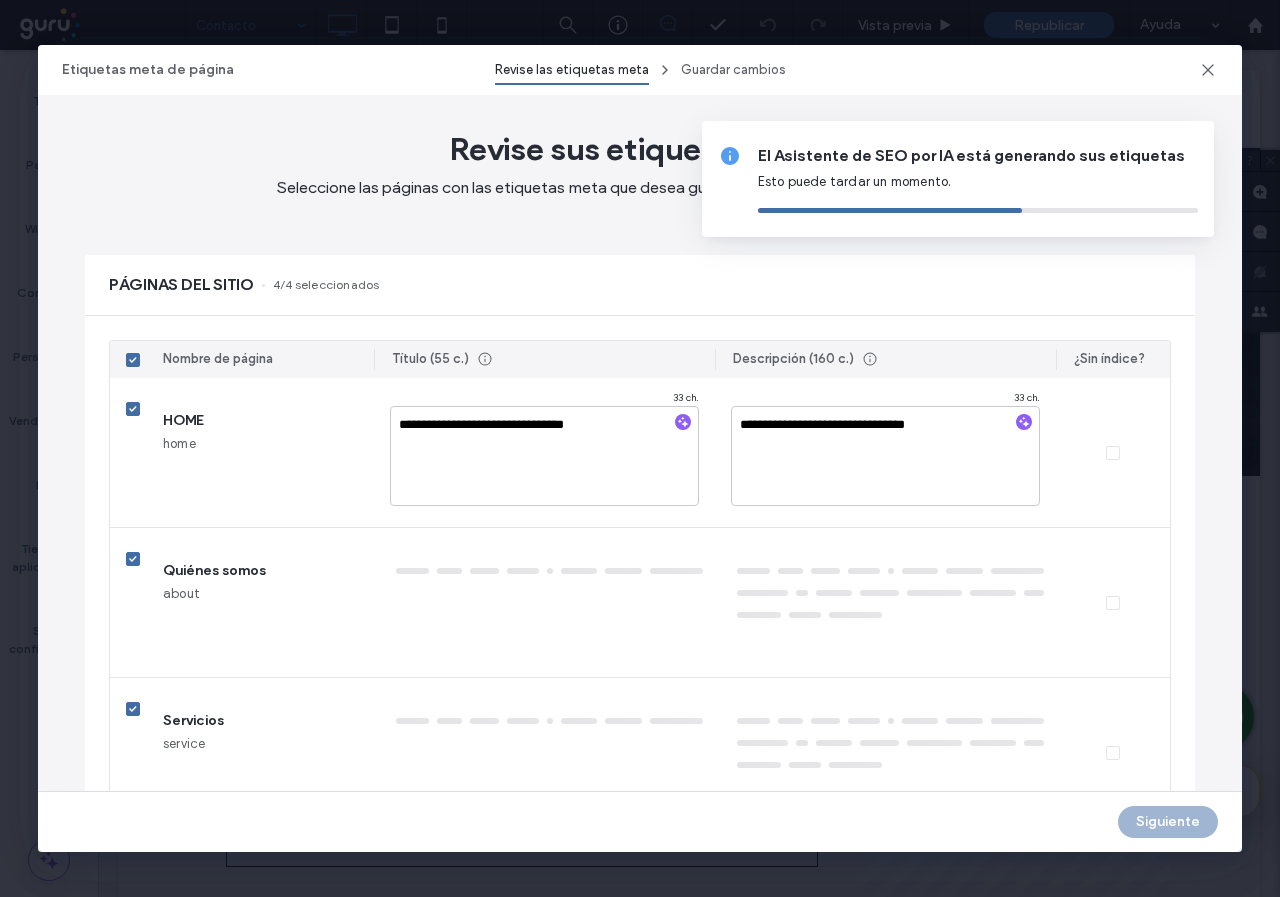 type on "**********" 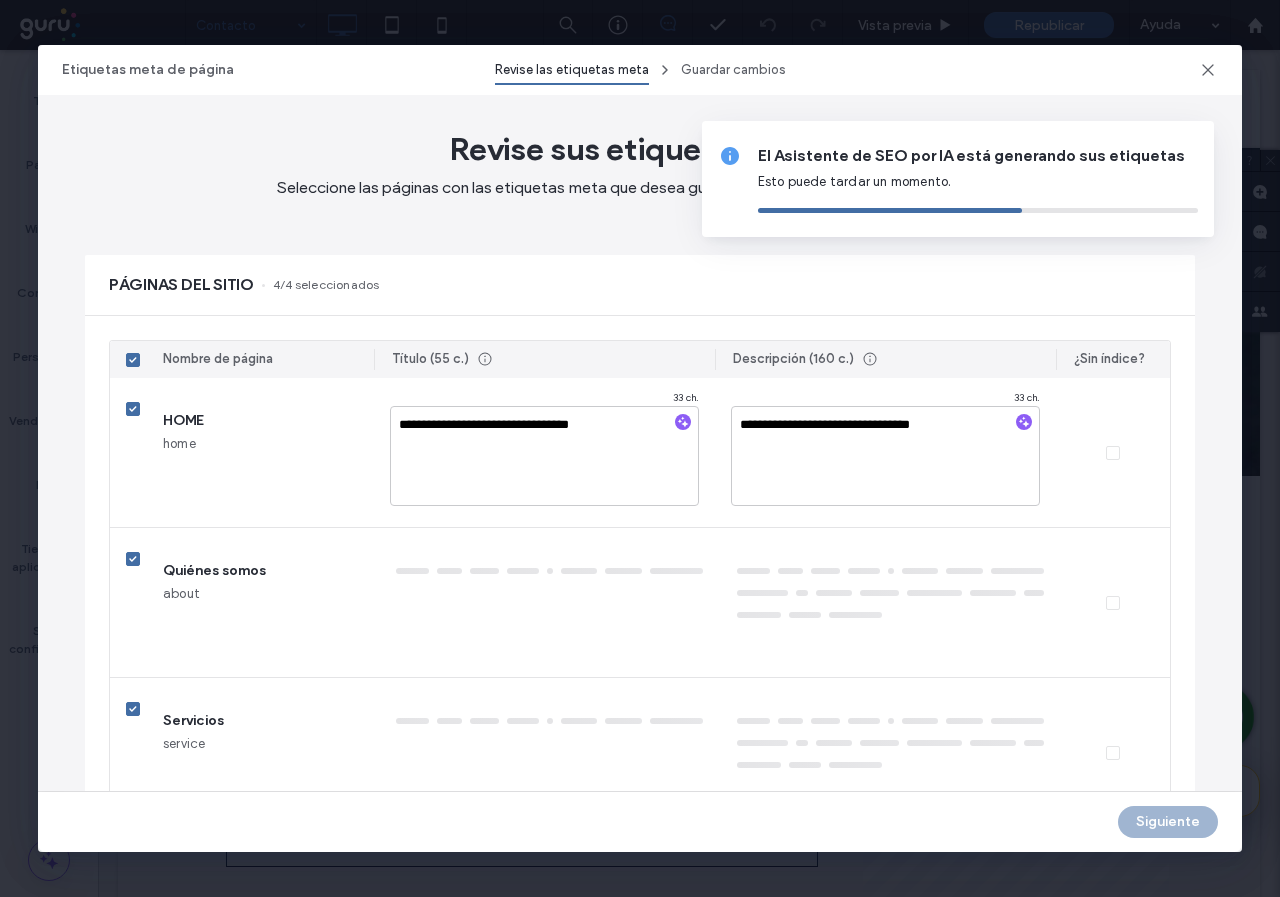 type on "**********" 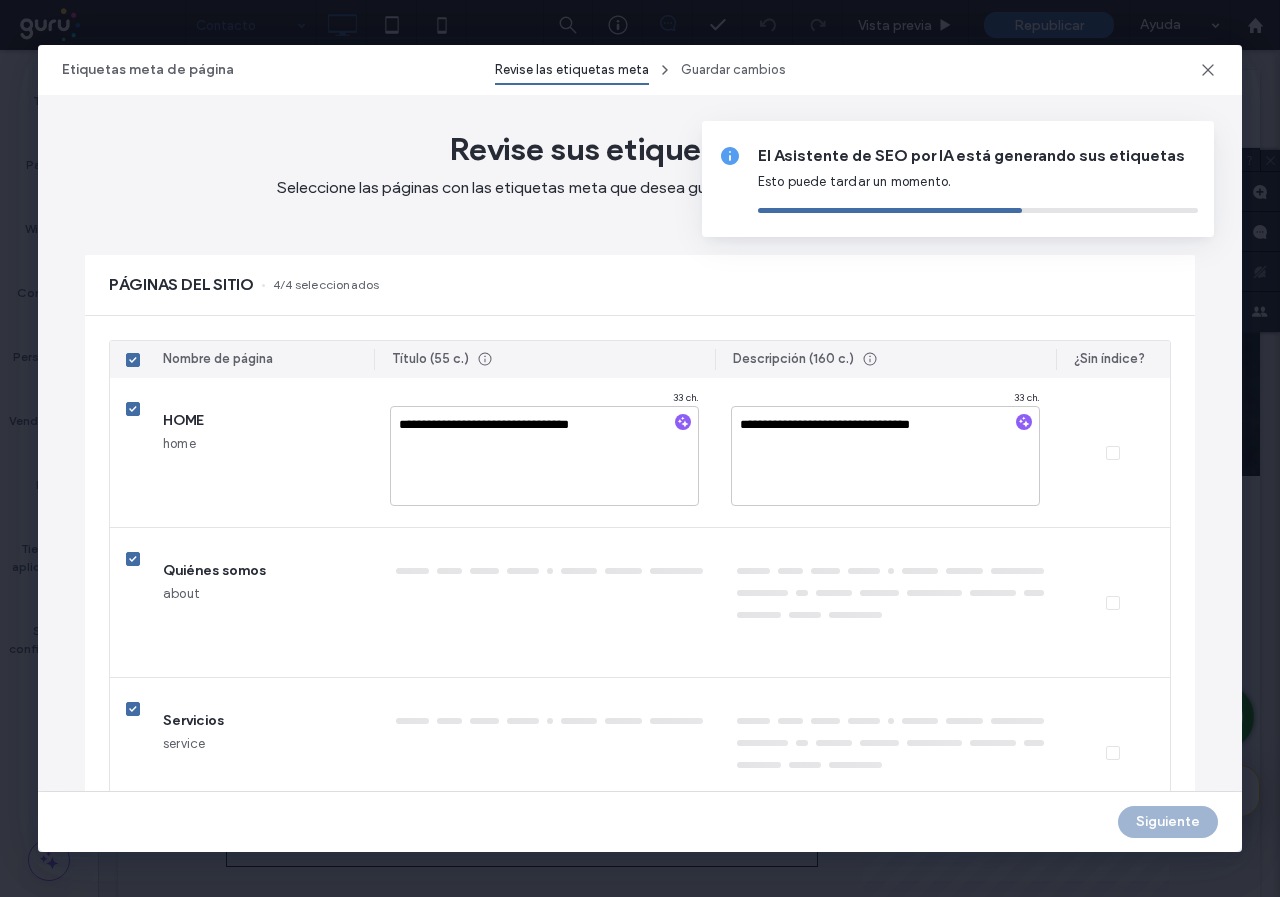 type on "**********" 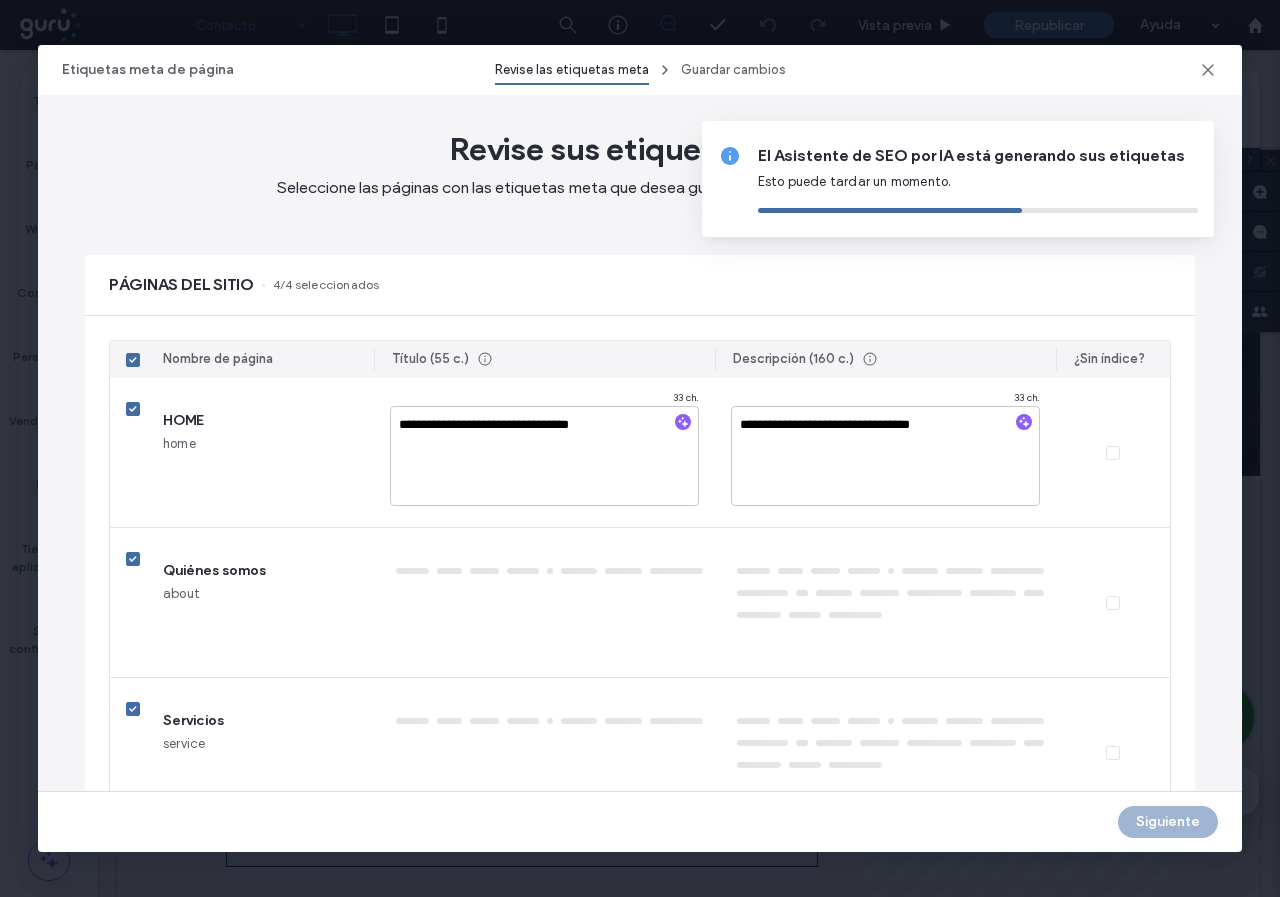 type on "**********" 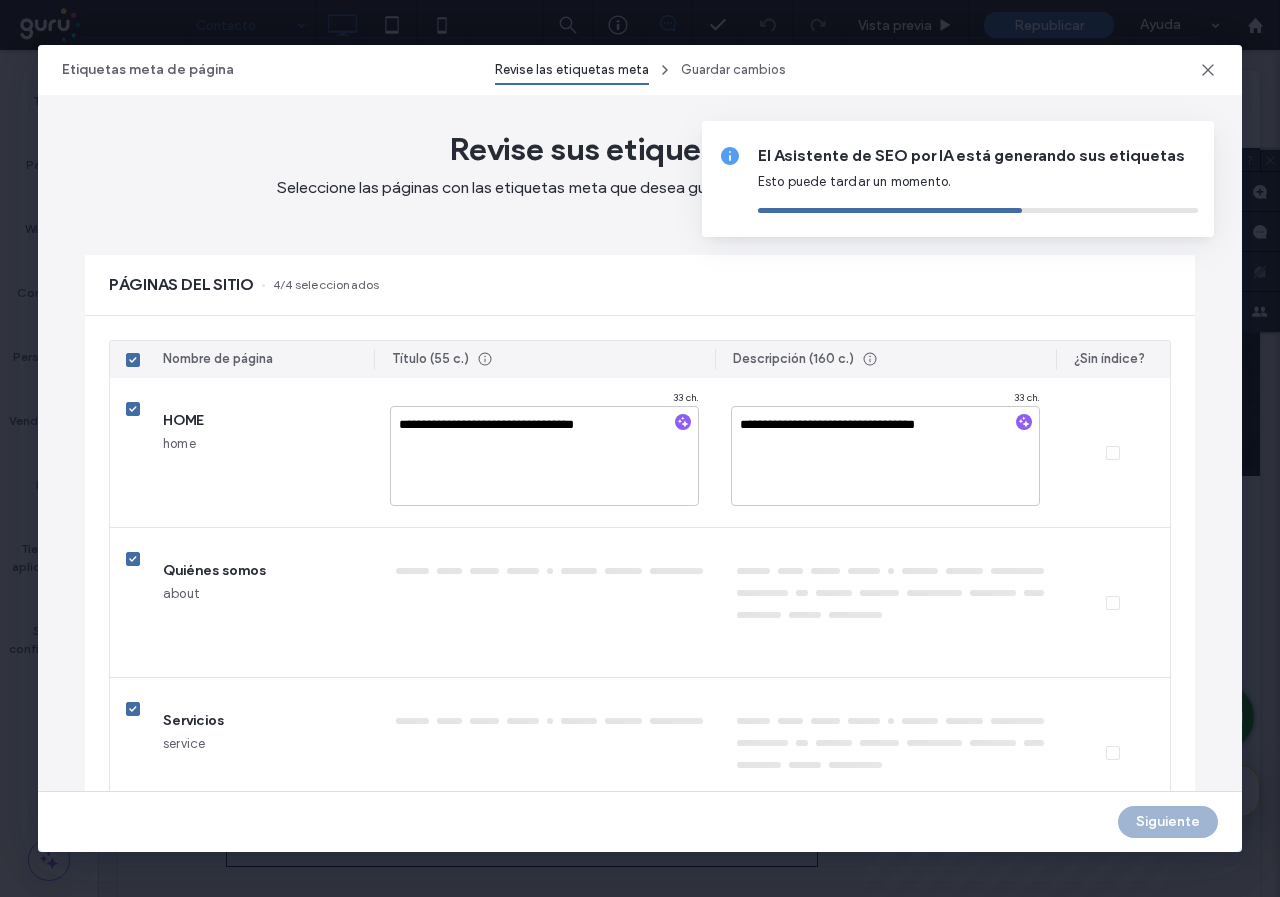type on "**********" 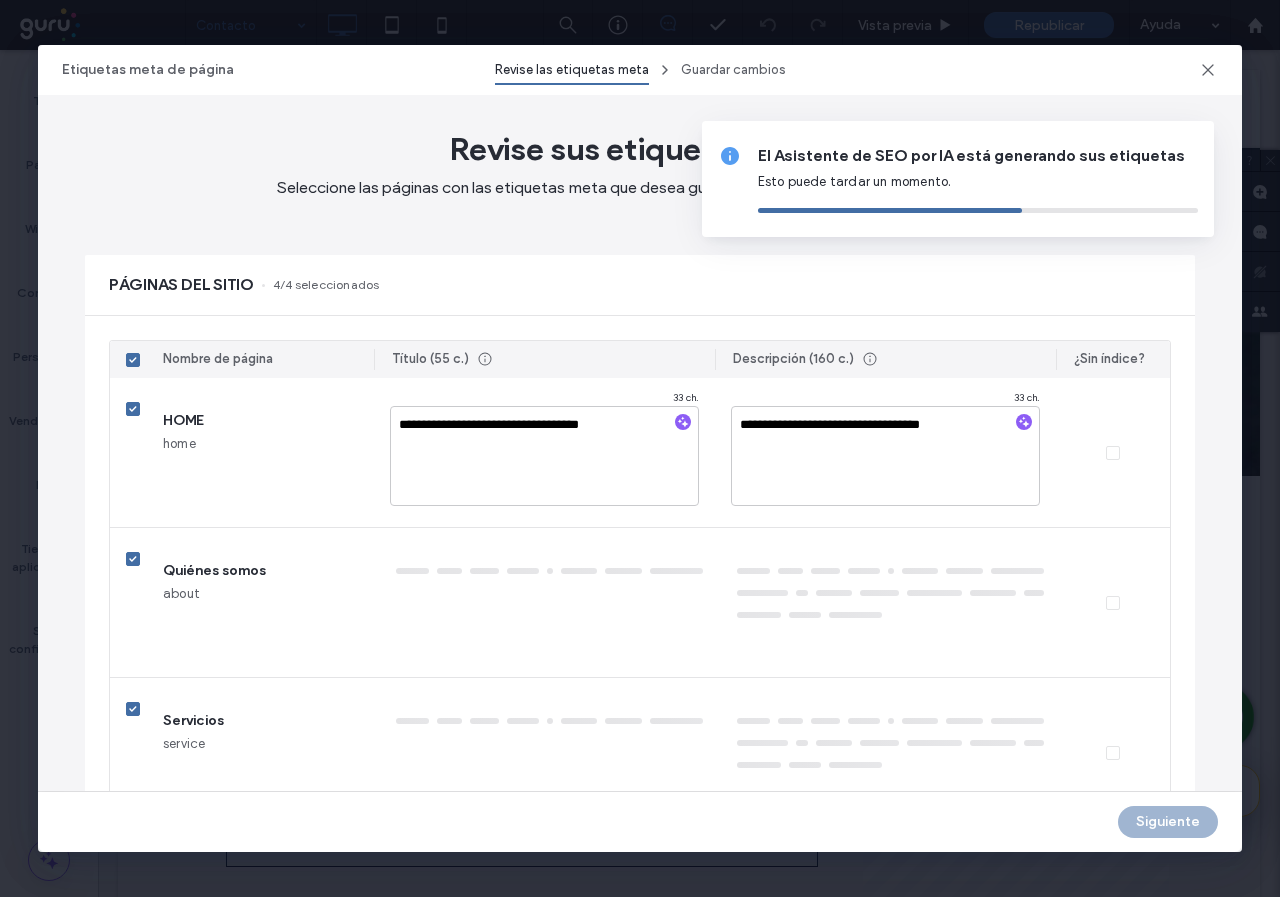 type on "**********" 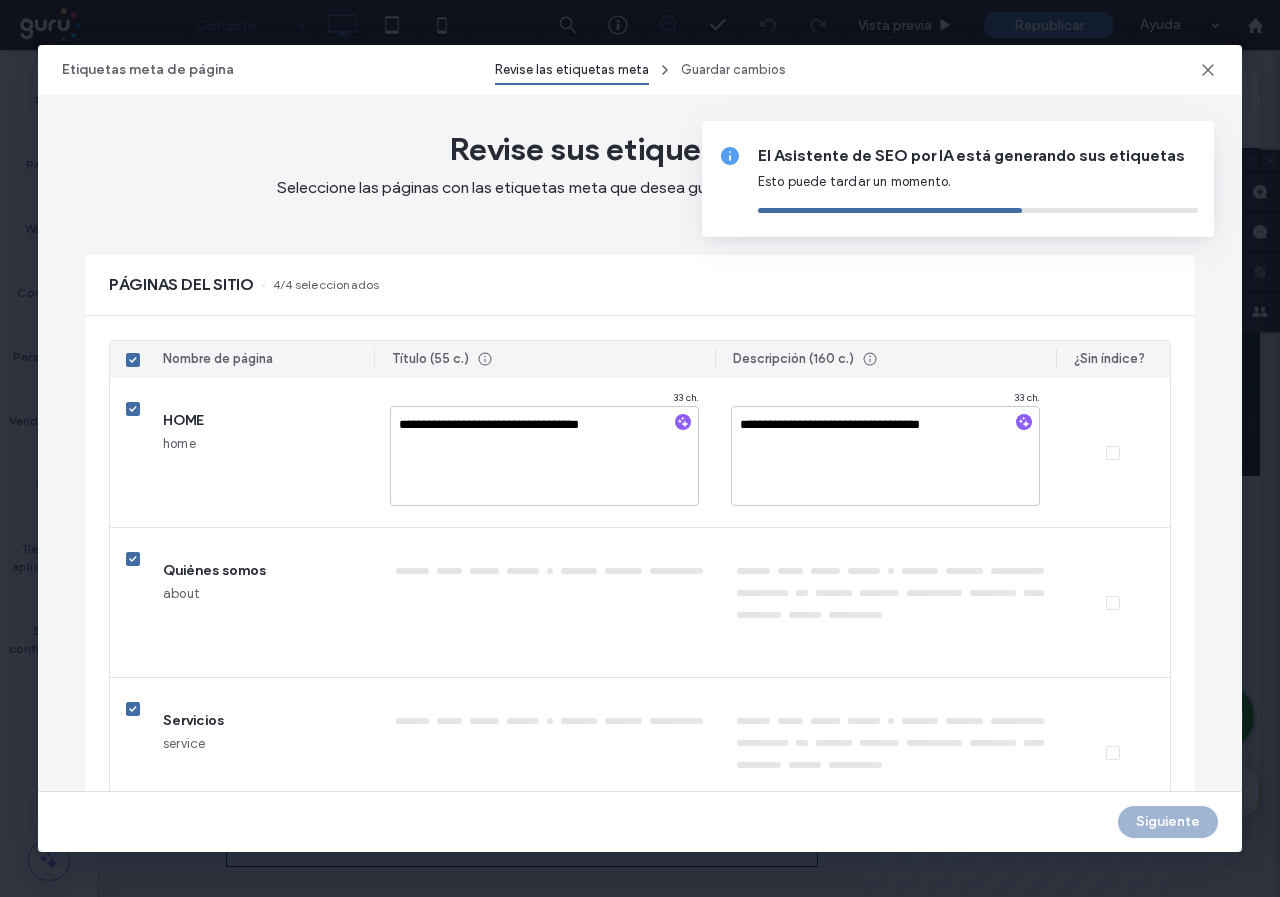 type on "**********" 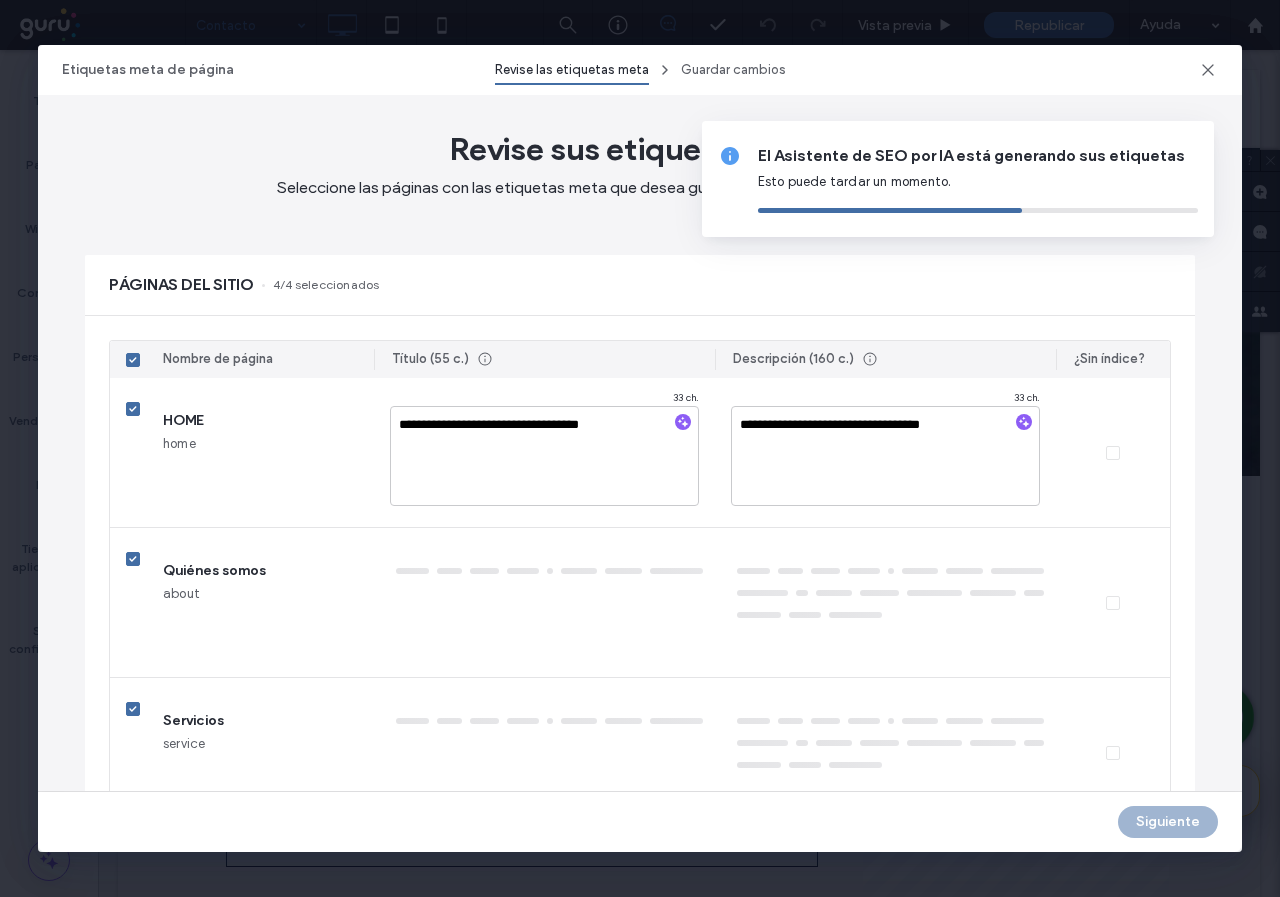 type on "**********" 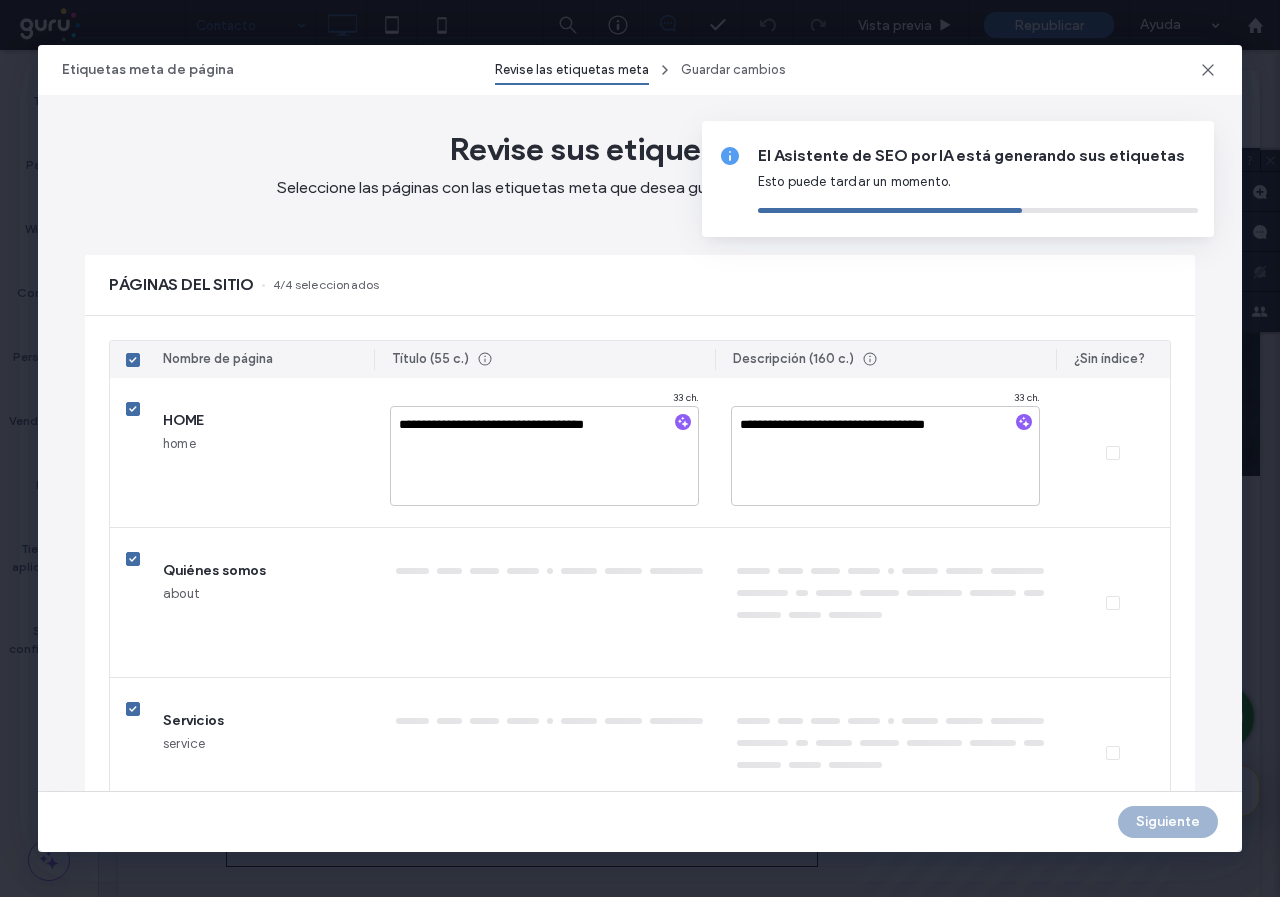type on "**********" 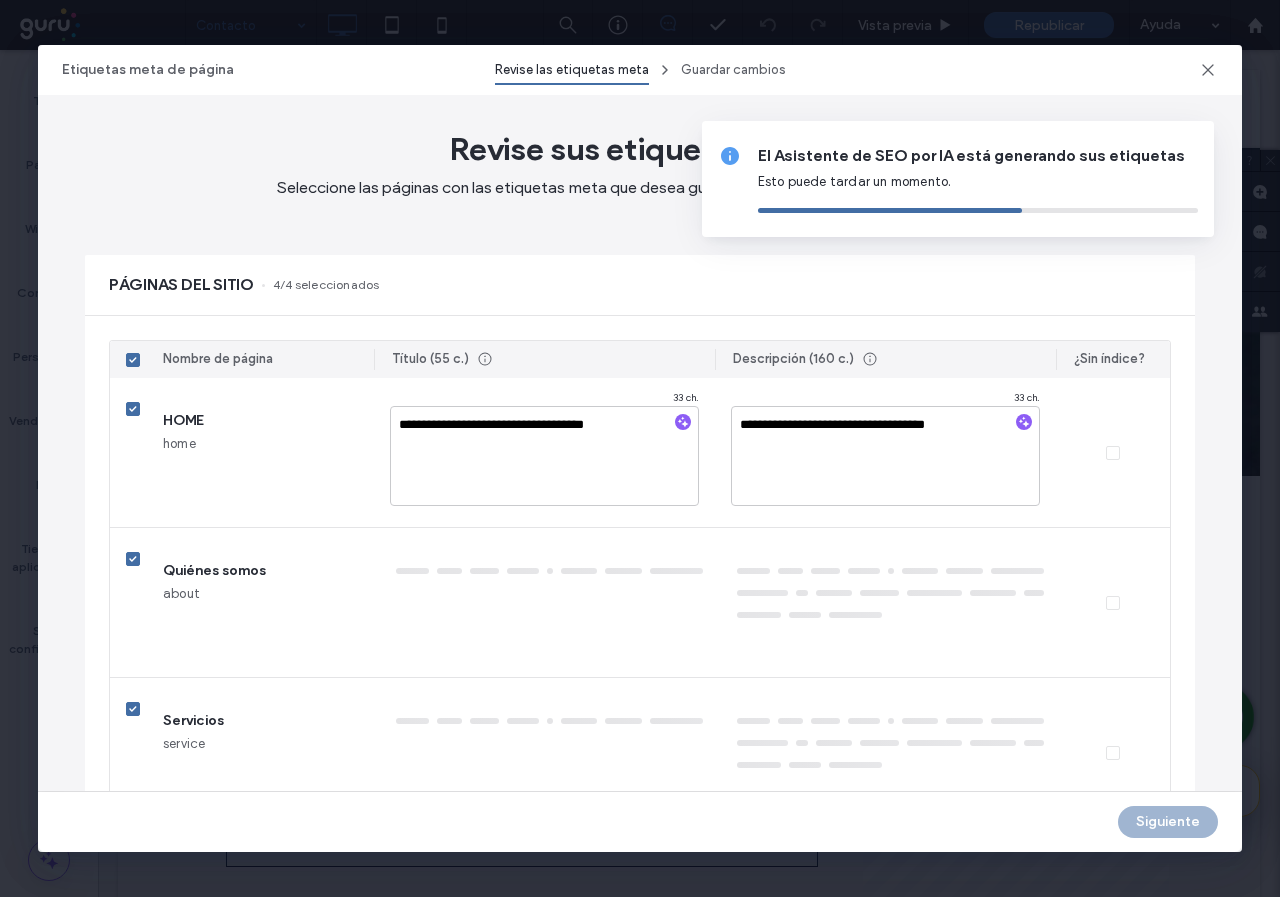 type on "**********" 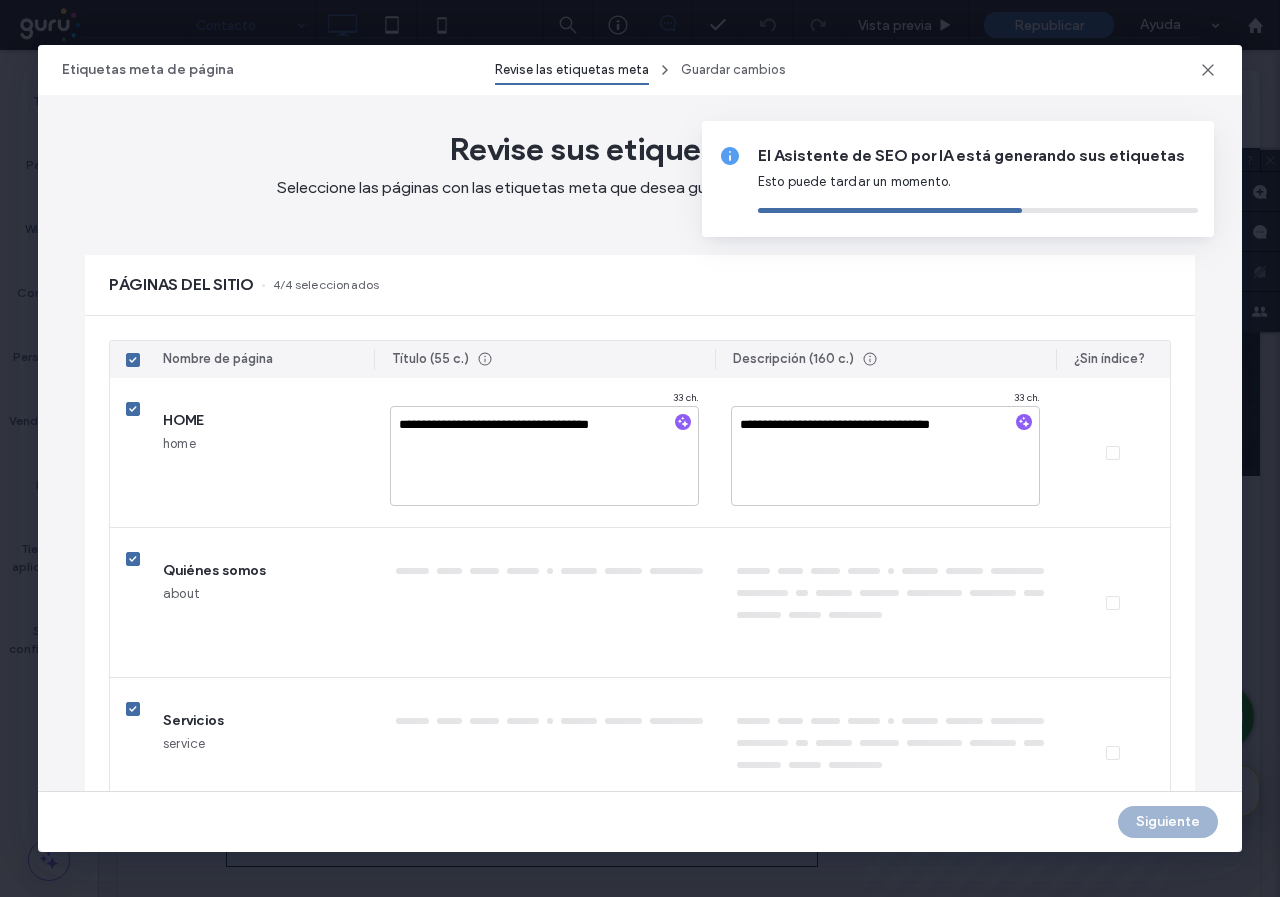 type on "**********" 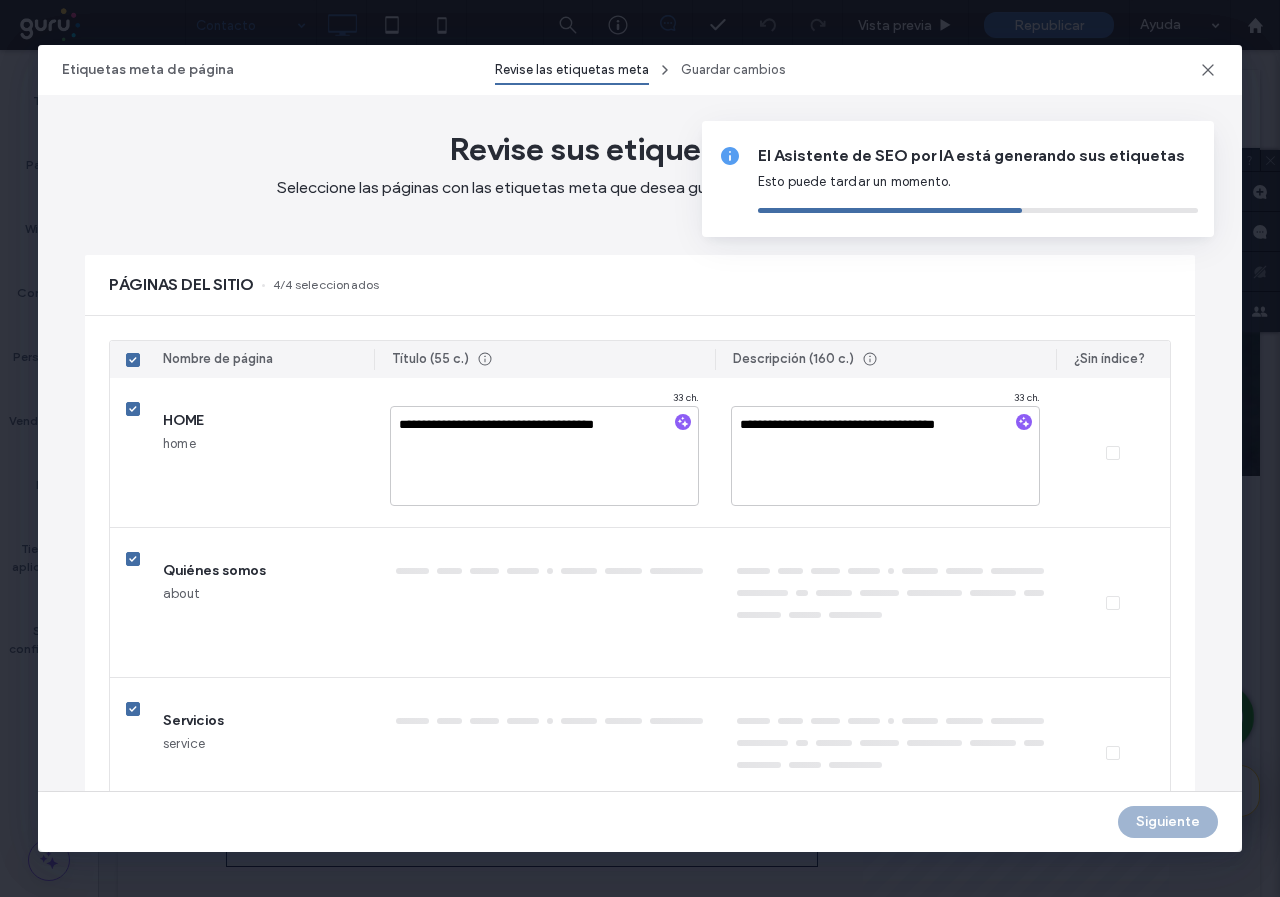 type on "**********" 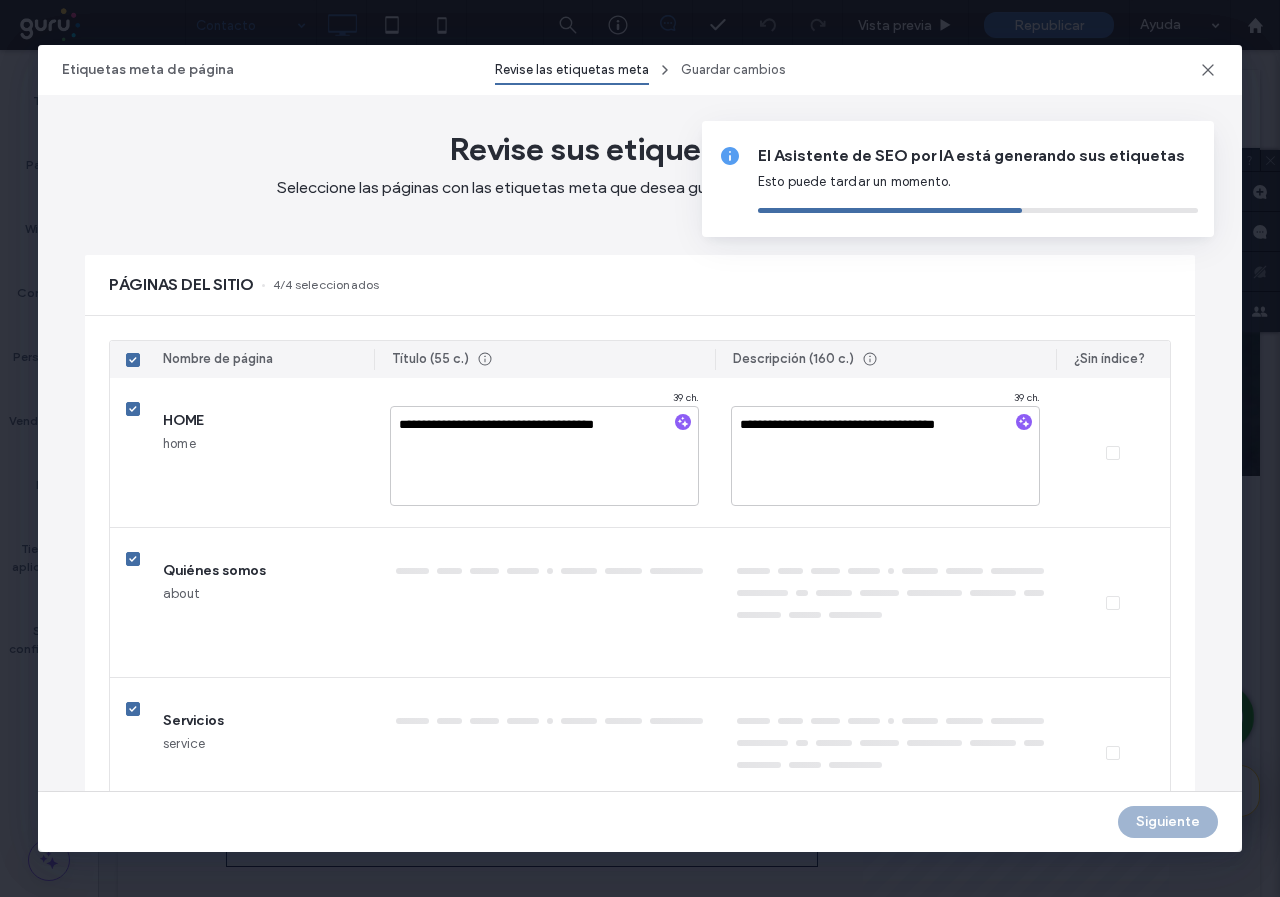 type on "**********" 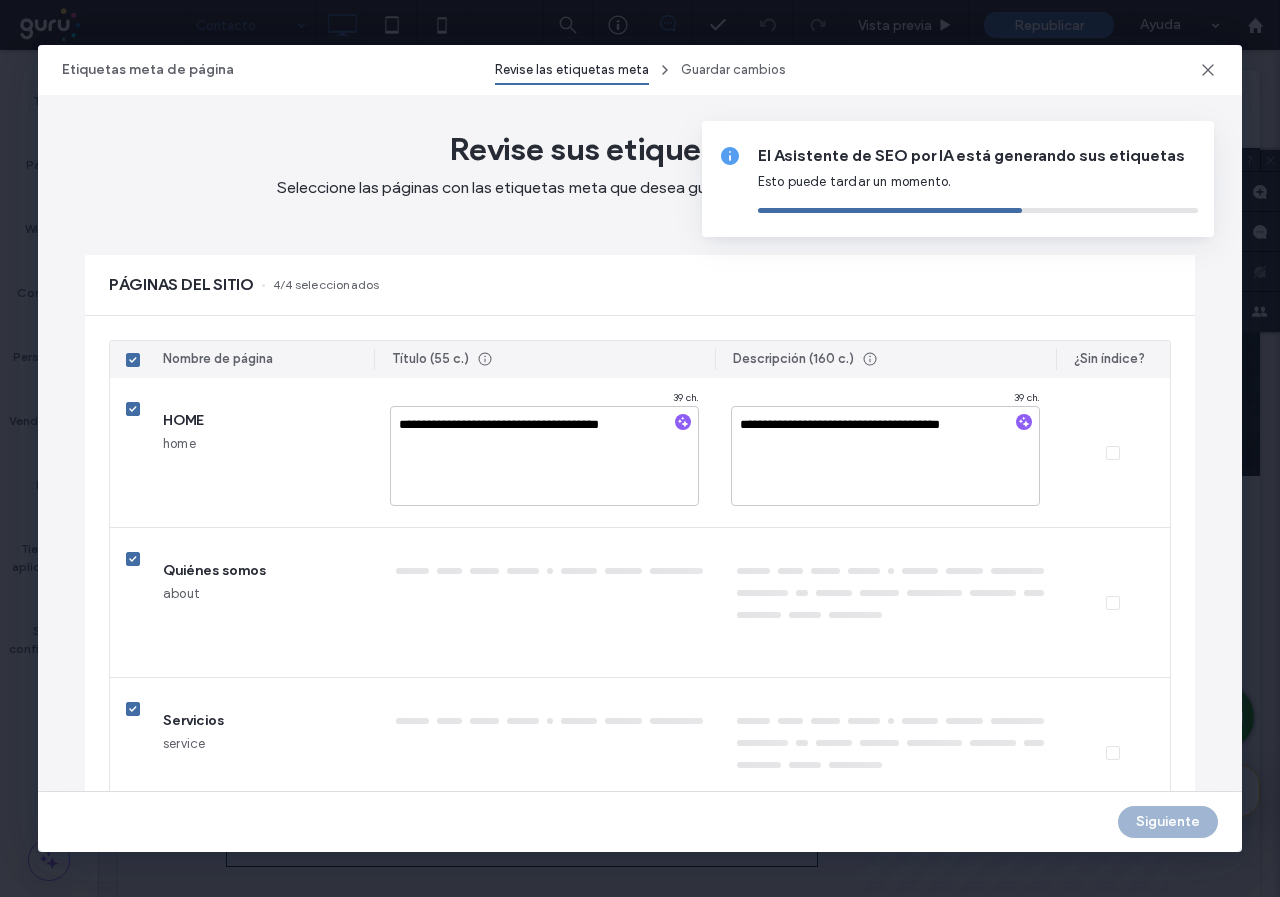 type on "**********" 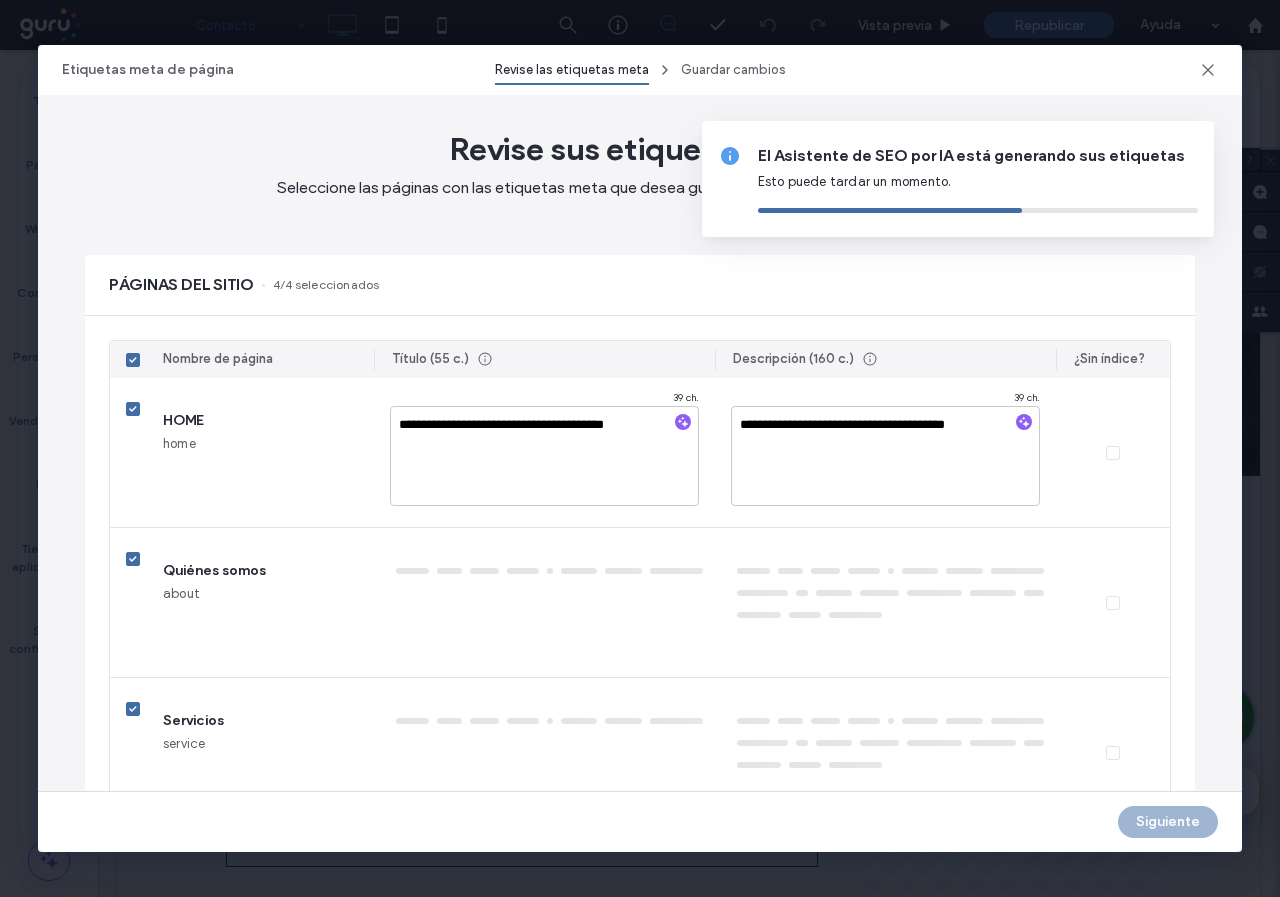 type on "**********" 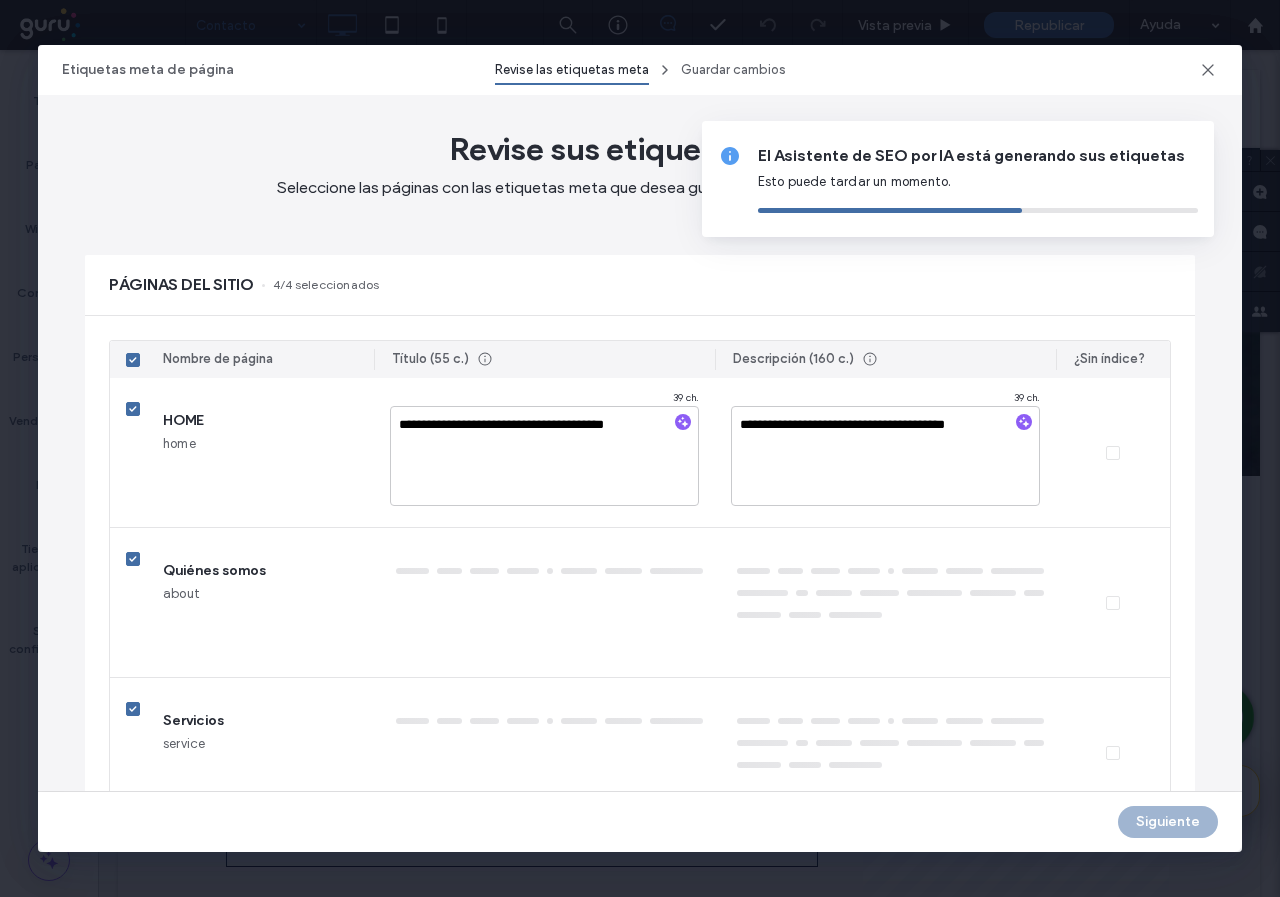 type on "**********" 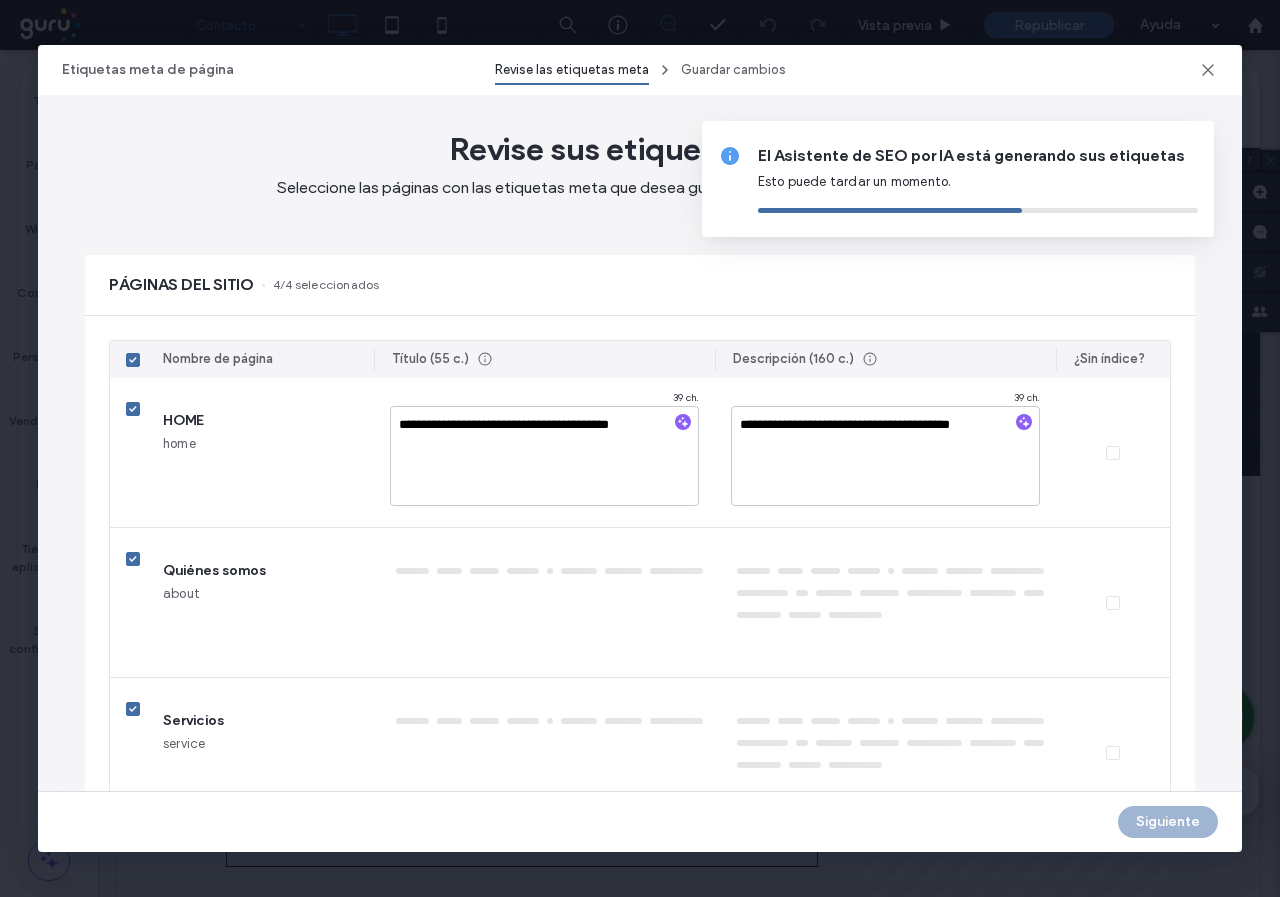 type on "**********" 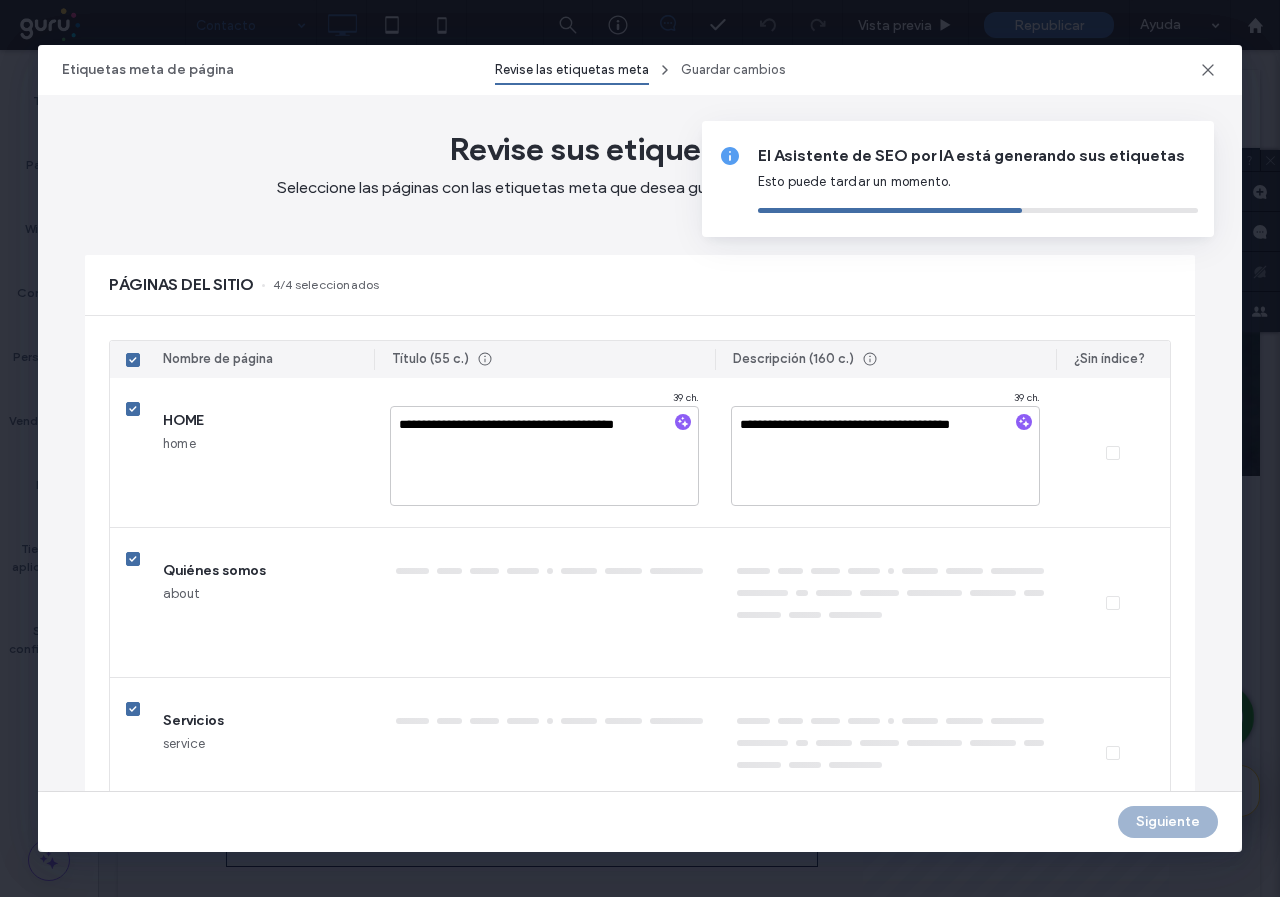type on "**********" 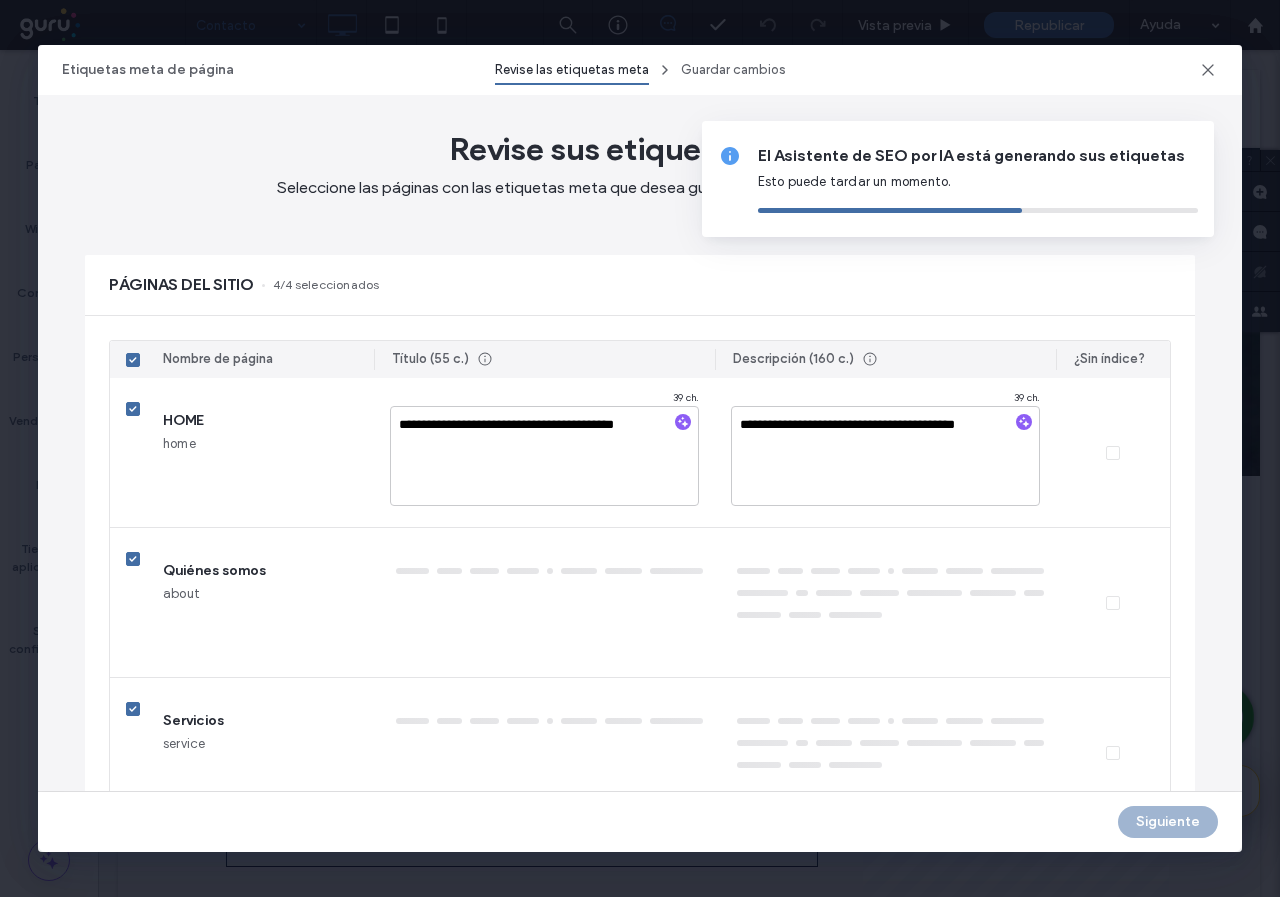 type on "**********" 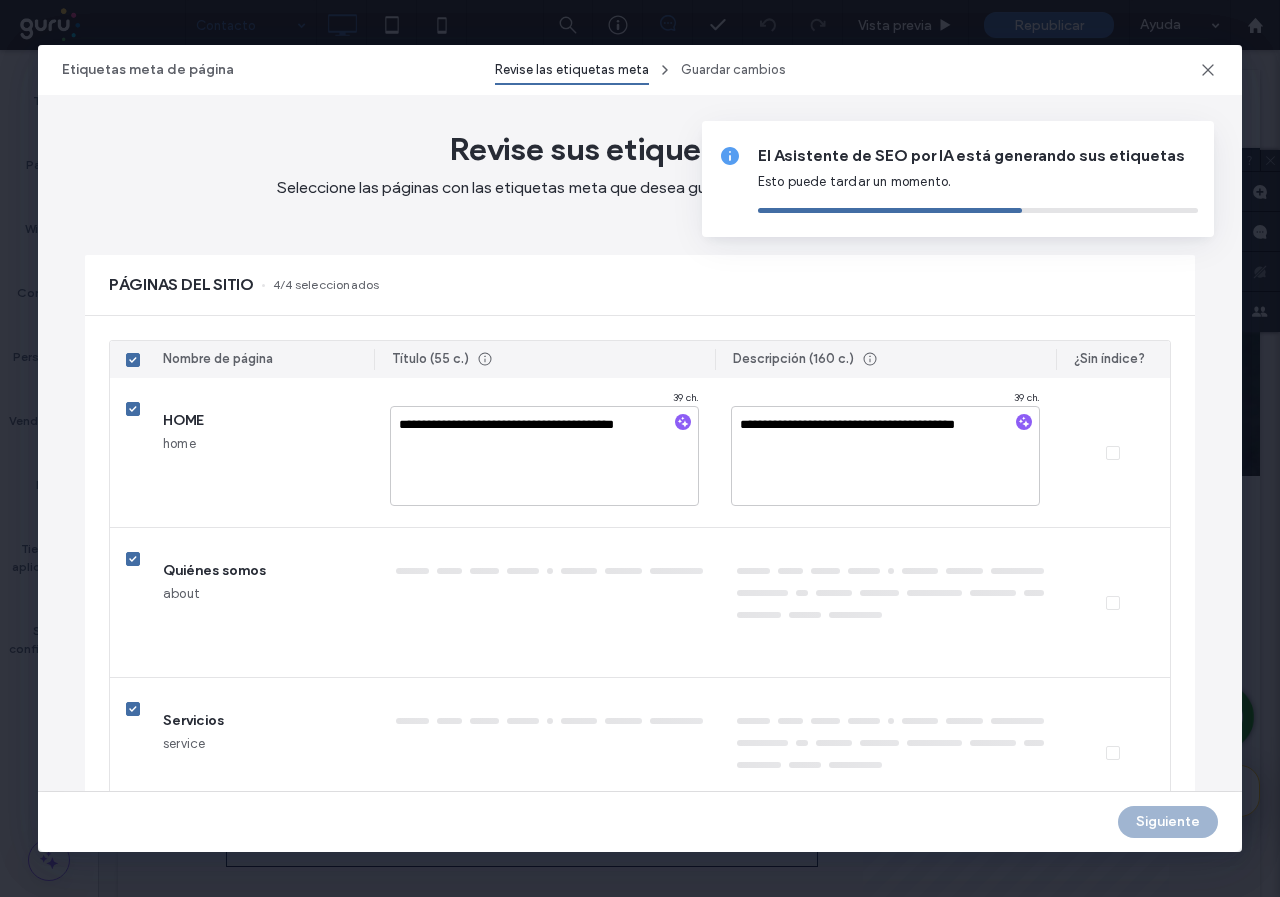 type on "**********" 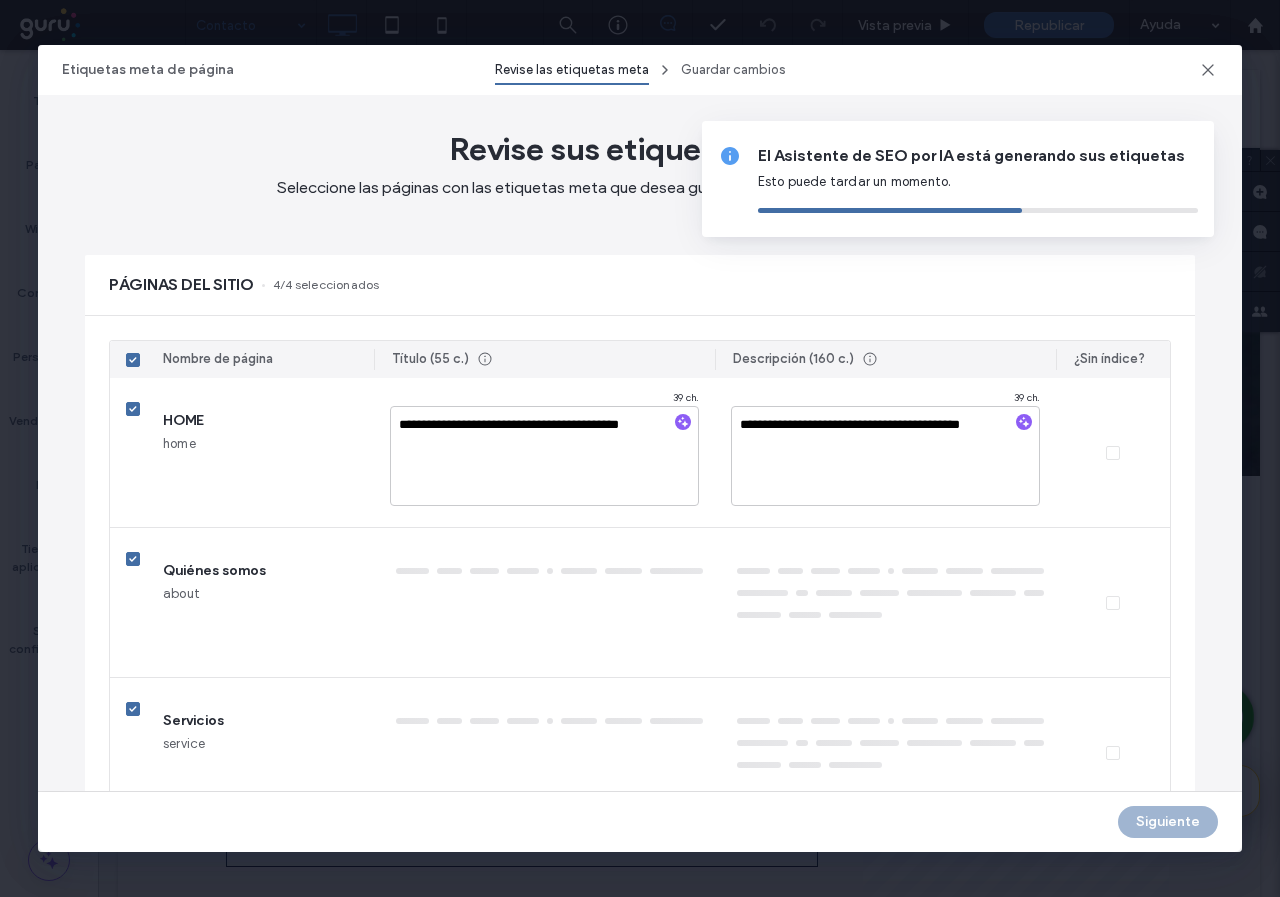 type on "**********" 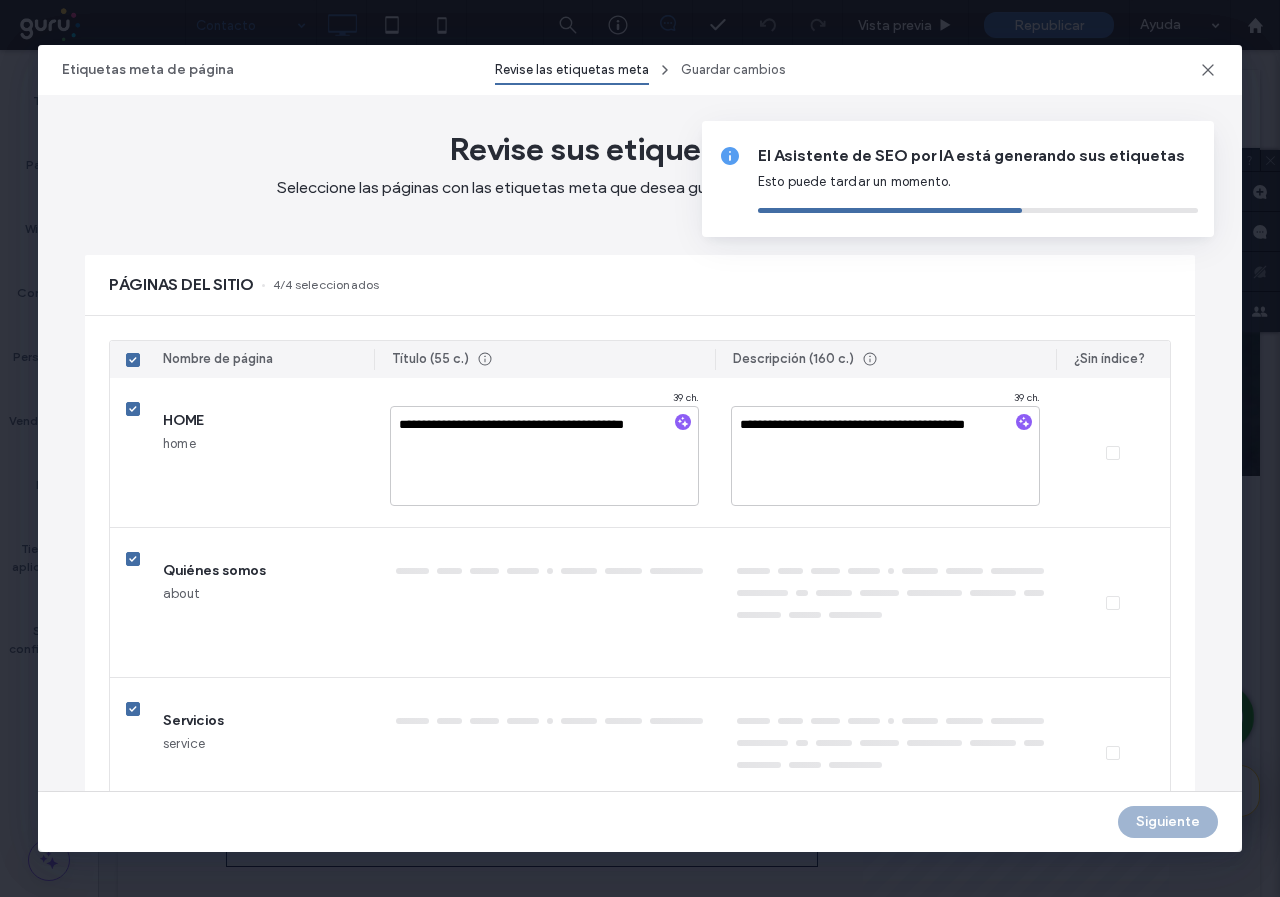 type on "**********" 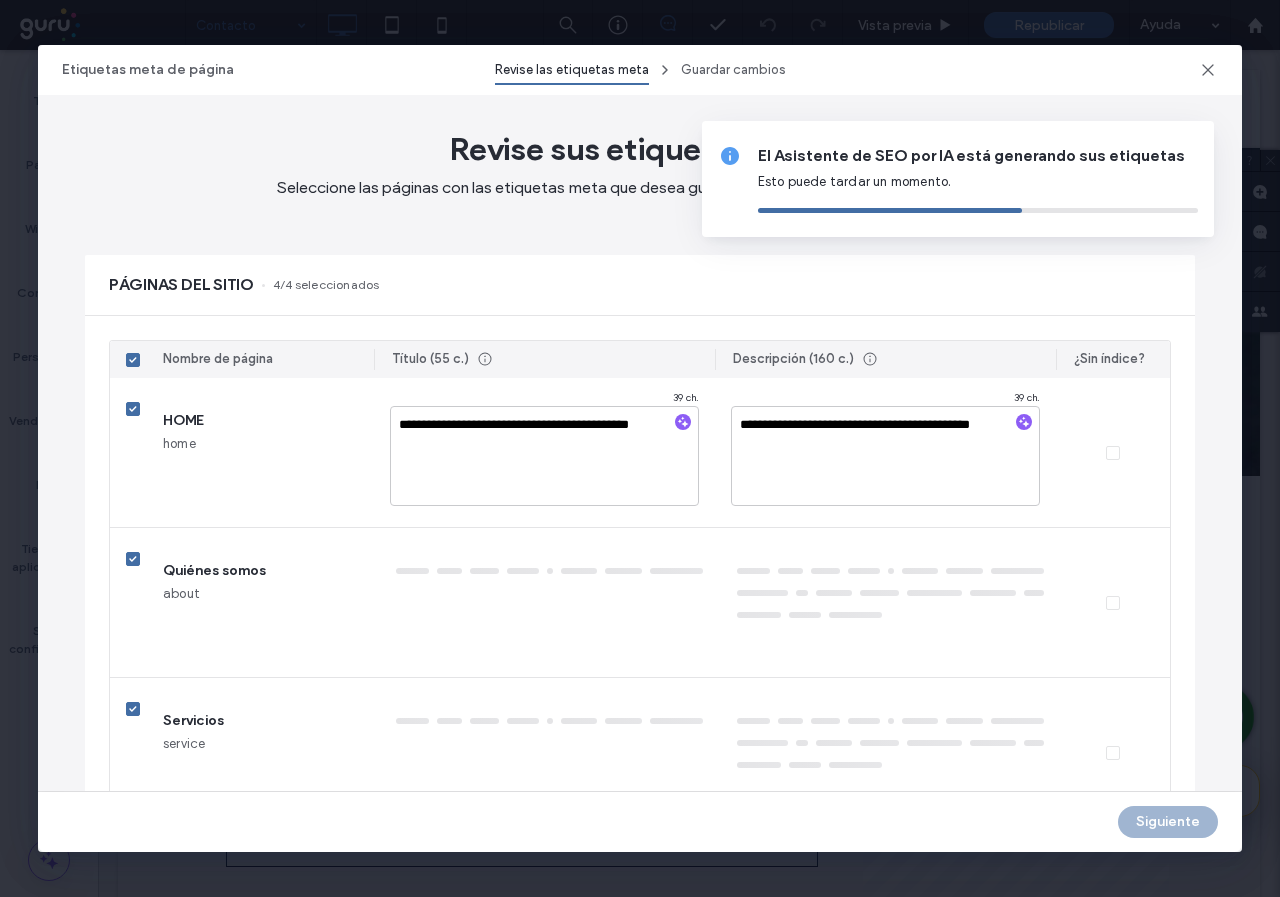 type on "**********" 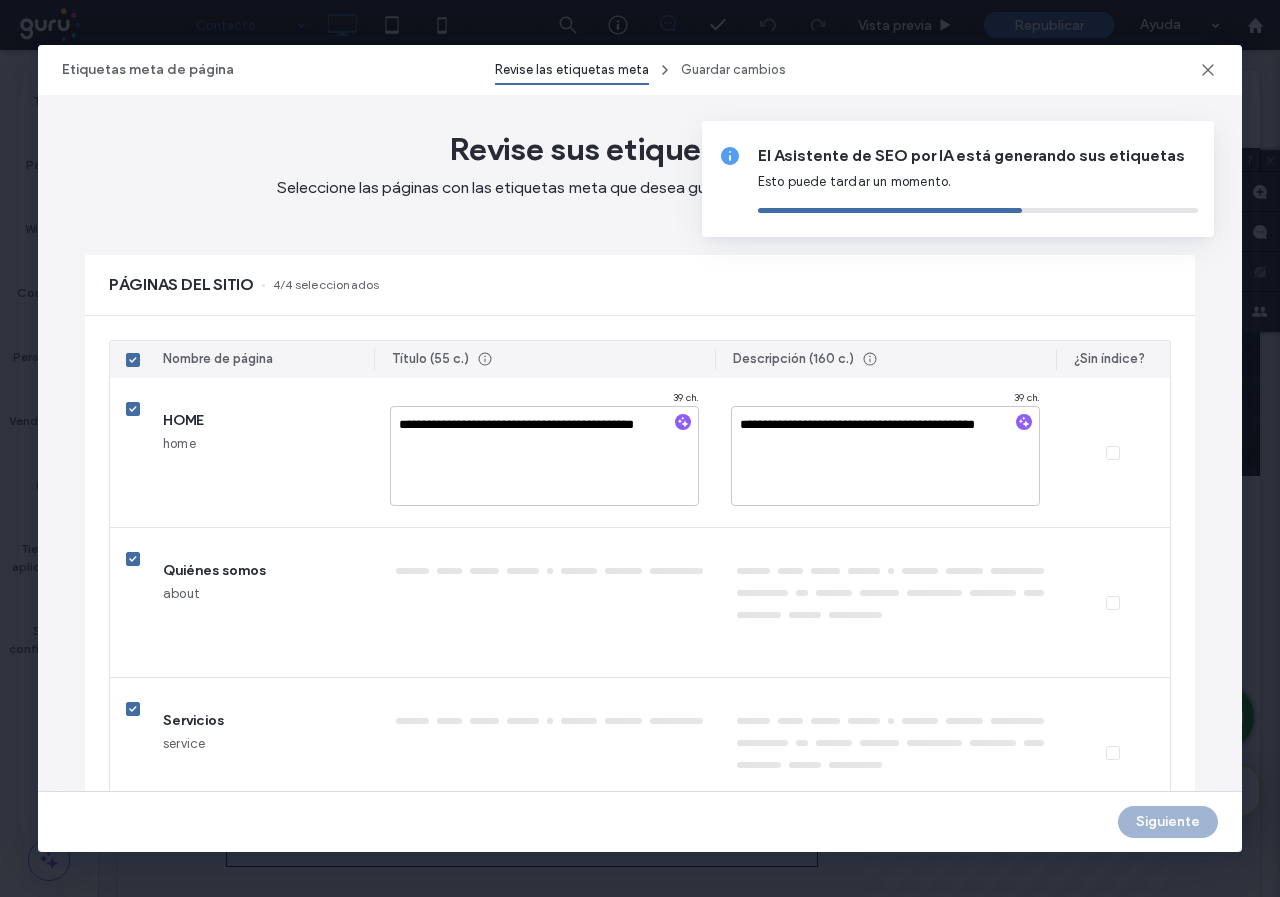 type on "**********" 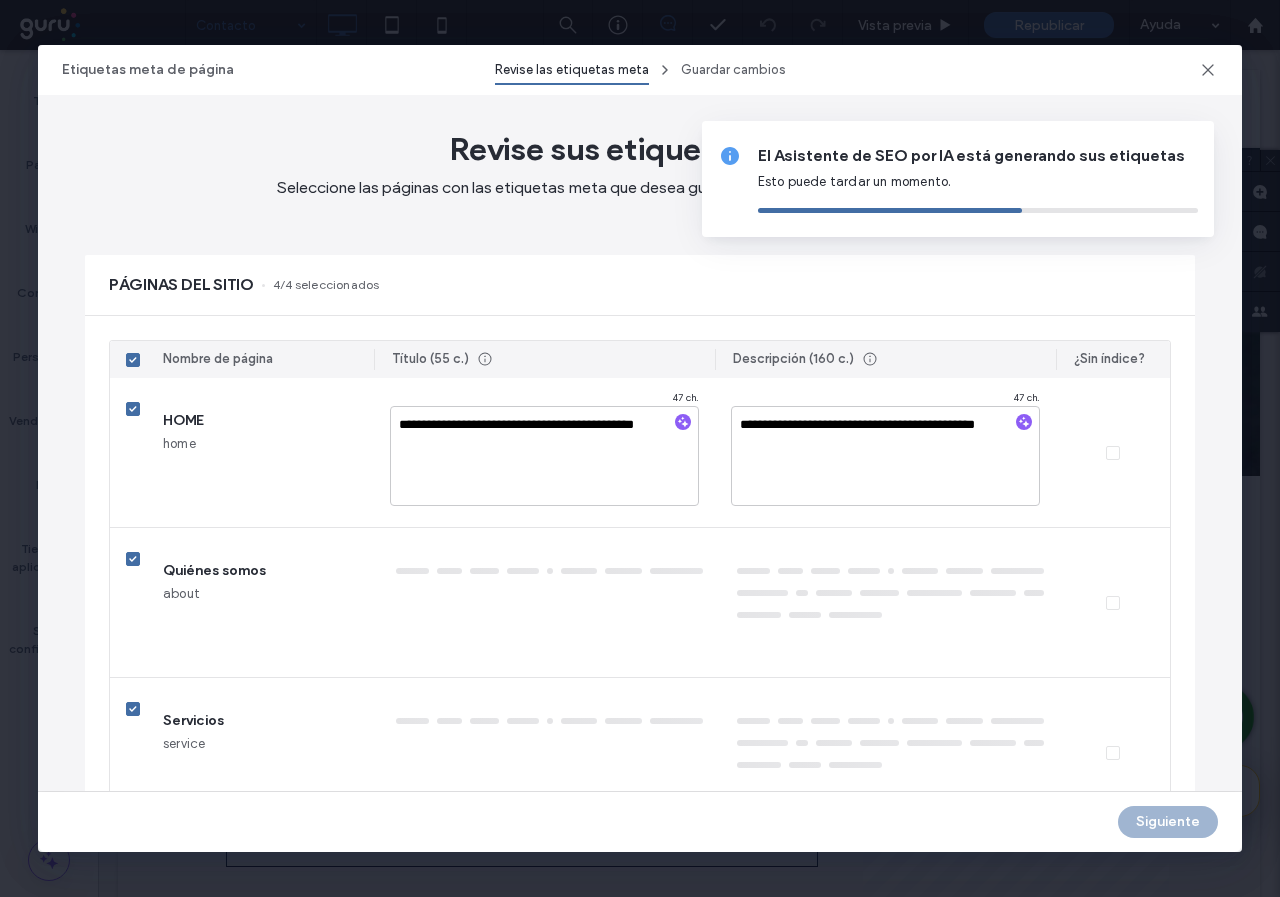 type on "**********" 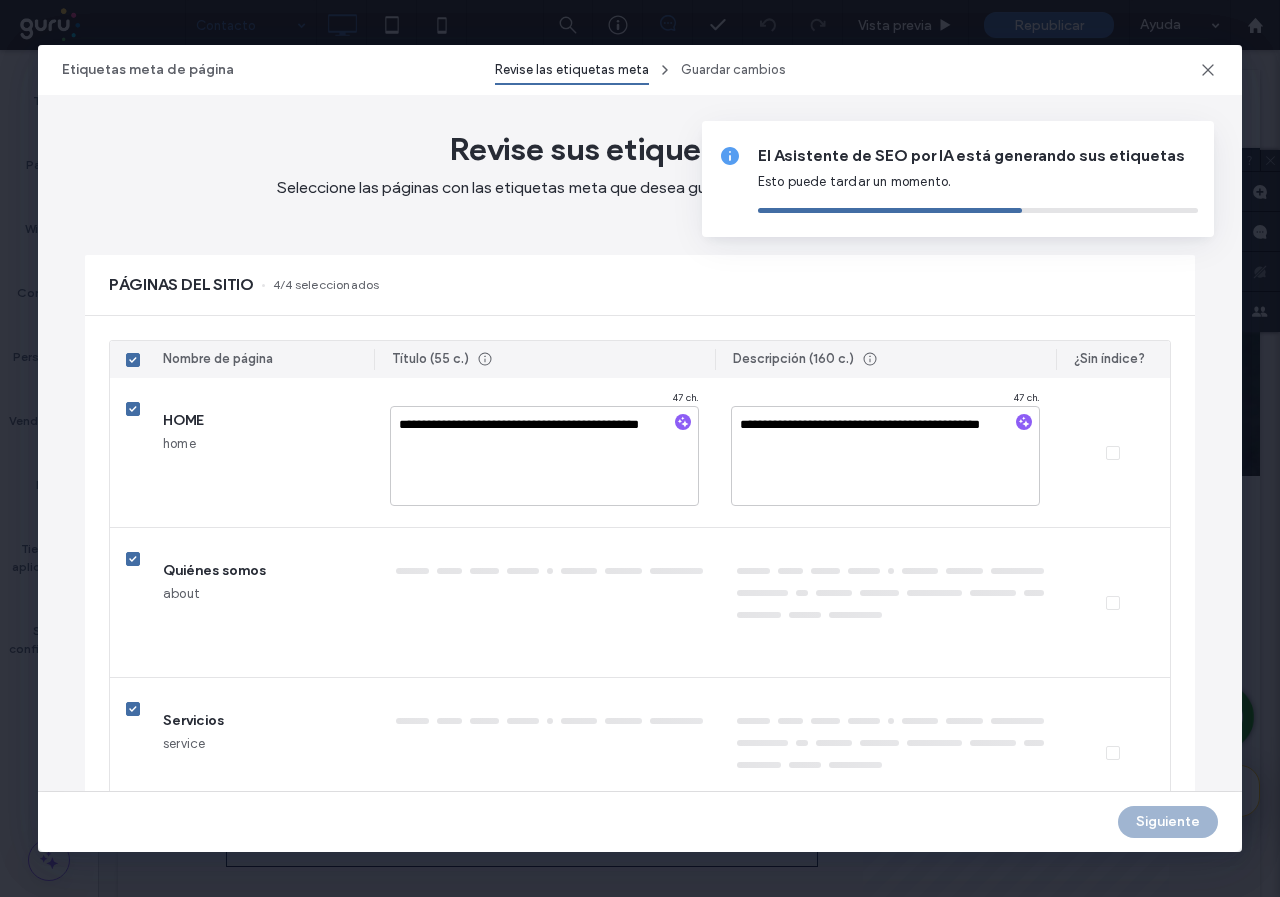 type on "**********" 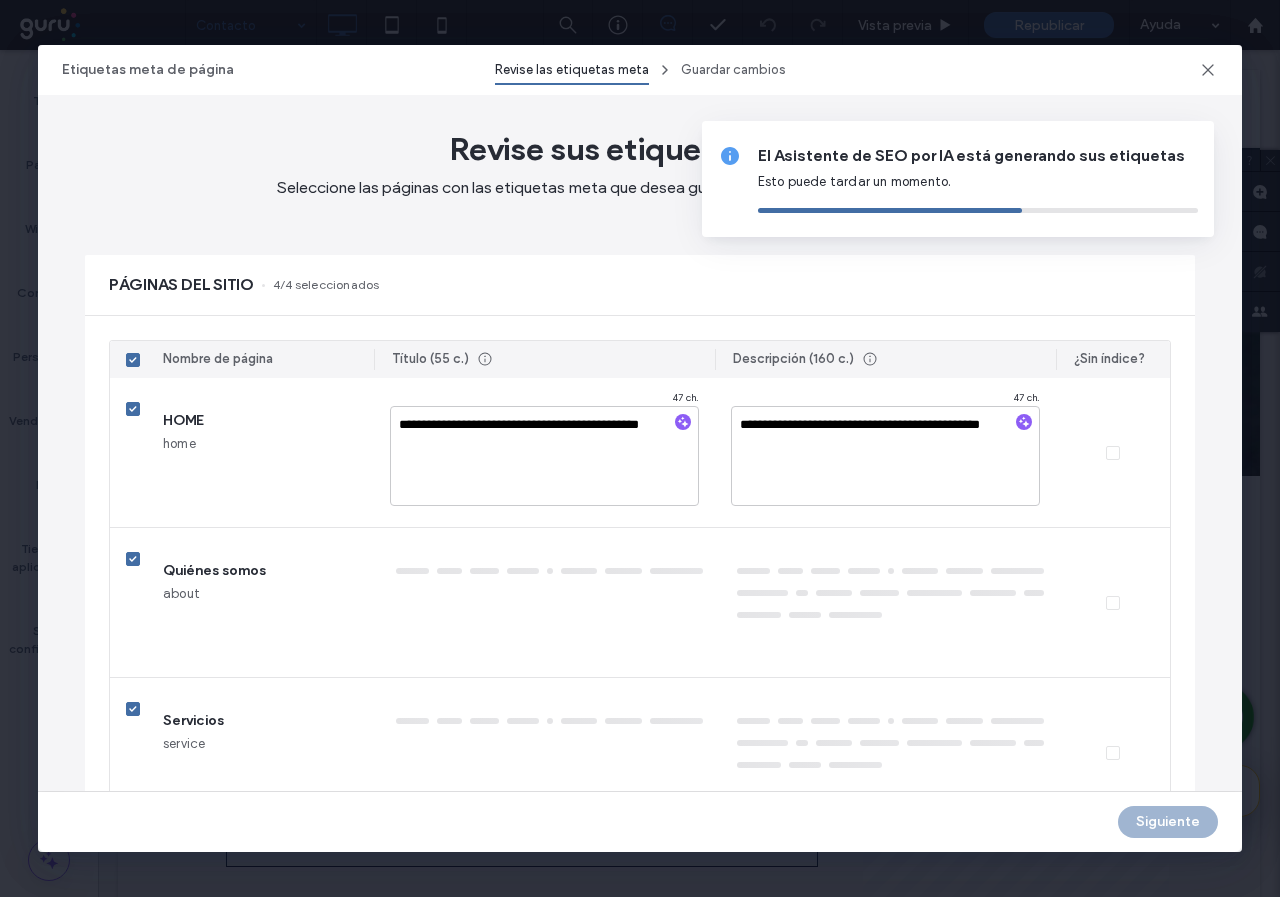 type on "**********" 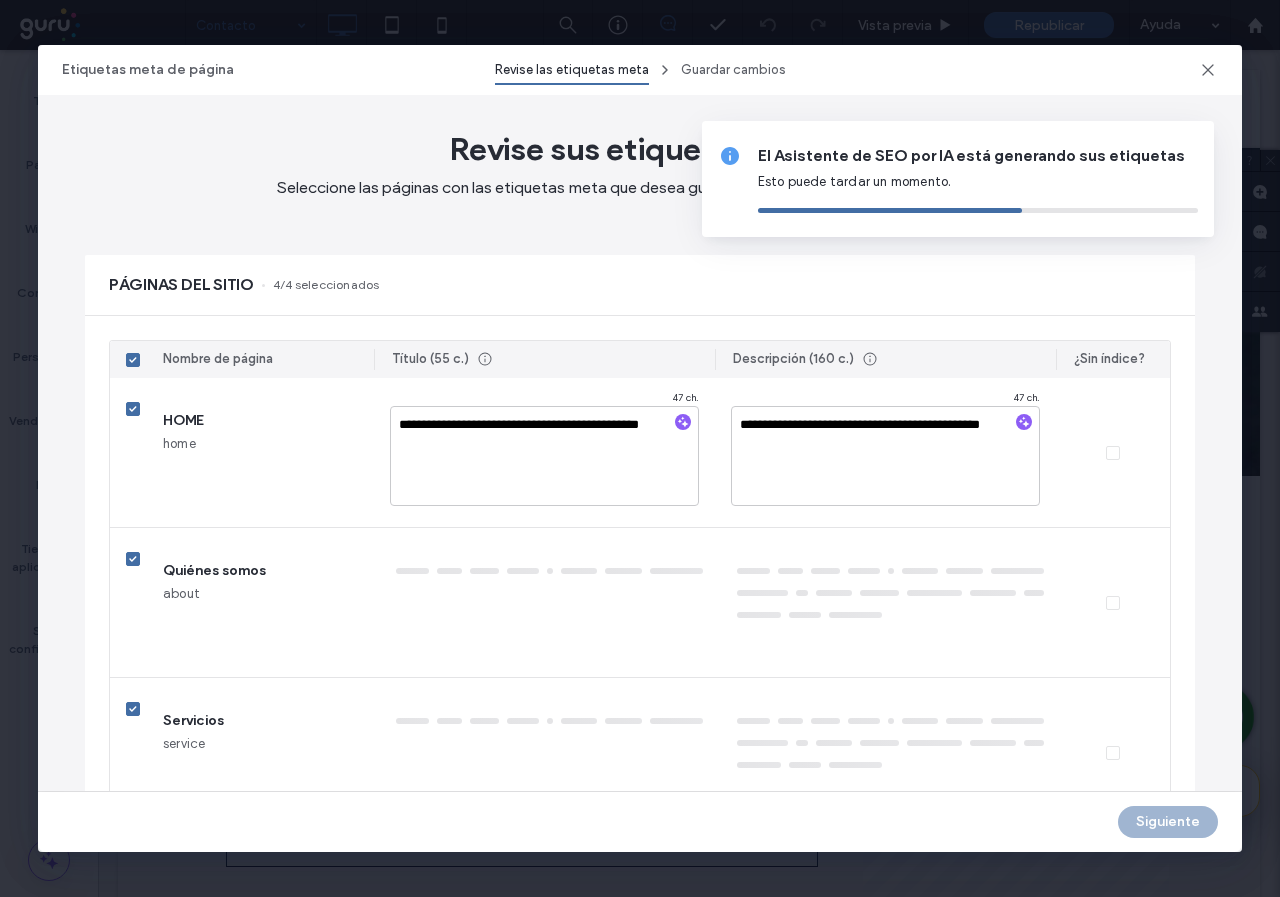 type on "**********" 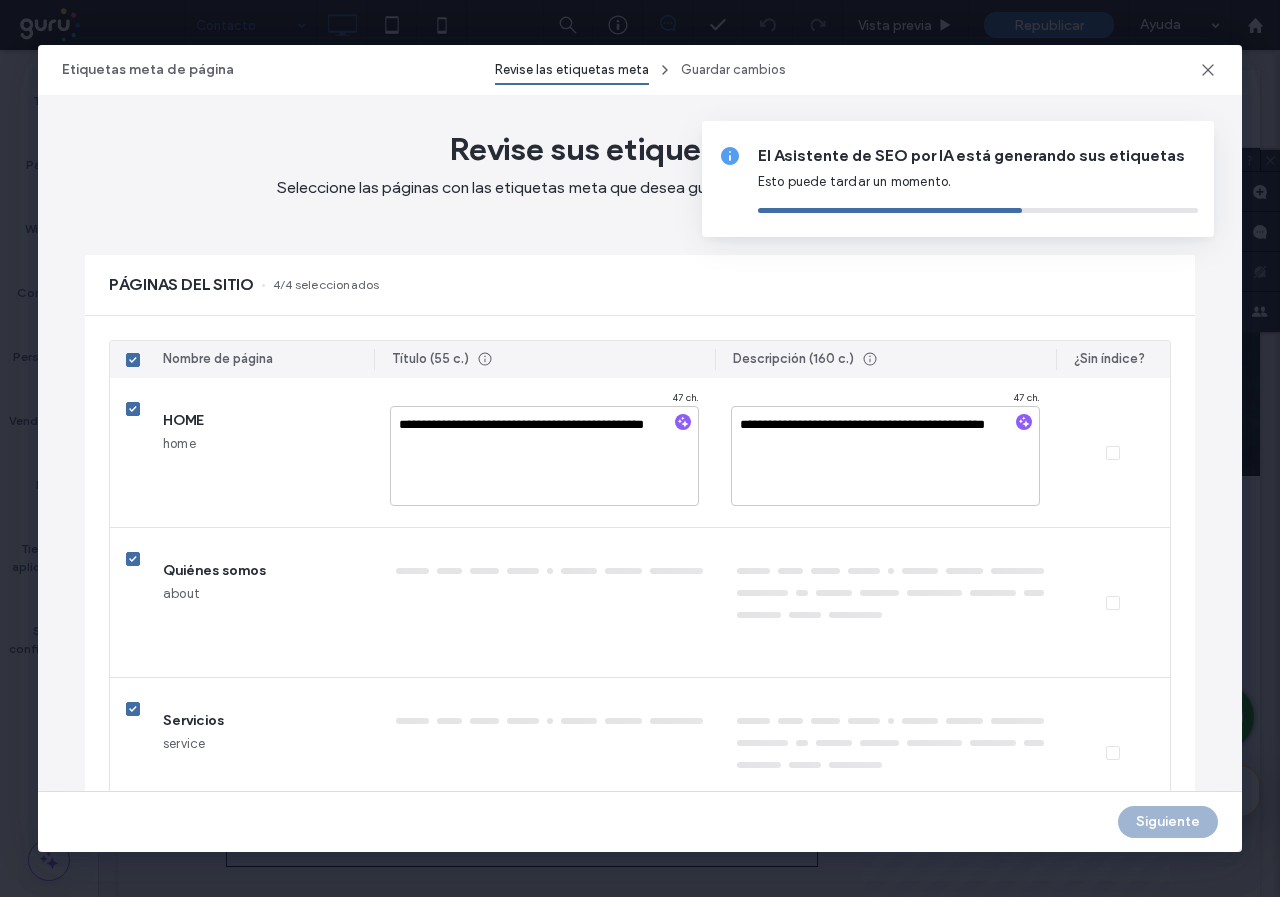type on "**********" 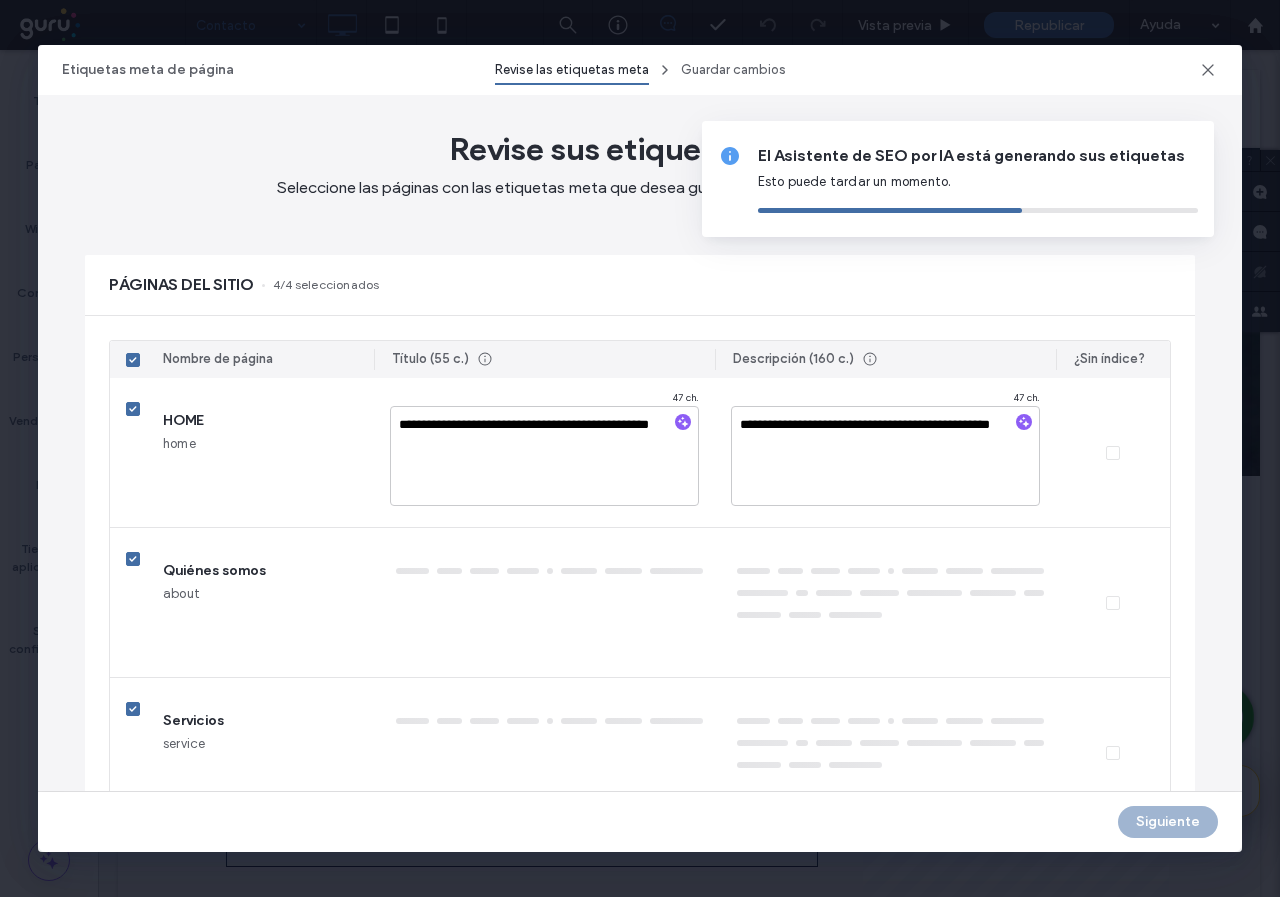 type on "**********" 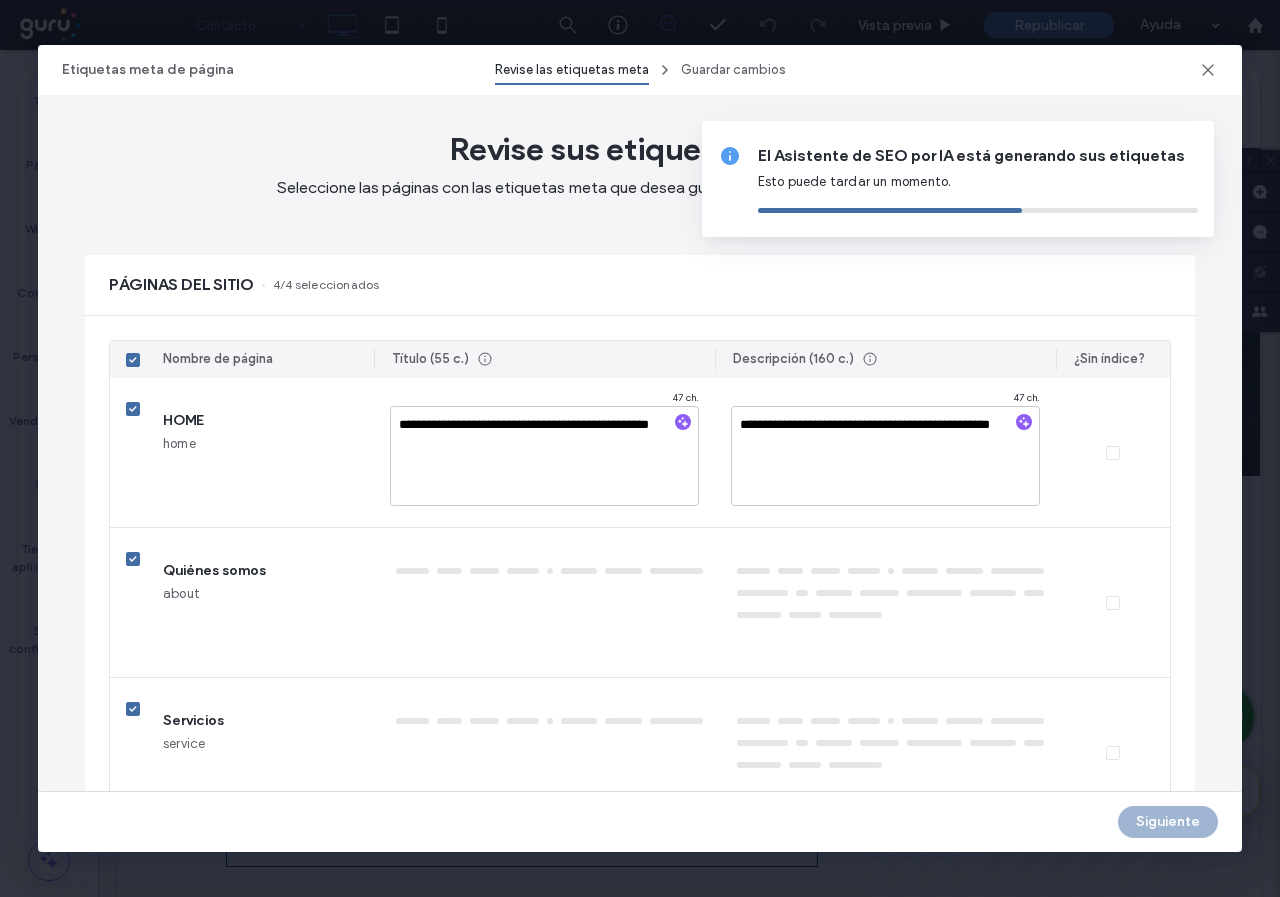 type on "**********" 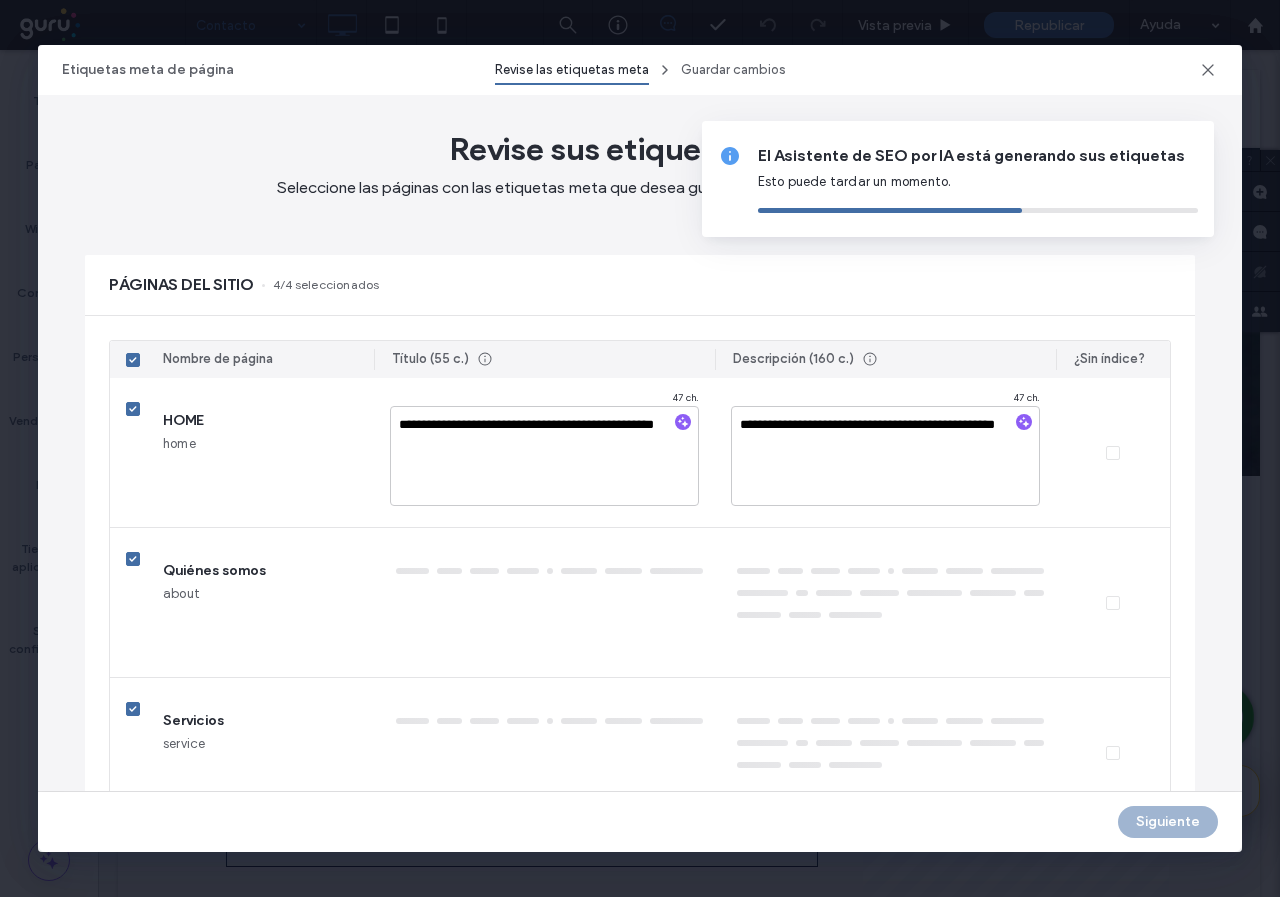 type on "**********" 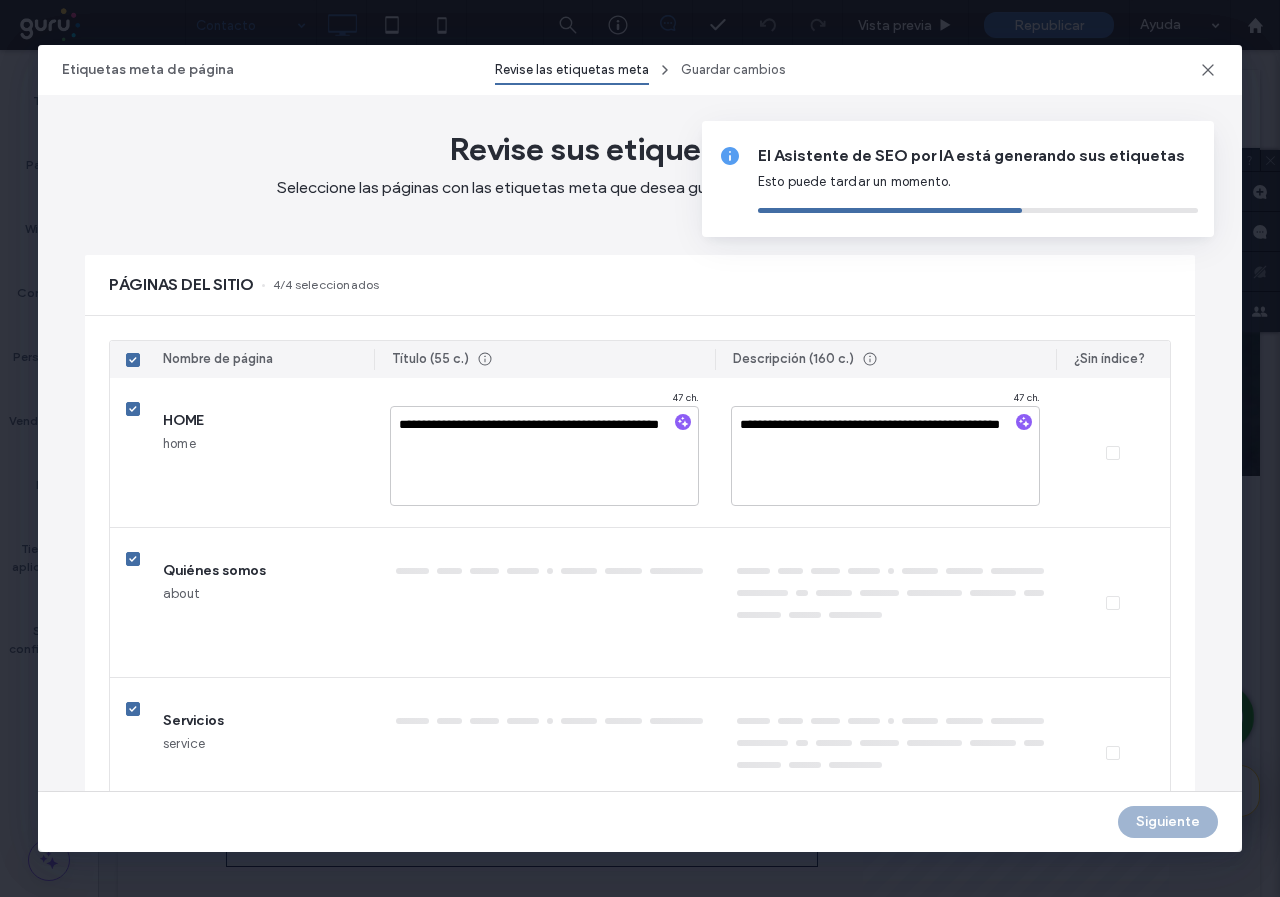 type on "**********" 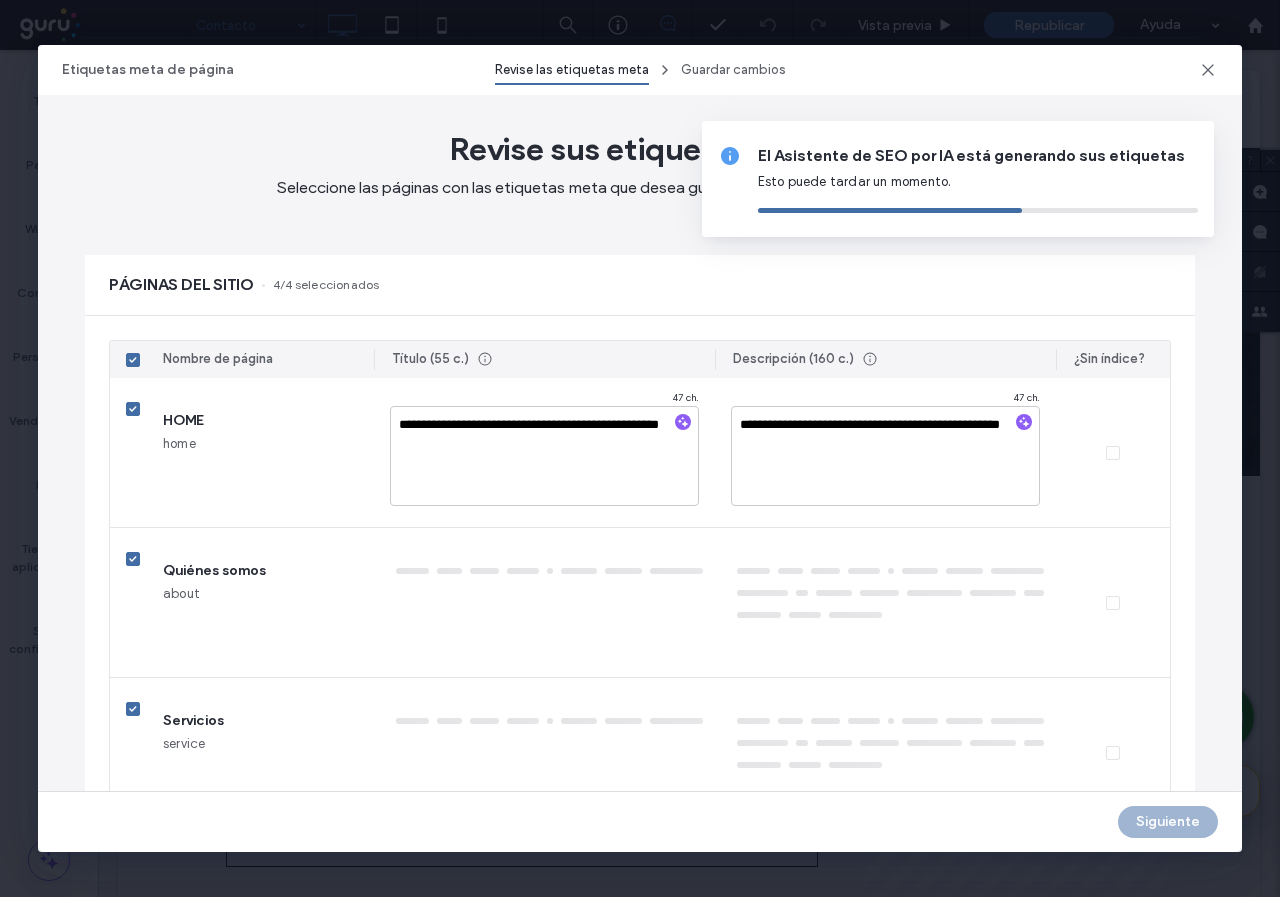 type on "**********" 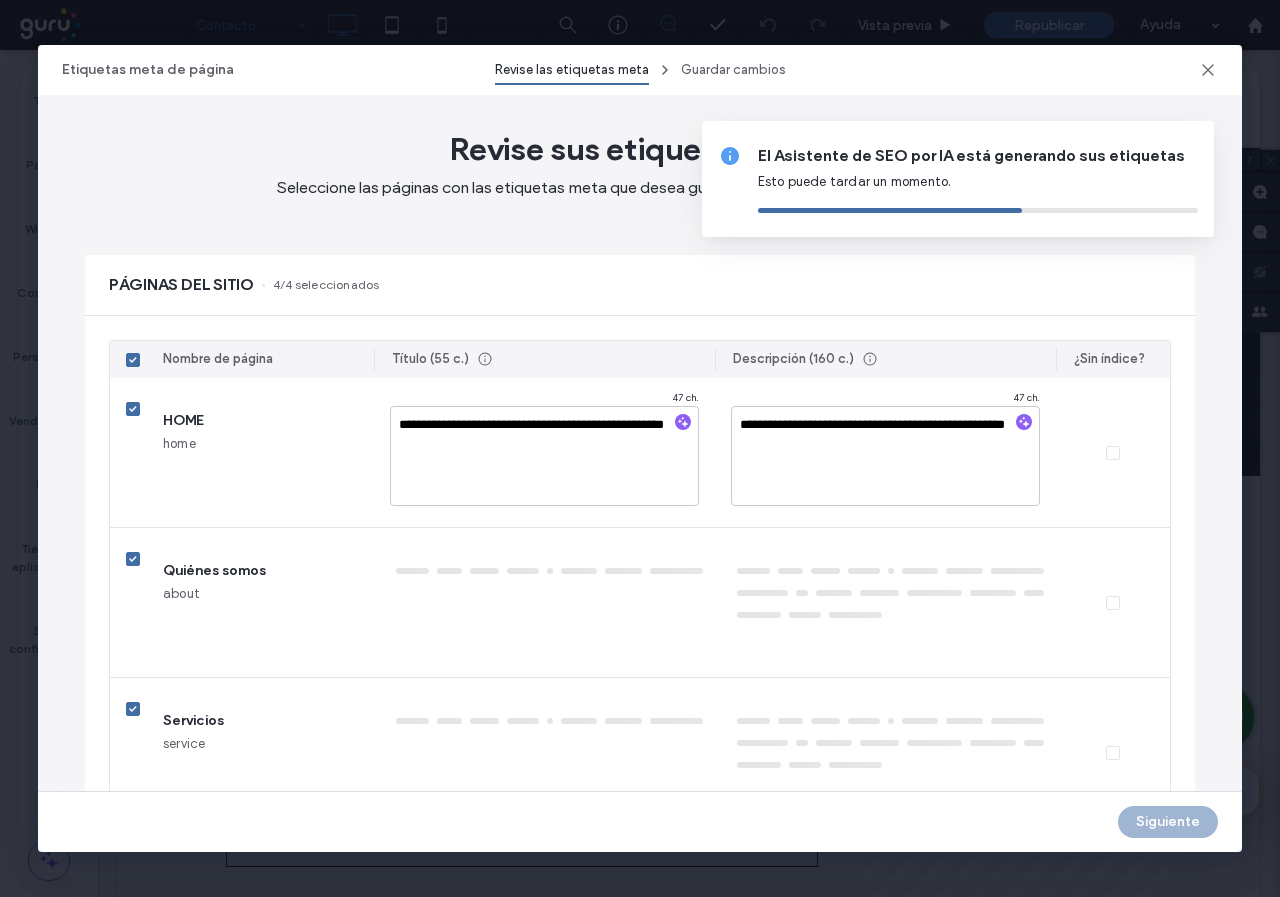 type on "**********" 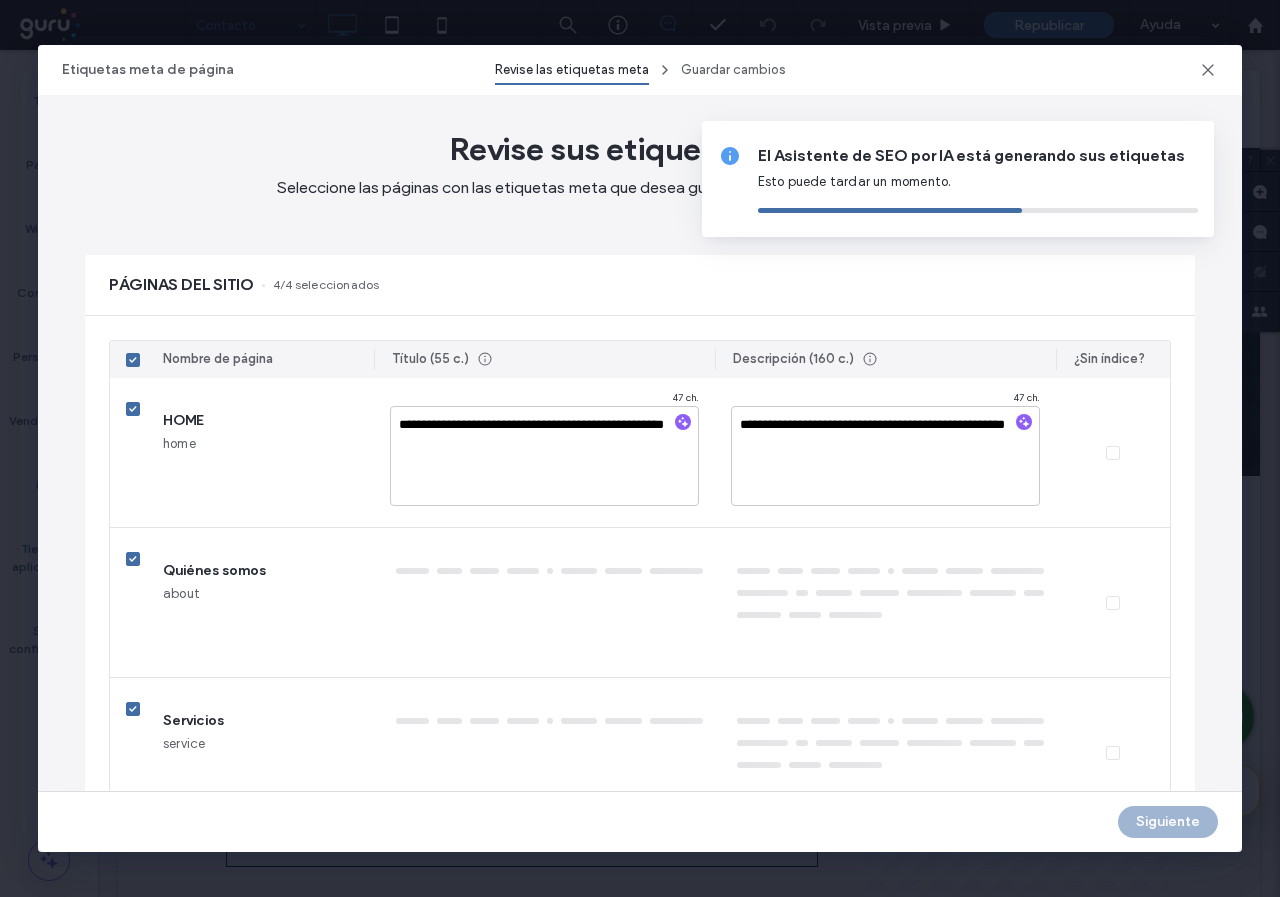 type on "**********" 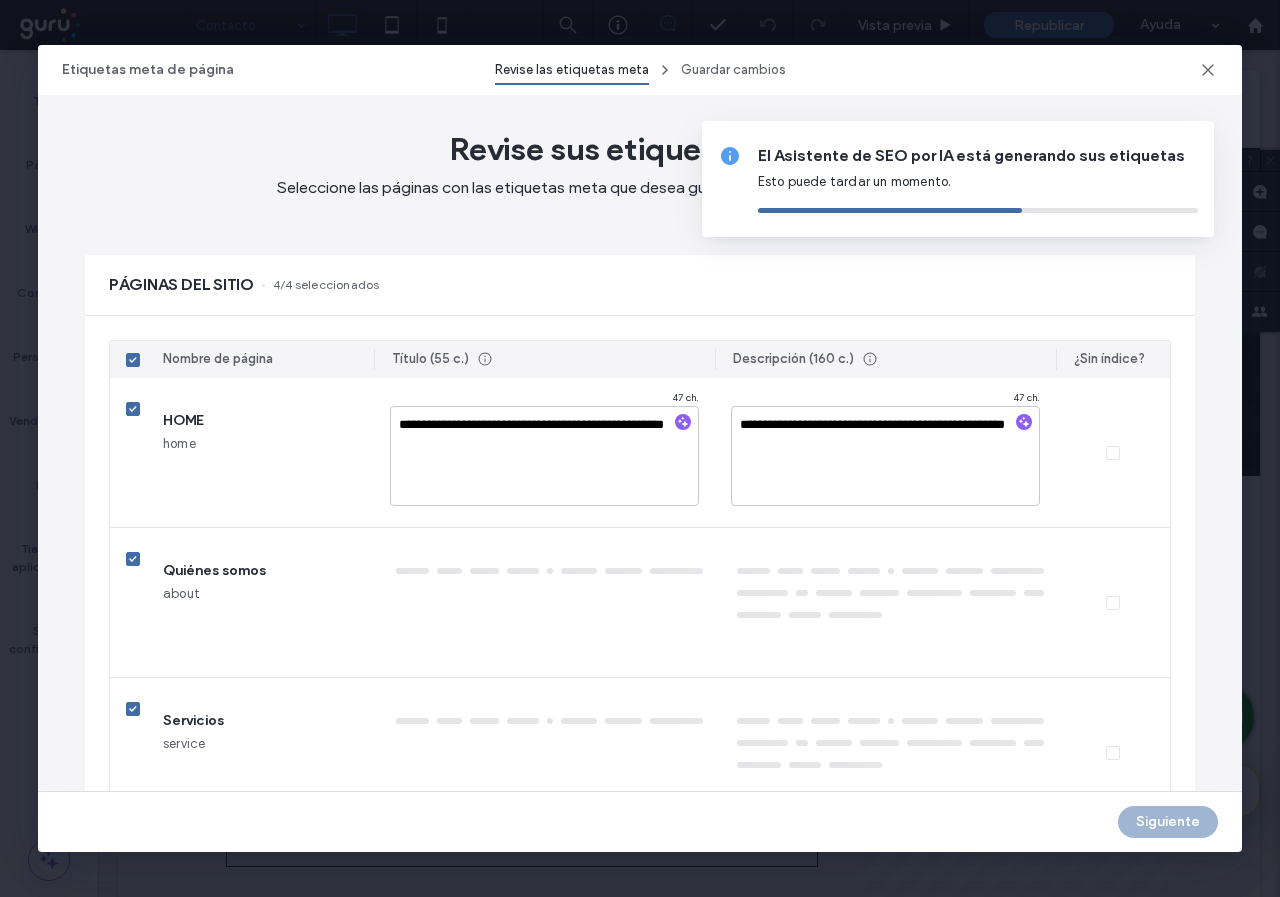 type on "**********" 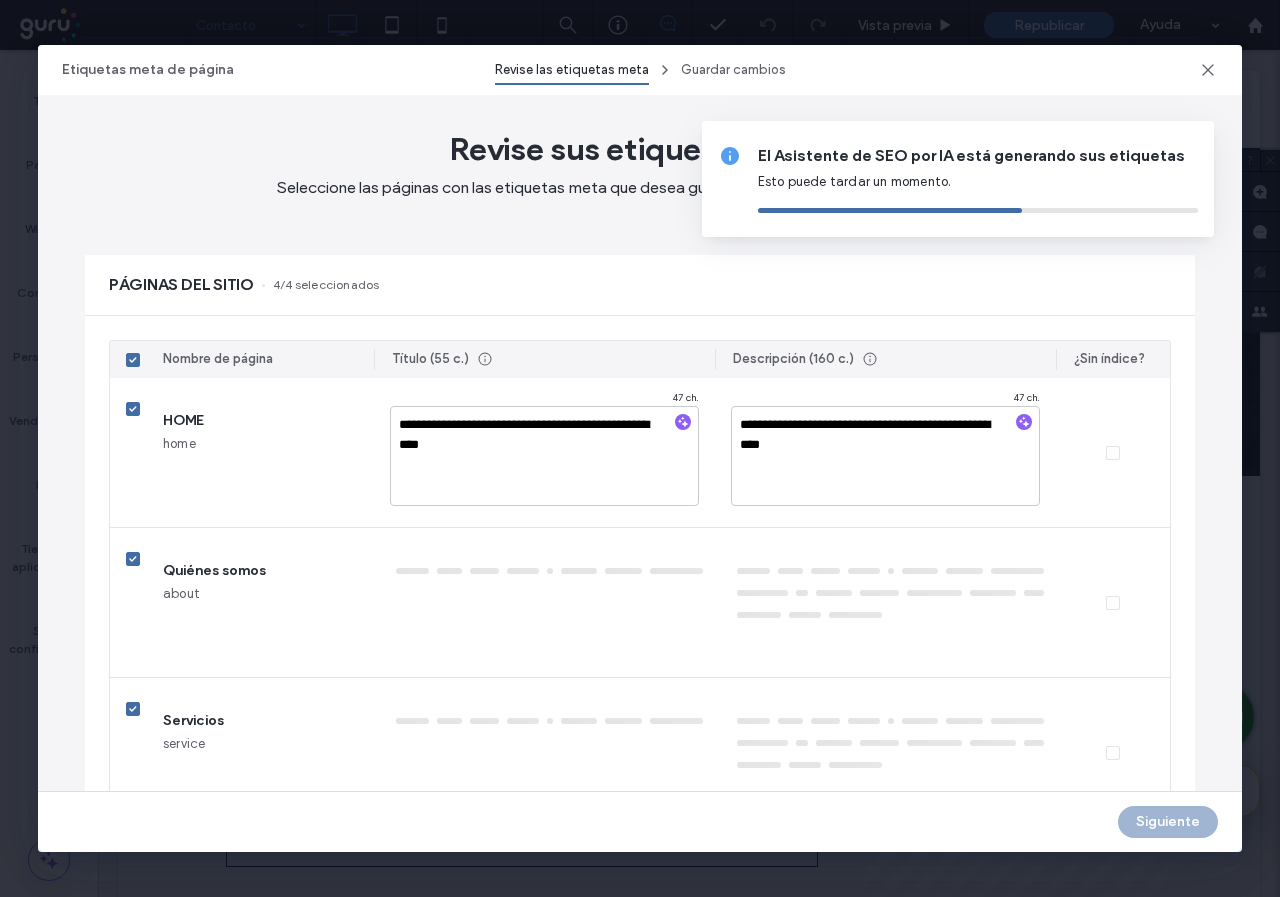 type on "**********" 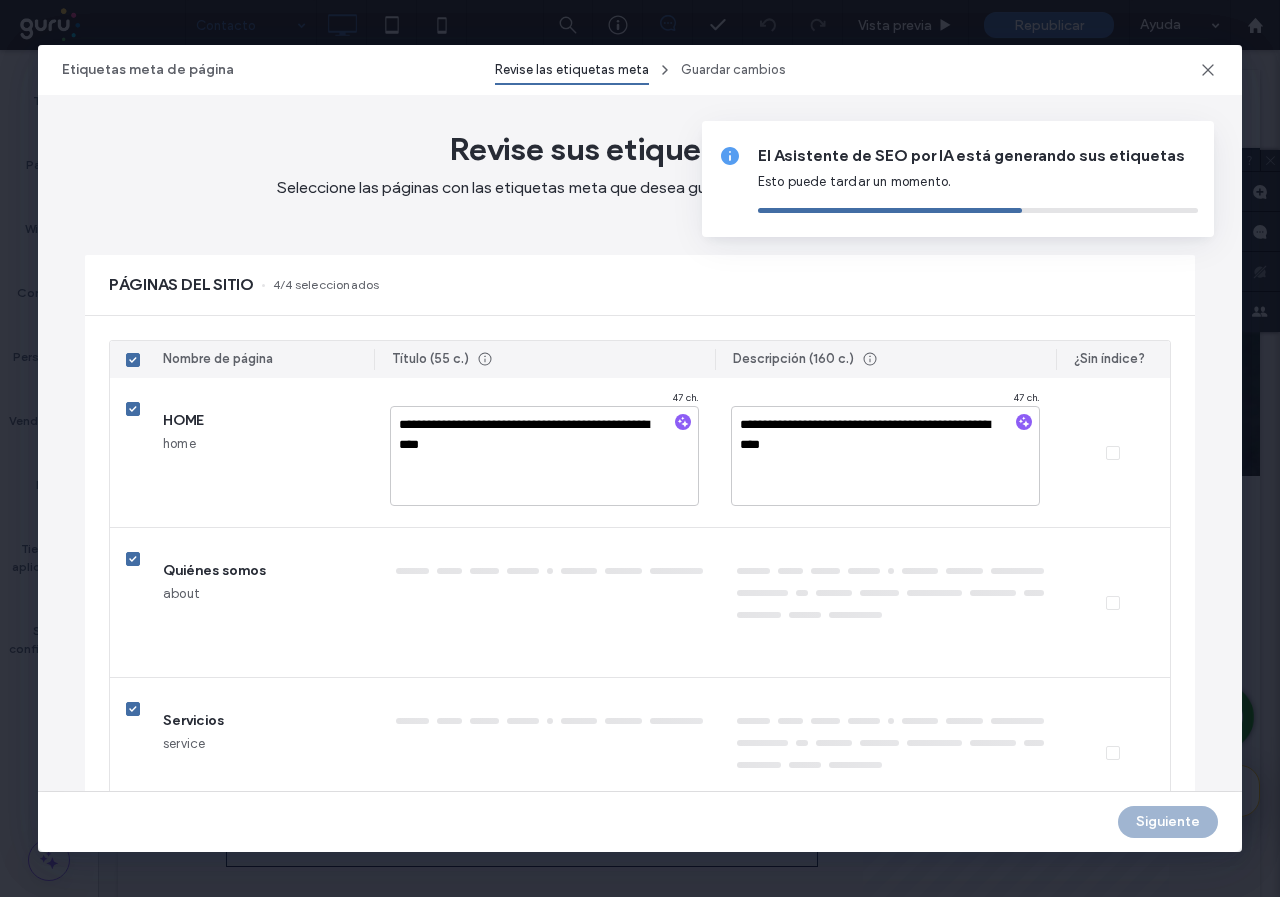 type on "**********" 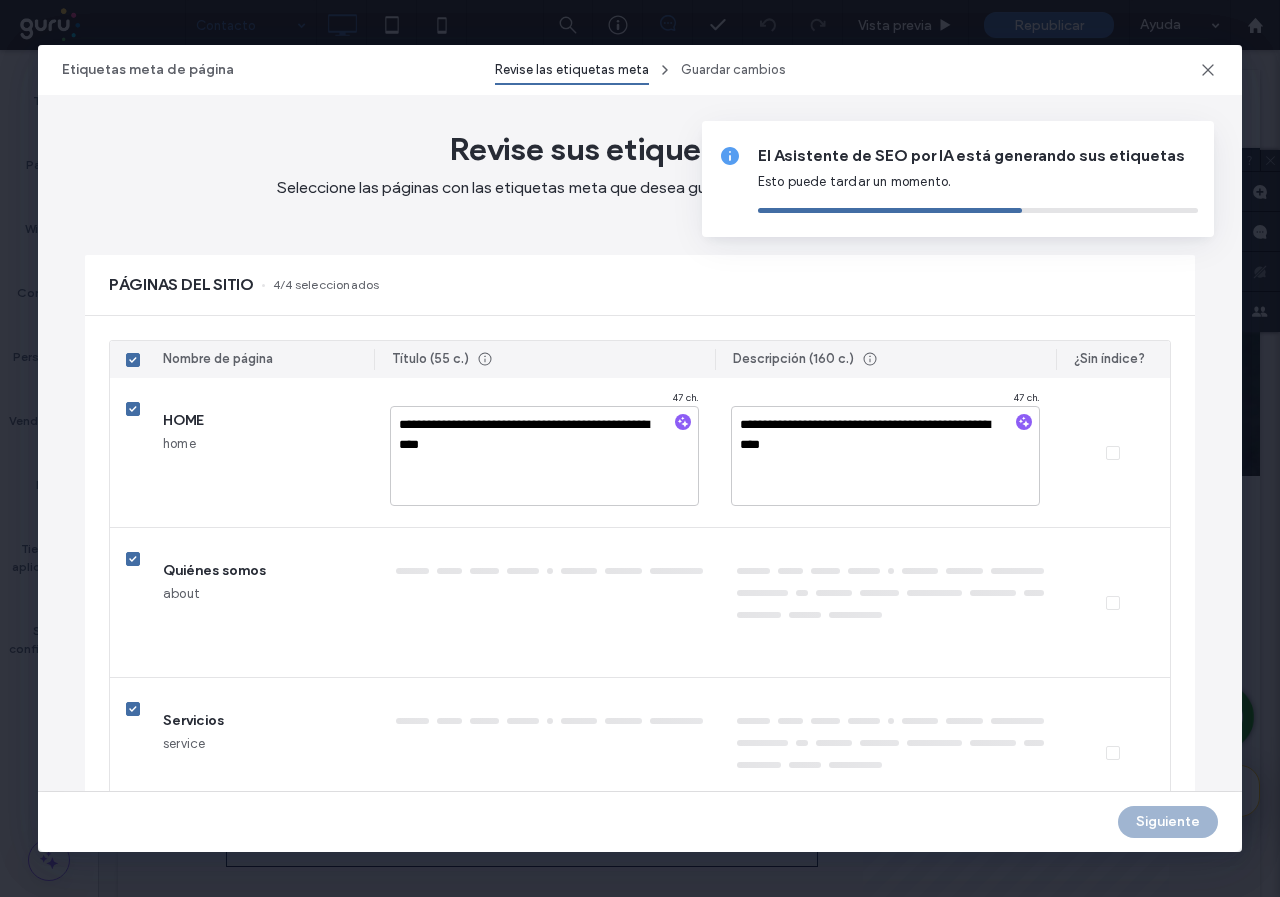 type on "**********" 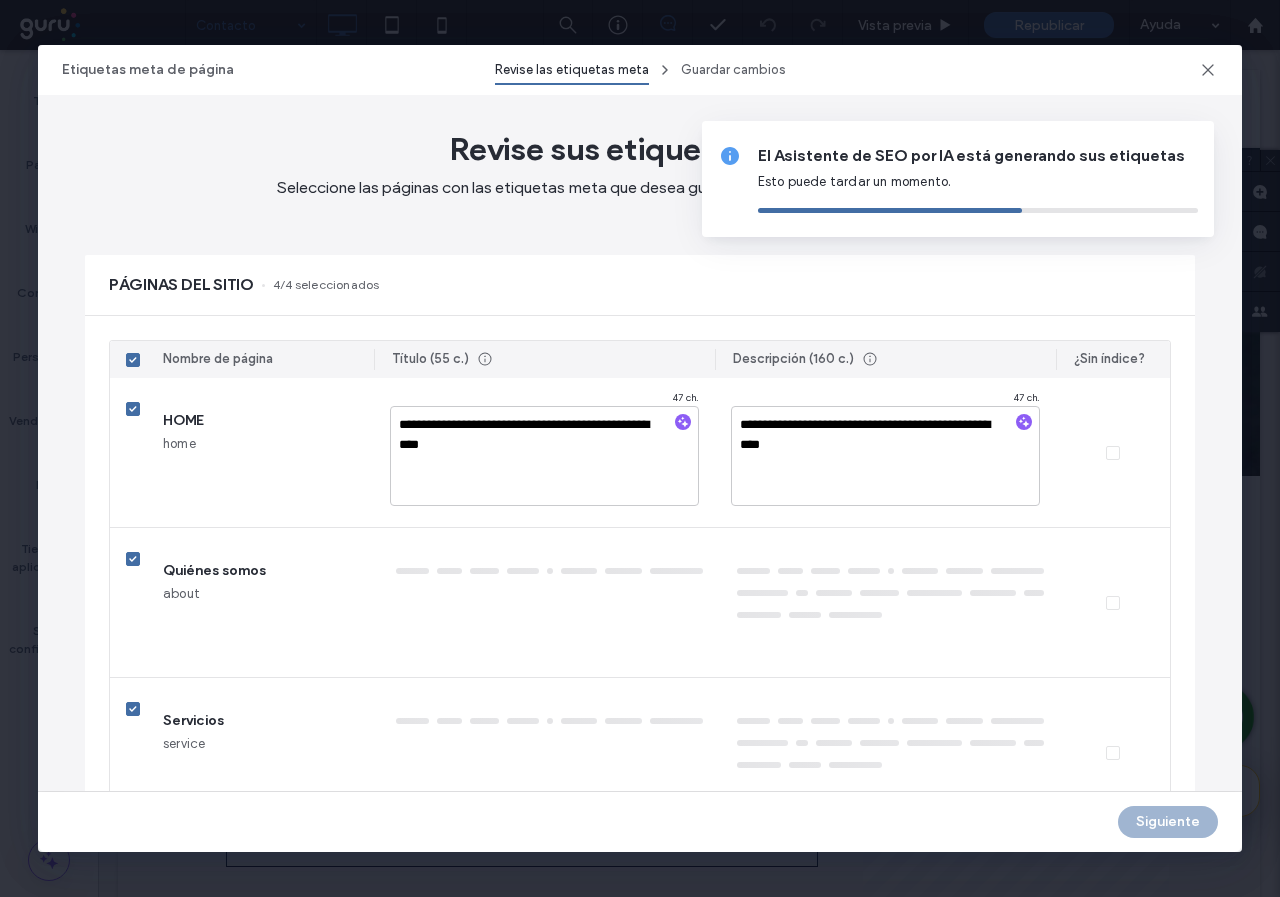 type on "**********" 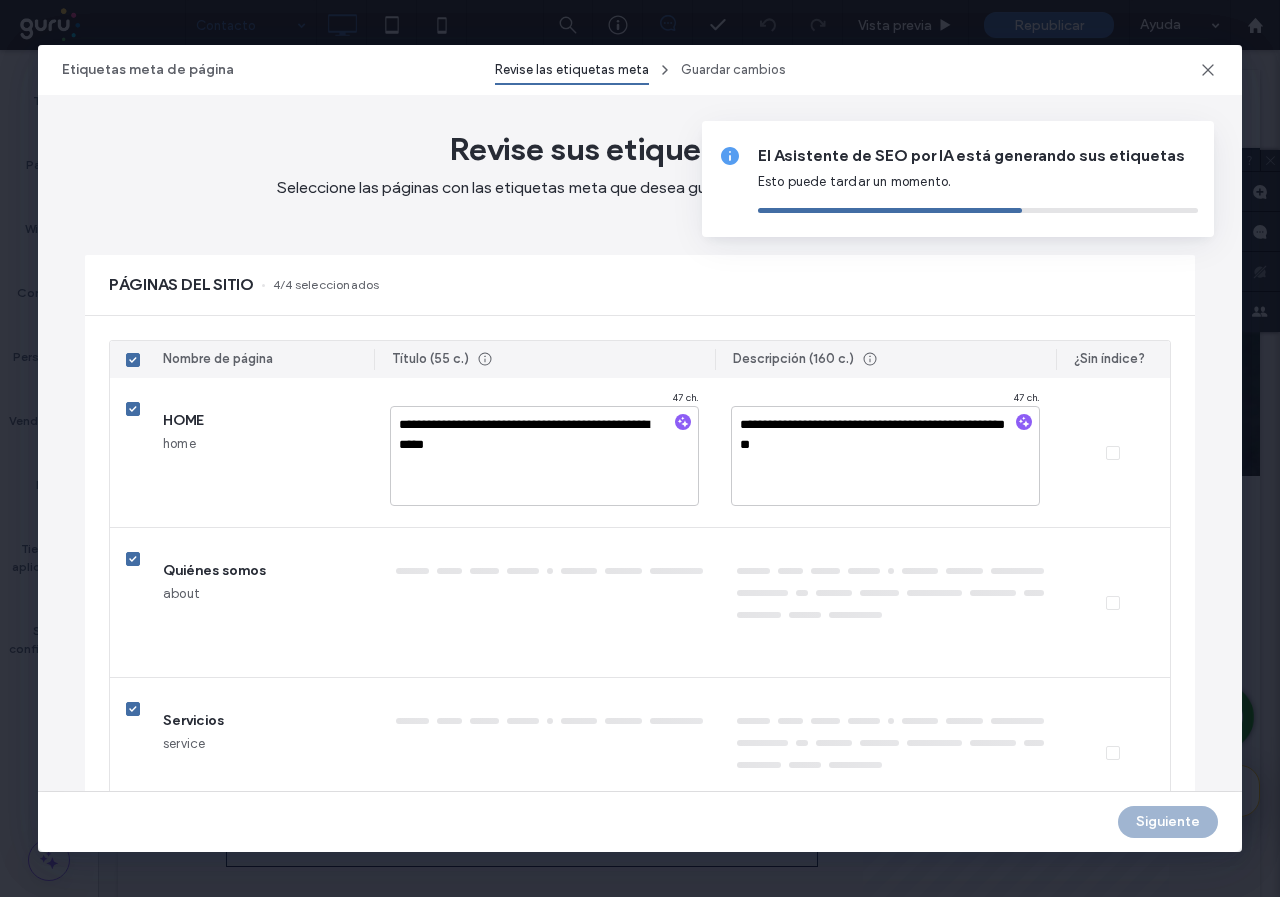 type on "**********" 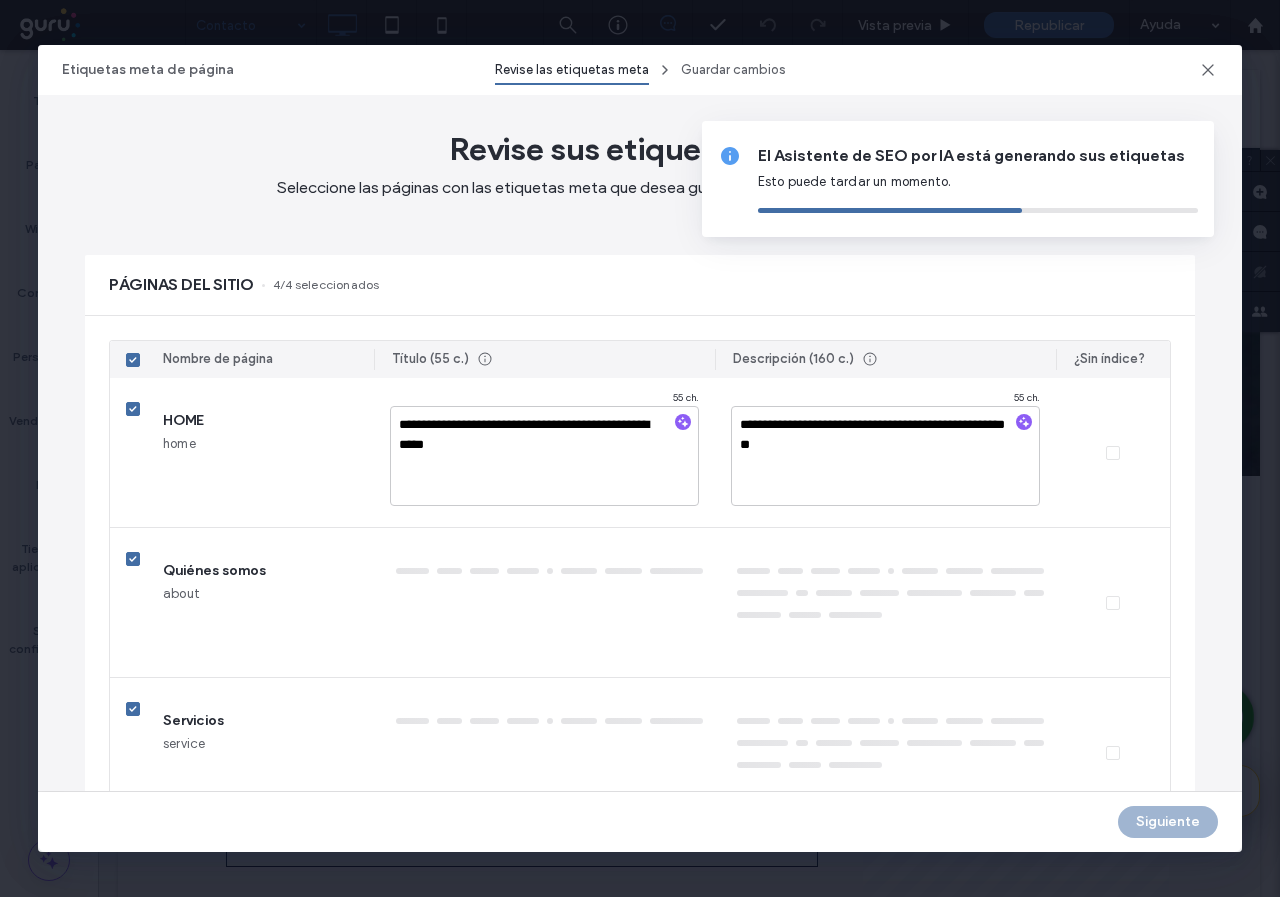 type on "**********" 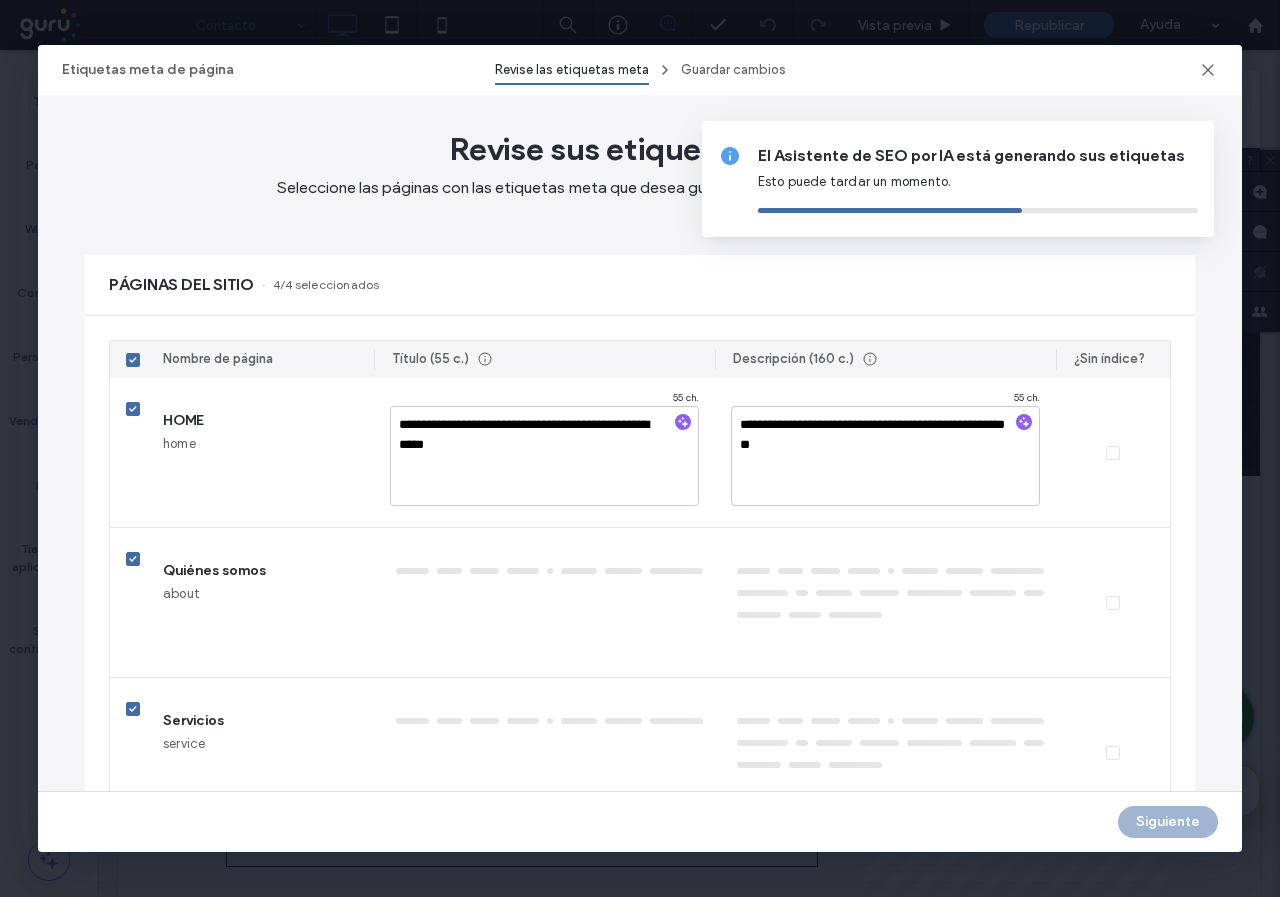 type on "**********" 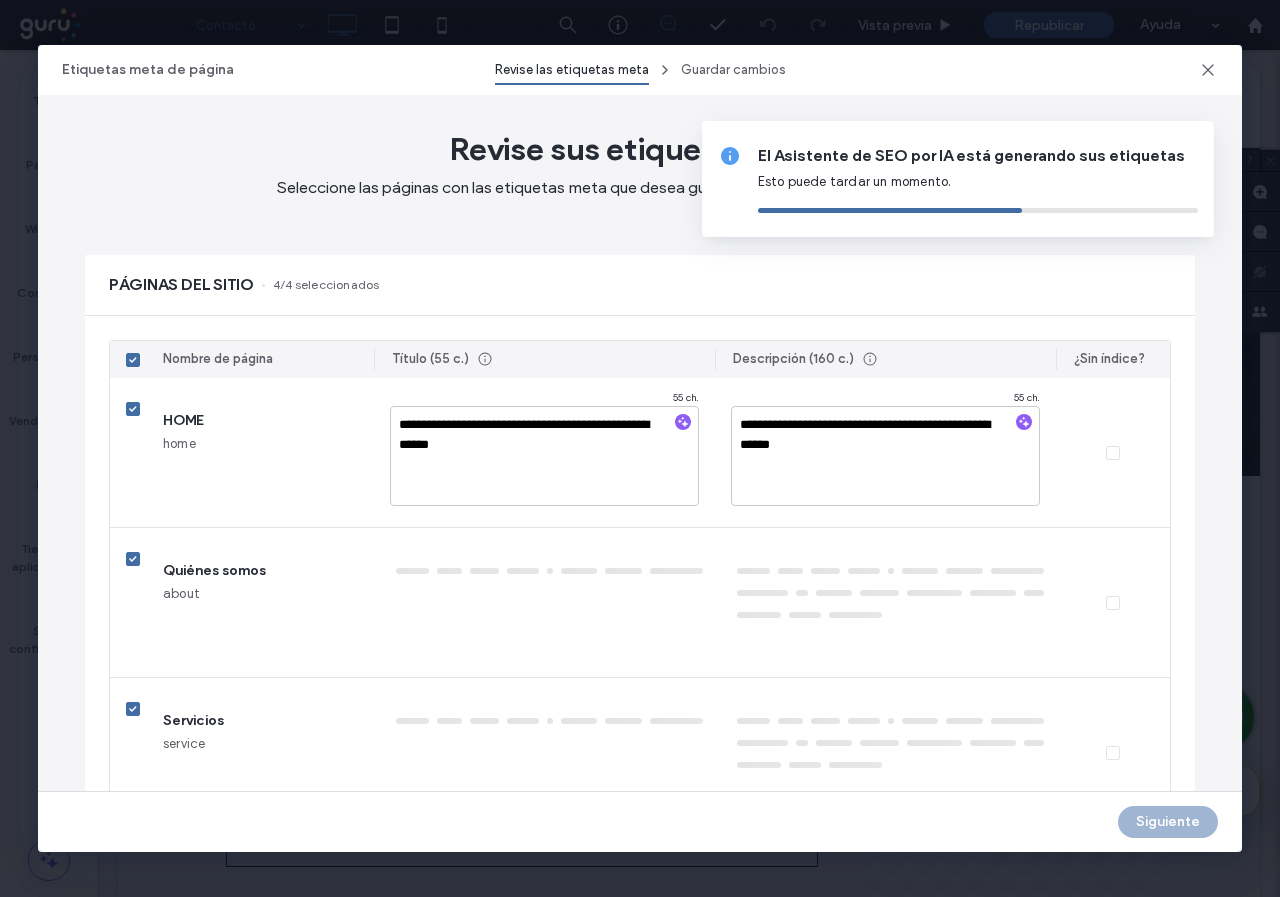 type on "**********" 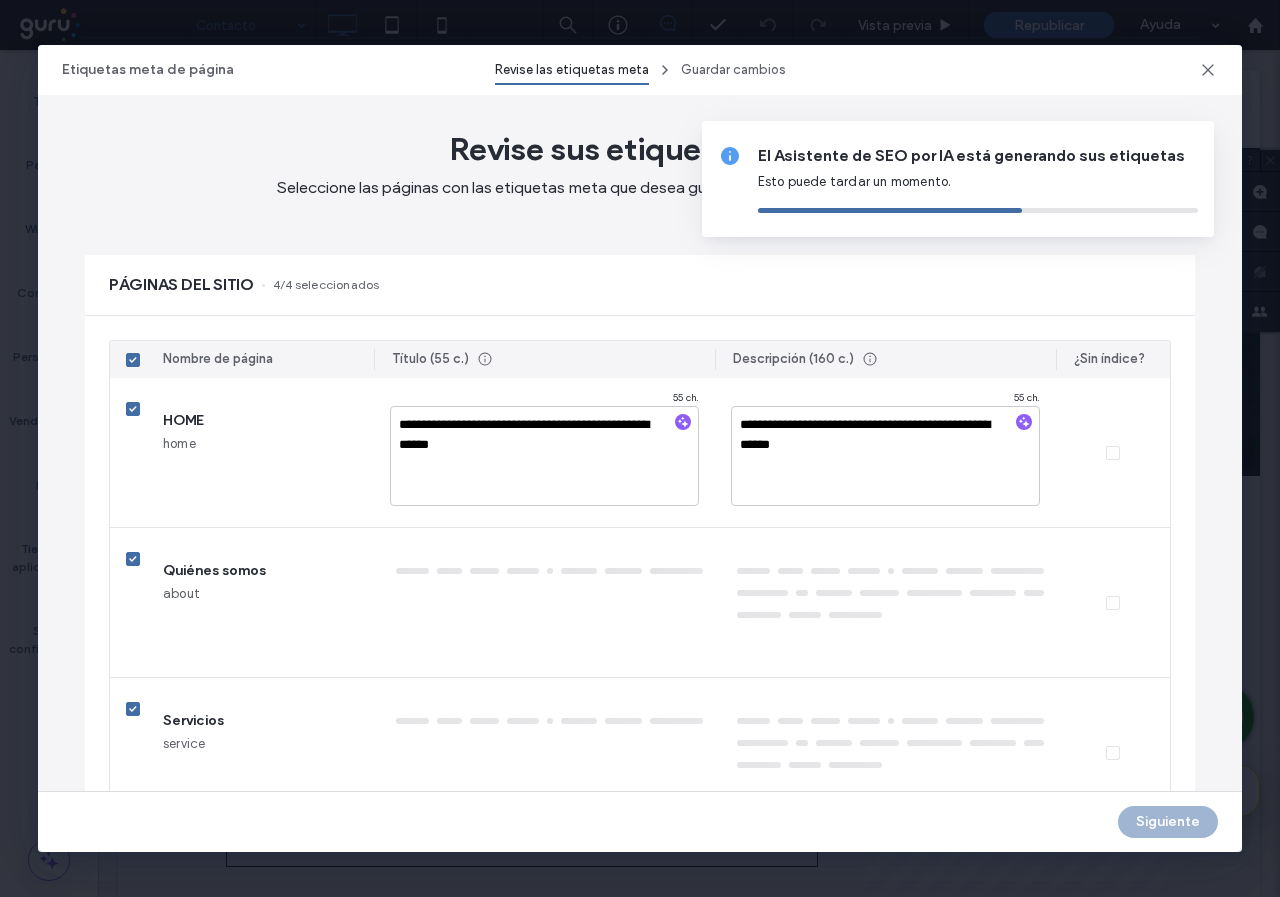 type on "**********" 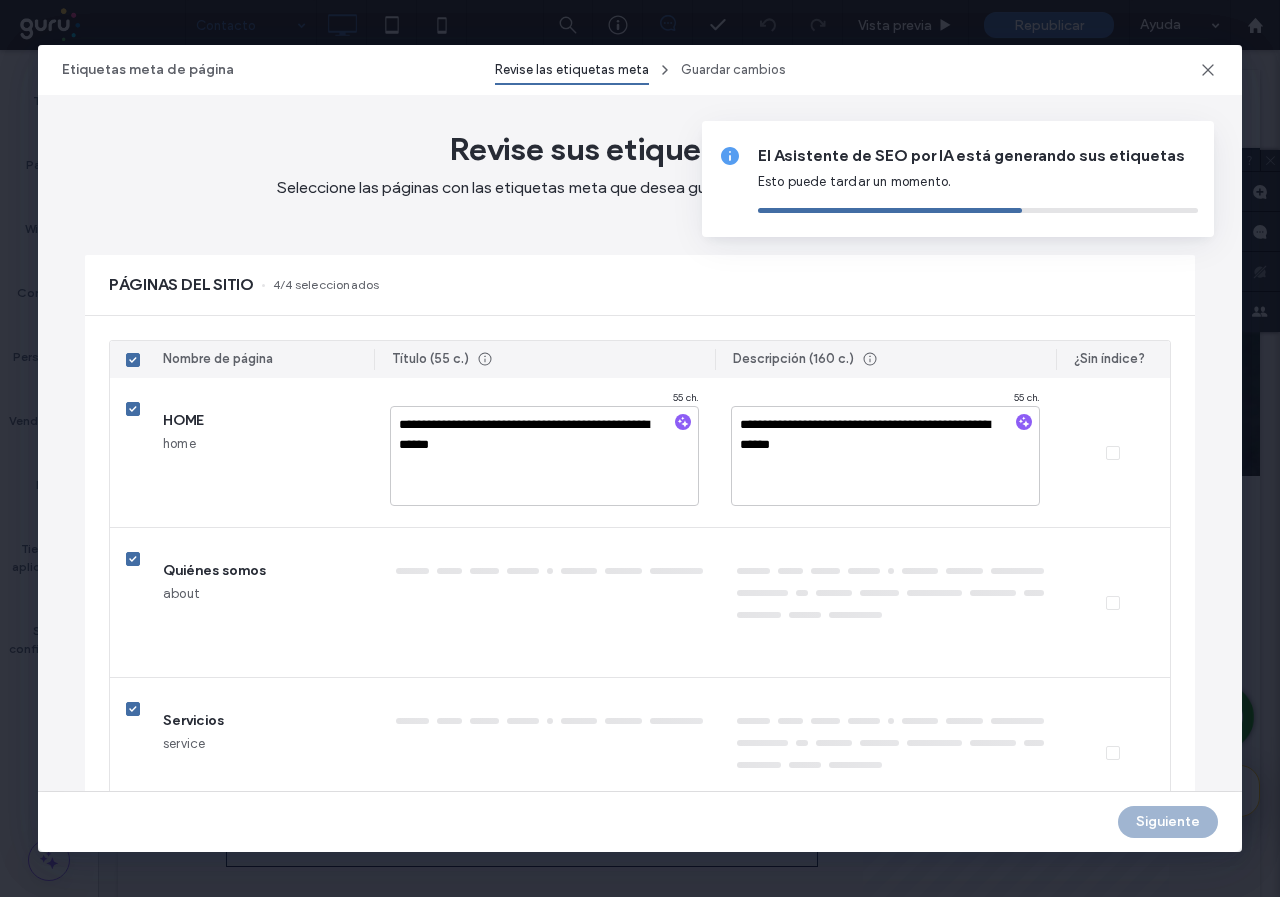 type on "**********" 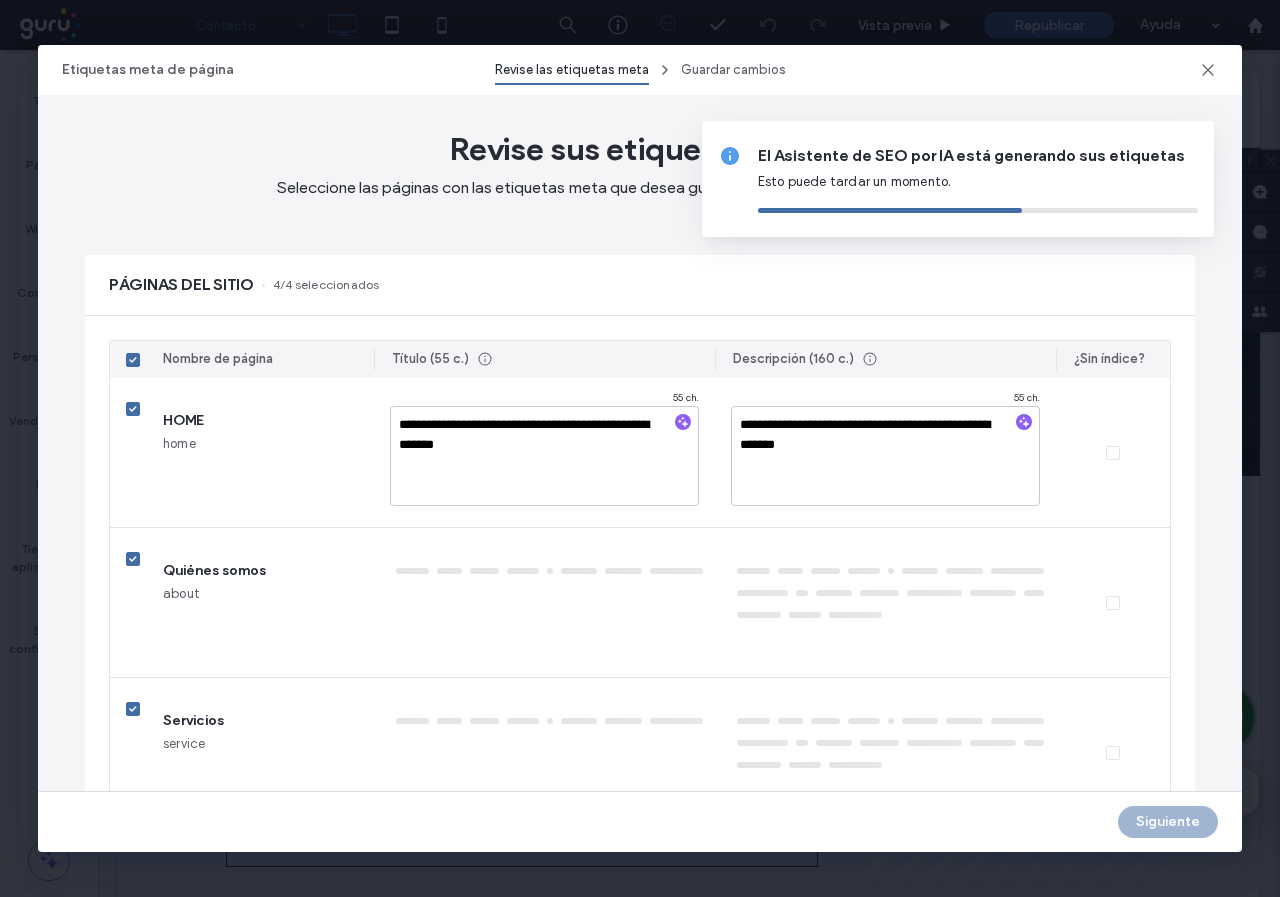 type on "**********" 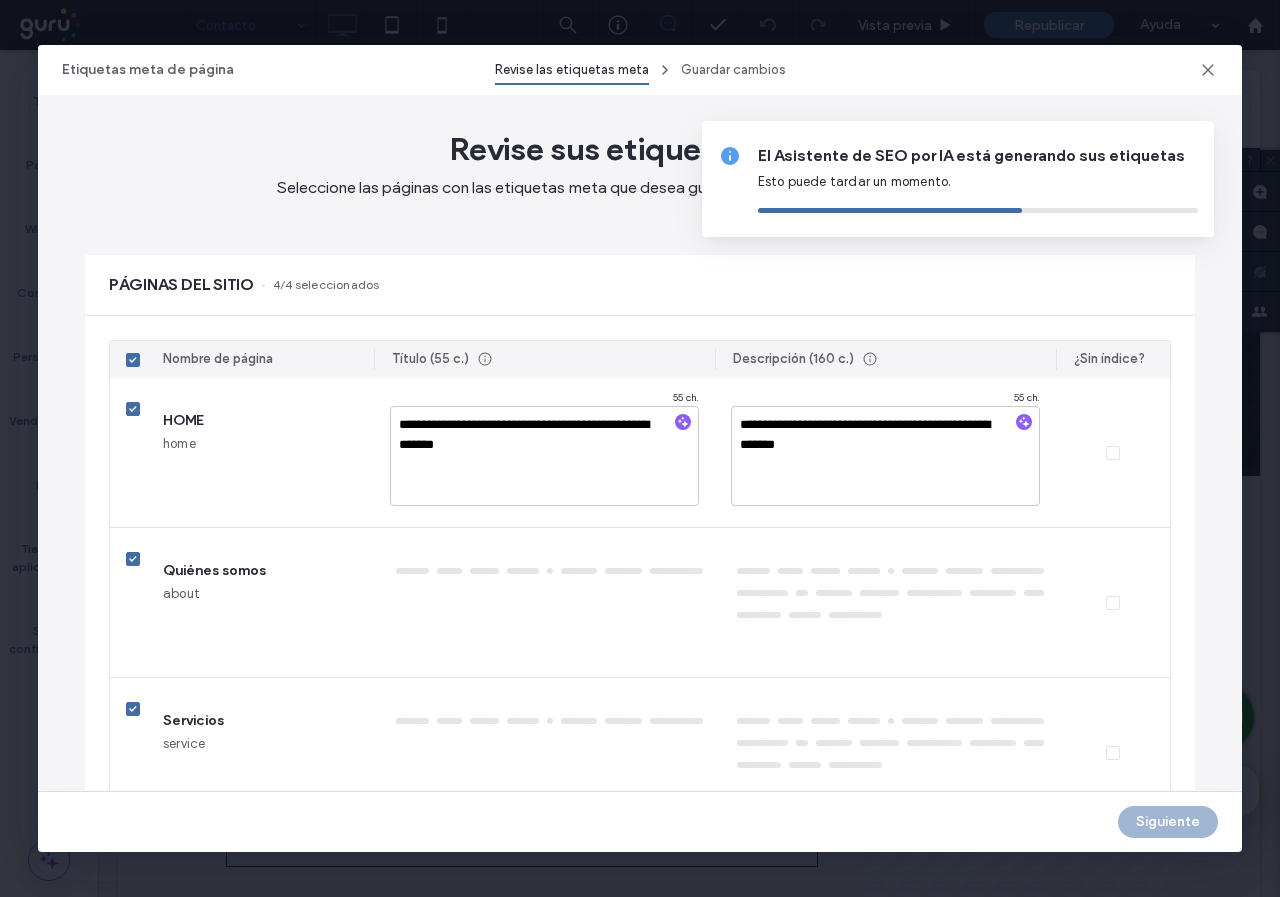 type on "**********" 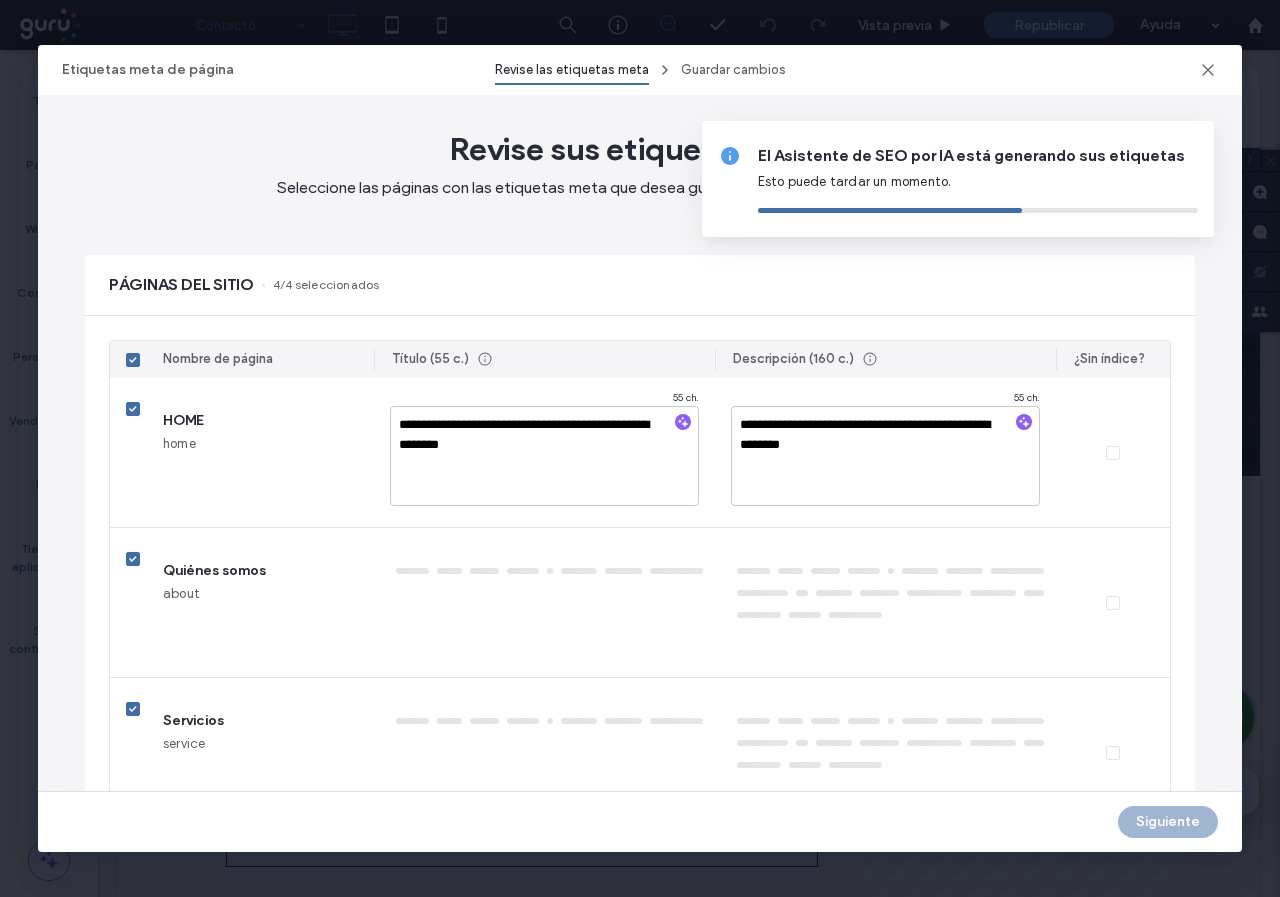 type on "**********" 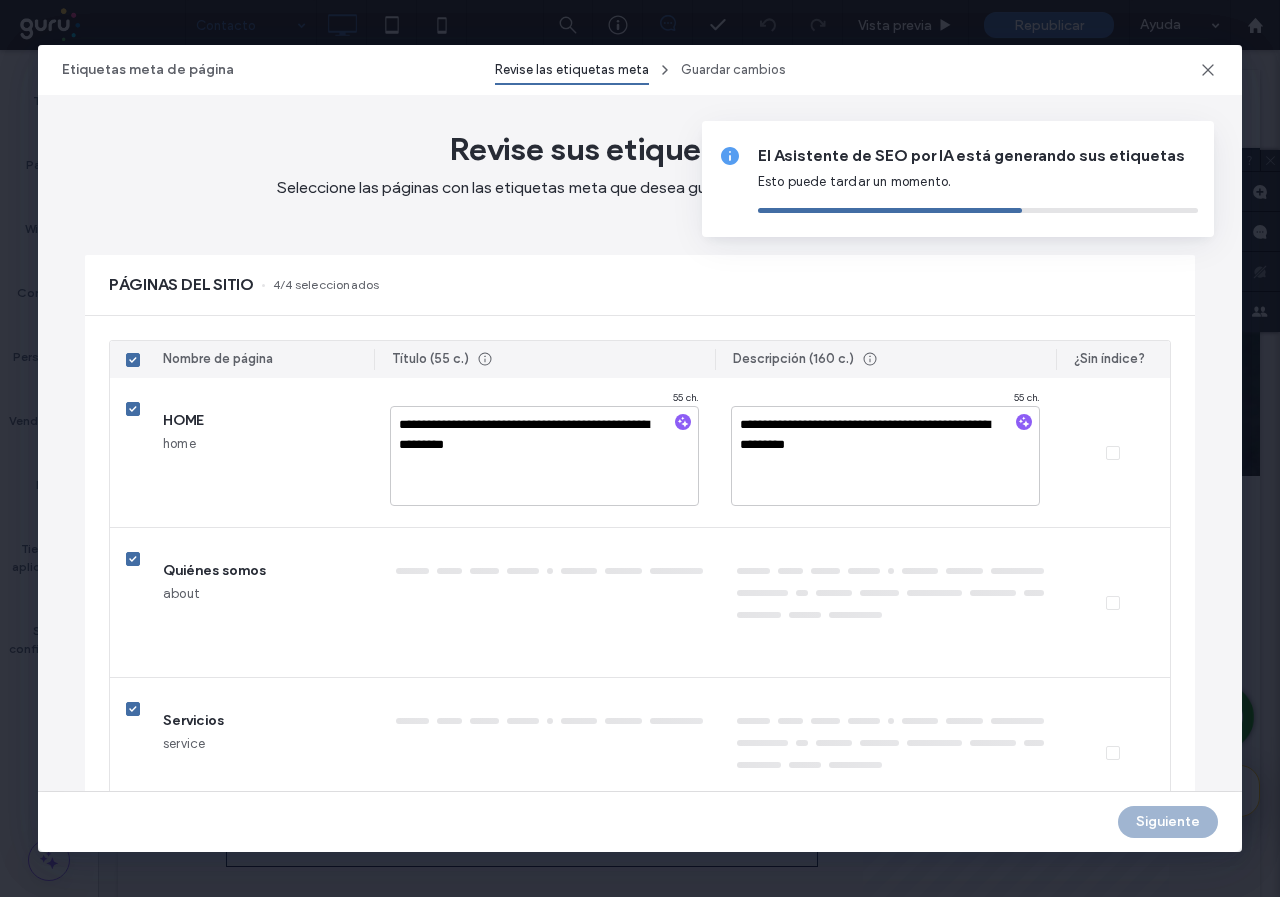 type on "**********" 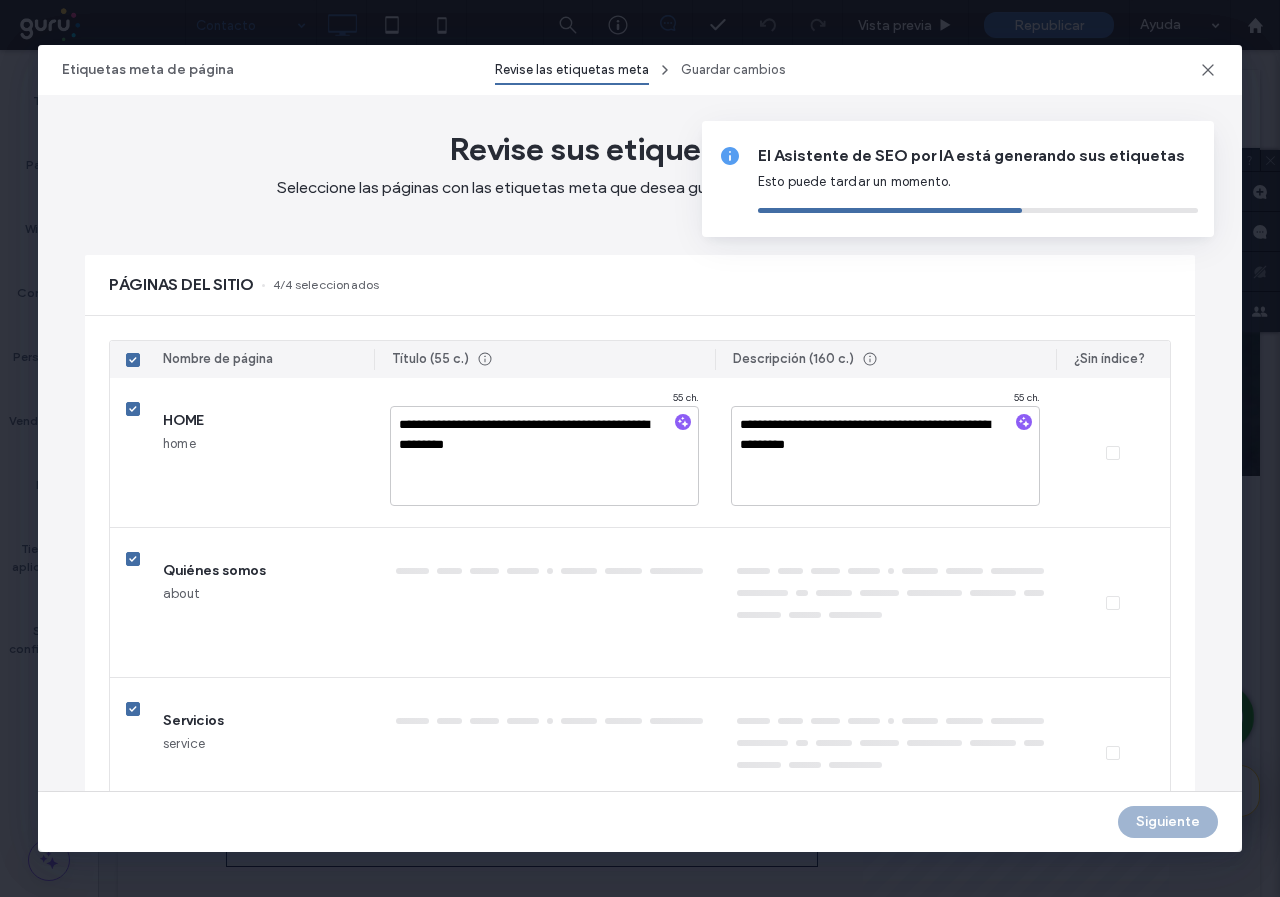 type on "**********" 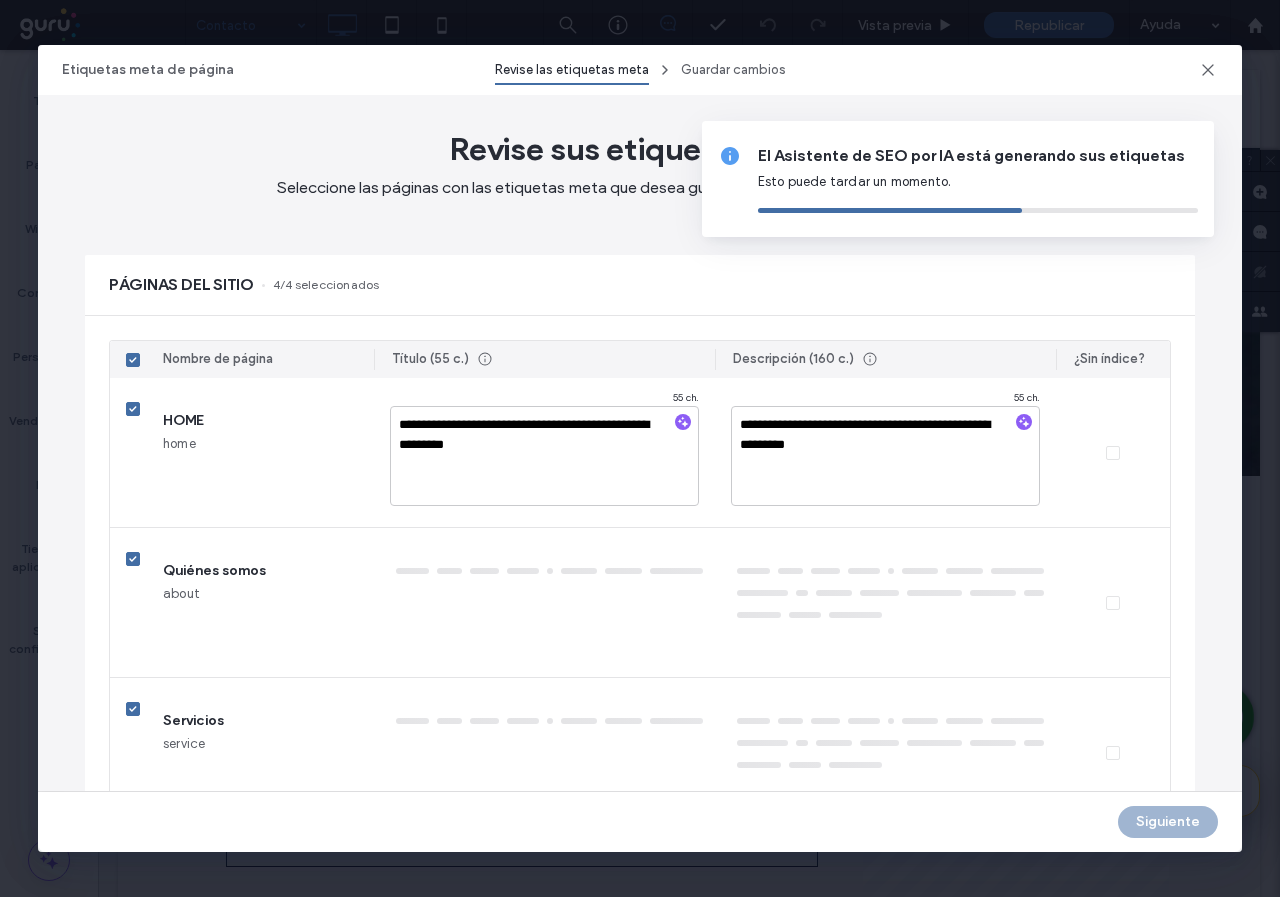 type on "**********" 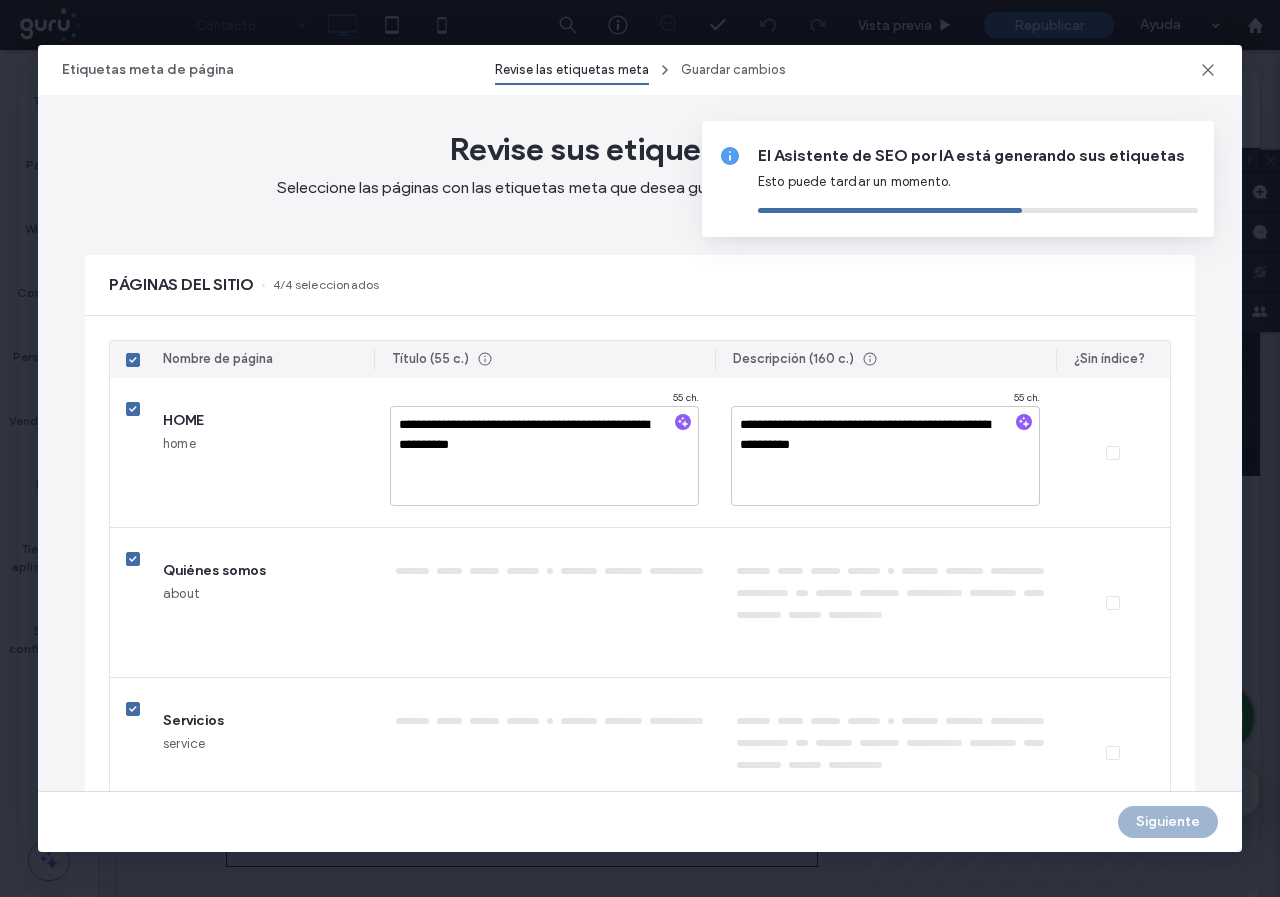 type on "**********" 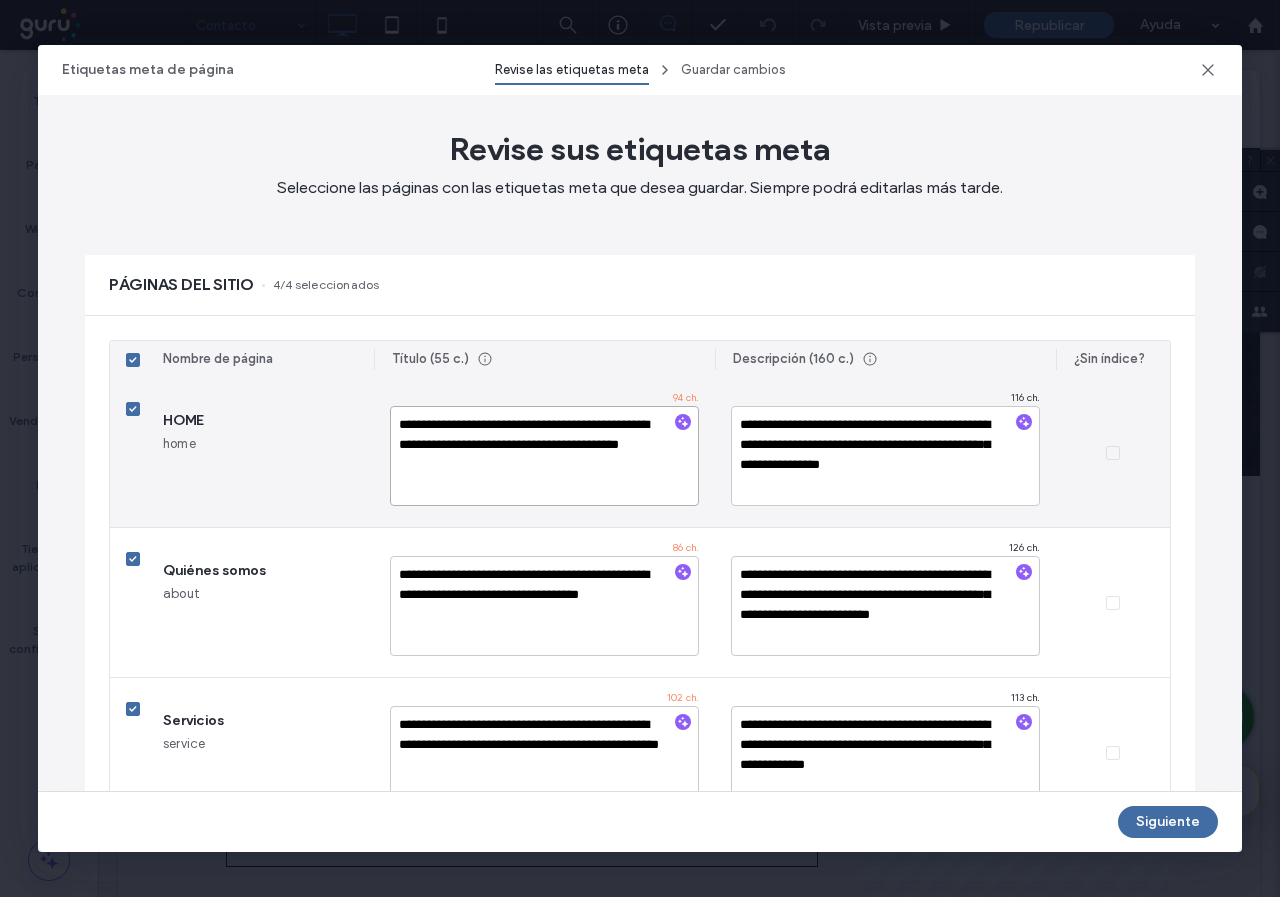 drag, startPoint x: 598, startPoint y: 420, endPoint x: 354, endPoint y: 424, distance: 244.03279 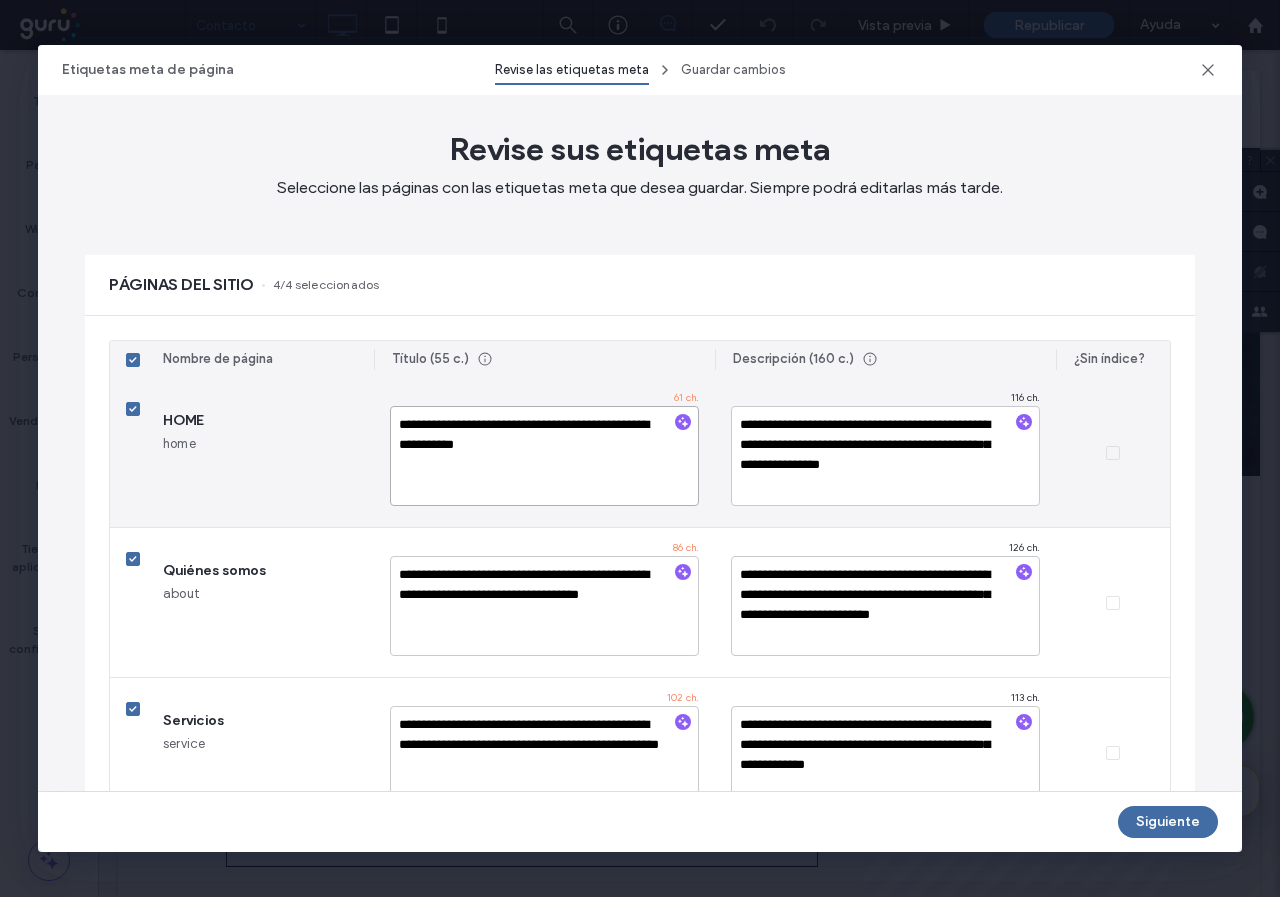 drag, startPoint x: 427, startPoint y: 443, endPoint x: 362, endPoint y: 446, distance: 65.06919 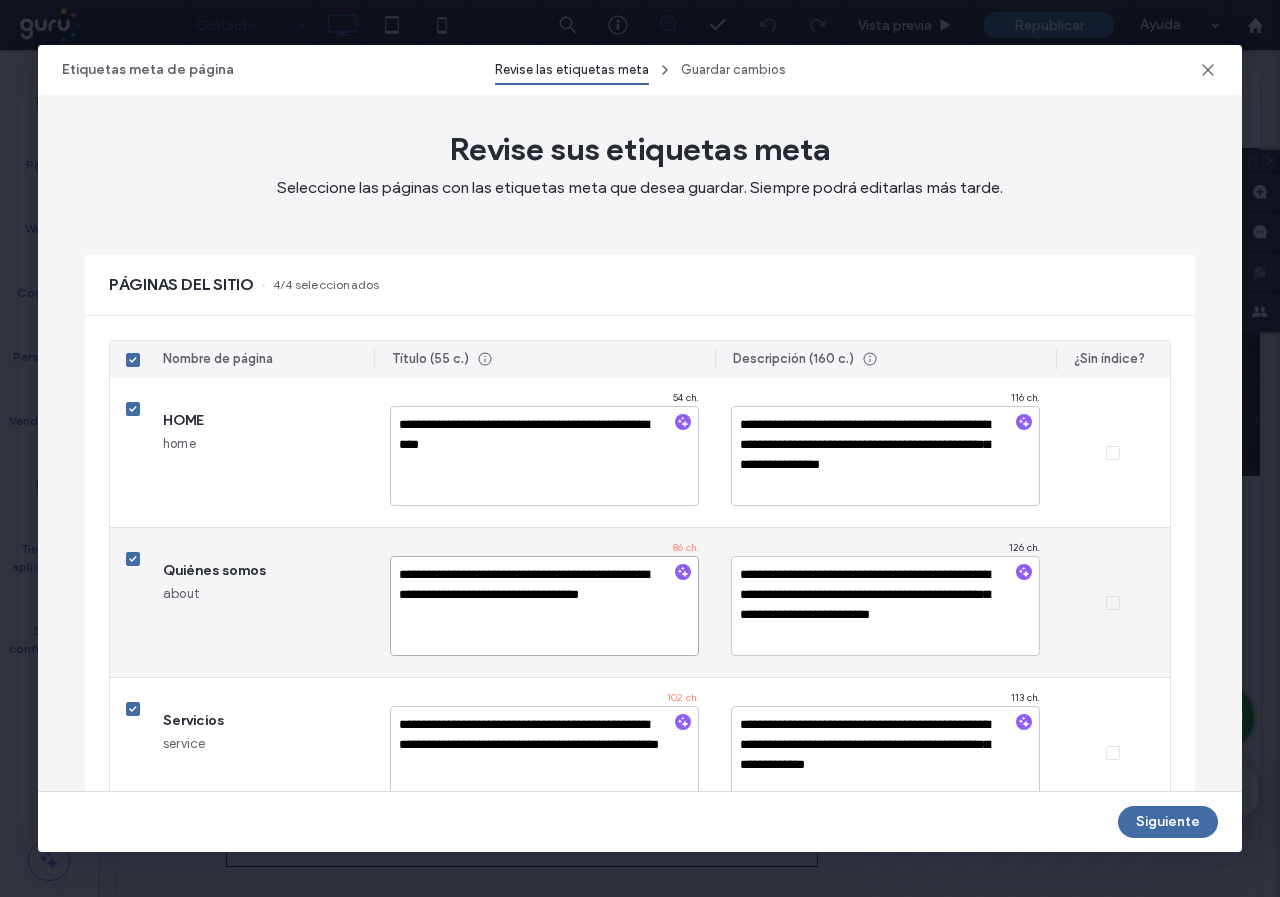 drag, startPoint x: 626, startPoint y: 576, endPoint x: 636, endPoint y: 620, distance: 45.122055 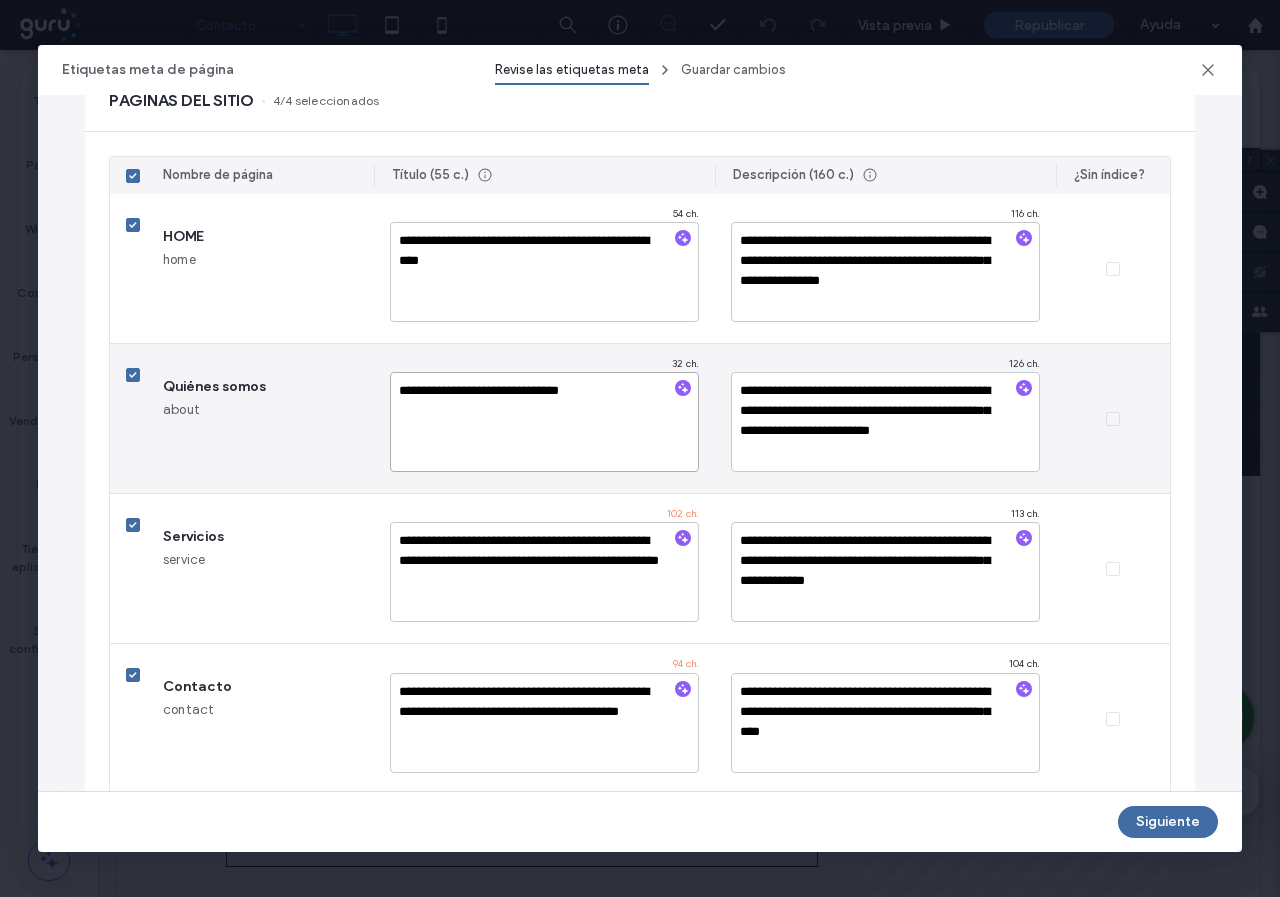 scroll, scrollTop: 200, scrollLeft: 0, axis: vertical 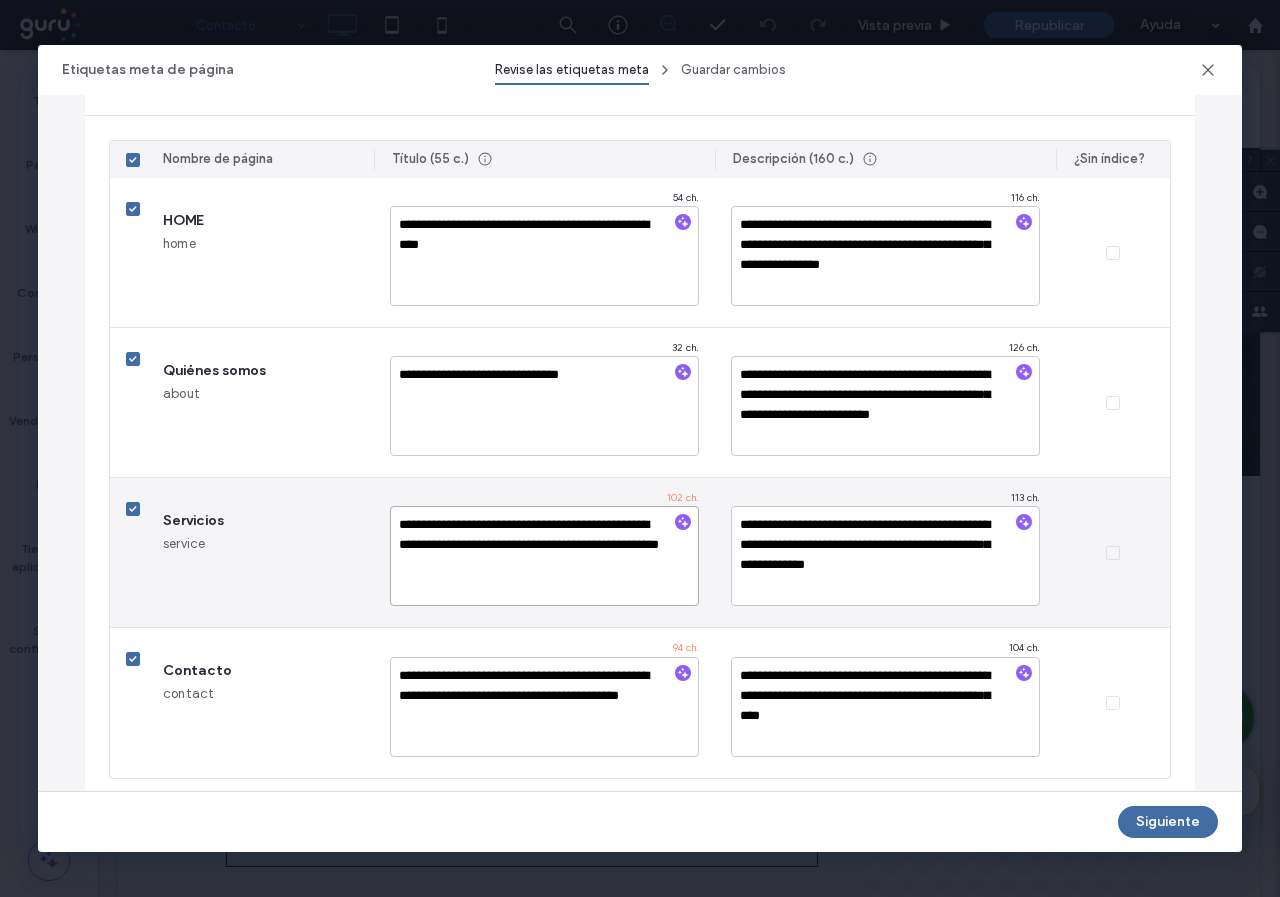 drag, startPoint x: 638, startPoint y: 520, endPoint x: 659, endPoint y: 576, distance: 59.808025 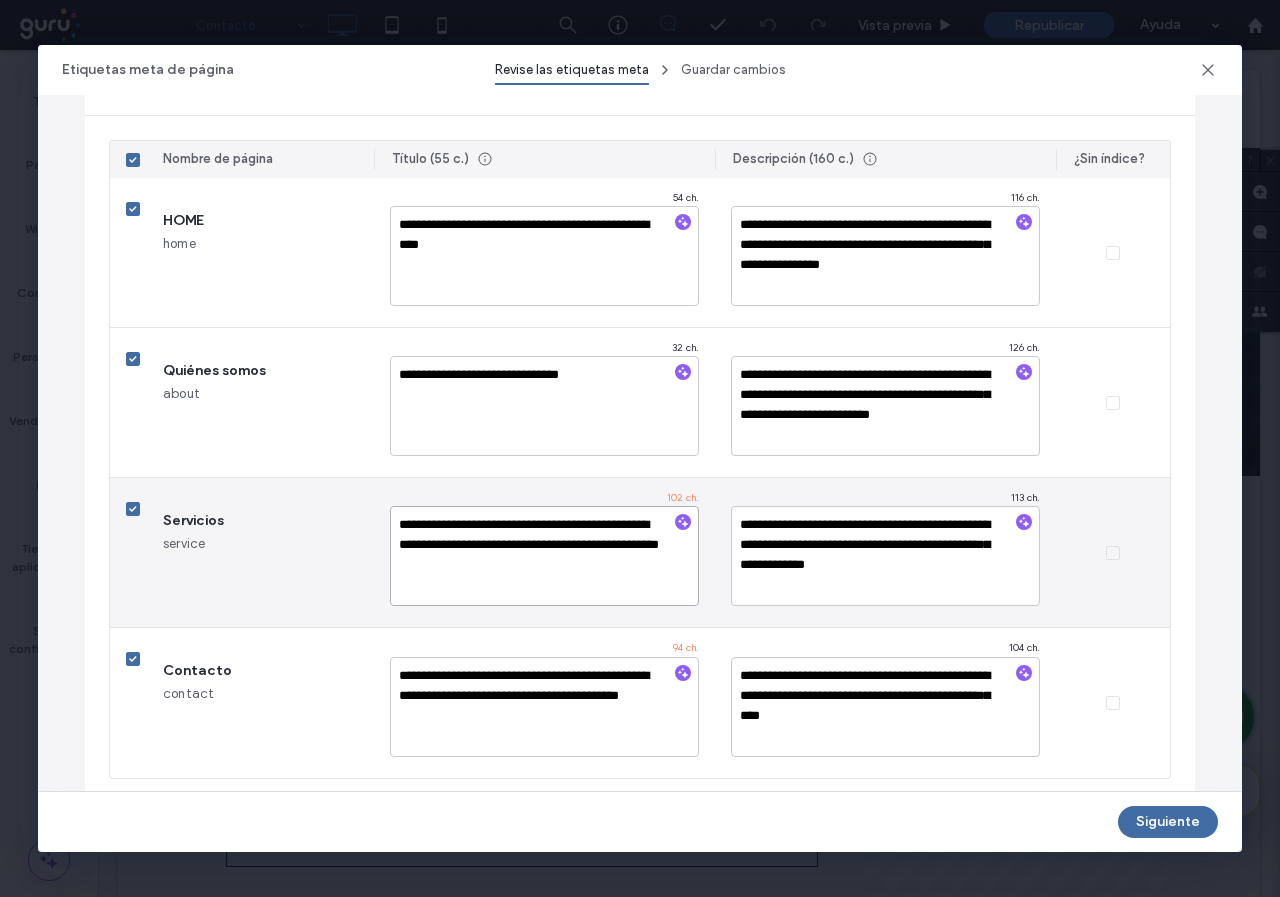 click on "**********" at bounding box center [544, 556] 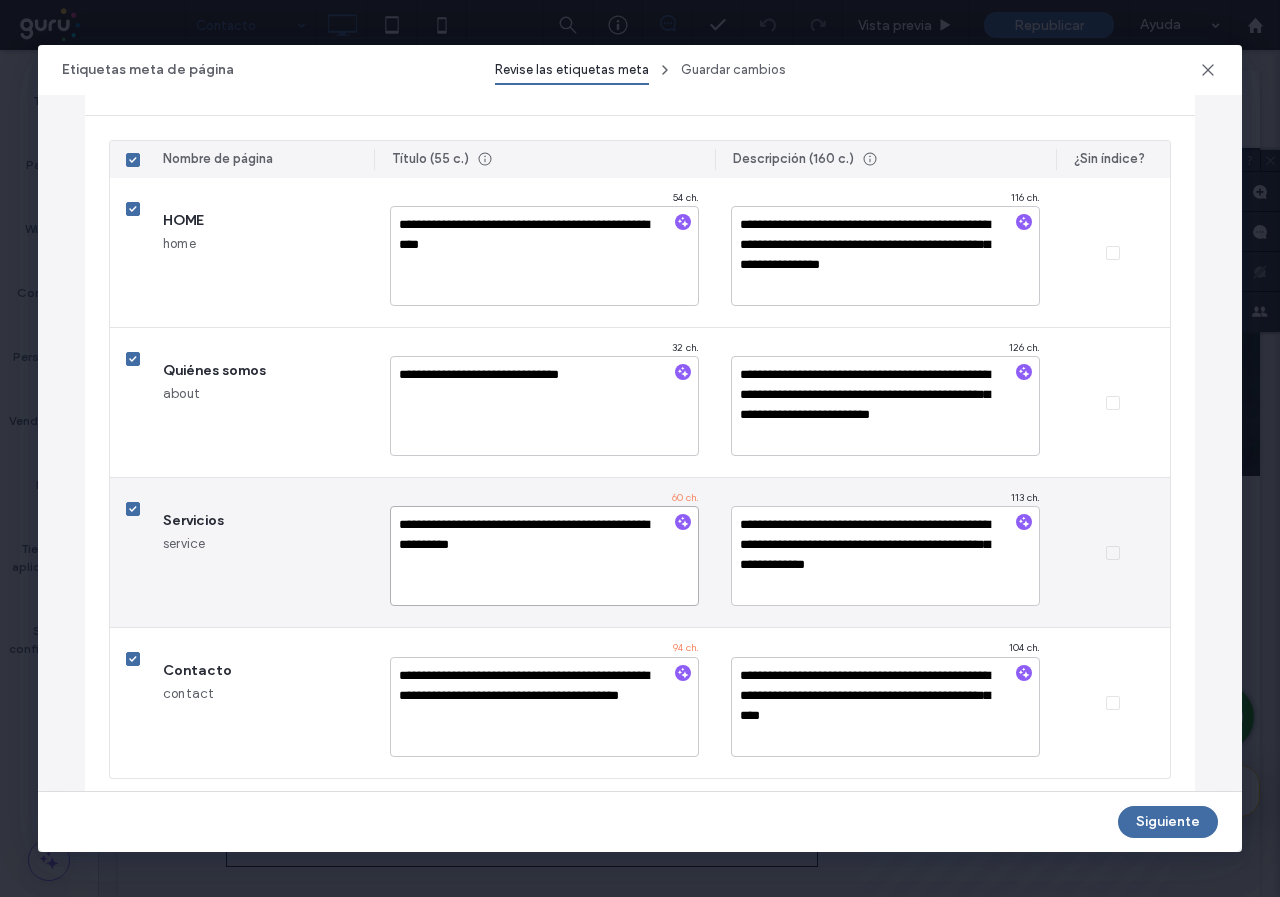 drag, startPoint x: 420, startPoint y: 545, endPoint x: 514, endPoint y: 538, distance: 94.26028 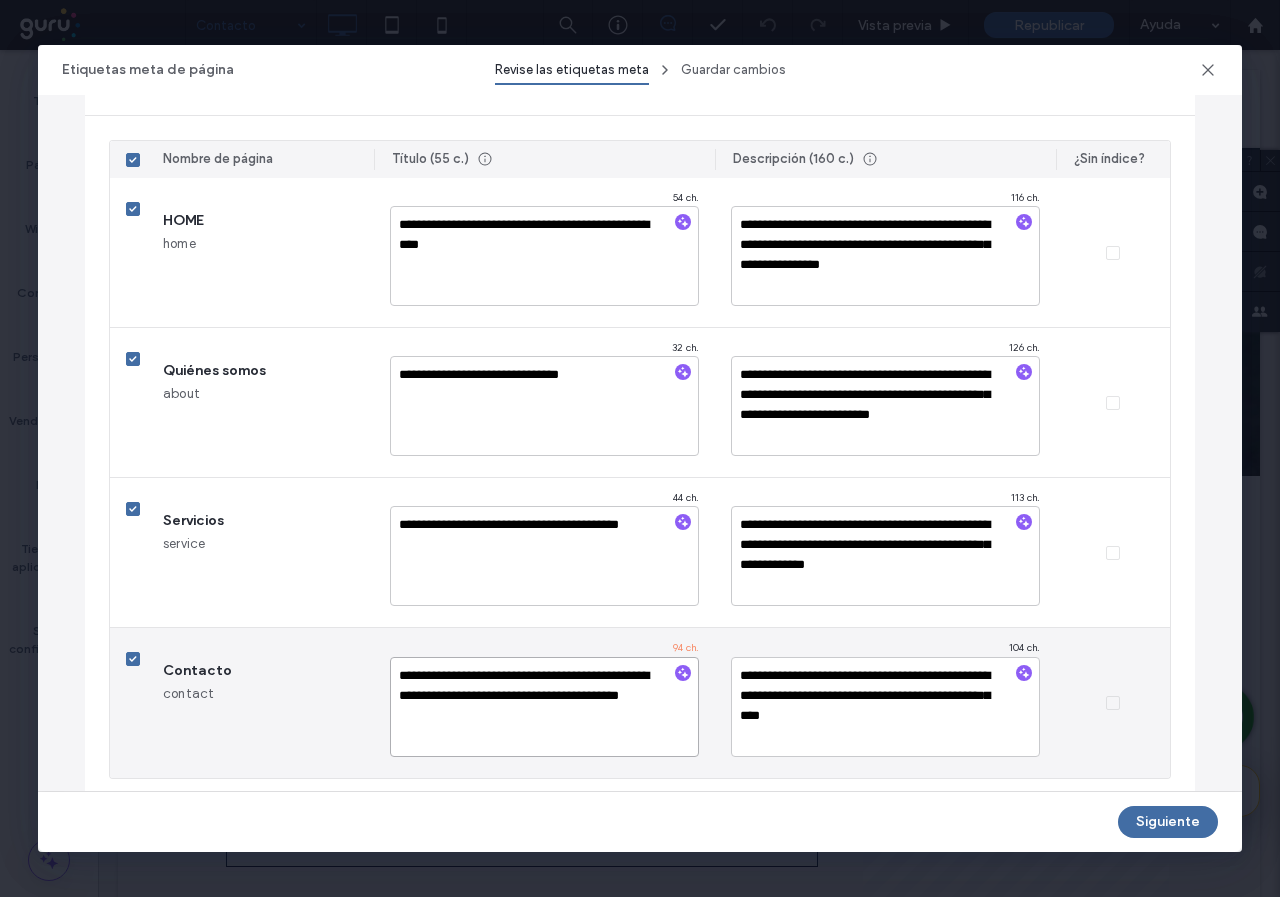 drag, startPoint x: 394, startPoint y: 674, endPoint x: 645, endPoint y: 659, distance: 251.44781 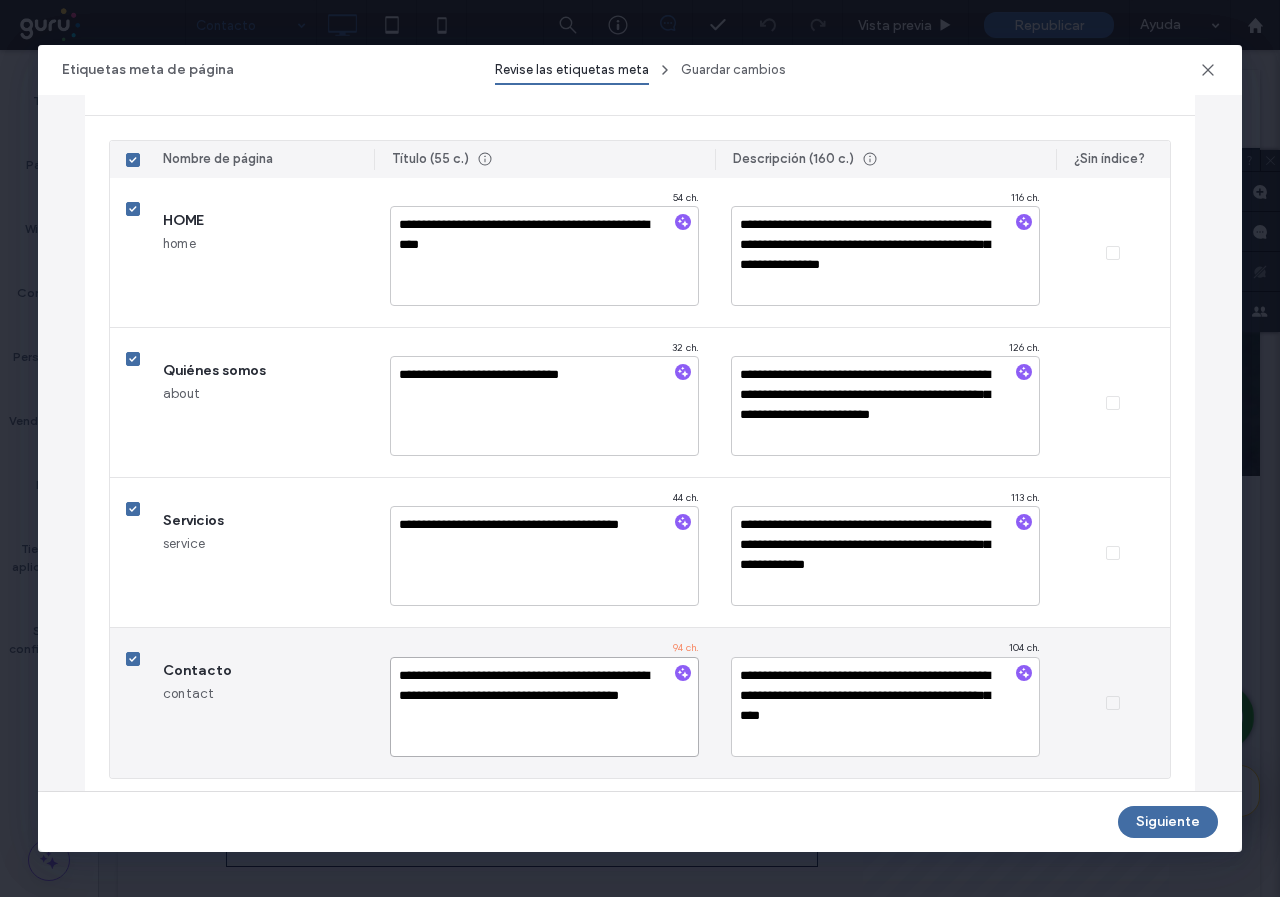 click on "**********" at bounding box center [544, 707] 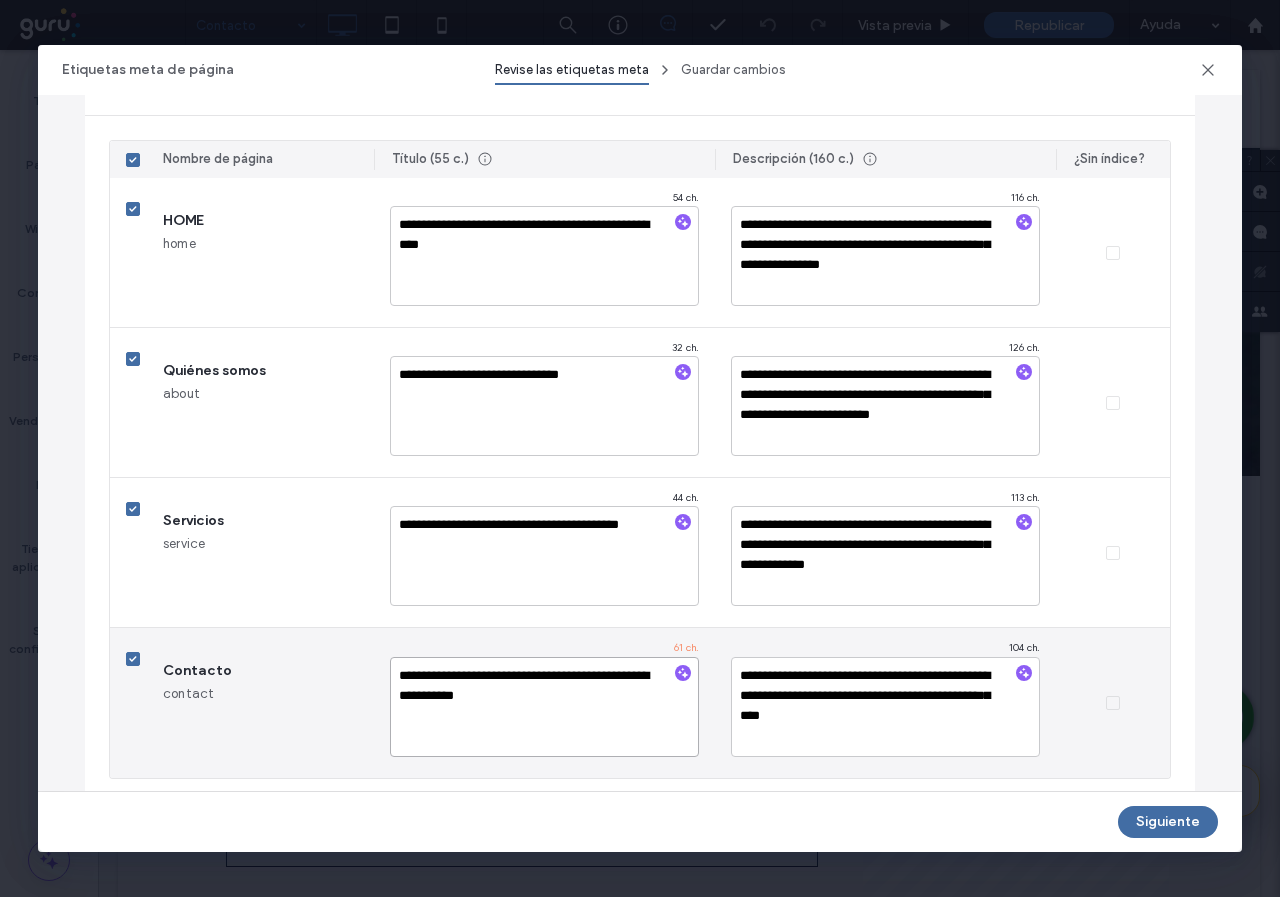 click on "**********" at bounding box center [544, 707] 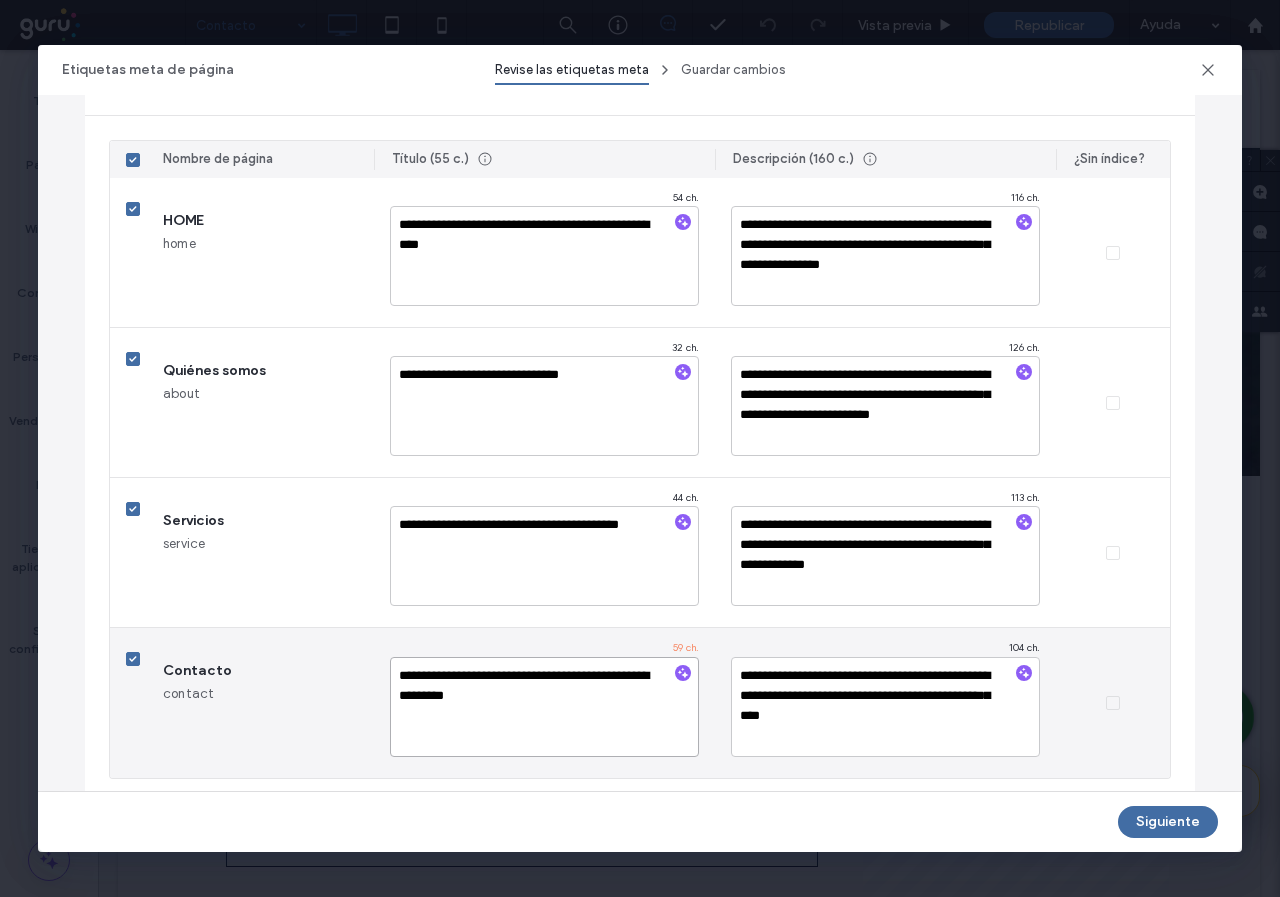 click on "**********" at bounding box center (544, 707) 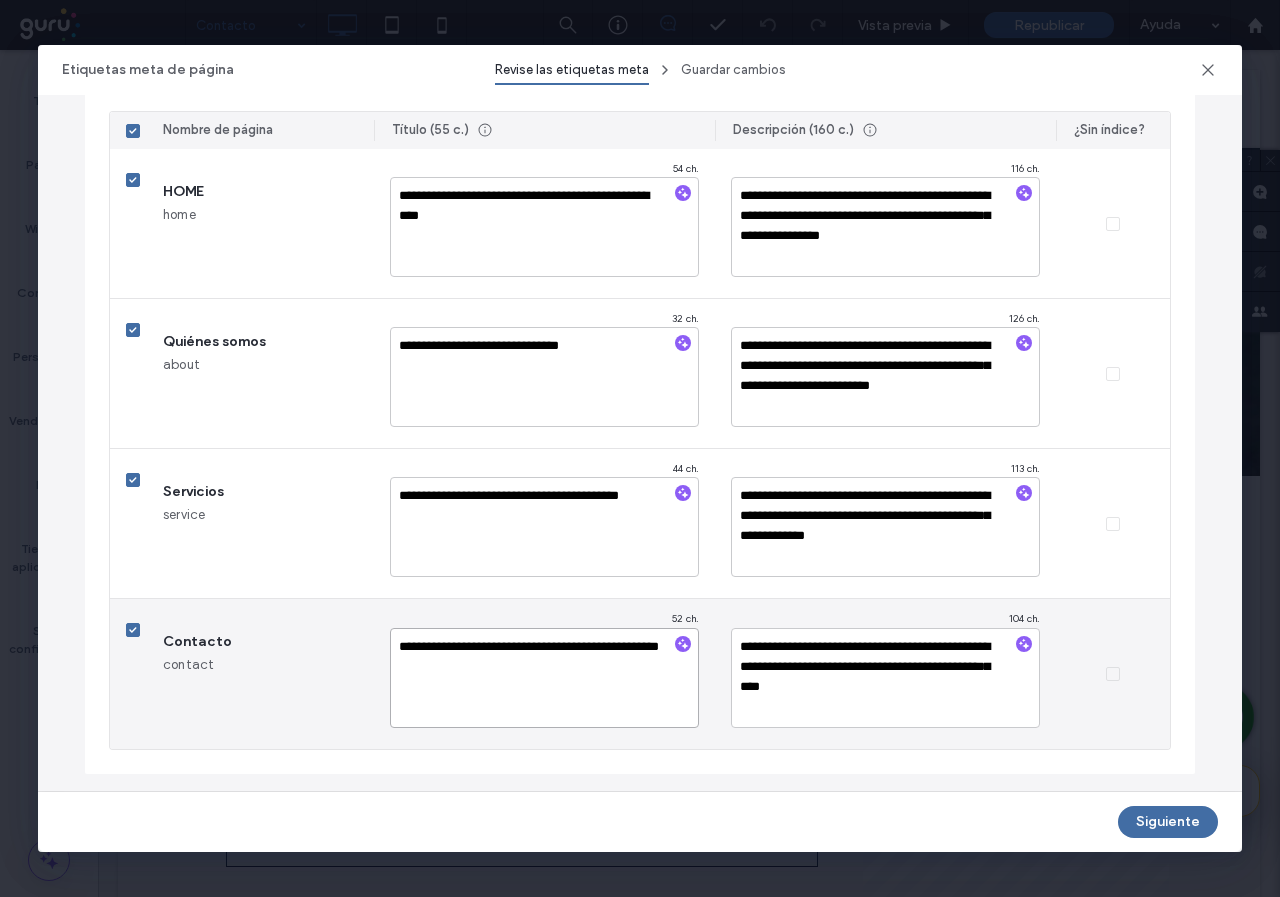 scroll, scrollTop: 244, scrollLeft: 0, axis: vertical 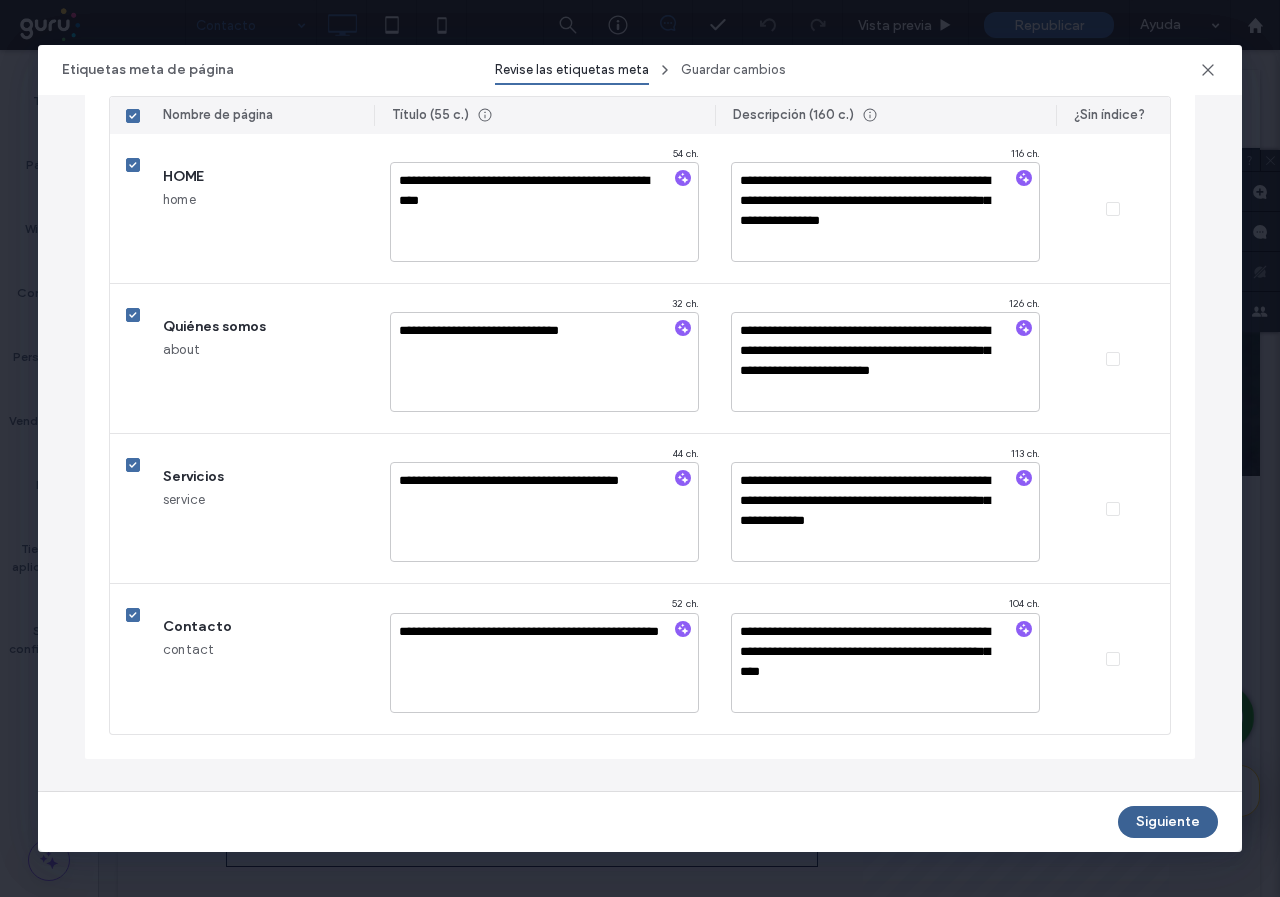 click on "Siguiente" at bounding box center (1168, 822) 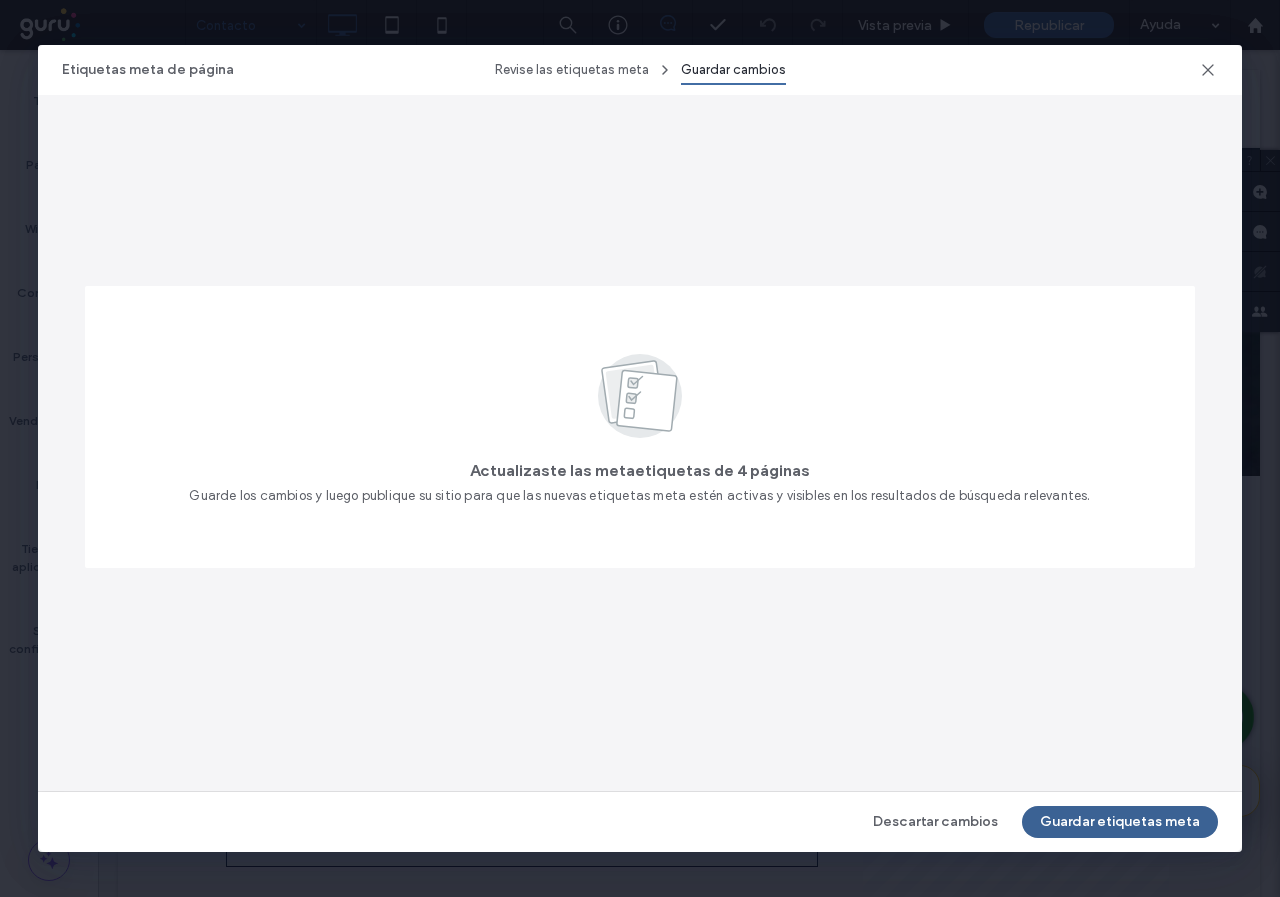 click on "Guardar etiquetas meta" at bounding box center (1120, 822) 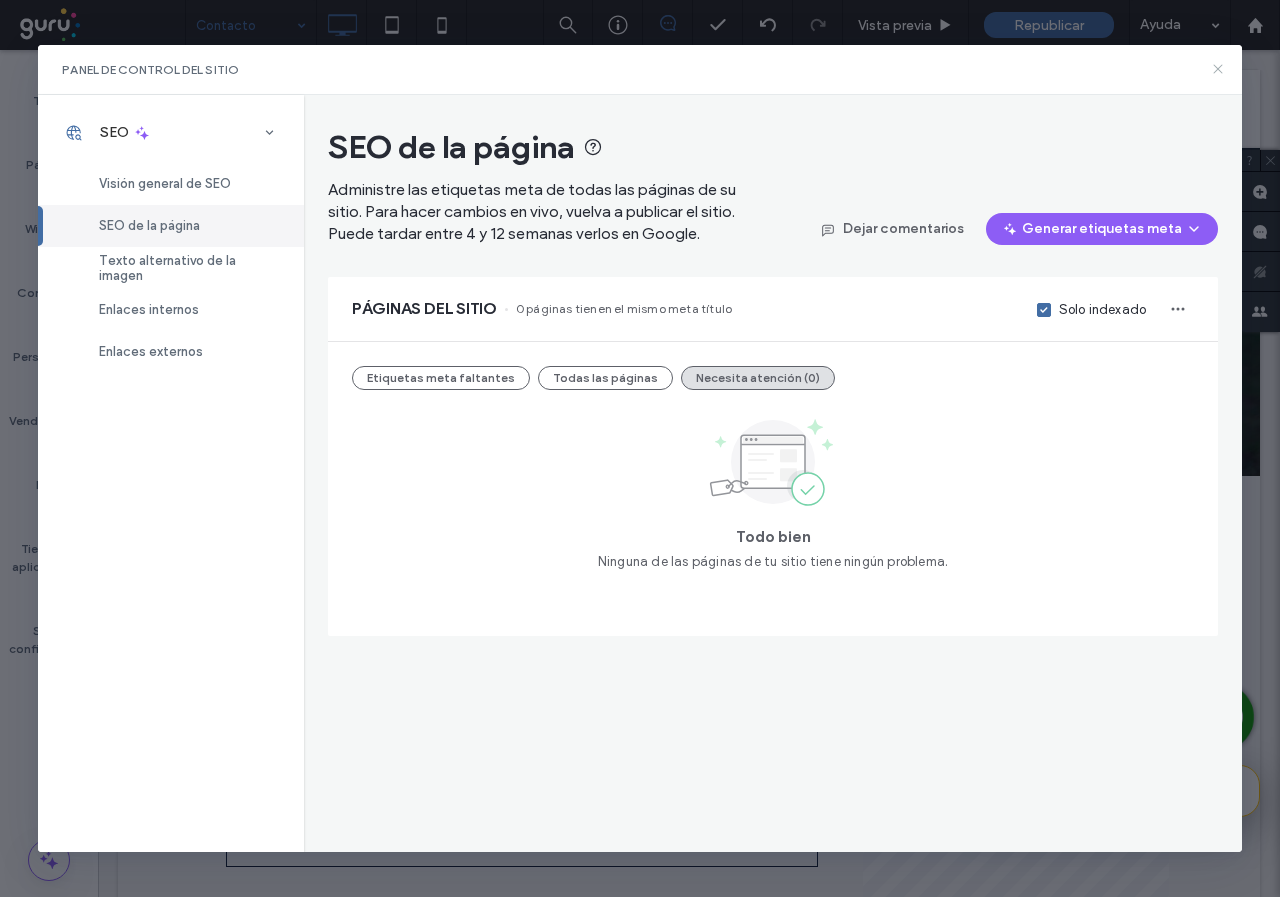 drag, startPoint x: 1215, startPoint y: 72, endPoint x: 810, endPoint y: 50, distance: 405.59708 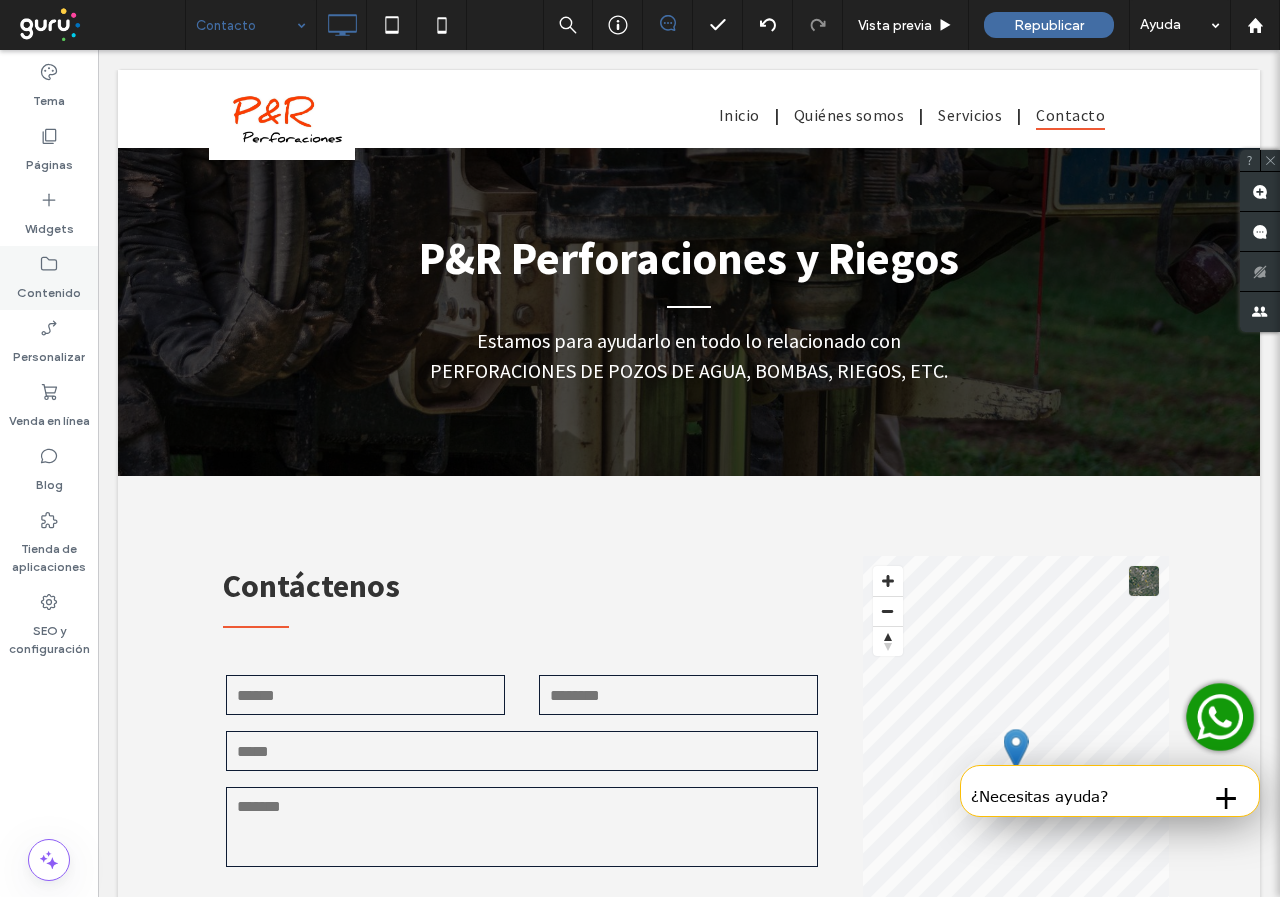 click 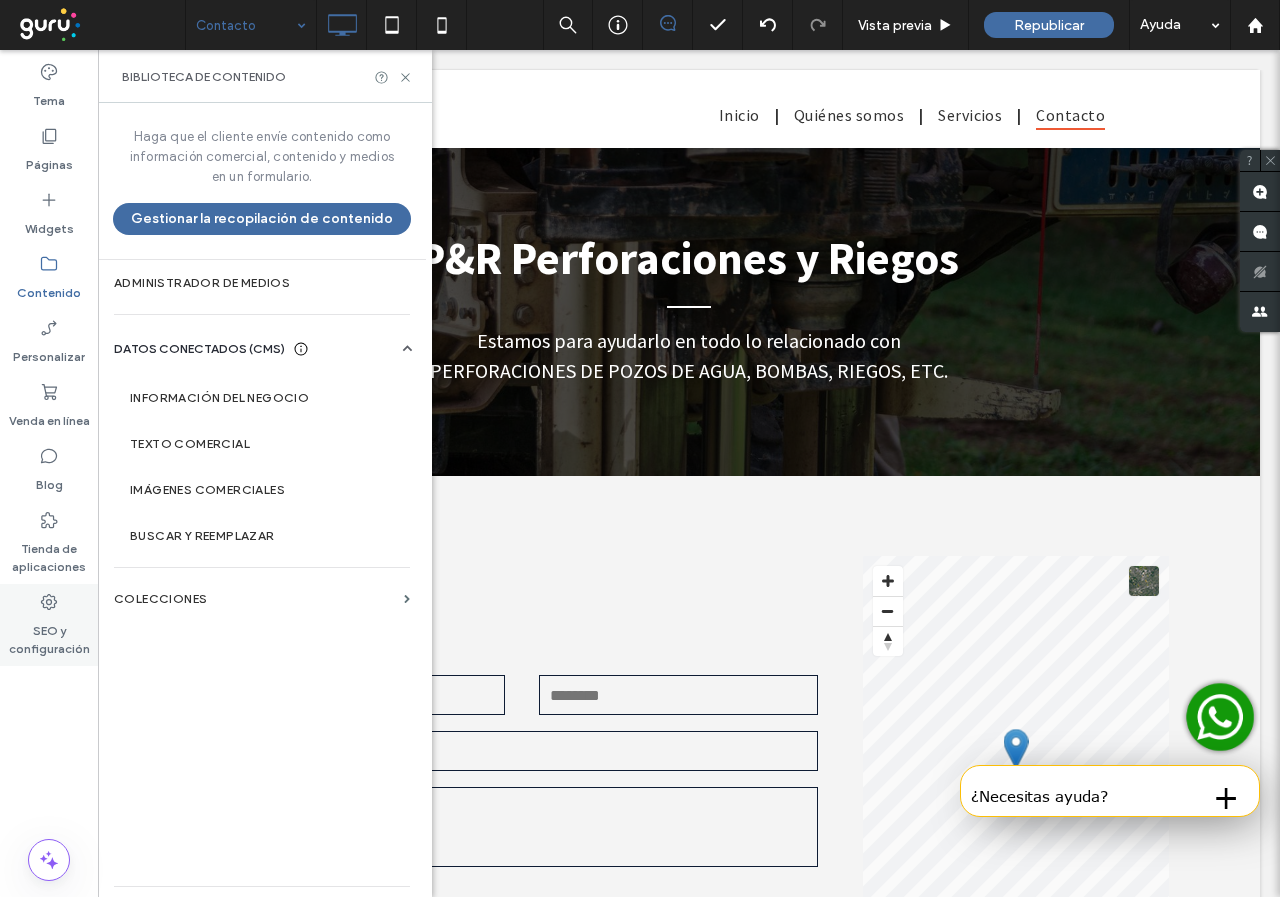 click 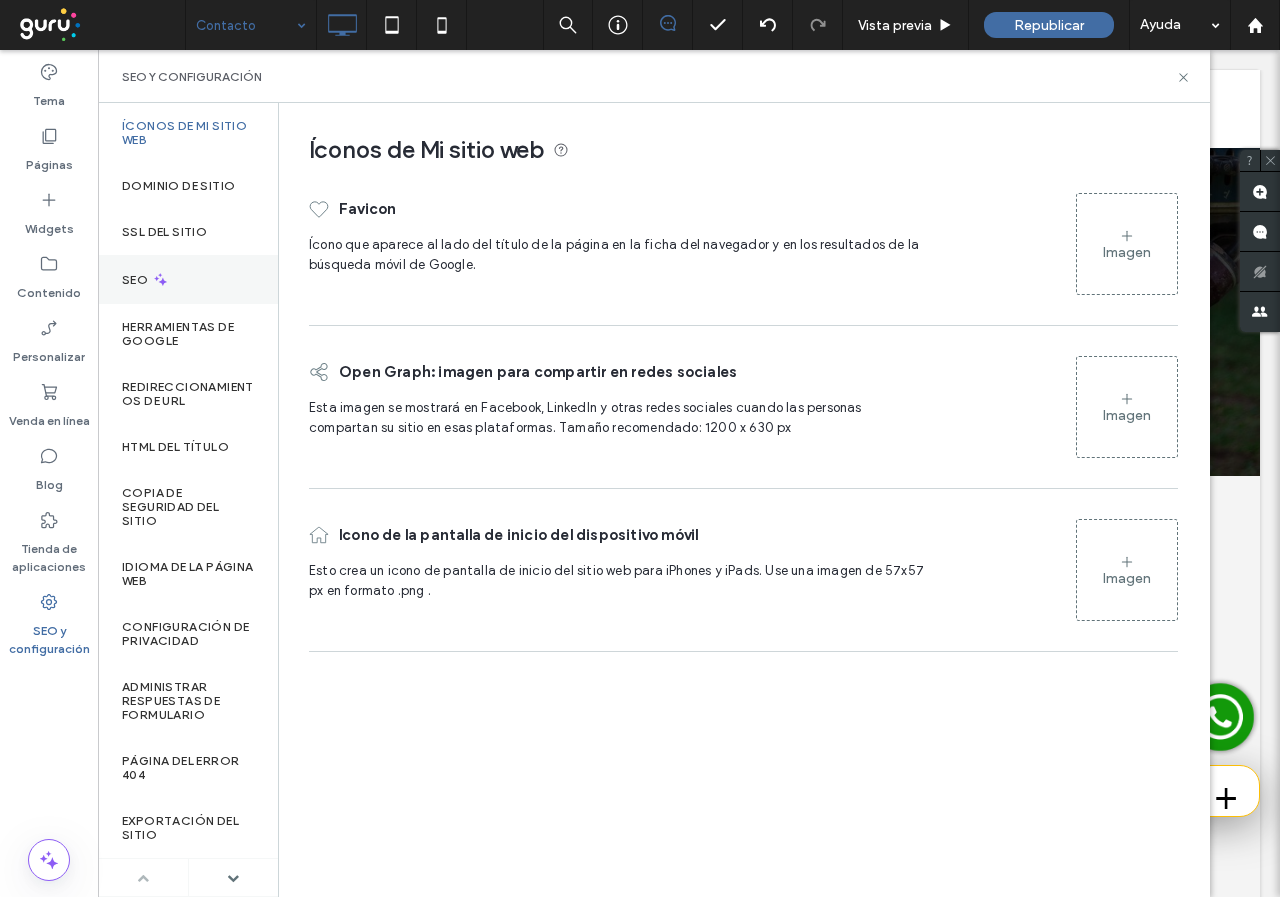 click on "SEO" at bounding box center (188, 279) 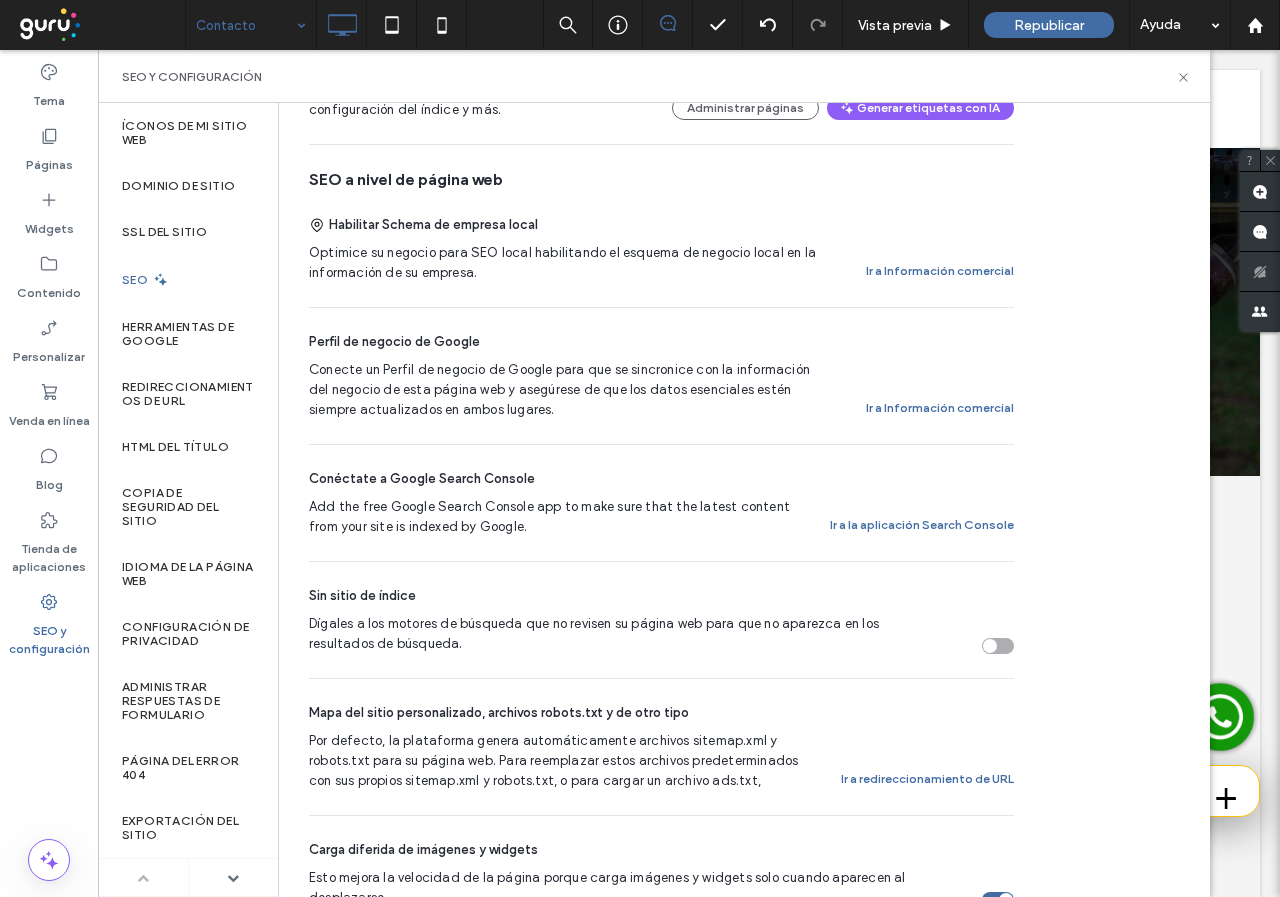 scroll, scrollTop: 400, scrollLeft: 0, axis: vertical 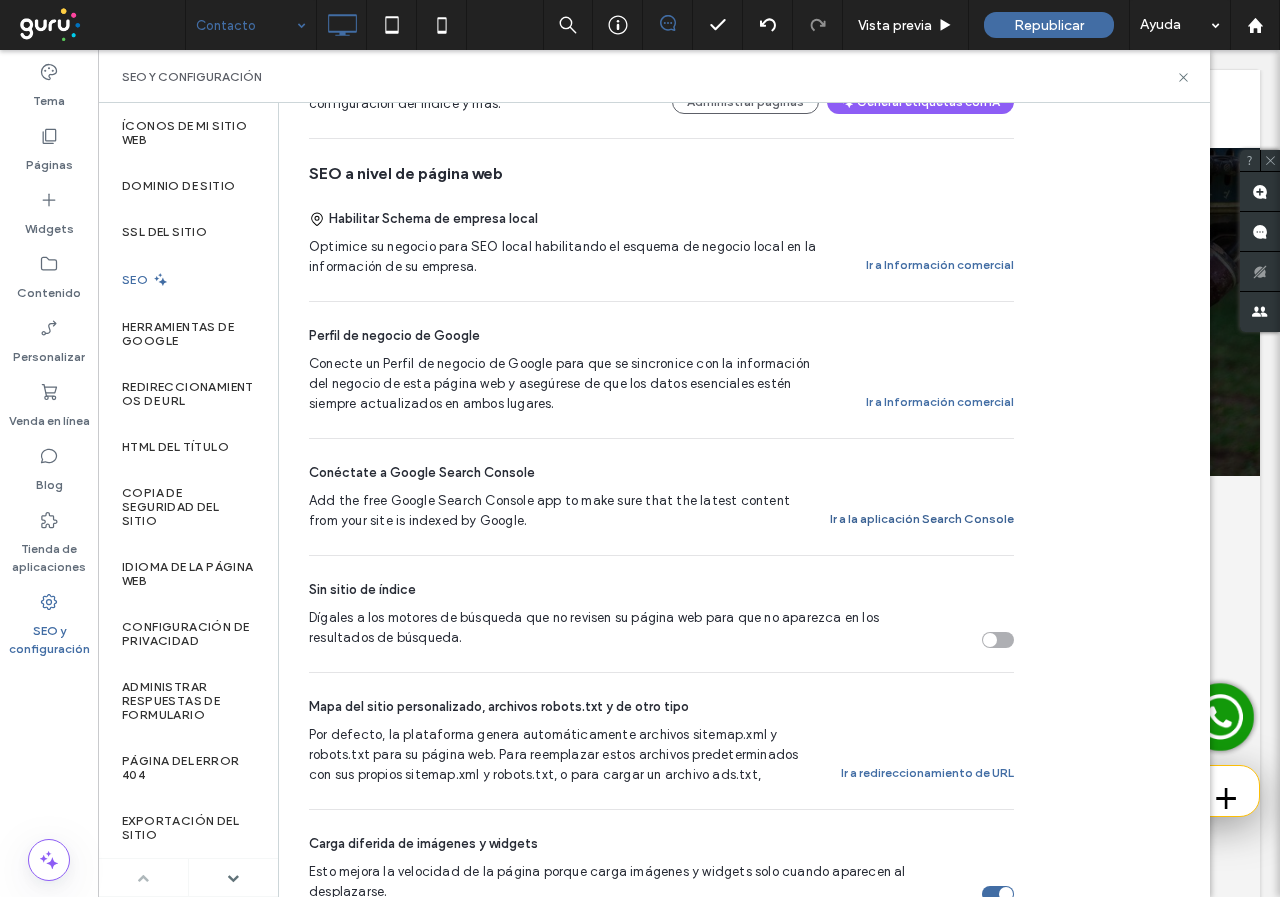 click on "Ir a la aplicación Search Console" at bounding box center (922, 519) 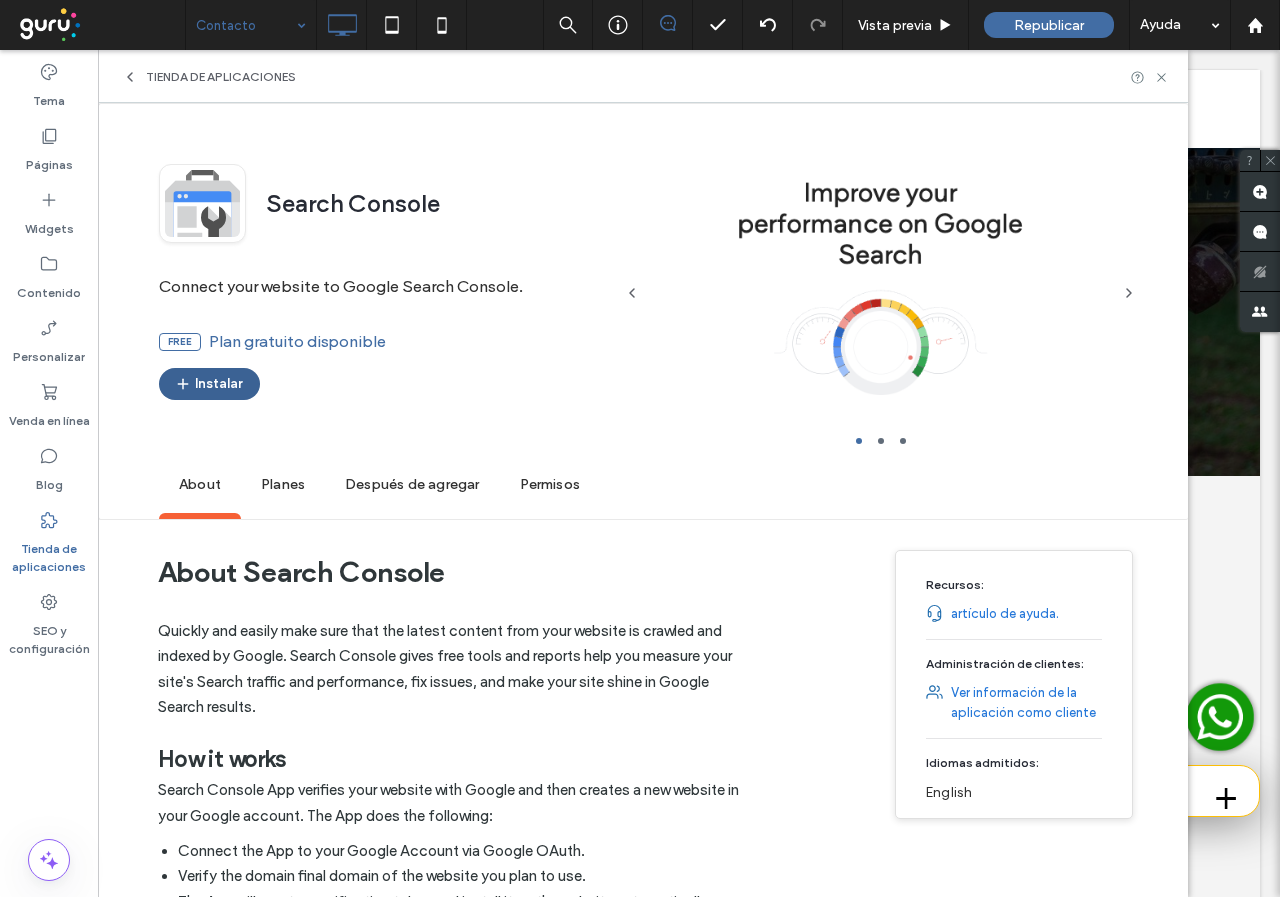 click on "Instalar" at bounding box center (209, 384) 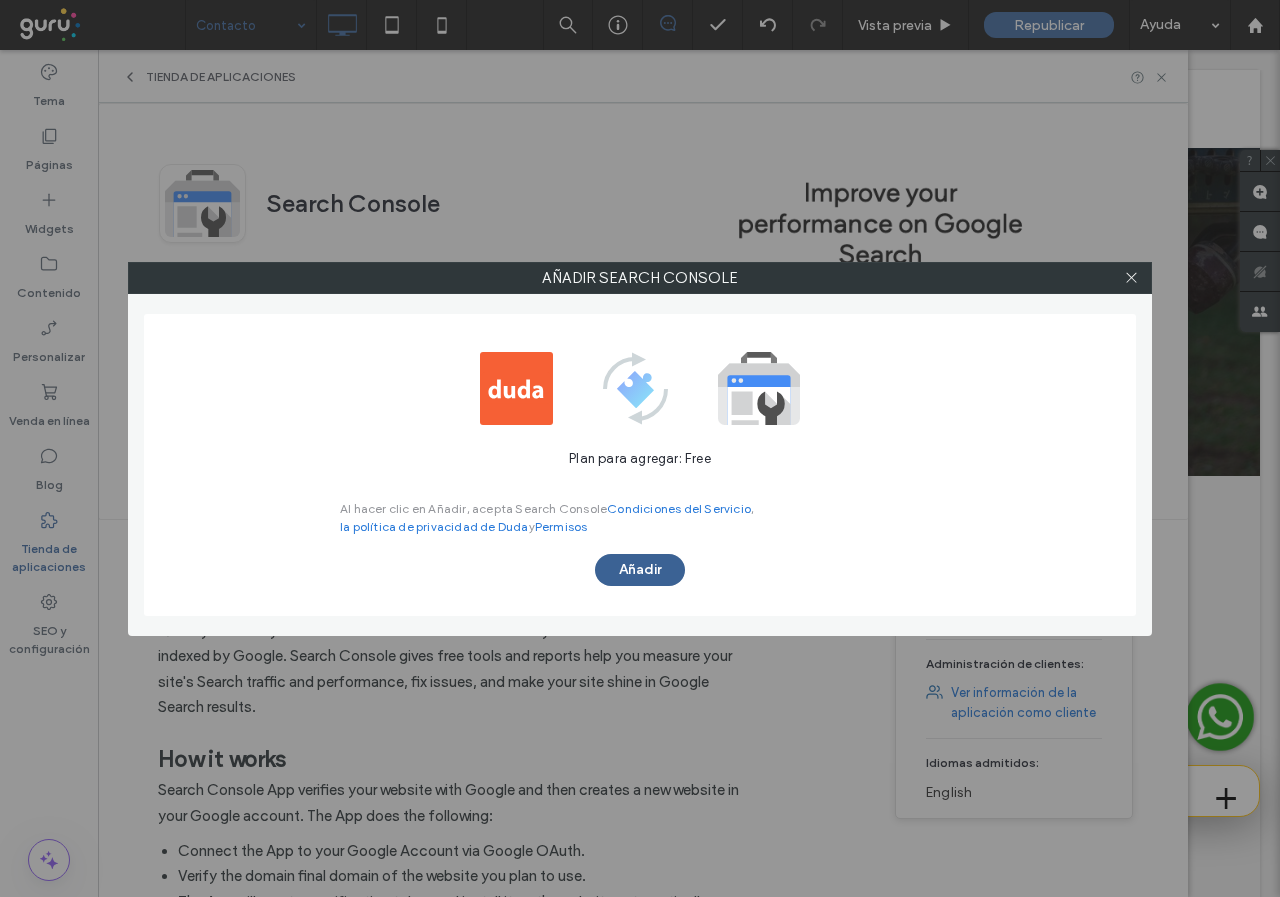 click on "Añadir" at bounding box center (640, 570) 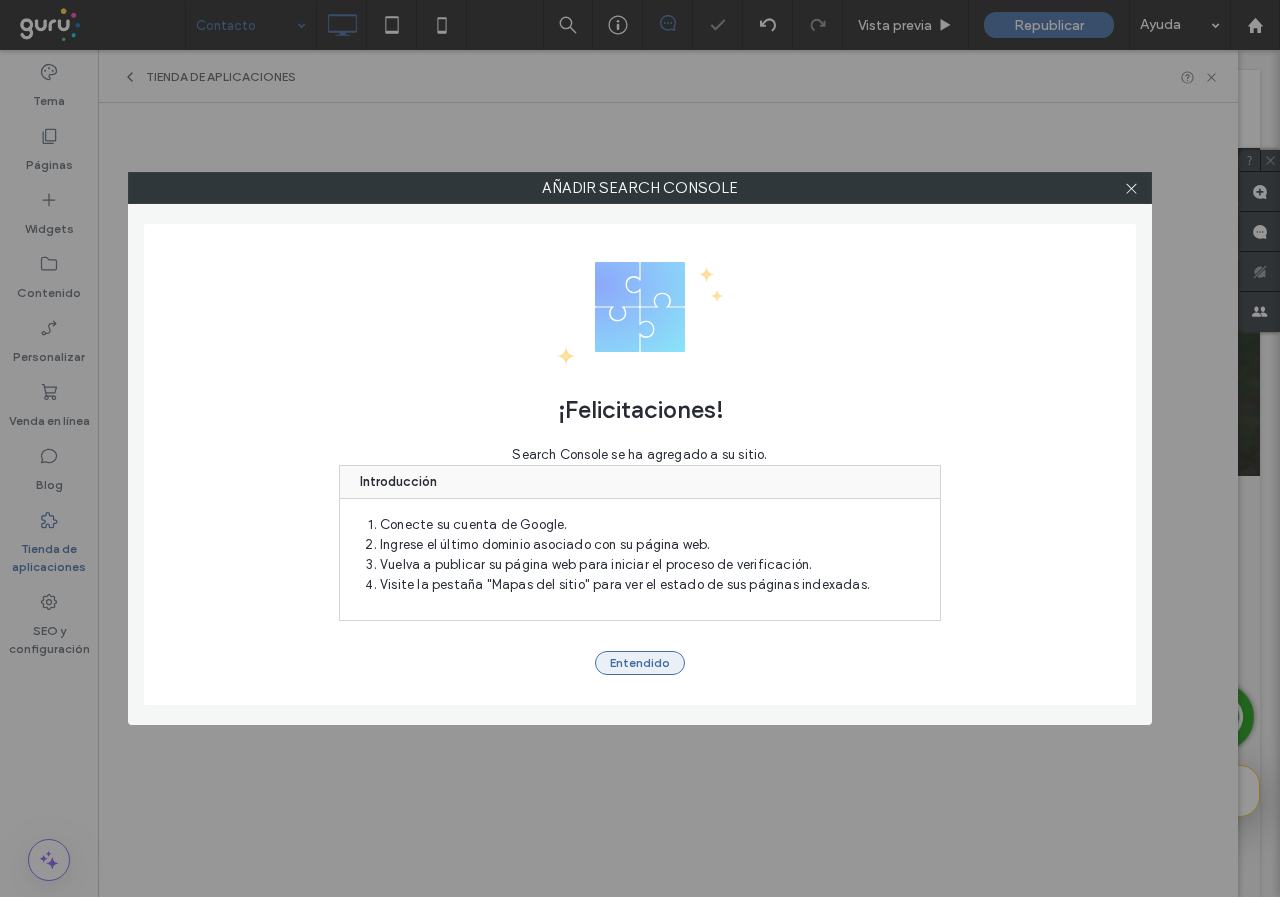 click on "Entendido" at bounding box center (640, 663) 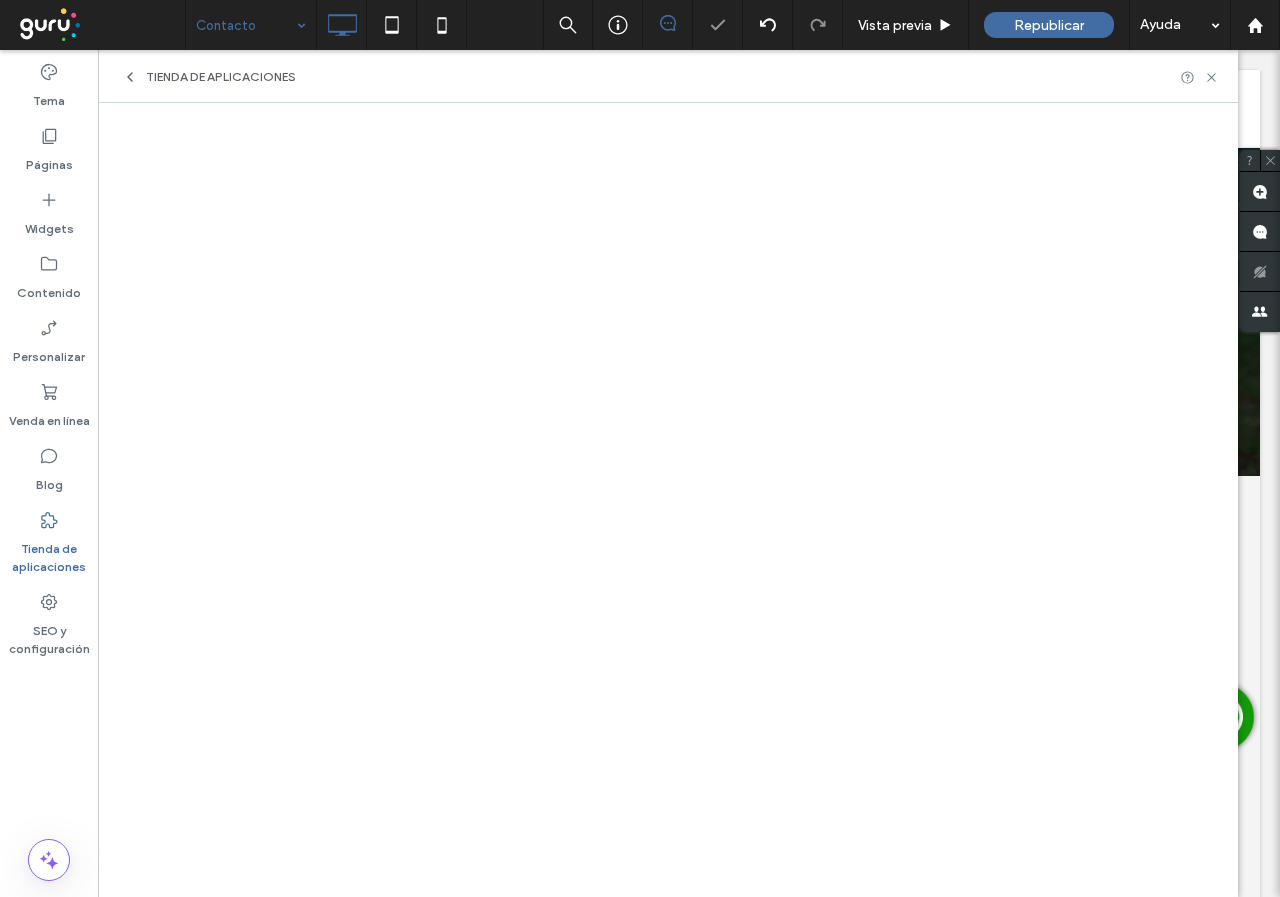 scroll, scrollTop: 0, scrollLeft: 0, axis: both 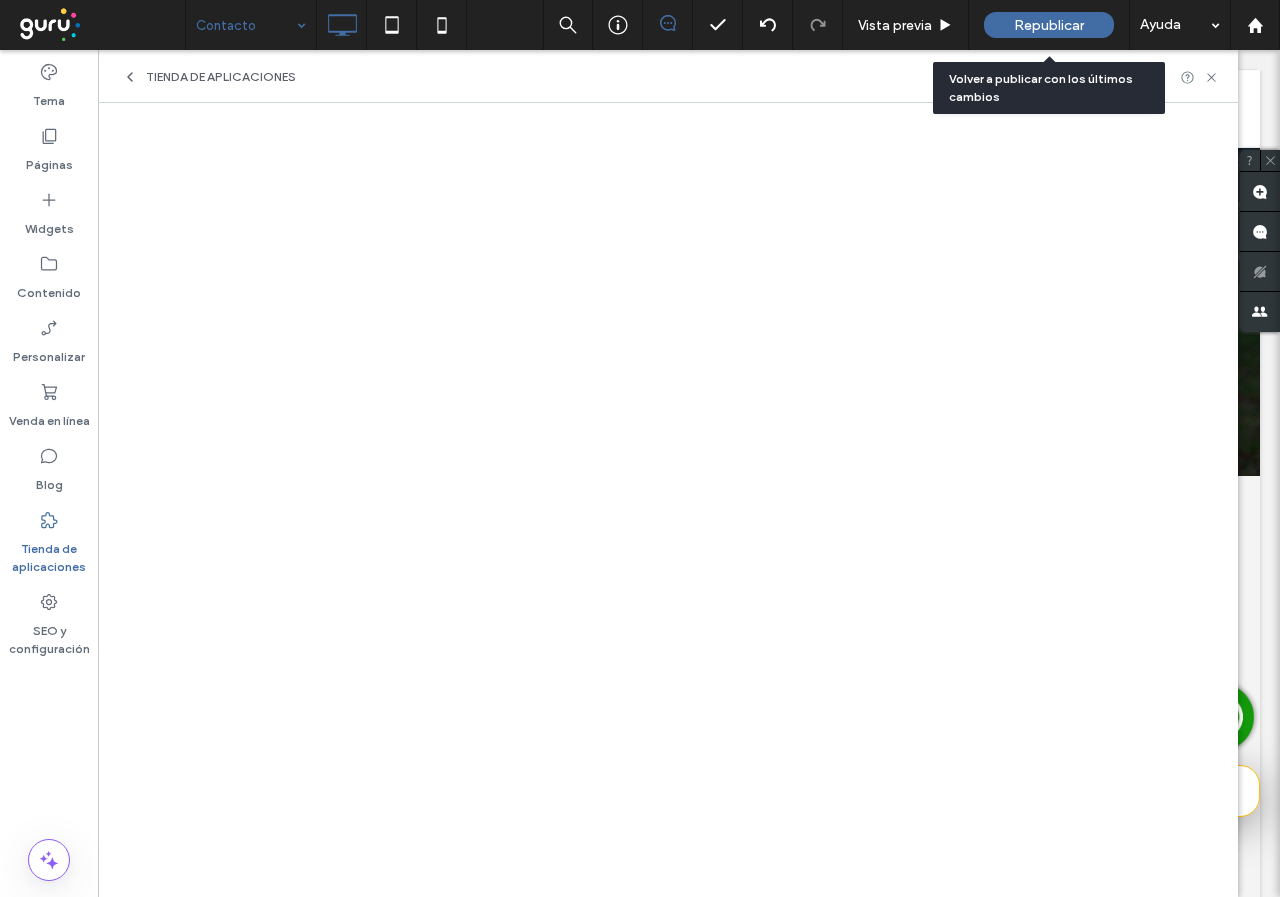click on "Republicar" at bounding box center (1049, 25) 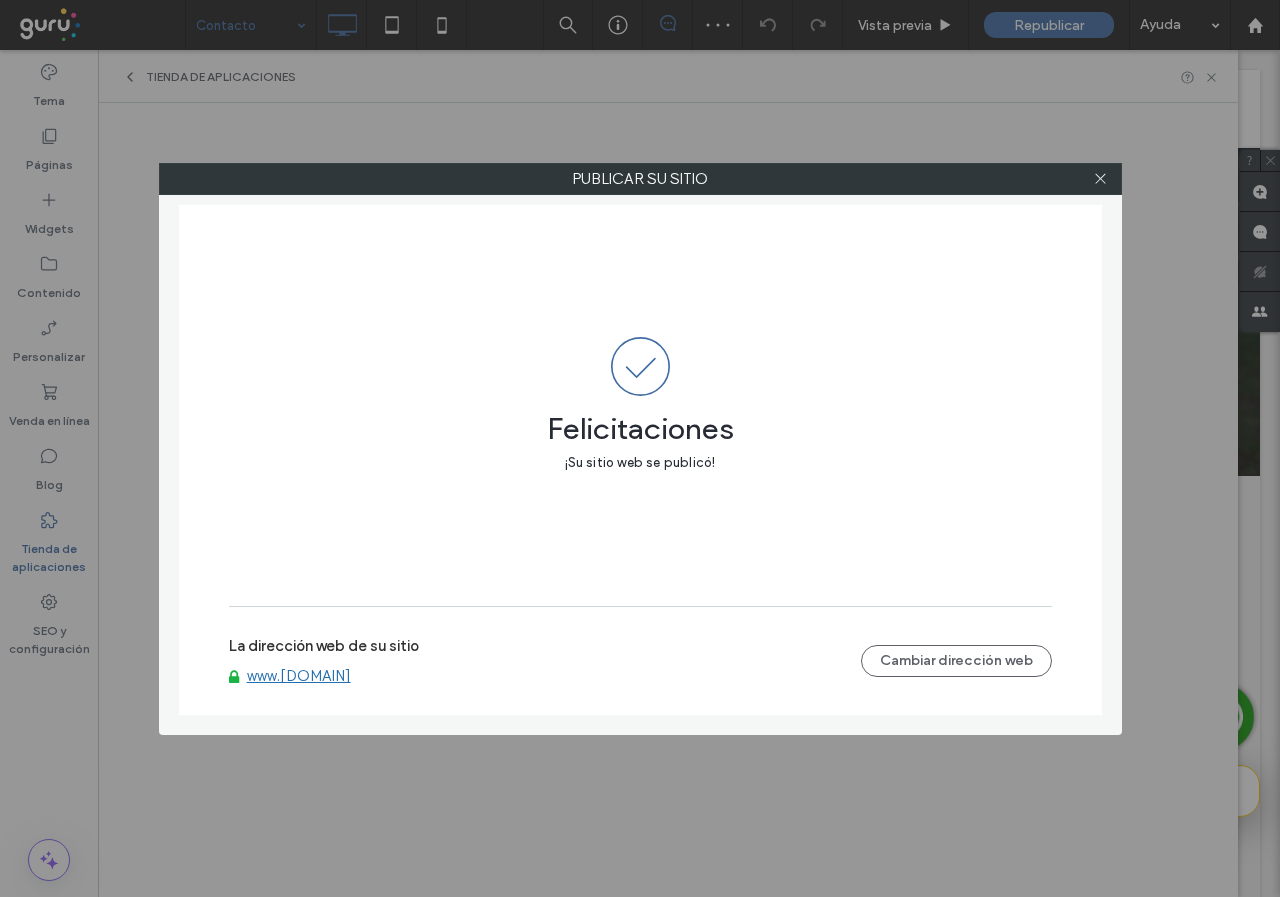click on "www.[DOMAIN]" at bounding box center (299, 676) 